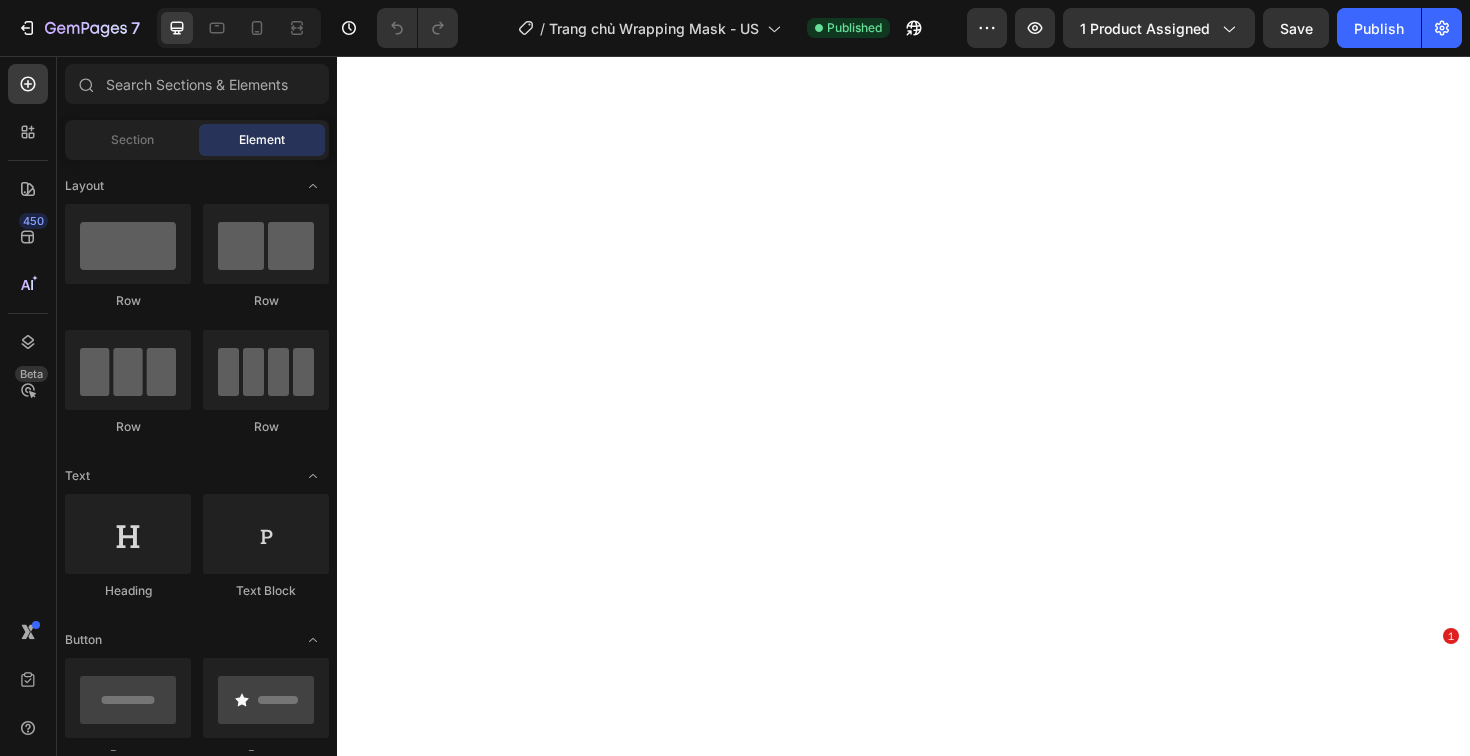 scroll, scrollTop: 0, scrollLeft: 0, axis: both 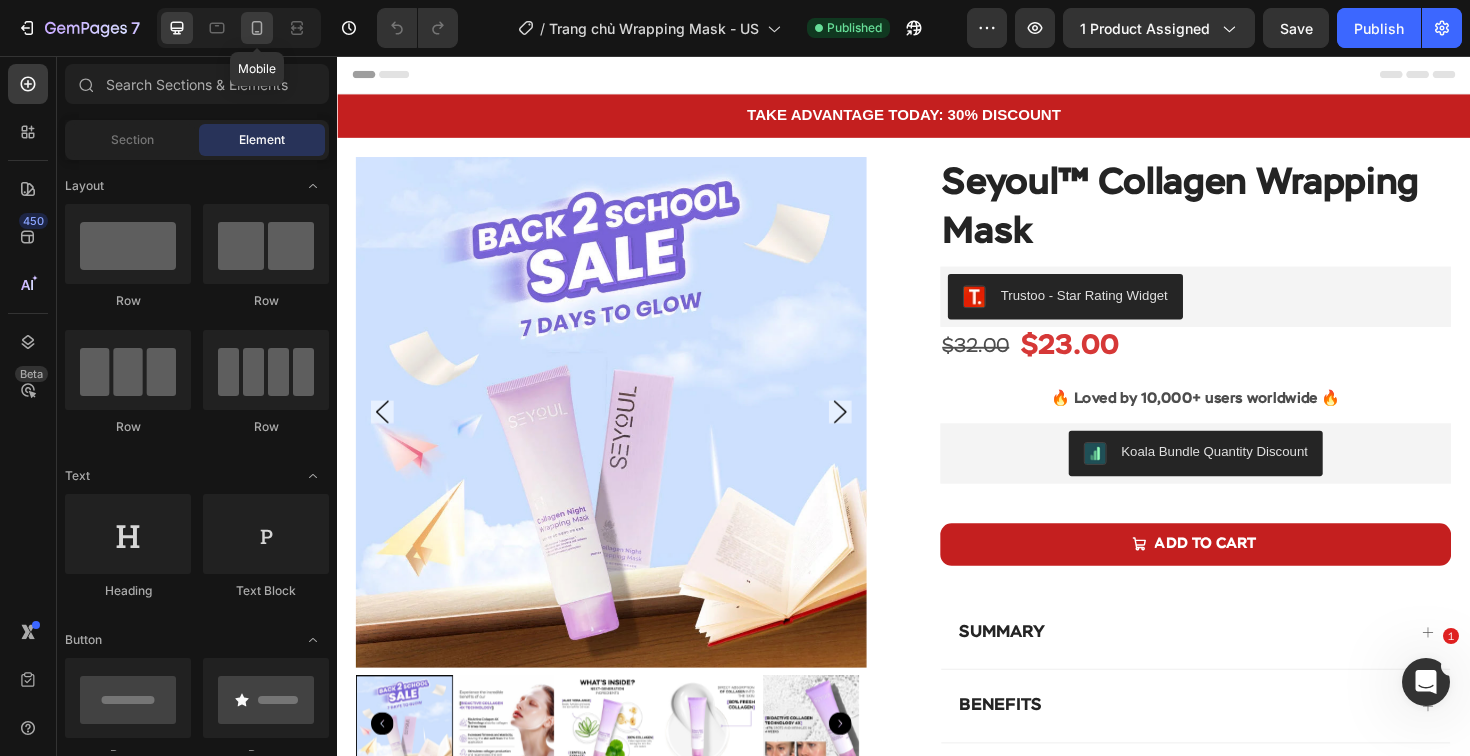 click 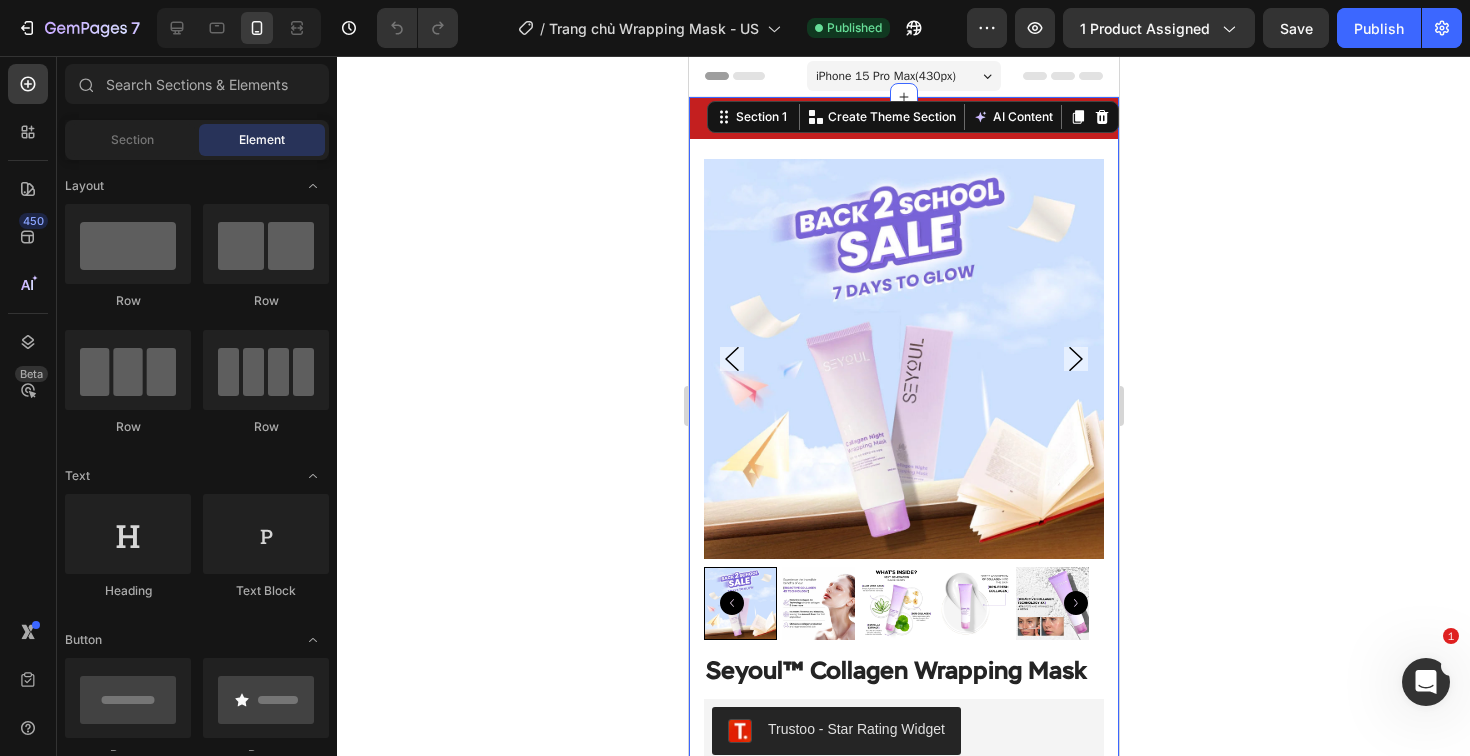 click on "TAKE ADVANTAGE TODAY: 30% DISCOUNT Text Block Row
Product Images Seyoul™ Collagen Wrapping Mask Product Title Trustoo - Star Rating Widget Trustoo $32.00 Product Price Product Price $23.00 Product Price Product Price Row 🔥 Loved by 10,000+ users worldwide 🔥 Text Block Koala Bundle Quantity Discount Koala Bundle Quantity Discount
ADD TO CART Add to Cart
SUMMARY
benefits
Ingredients
How to use
FAQ  Accordion Row Product" at bounding box center [903, 712] 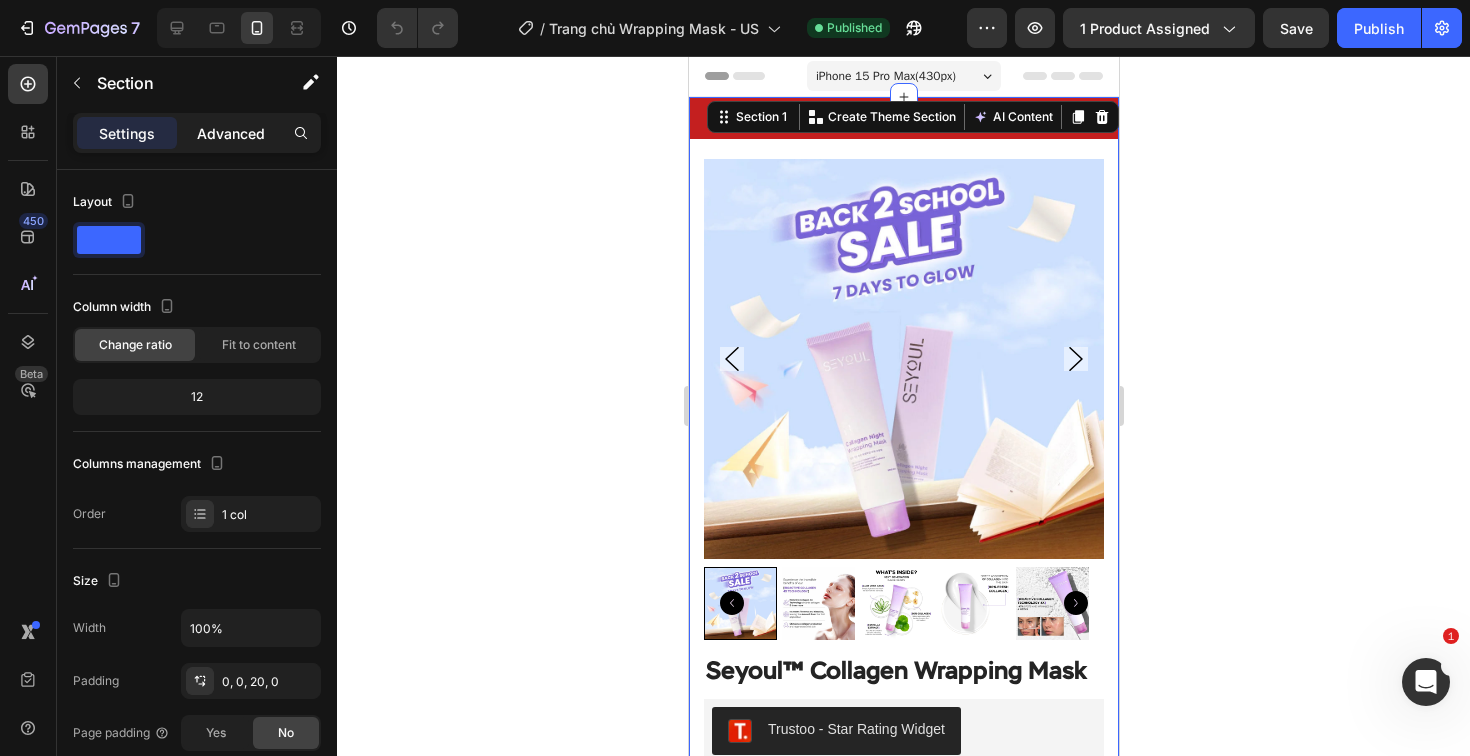 click on "Advanced" at bounding box center [231, 133] 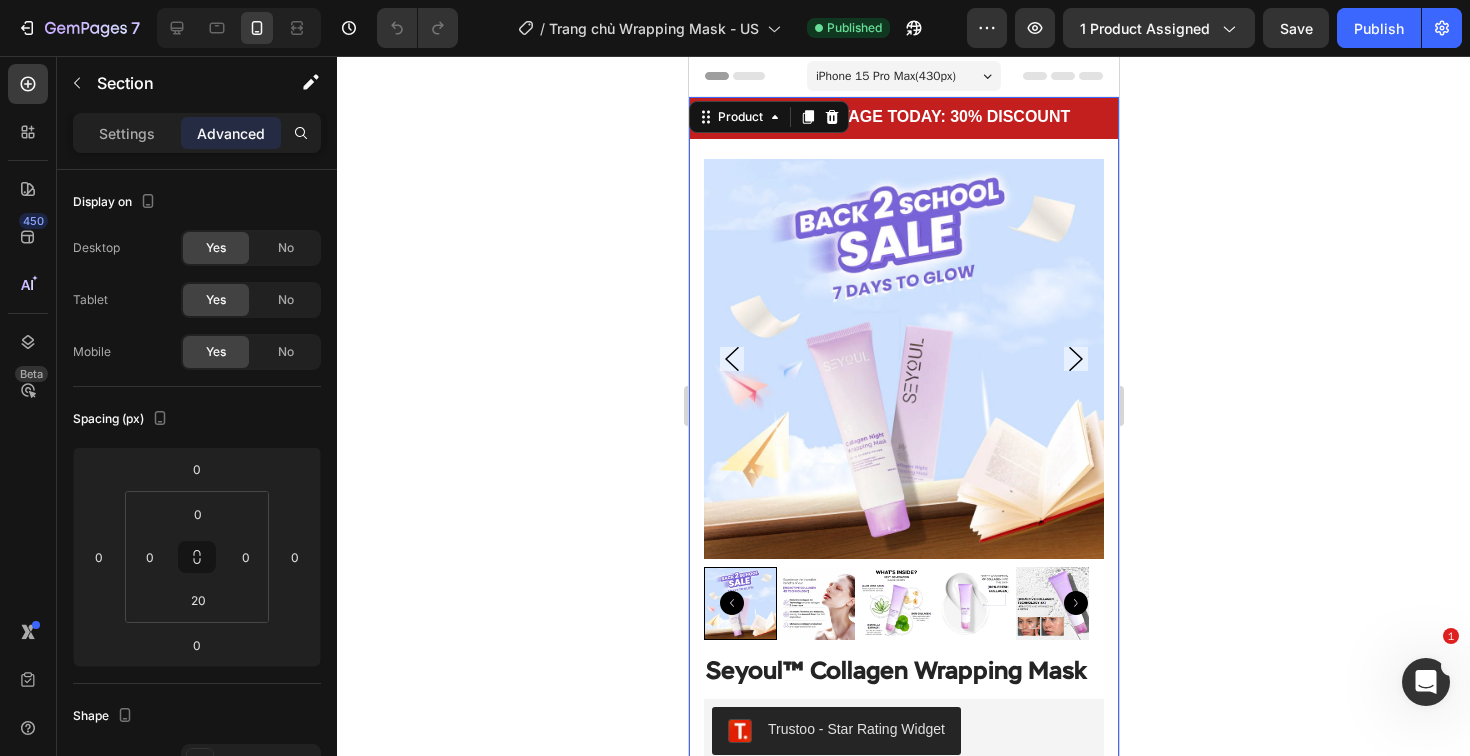 click on "Product Images Seyoul™ Collagen Wrapping Mask Product Title Trustoo - Star Rating Widget Trustoo $32.00 Product Price Product Price $23.00 Product Price Product Price Row 🔥 Loved by 10,000+ users worldwide 🔥 Text Block Koala Bundle Quantity Discount Koala Bundle Quantity Discount
ADD TO CART Add to Cart
SUMMARY
benefits
Ingredients
How to use
FAQ  Accordion Row Product   0" at bounding box center [903, 744] 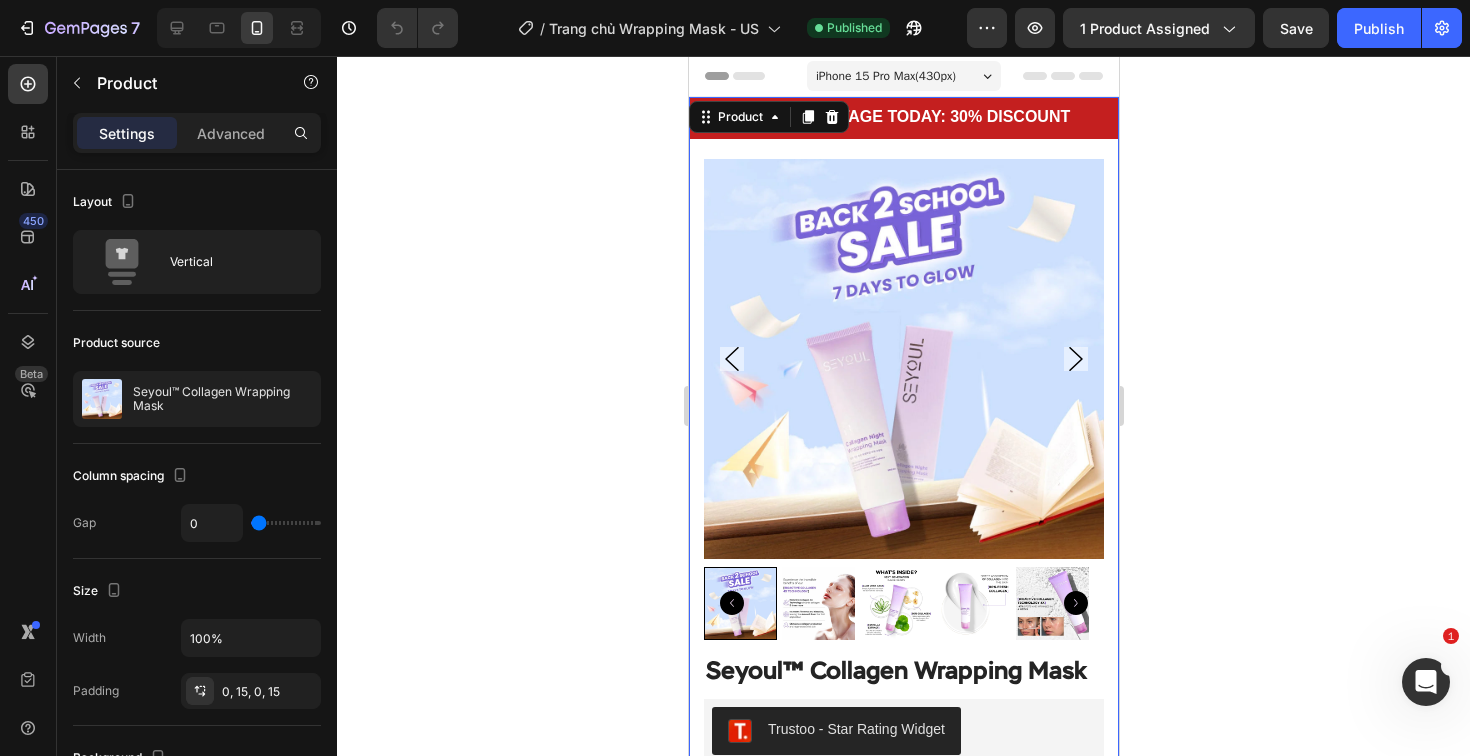 click on "Settings Advanced" at bounding box center [197, 133] 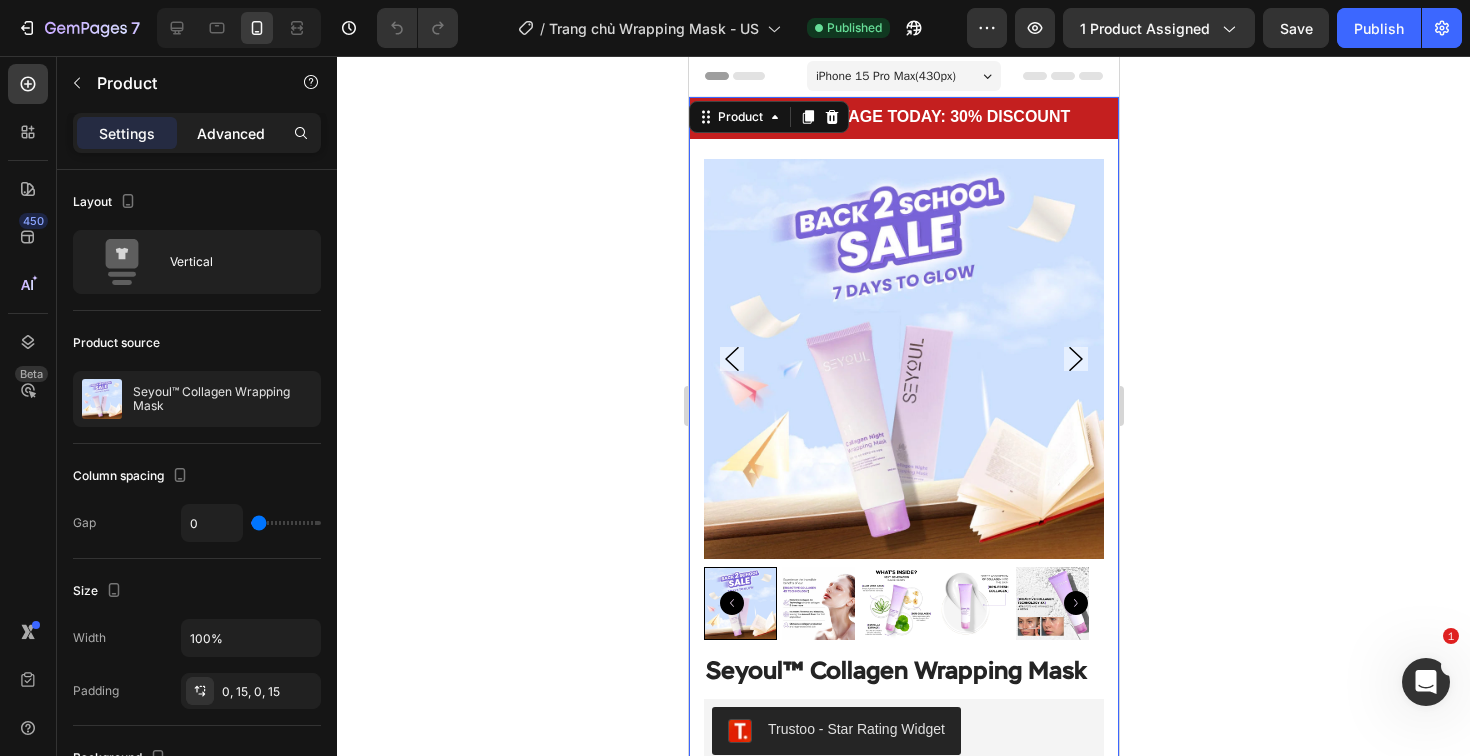 click on "Advanced" at bounding box center (231, 133) 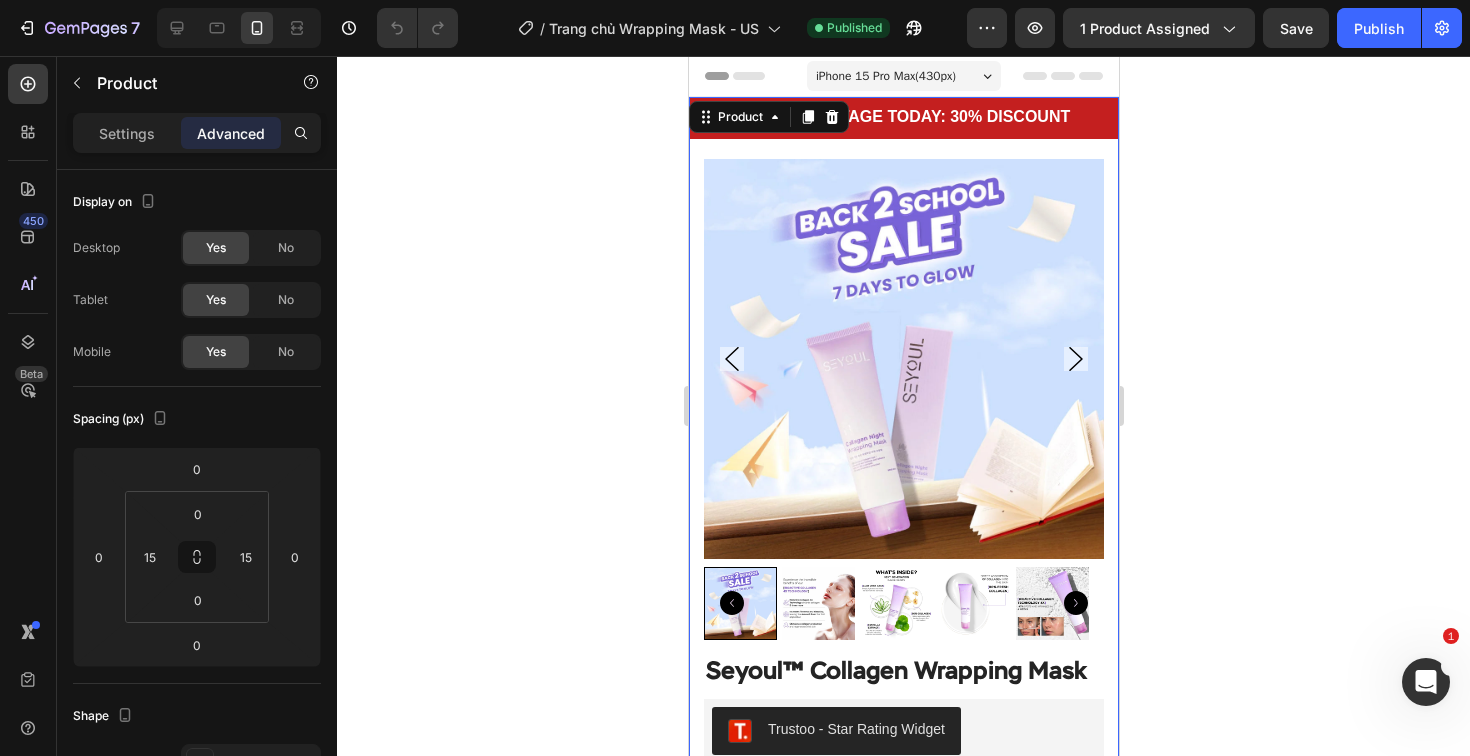 click 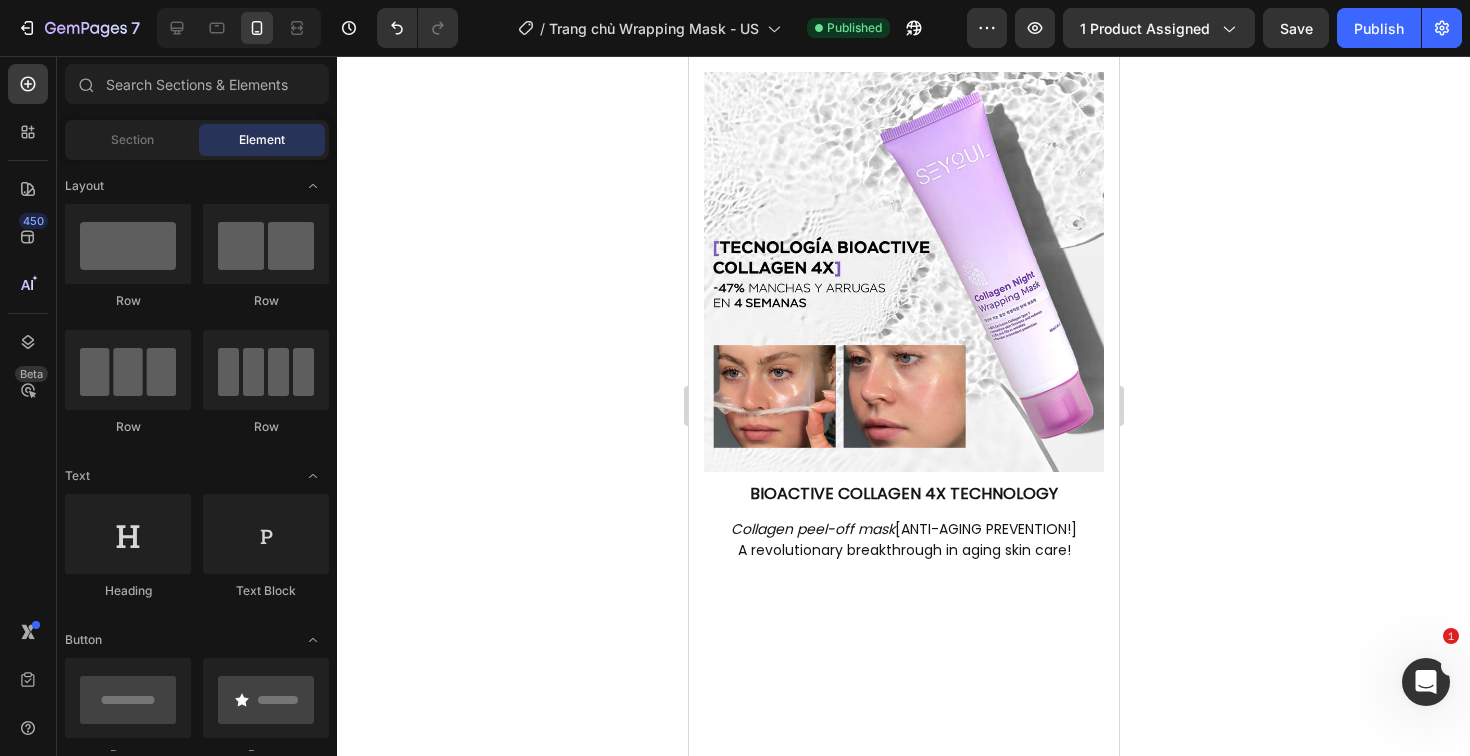 scroll, scrollTop: 1306, scrollLeft: 0, axis: vertical 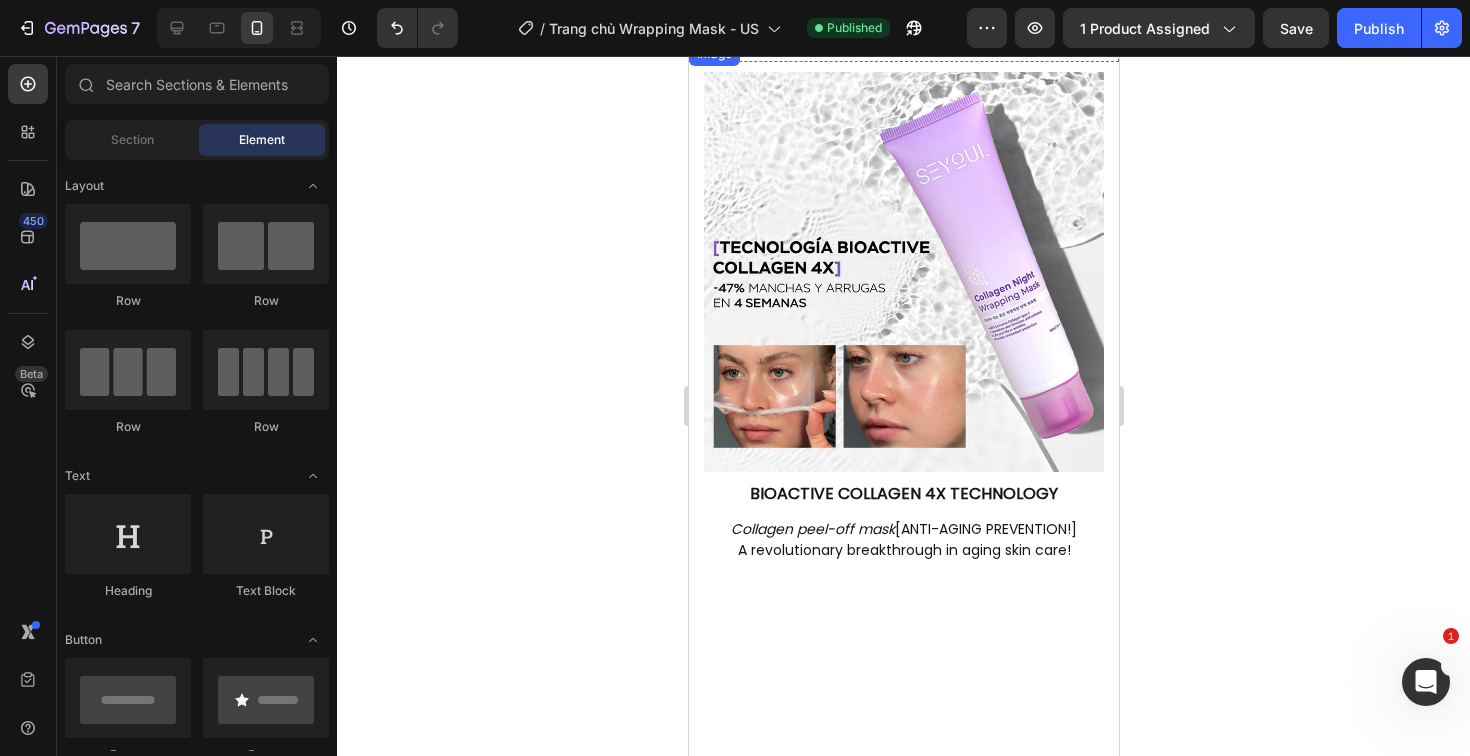 click on "Image" at bounding box center [903, 42] 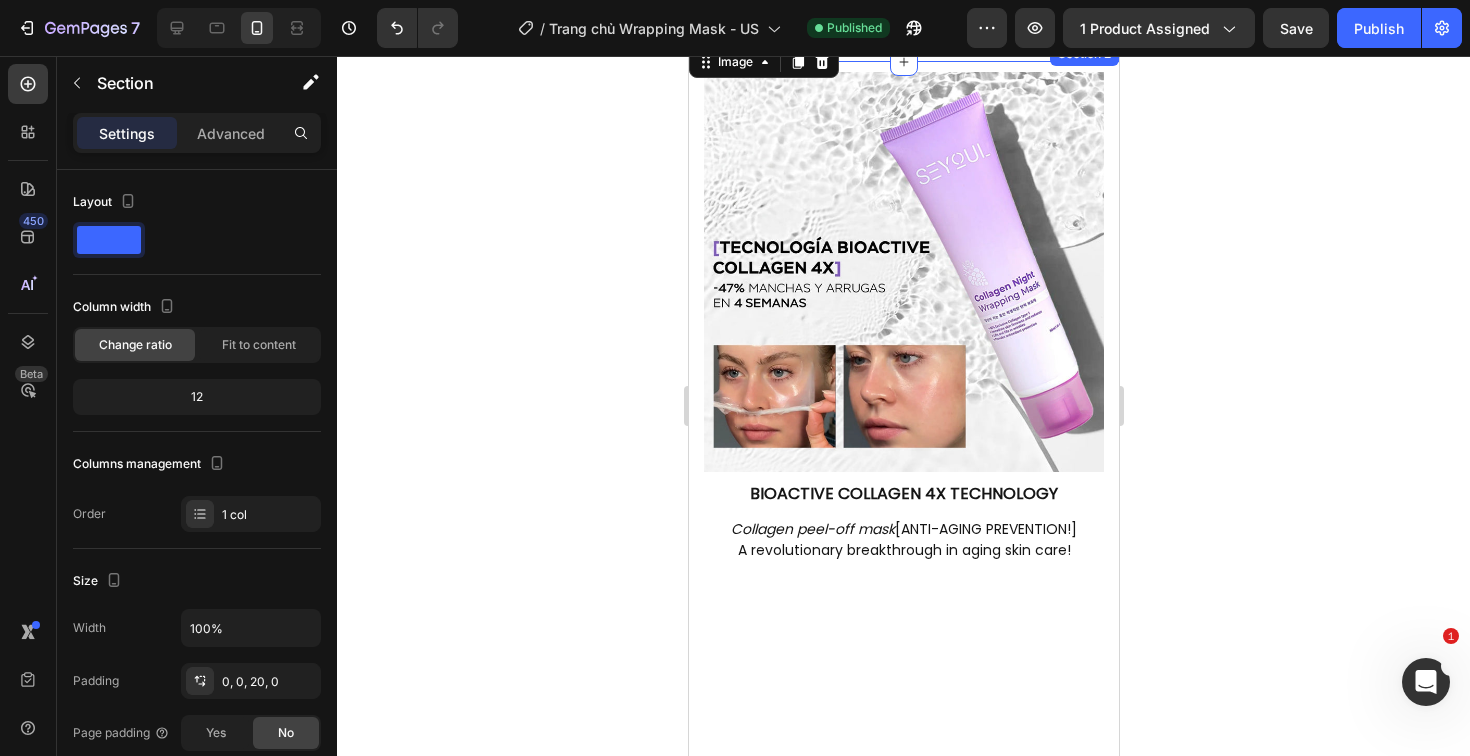 click on "Image   0 Section 2" at bounding box center (903, 52) 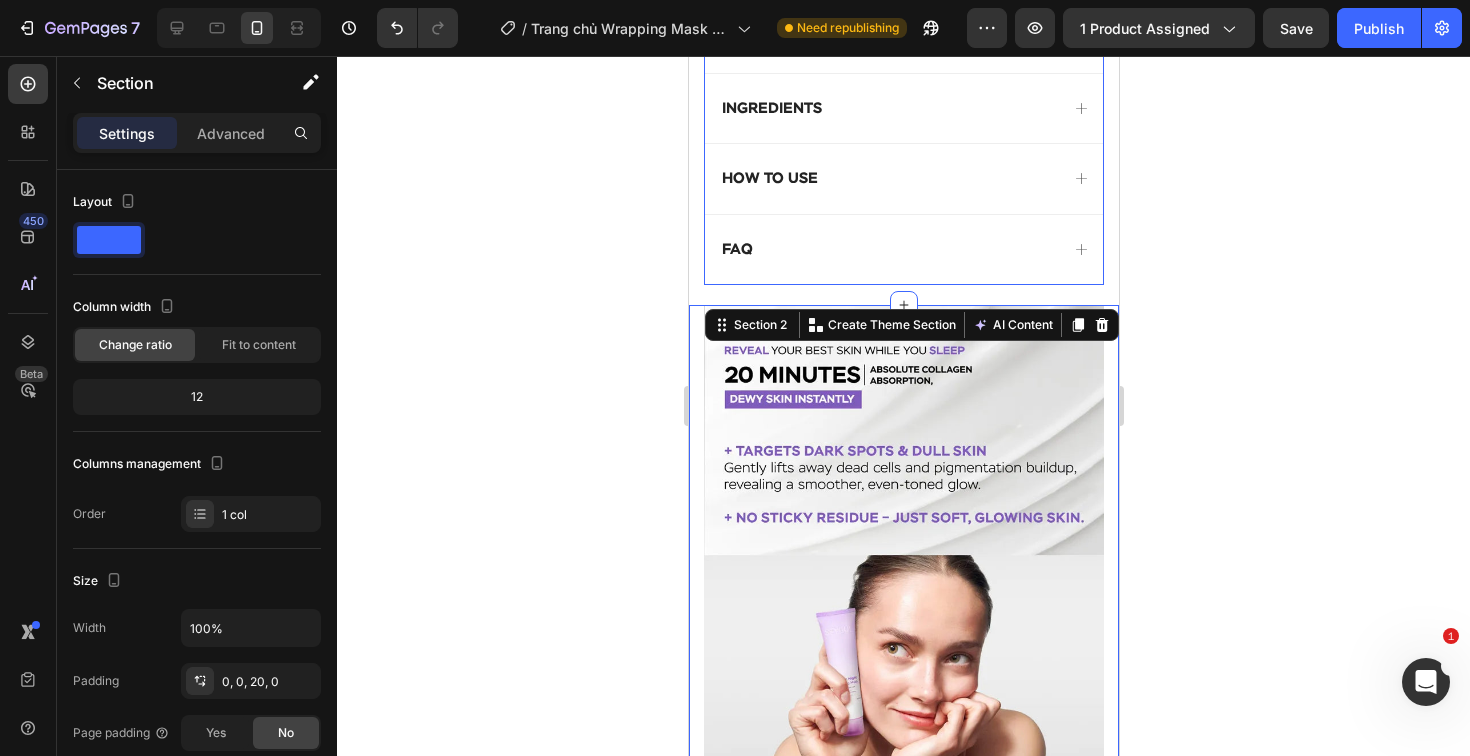 scroll, scrollTop: 1039, scrollLeft: 0, axis: vertical 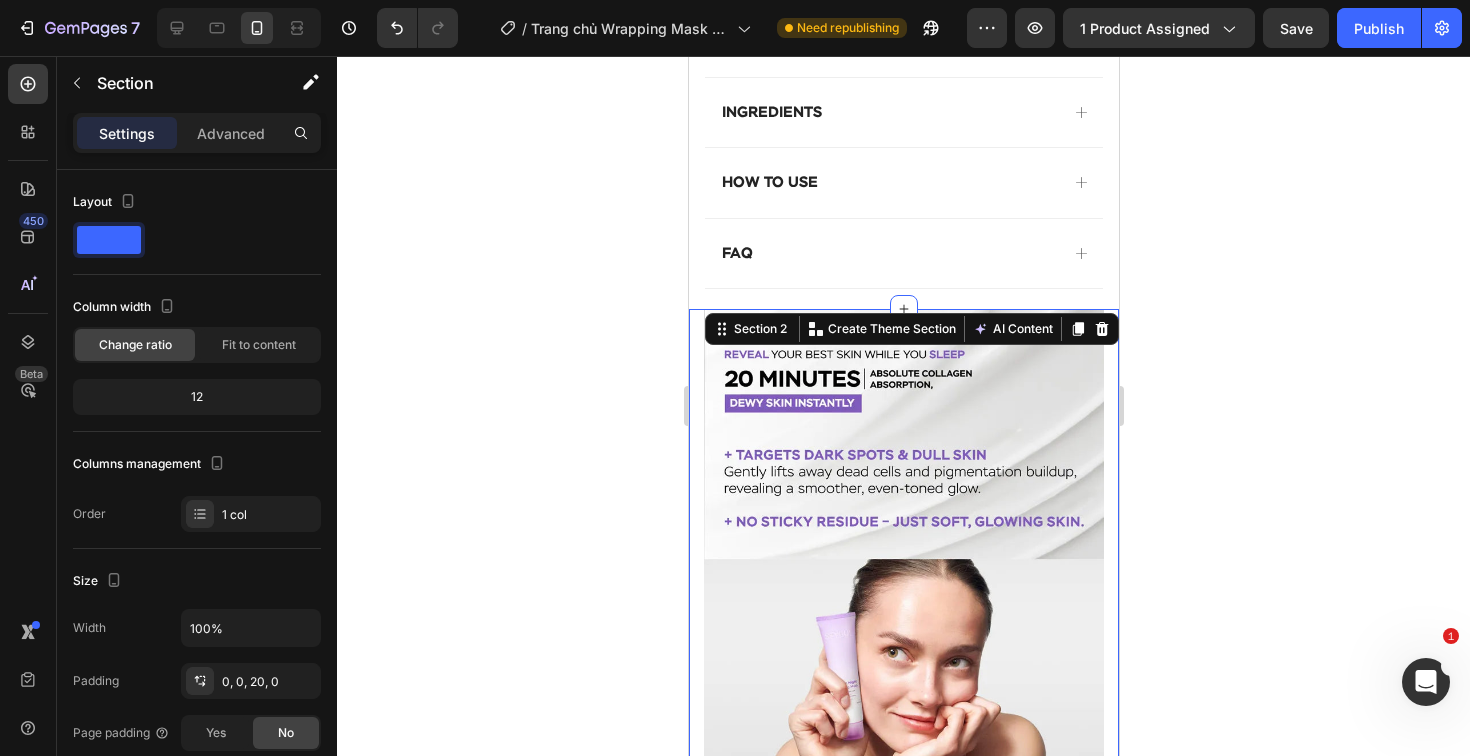 click 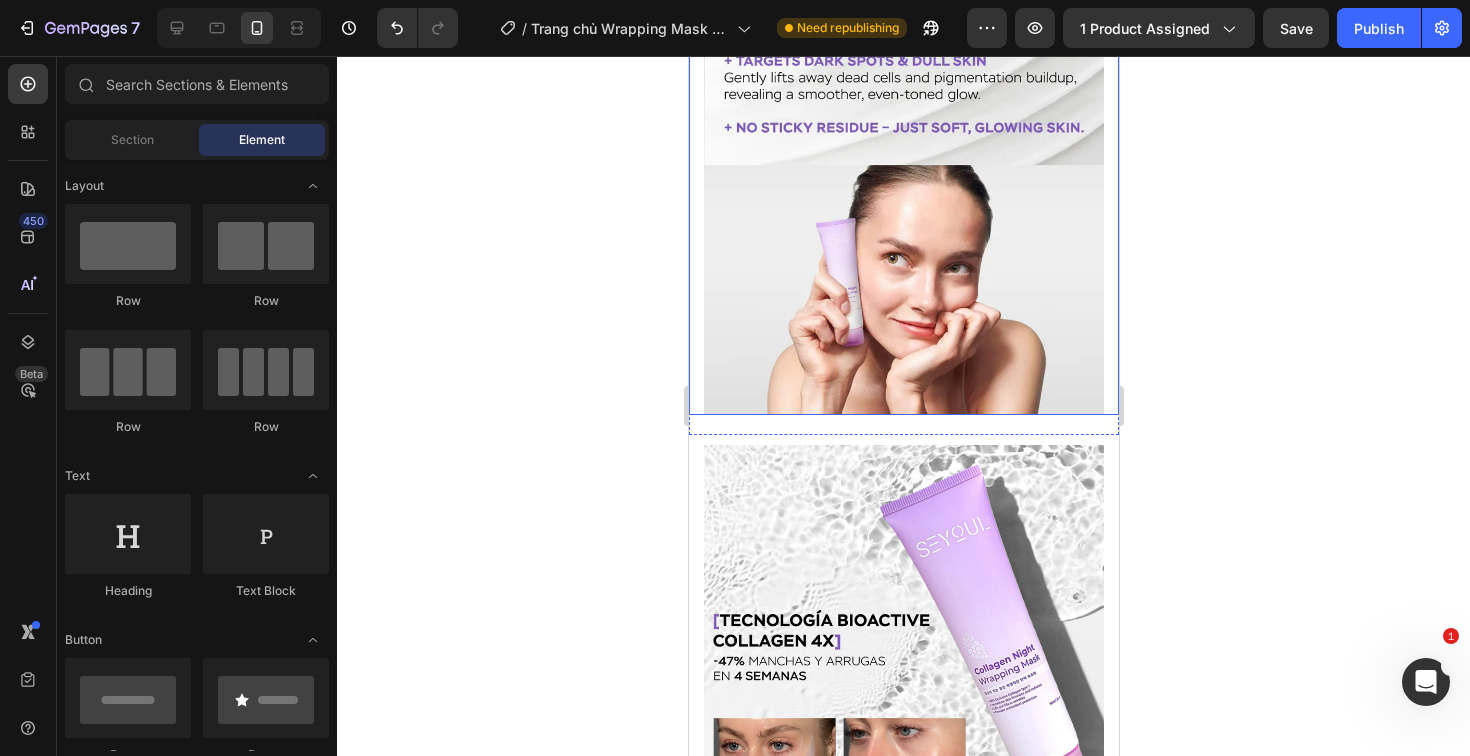 scroll, scrollTop: 1470, scrollLeft: 0, axis: vertical 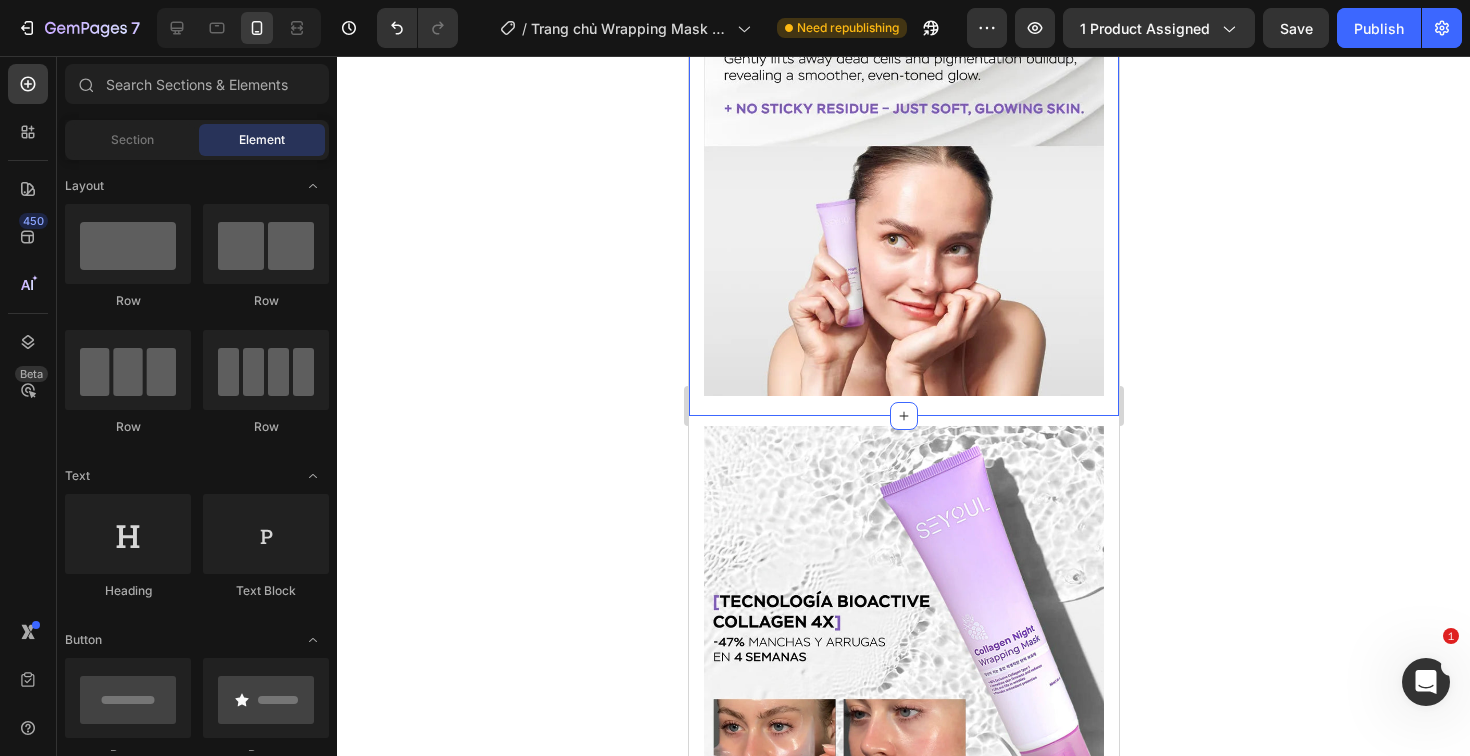 click on "Image Section 2   Create Theme Section AI Content Write with GemAI What would you like to describe here? Tone and Voice Persuasive Product Combo Bright Guard Show more Generate" at bounding box center [903, 156] 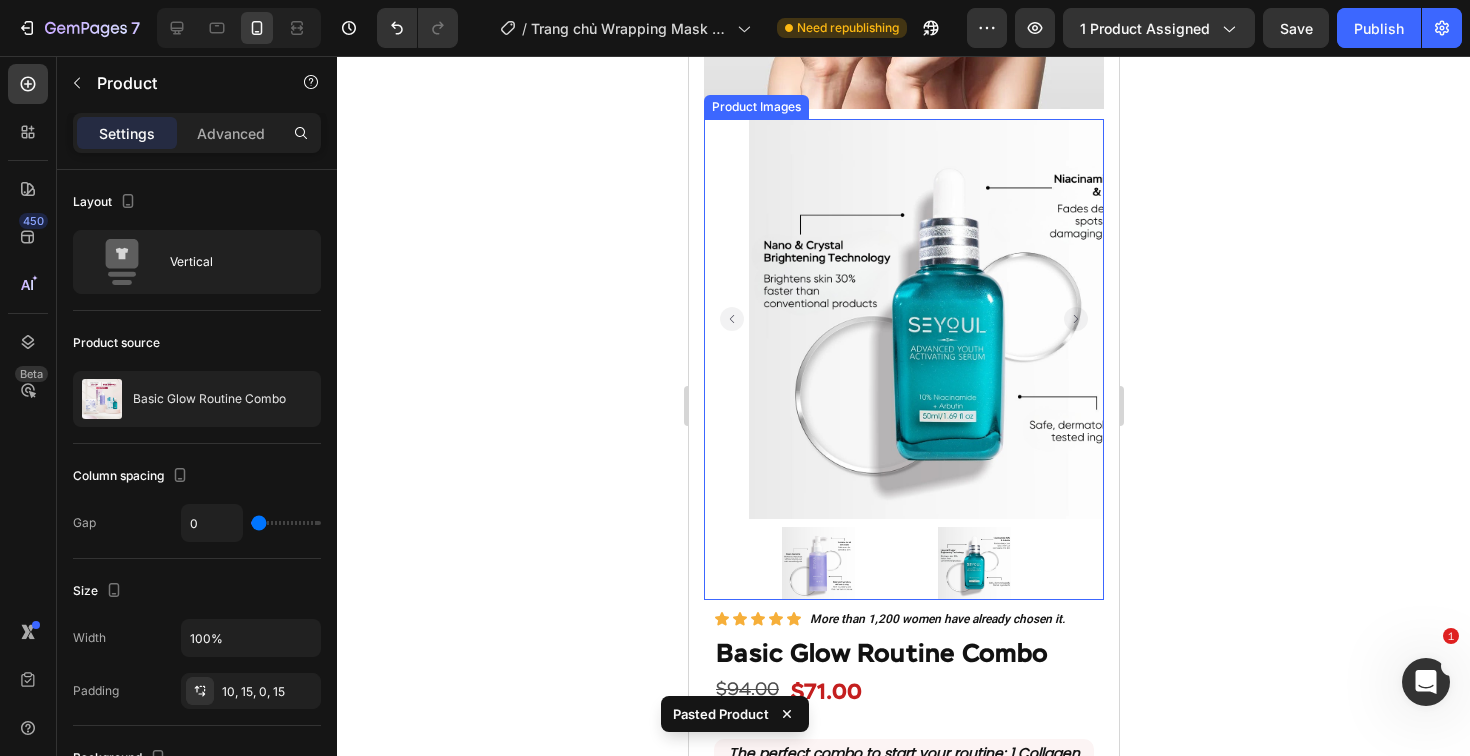 scroll, scrollTop: 1884, scrollLeft: 0, axis: vertical 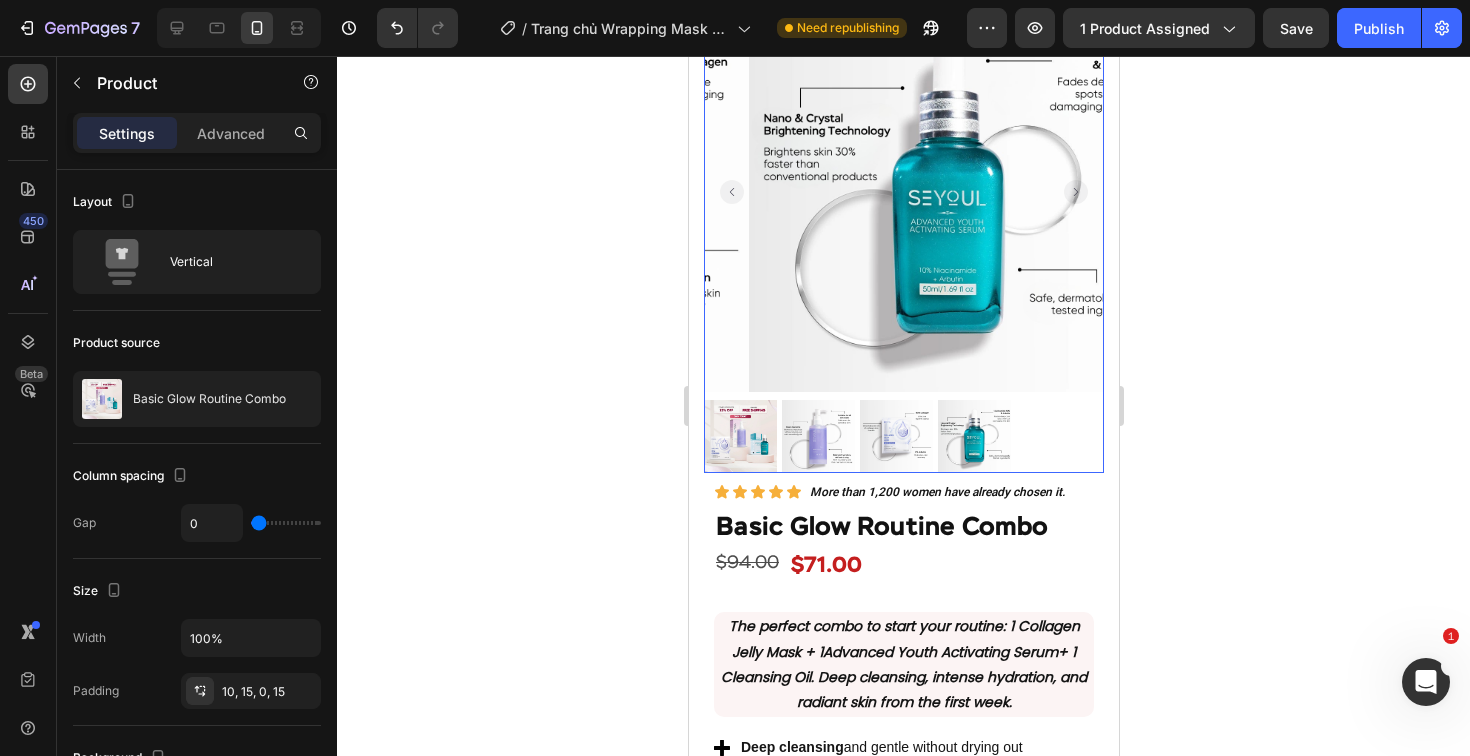 click at bounding box center (948, 192) 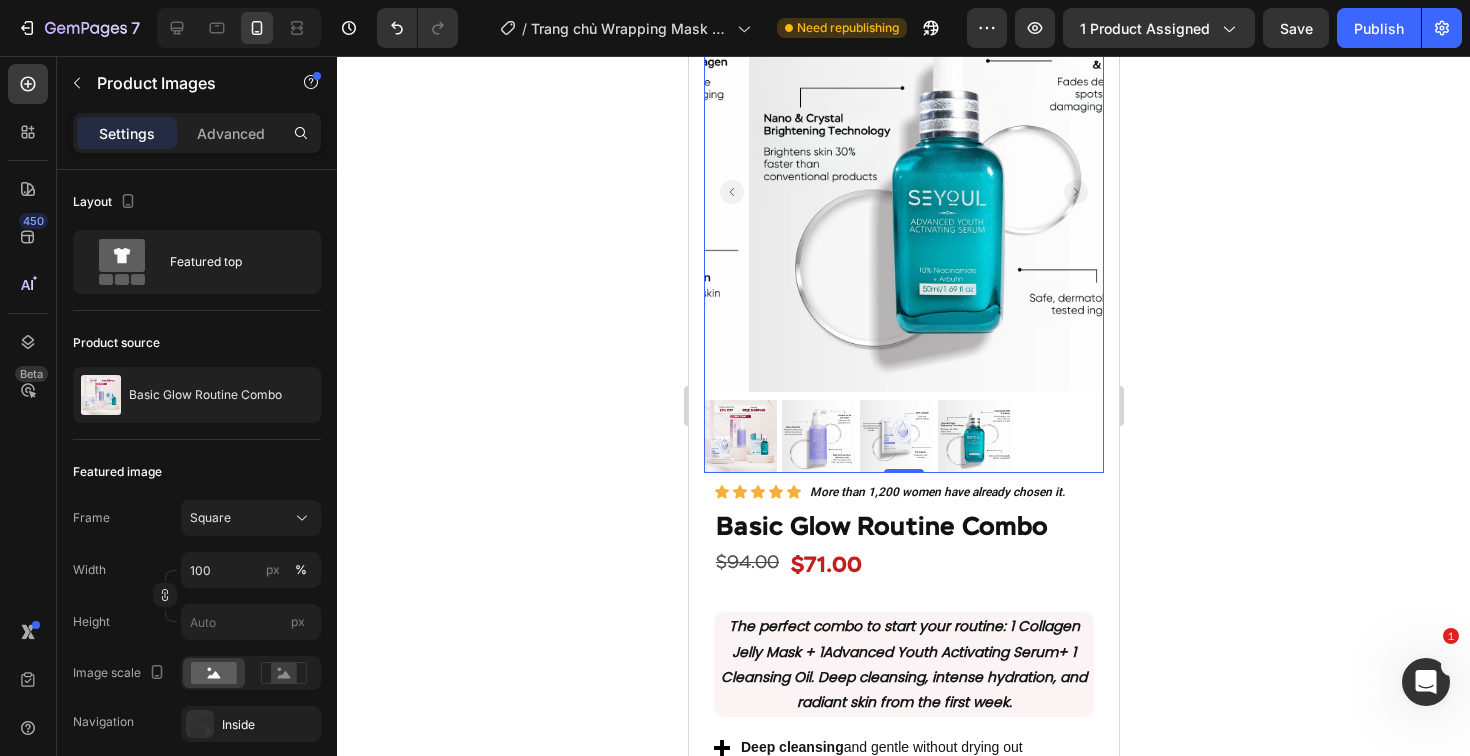 click at bounding box center (948, 192) 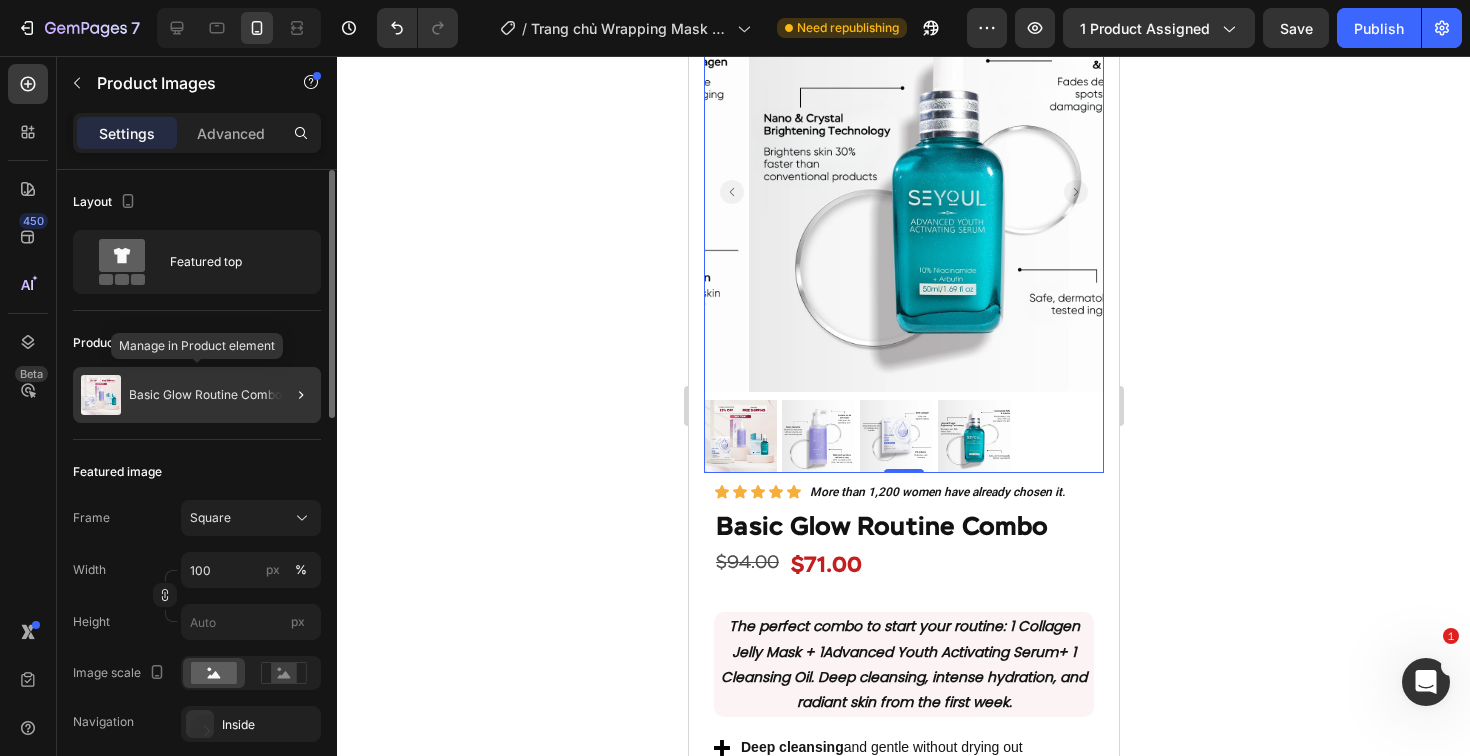 click on "Basic Glow Routine Combo" 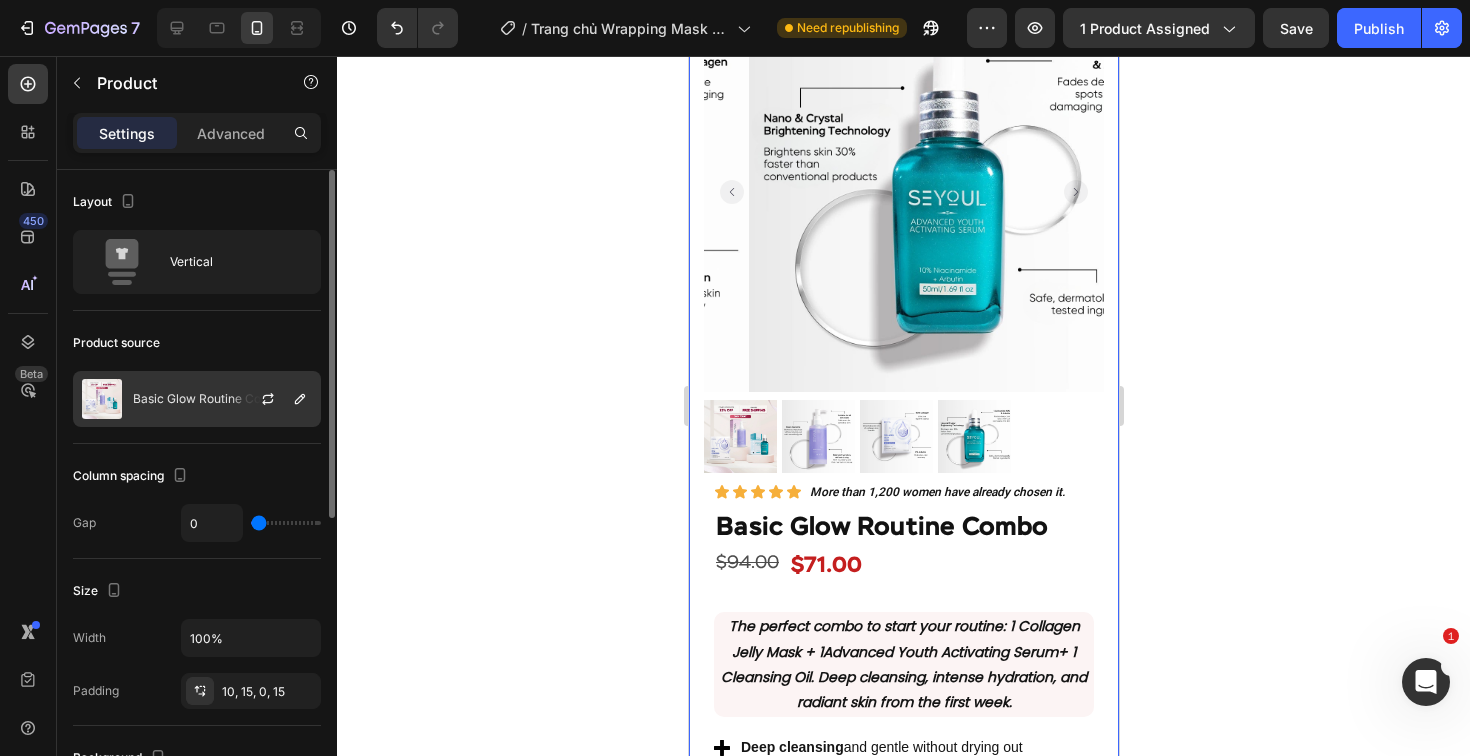 click on "Basic Glow Routine Combo" 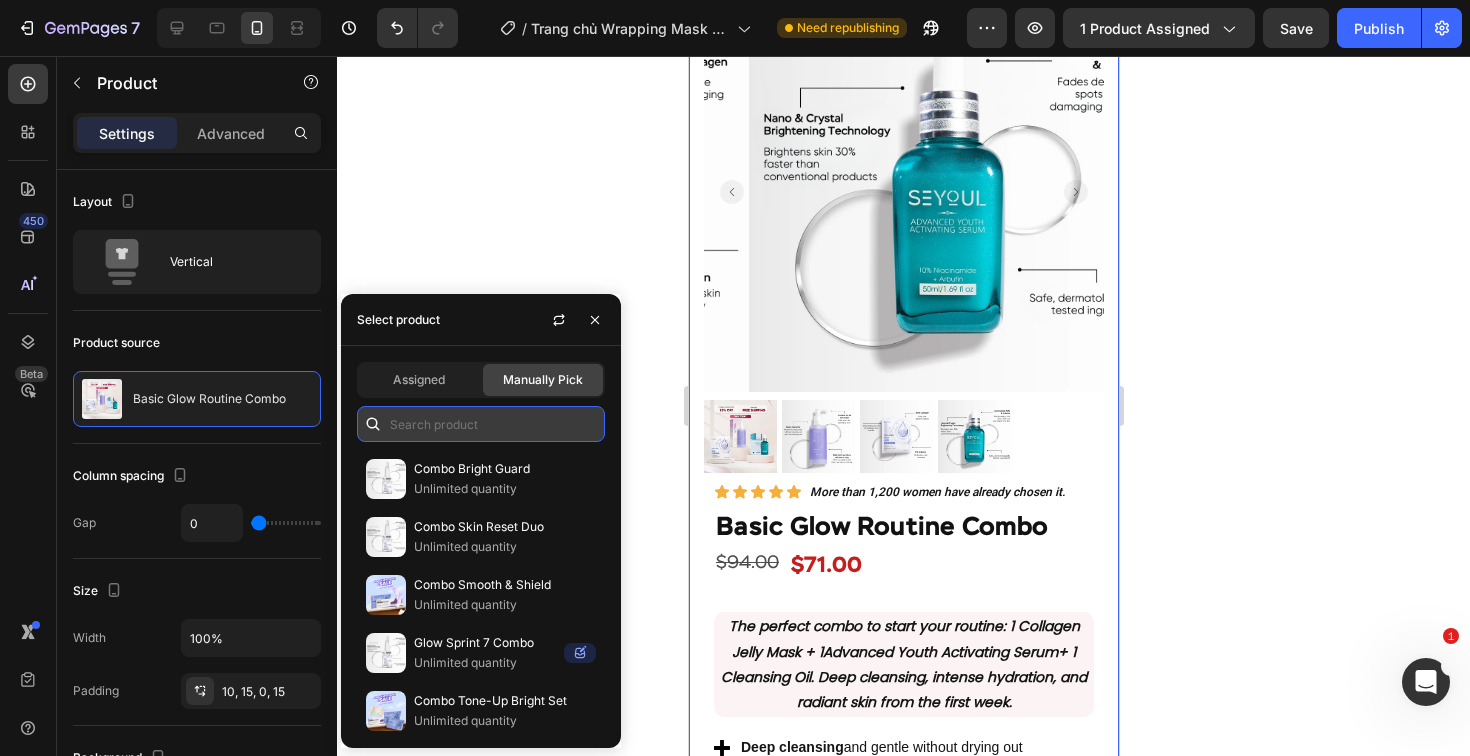 click at bounding box center [481, 424] 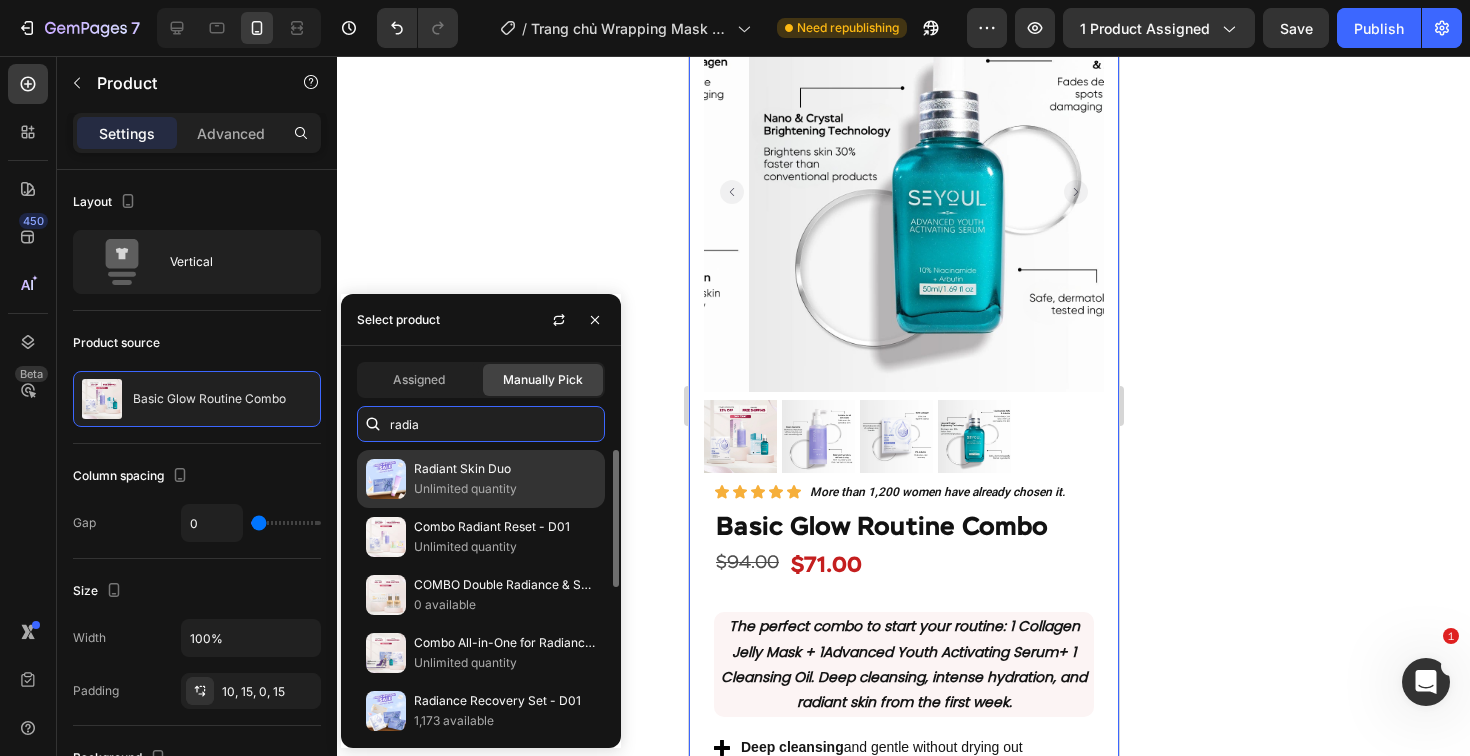 type on "radia" 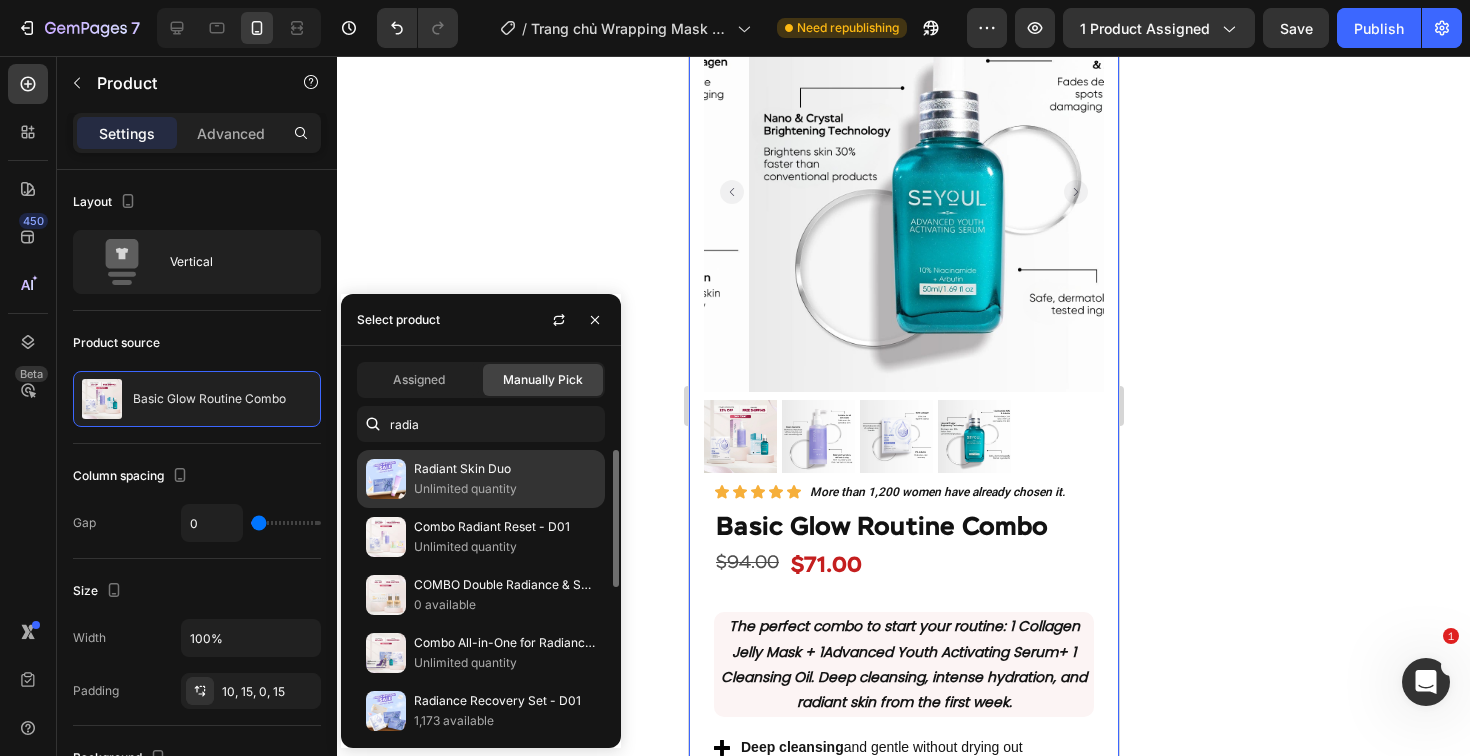 click on "Radiant Skin Duo" at bounding box center (505, 469) 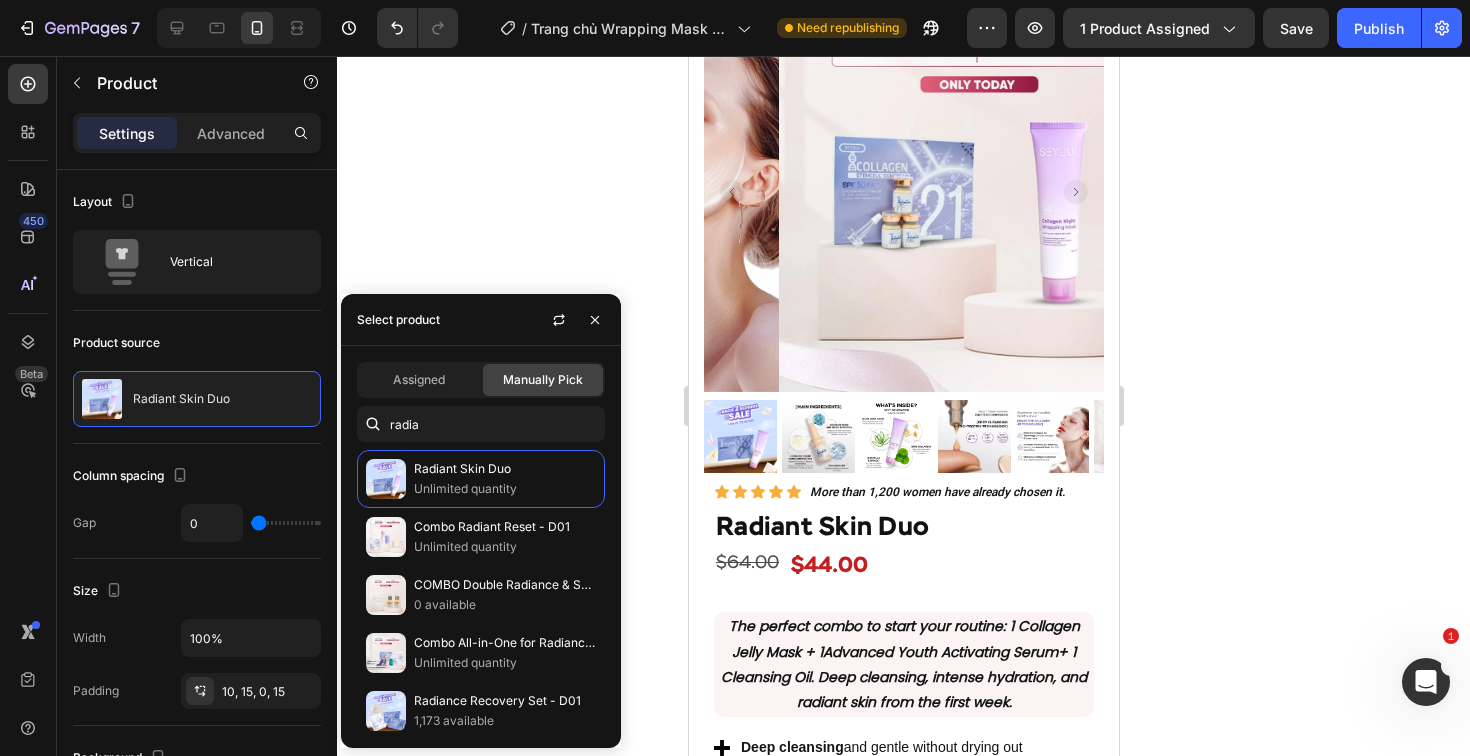 click 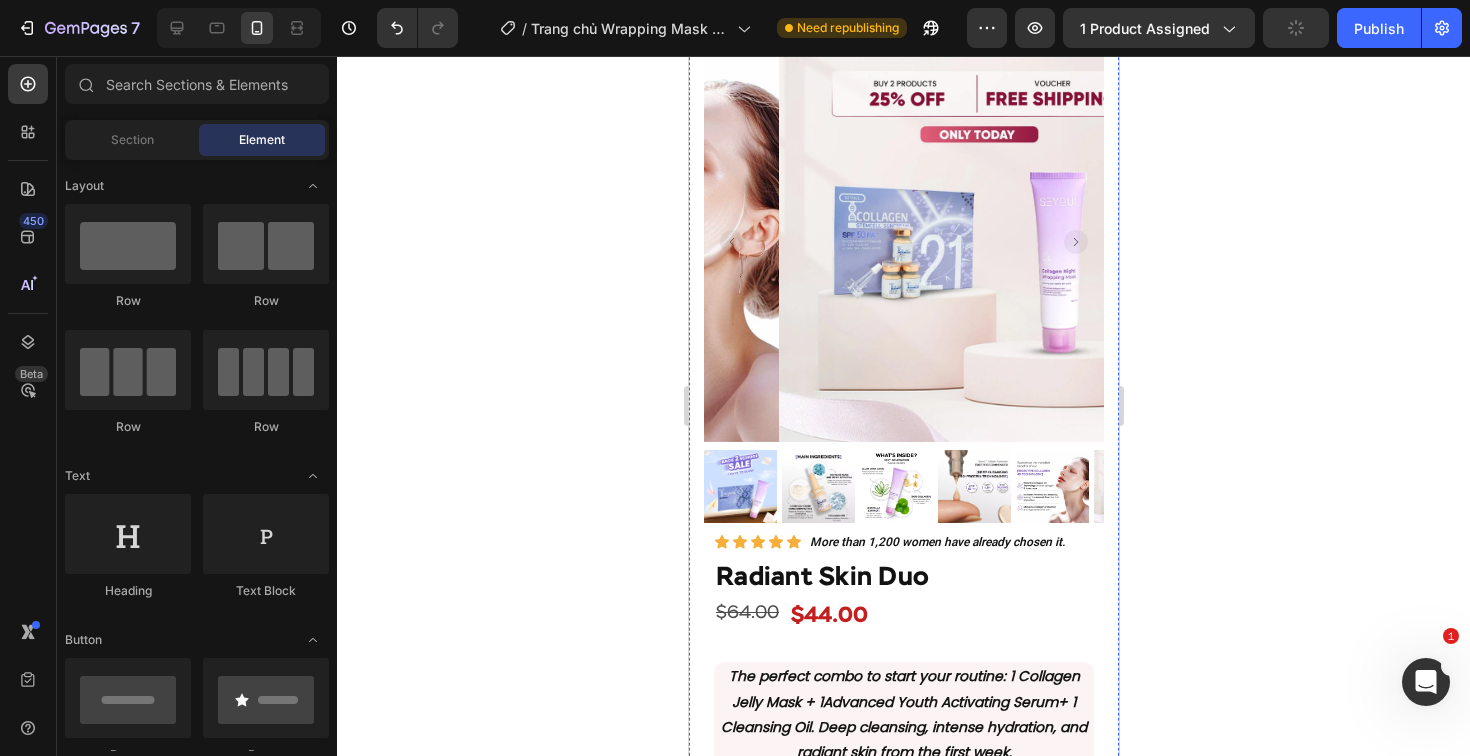 scroll, scrollTop: 1744, scrollLeft: 0, axis: vertical 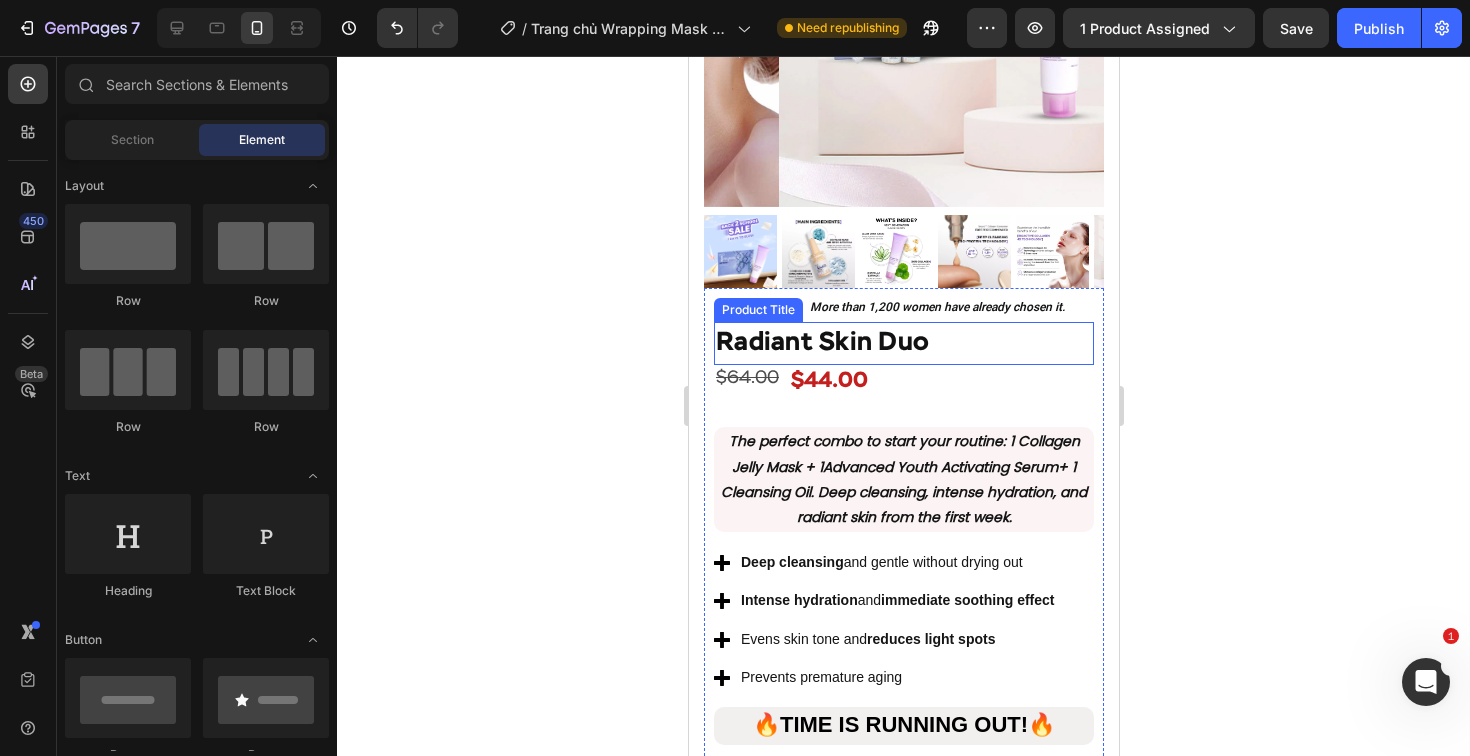 click on "Radiant Skin Duo" at bounding box center [903, 343] 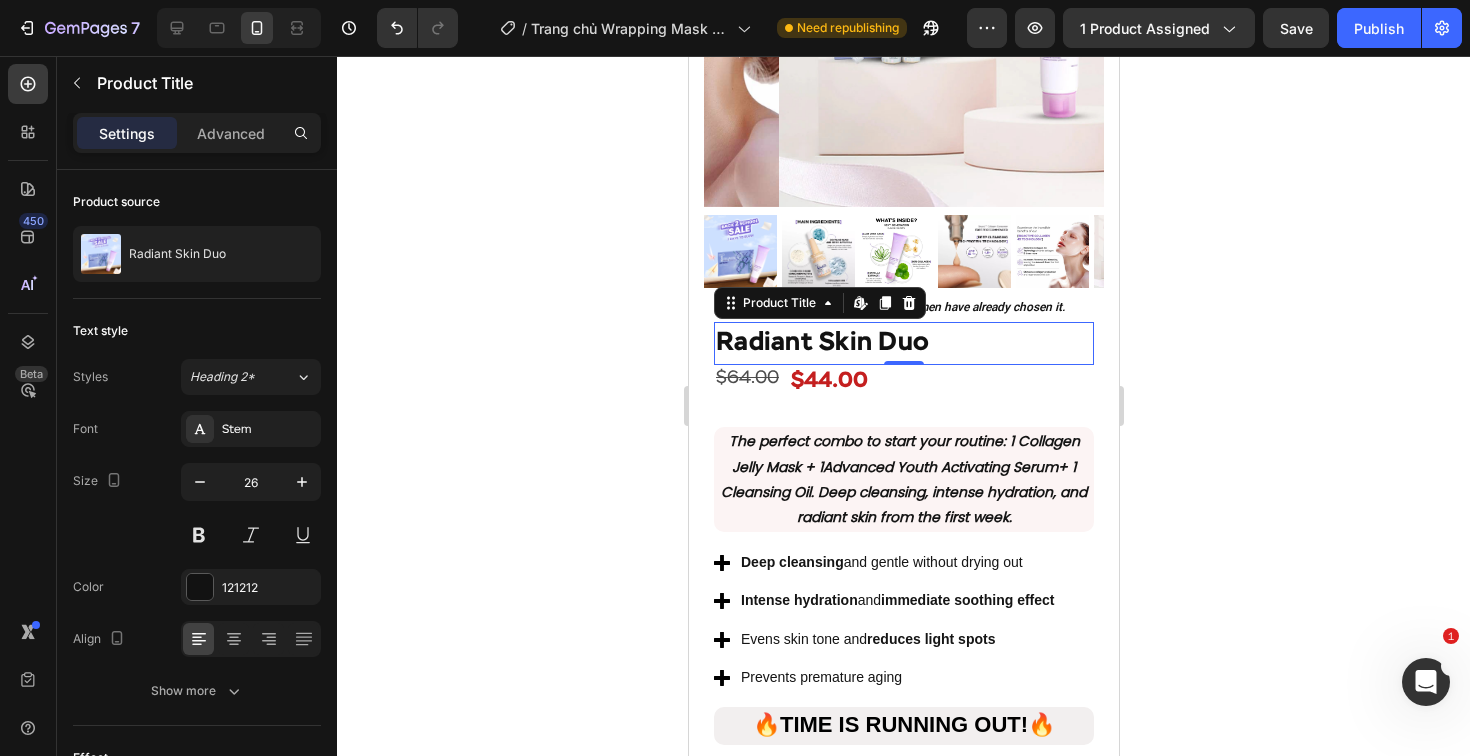 click on "Radiant Skin Duo" at bounding box center [903, 343] 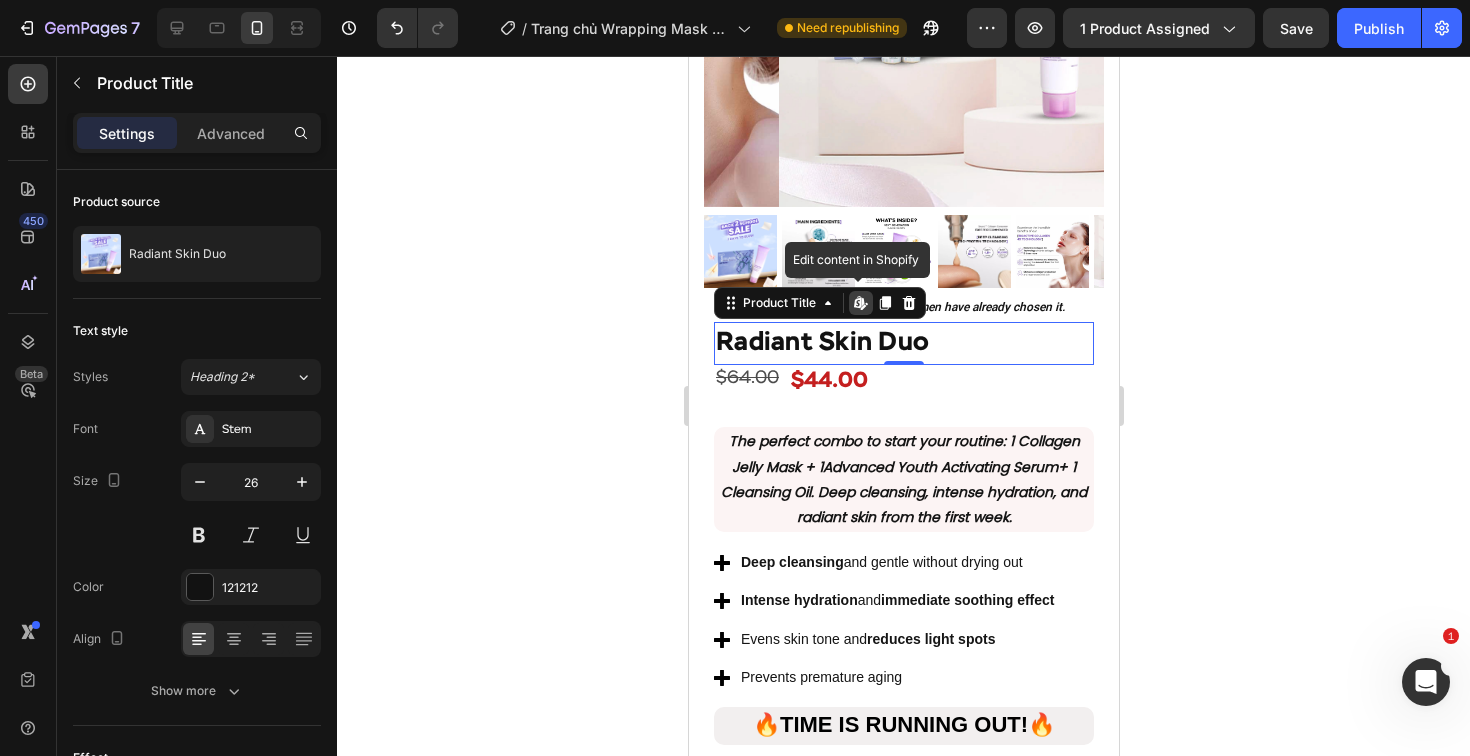 click on "Radiant Skin Duo" at bounding box center [903, 343] 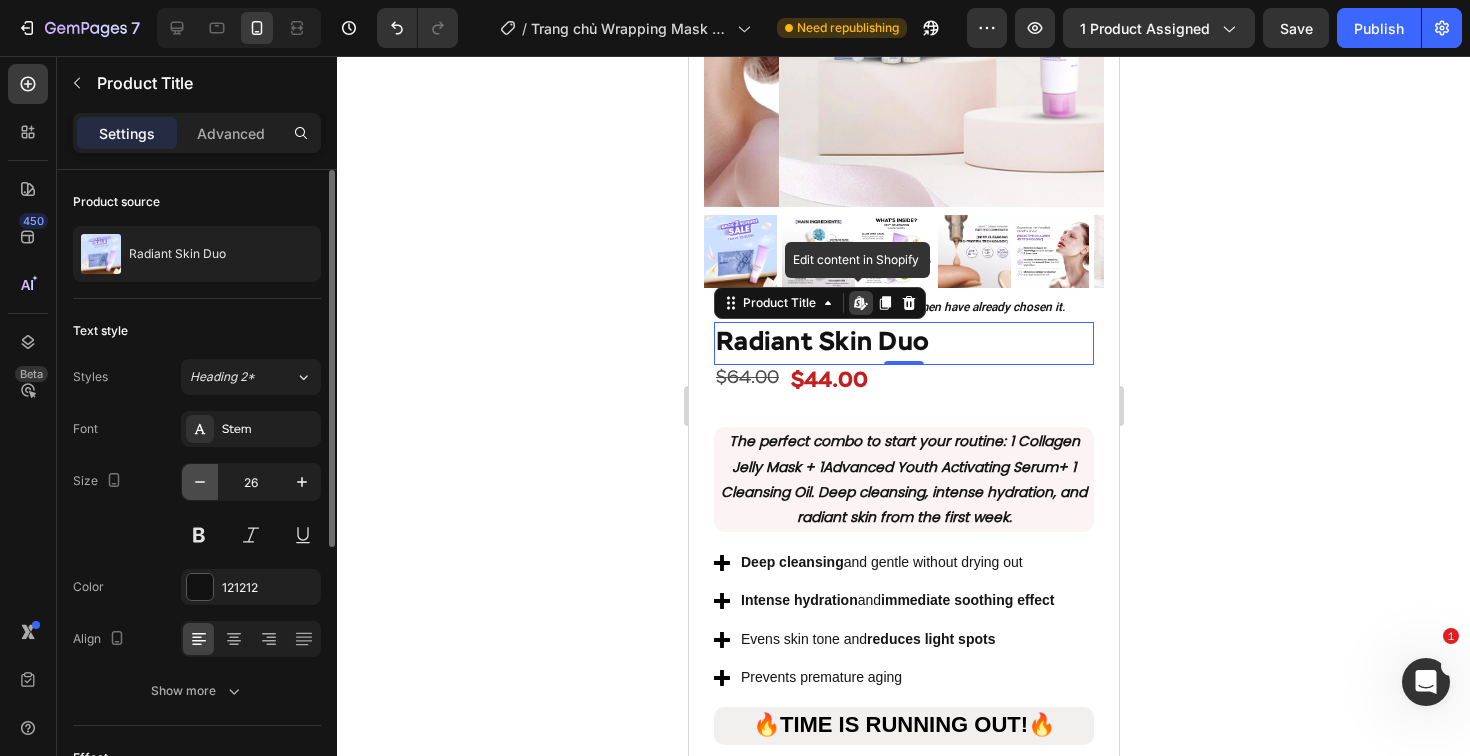 click 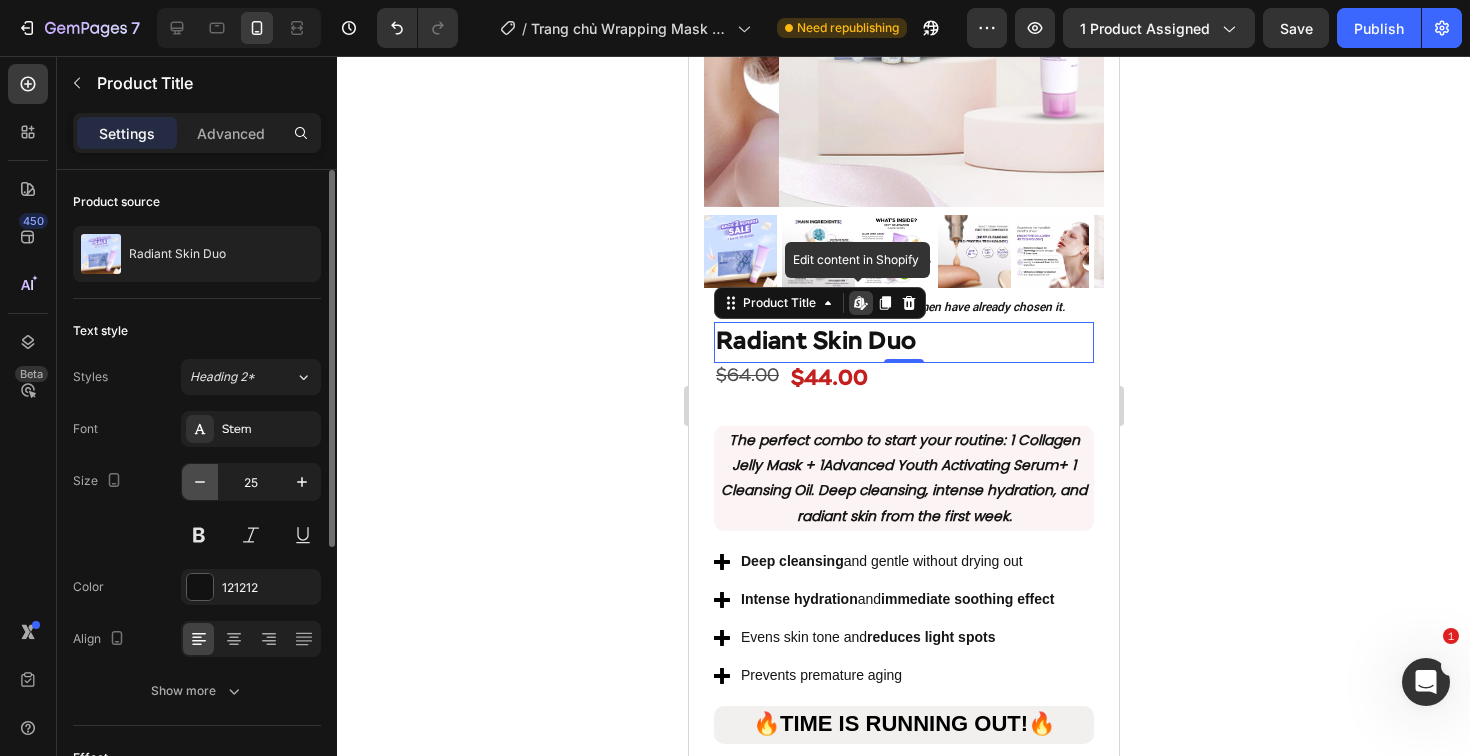 click 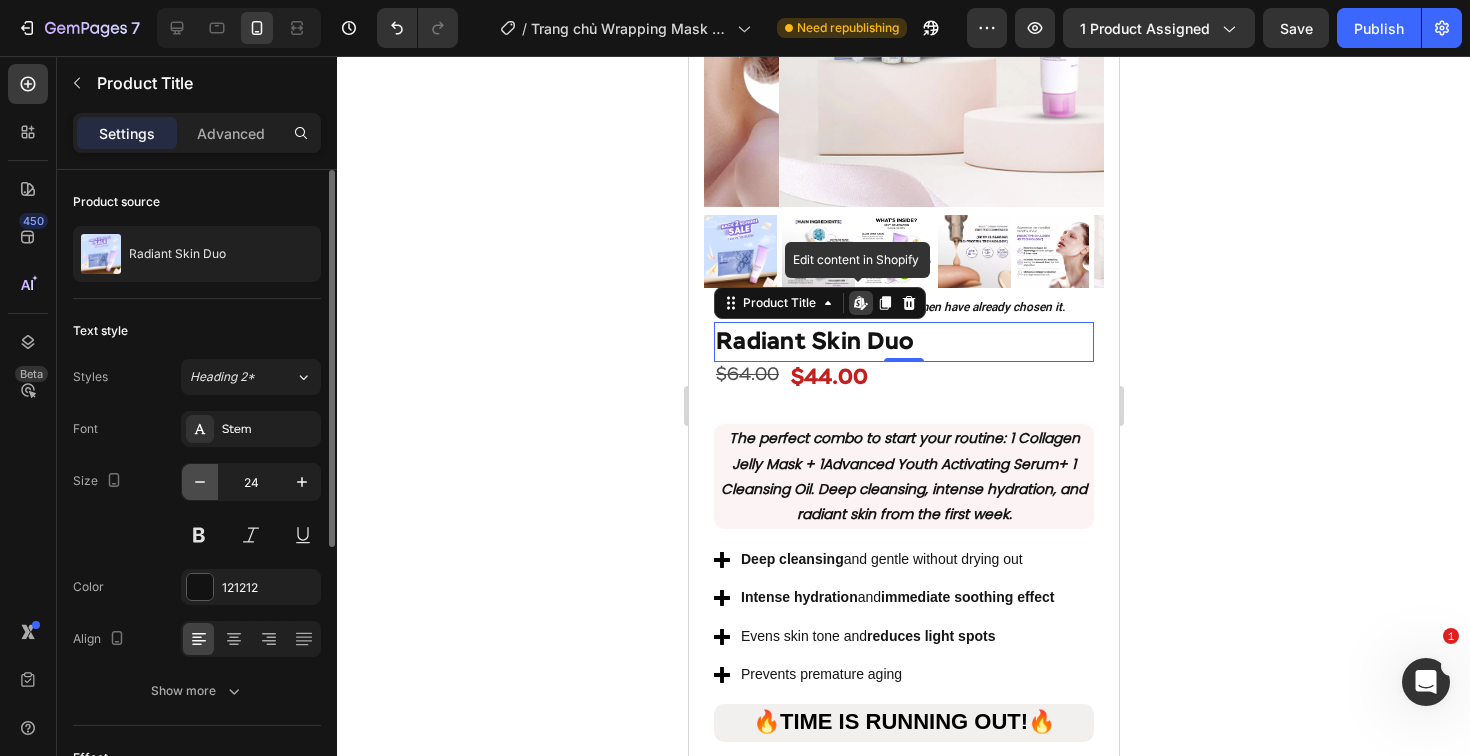 click 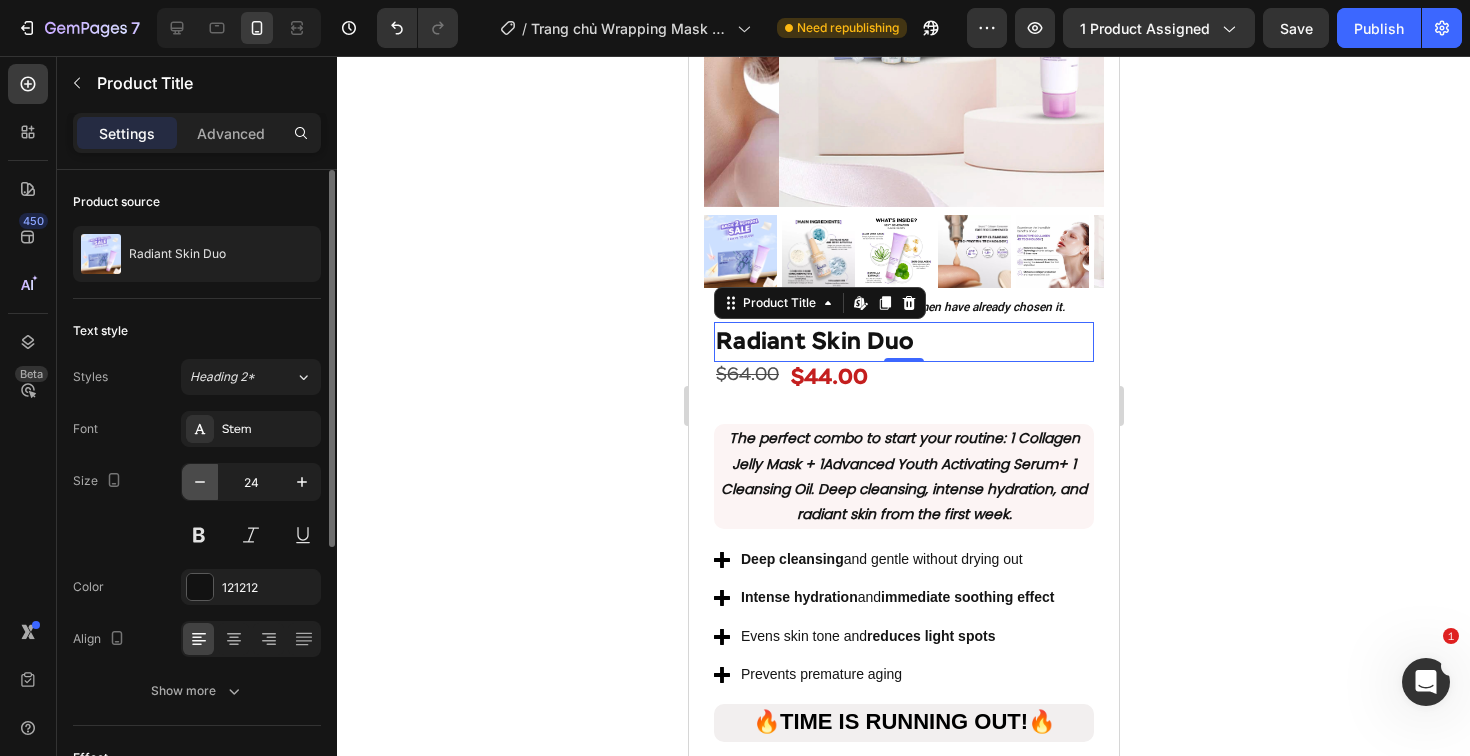 type on "23" 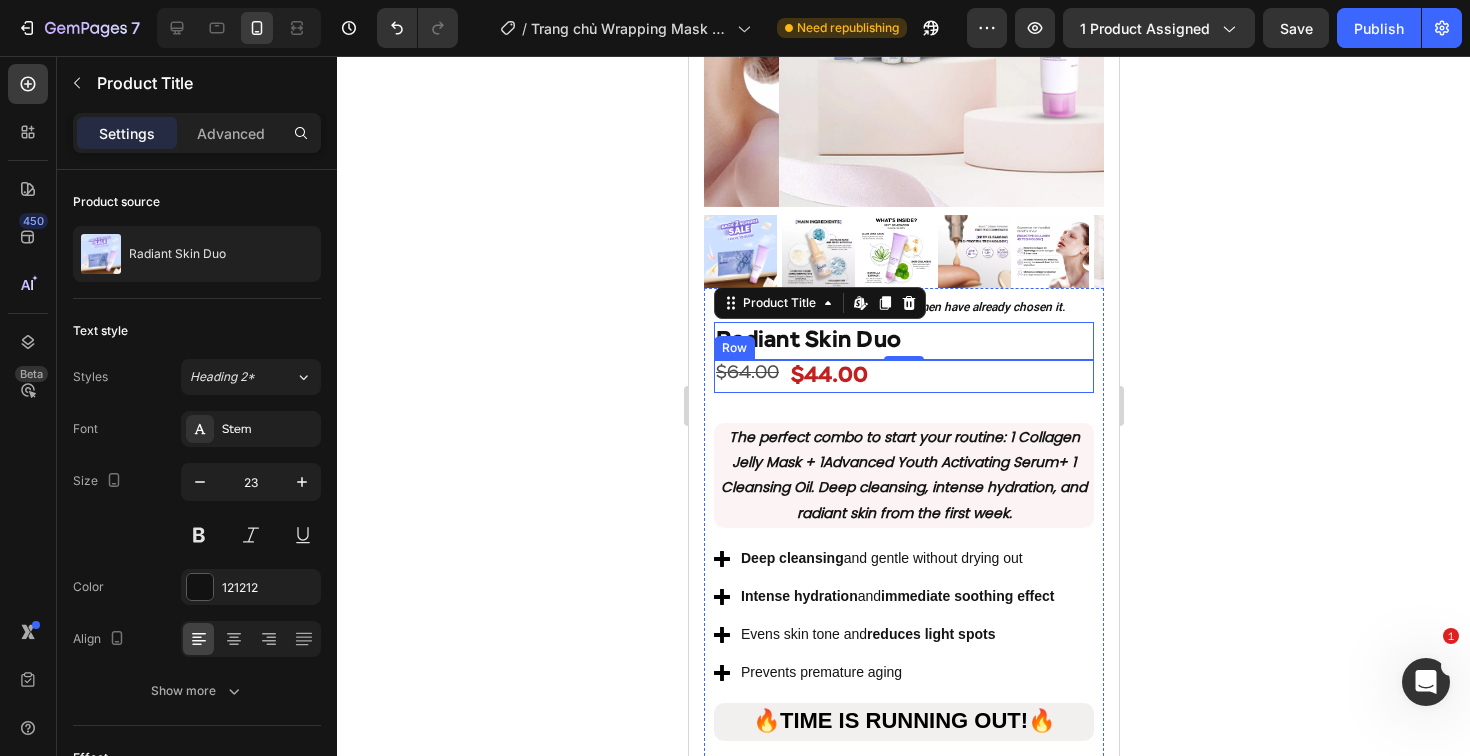 click on "$64.00 Product Price Product Price $44.00 Product Price Product Price Row" at bounding box center [903, 376] 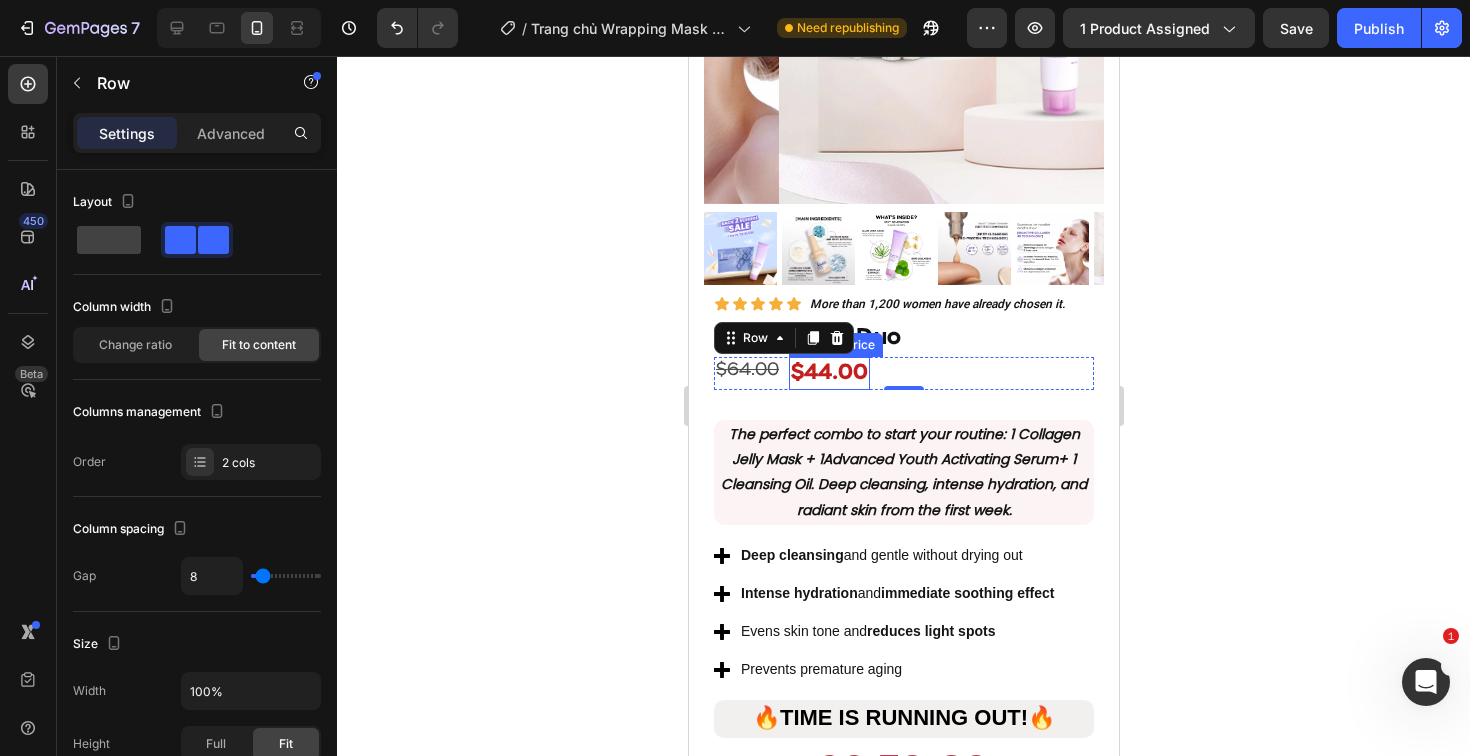 scroll, scrollTop: 1748, scrollLeft: 0, axis: vertical 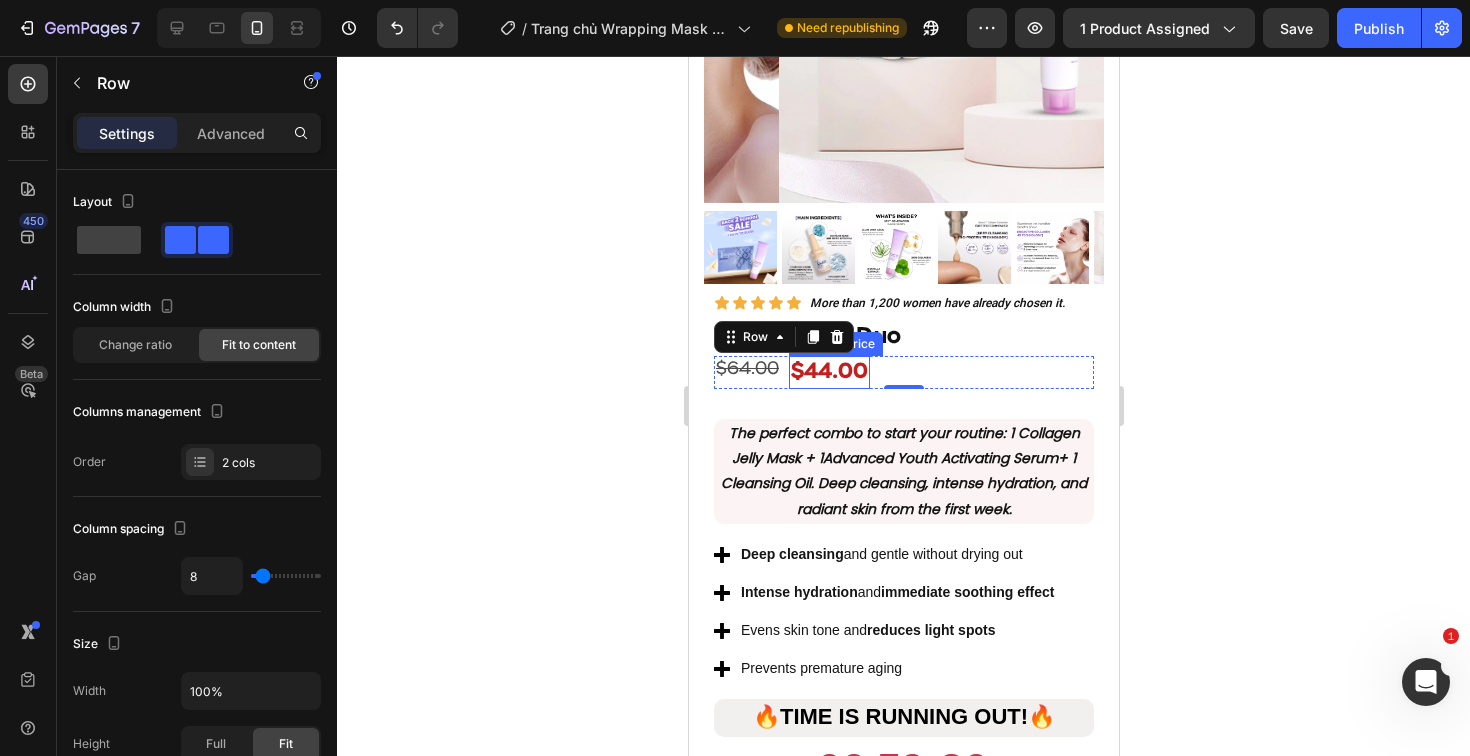click on "$44.00" at bounding box center [828, 372] 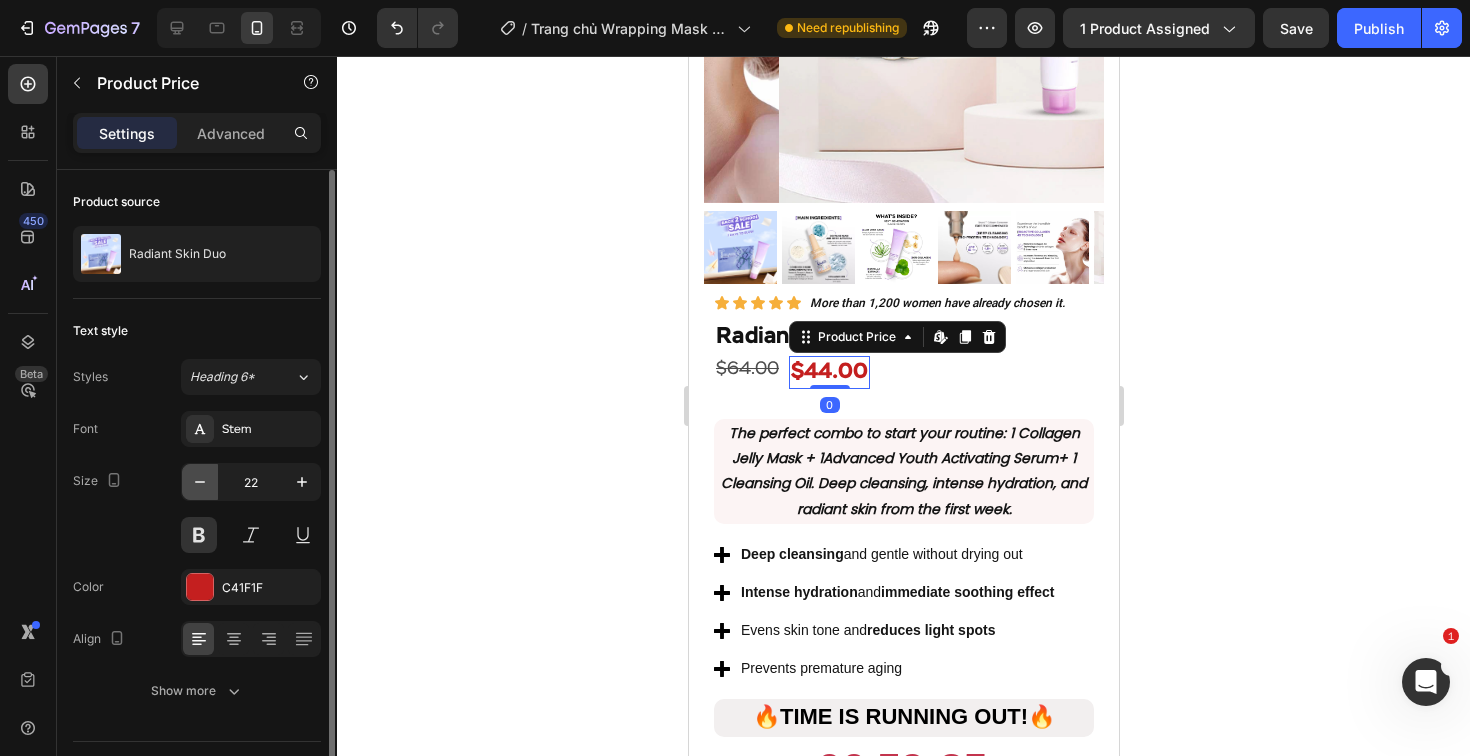 click 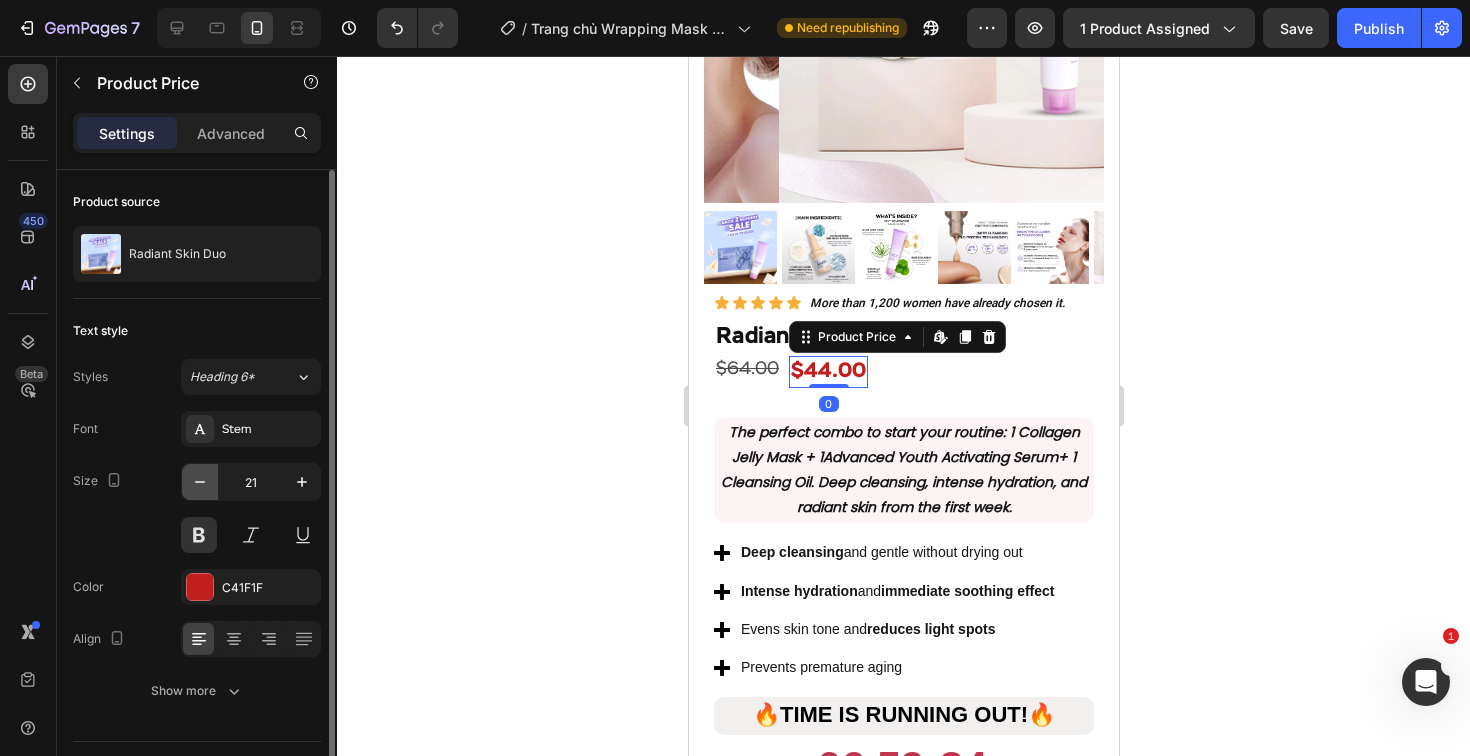 click 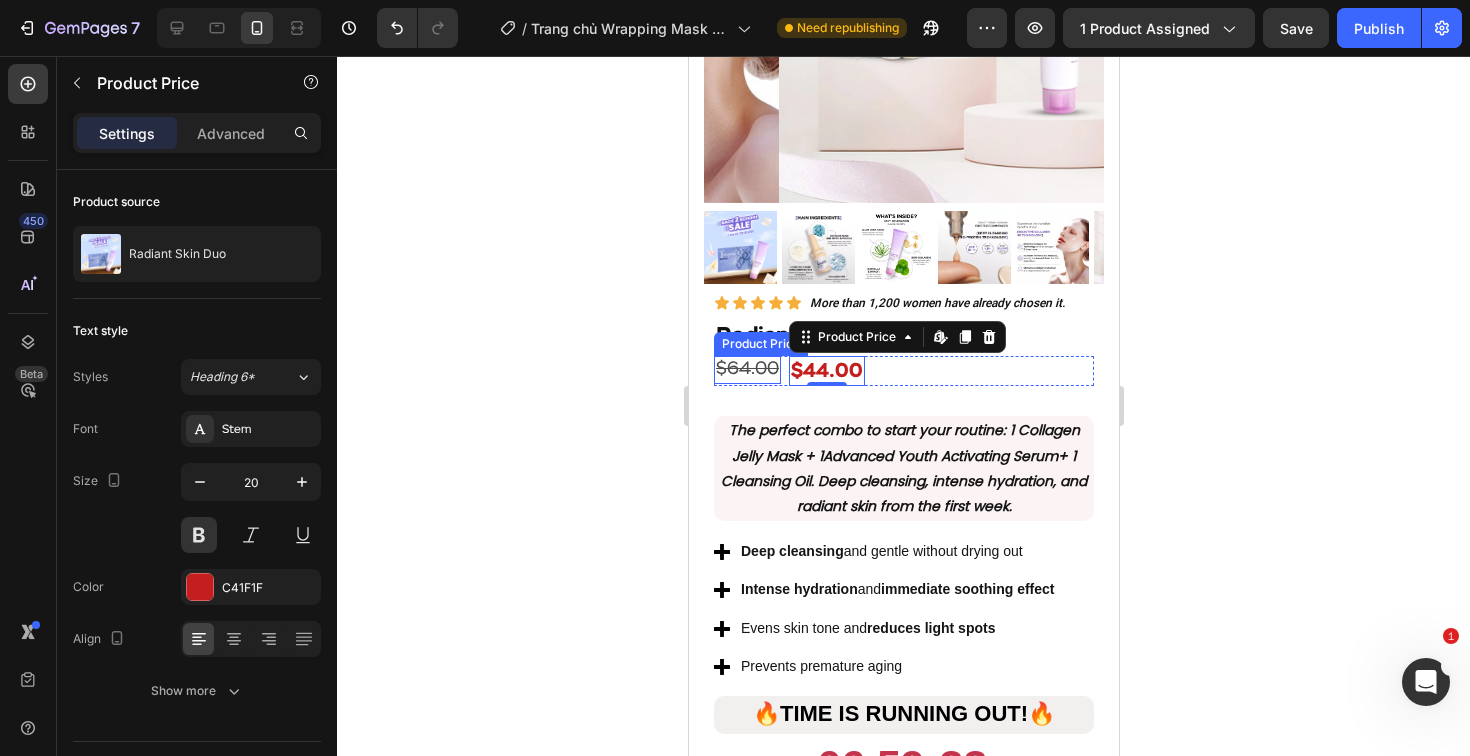 click on "$64.00" at bounding box center (746, 369) 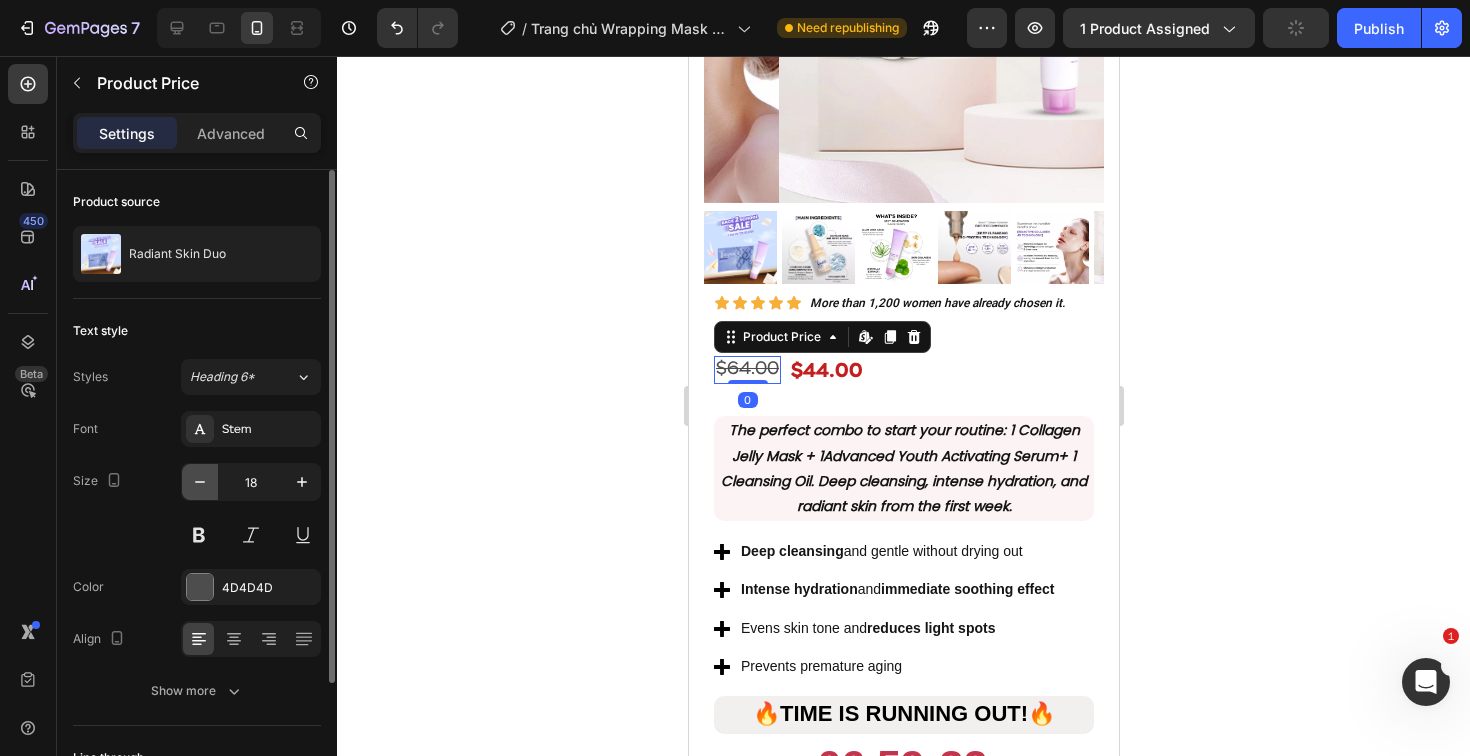 click 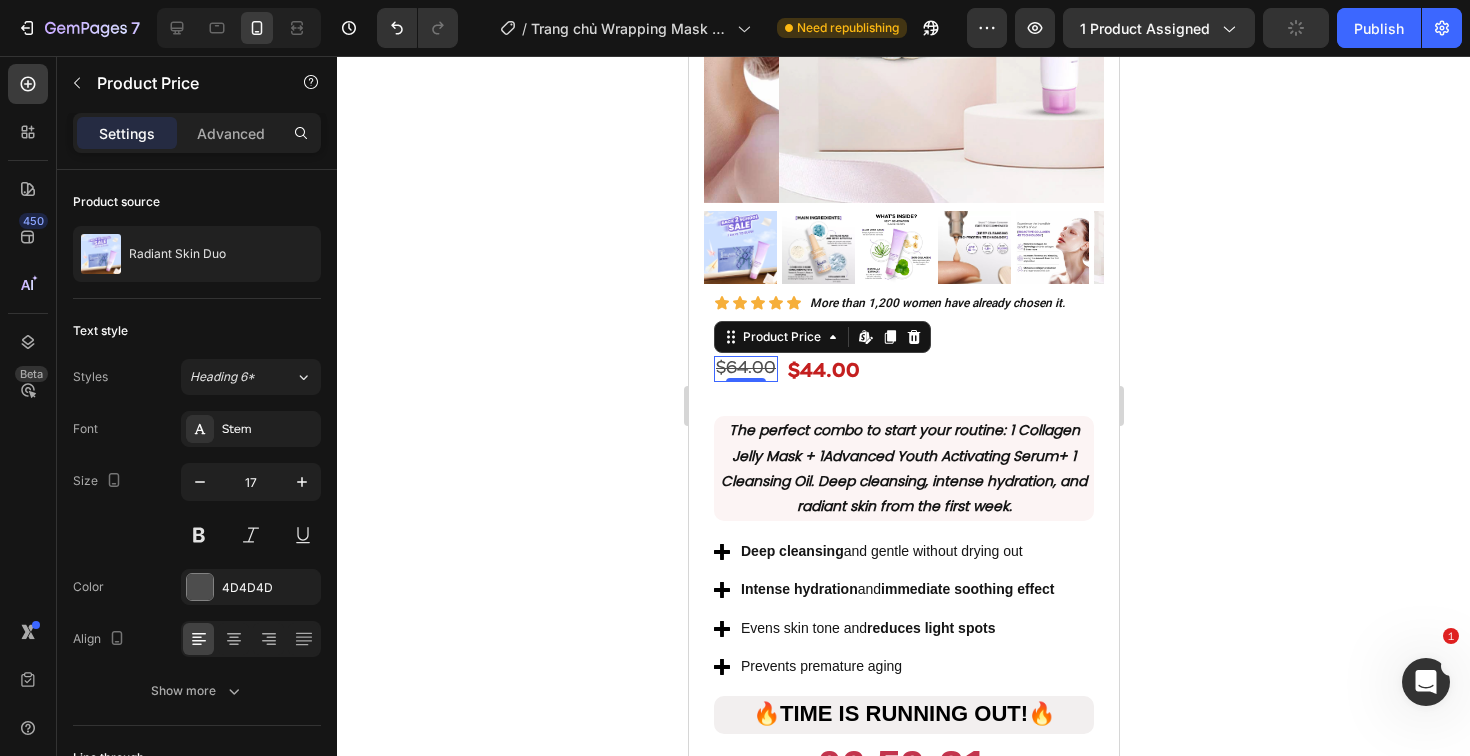 click 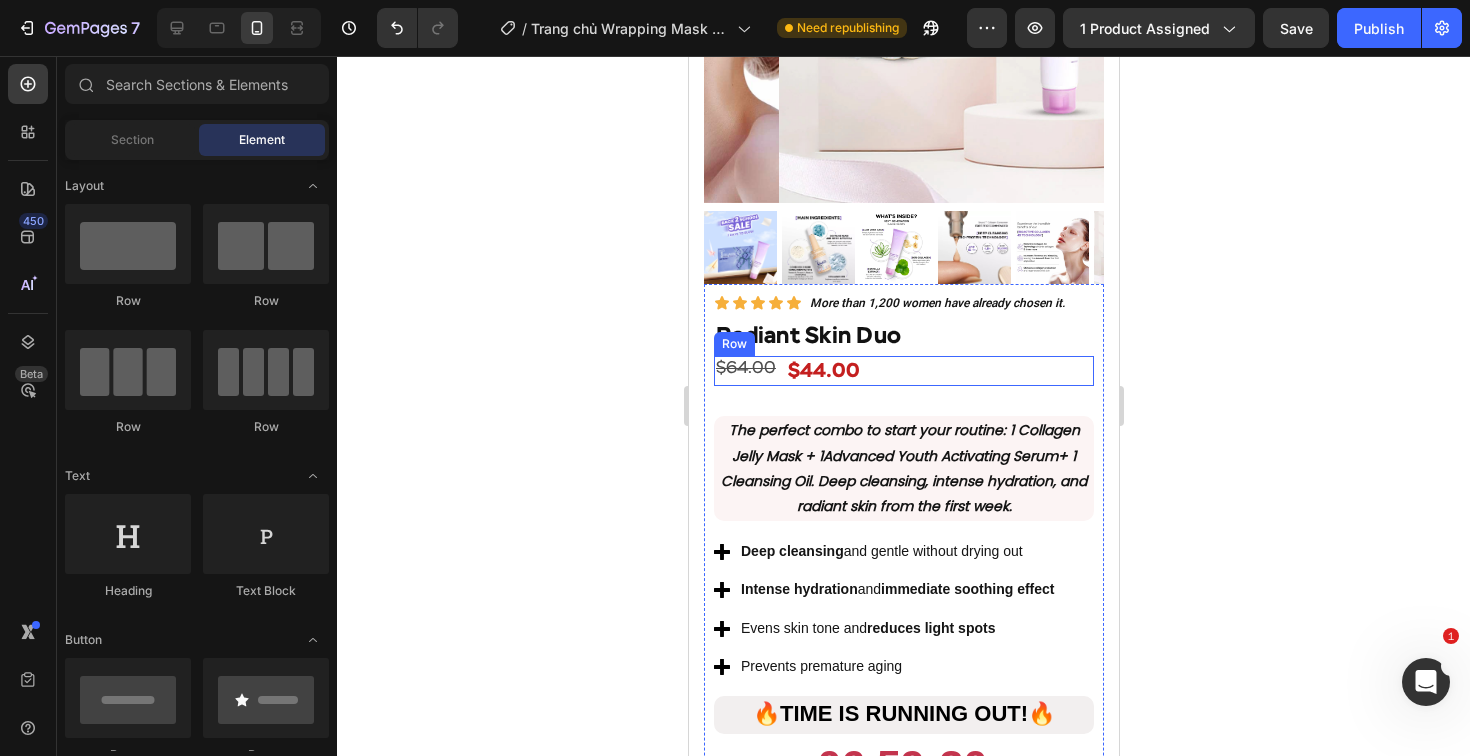 click on "$64.00 Product Price Product Price $44.00 Product Price Product Price Row" at bounding box center (903, 371) 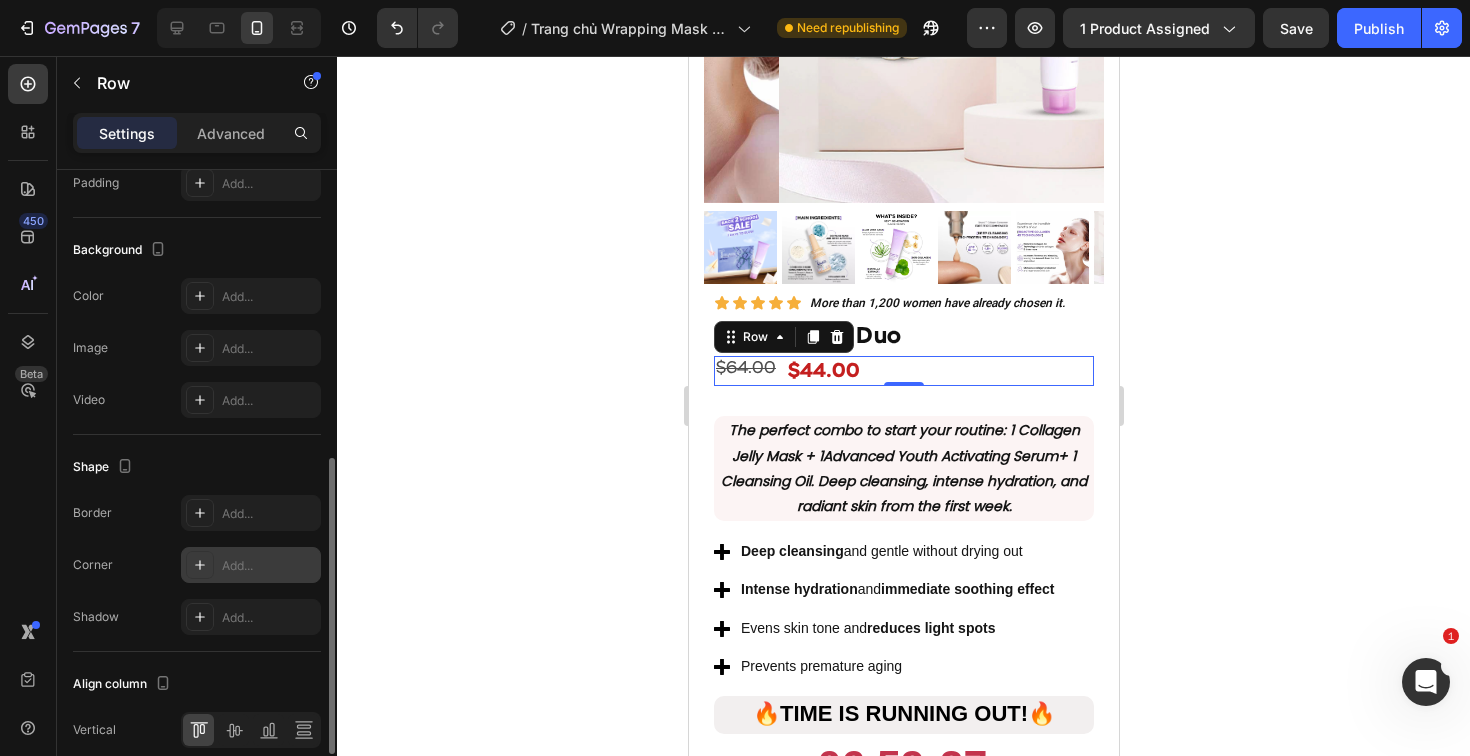 scroll, scrollTop: 664, scrollLeft: 0, axis: vertical 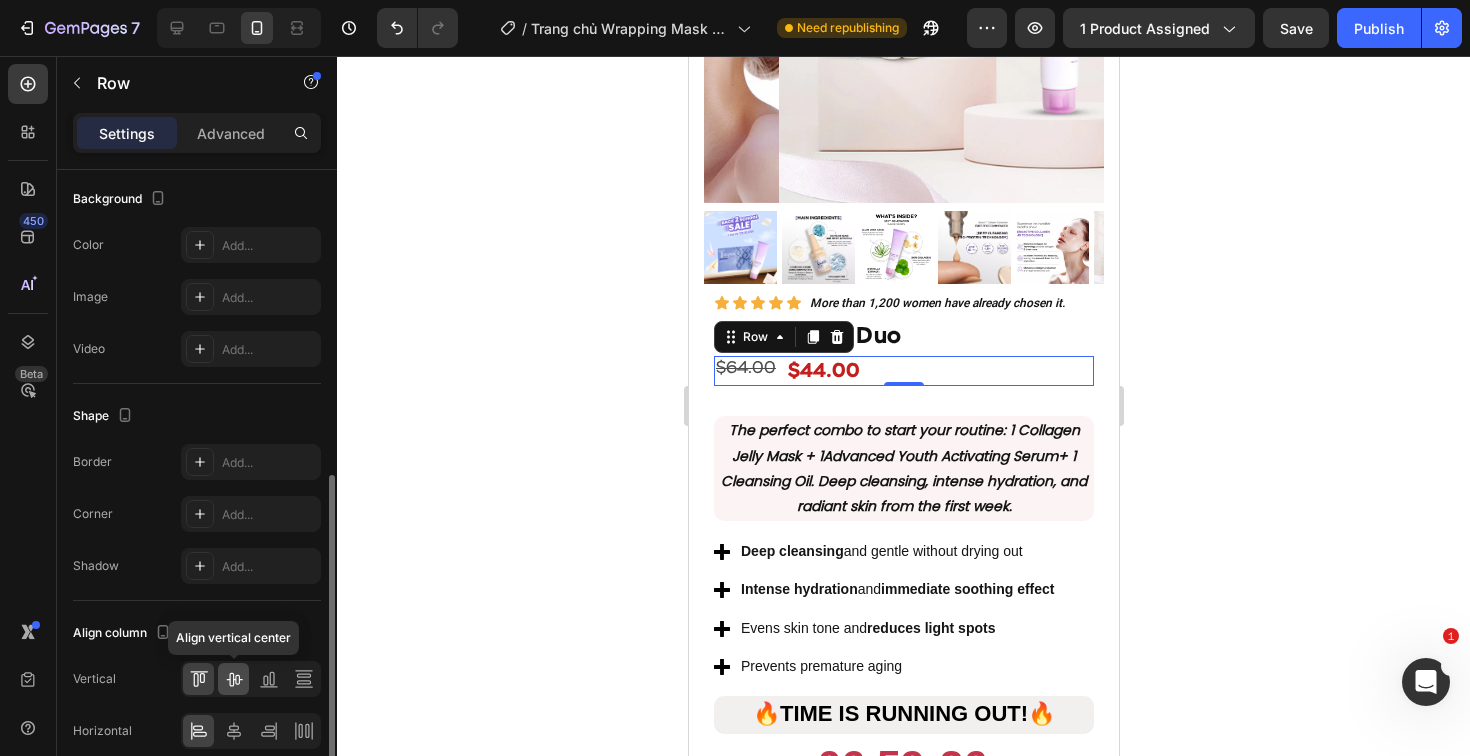 click 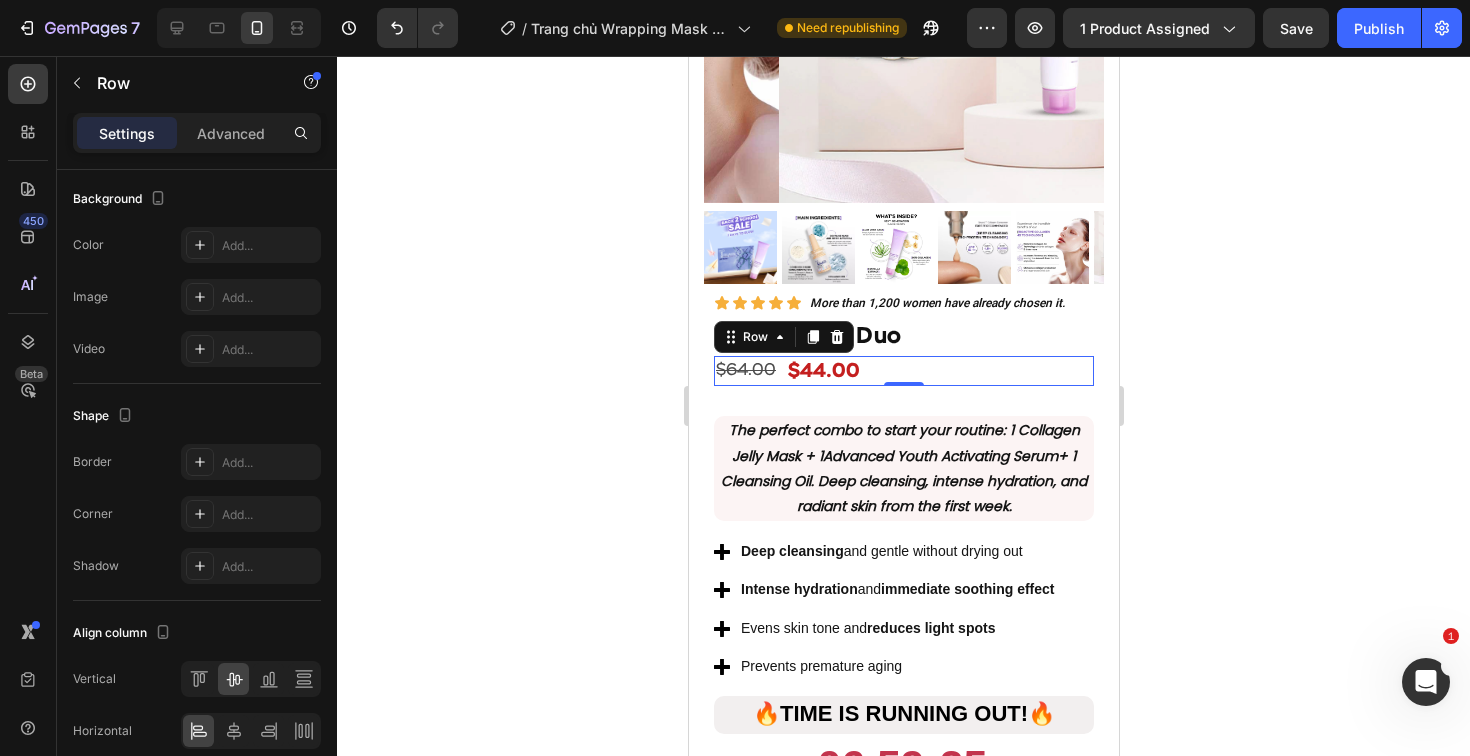 click 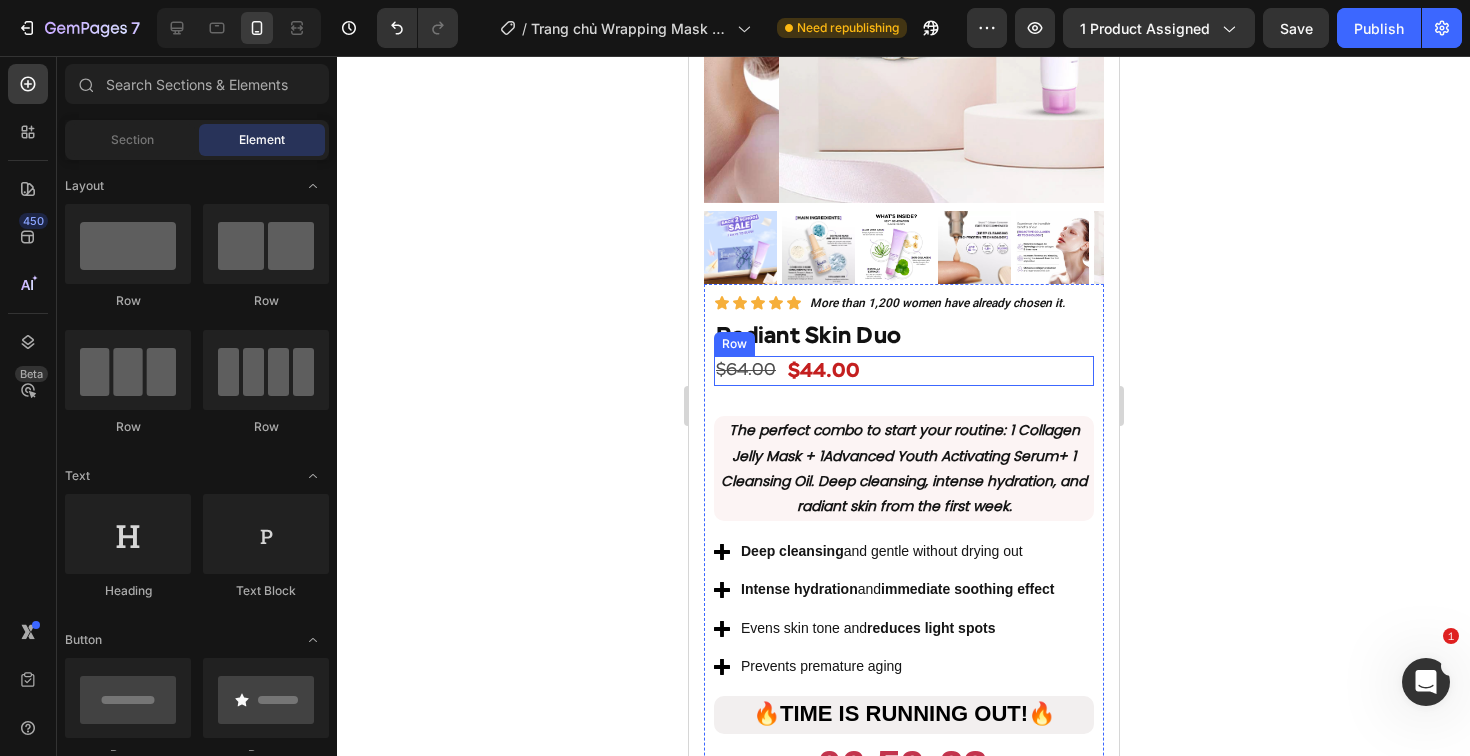 click on "$64.00 Product Price Product Price $44.00 Product Price Product Price Row" at bounding box center (903, 371) 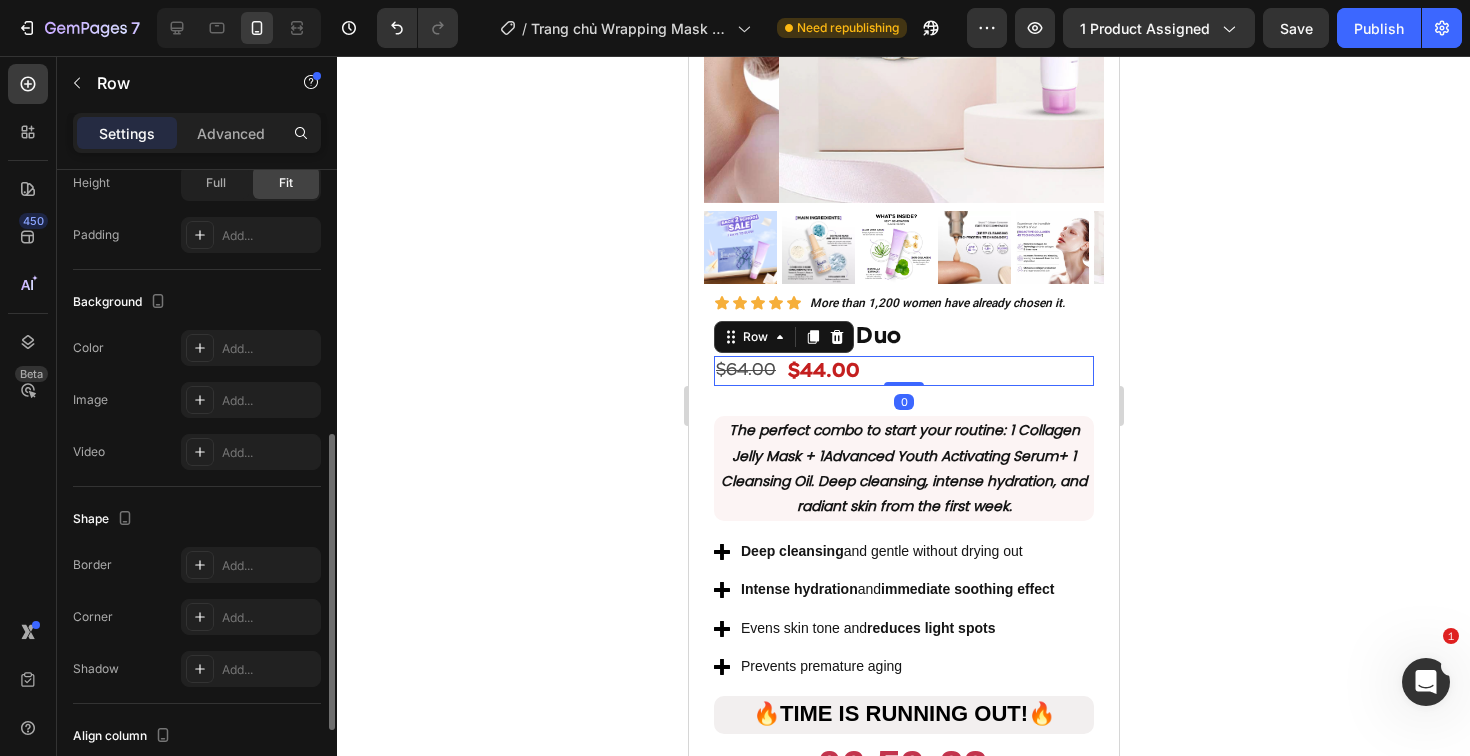 scroll, scrollTop: 753, scrollLeft: 0, axis: vertical 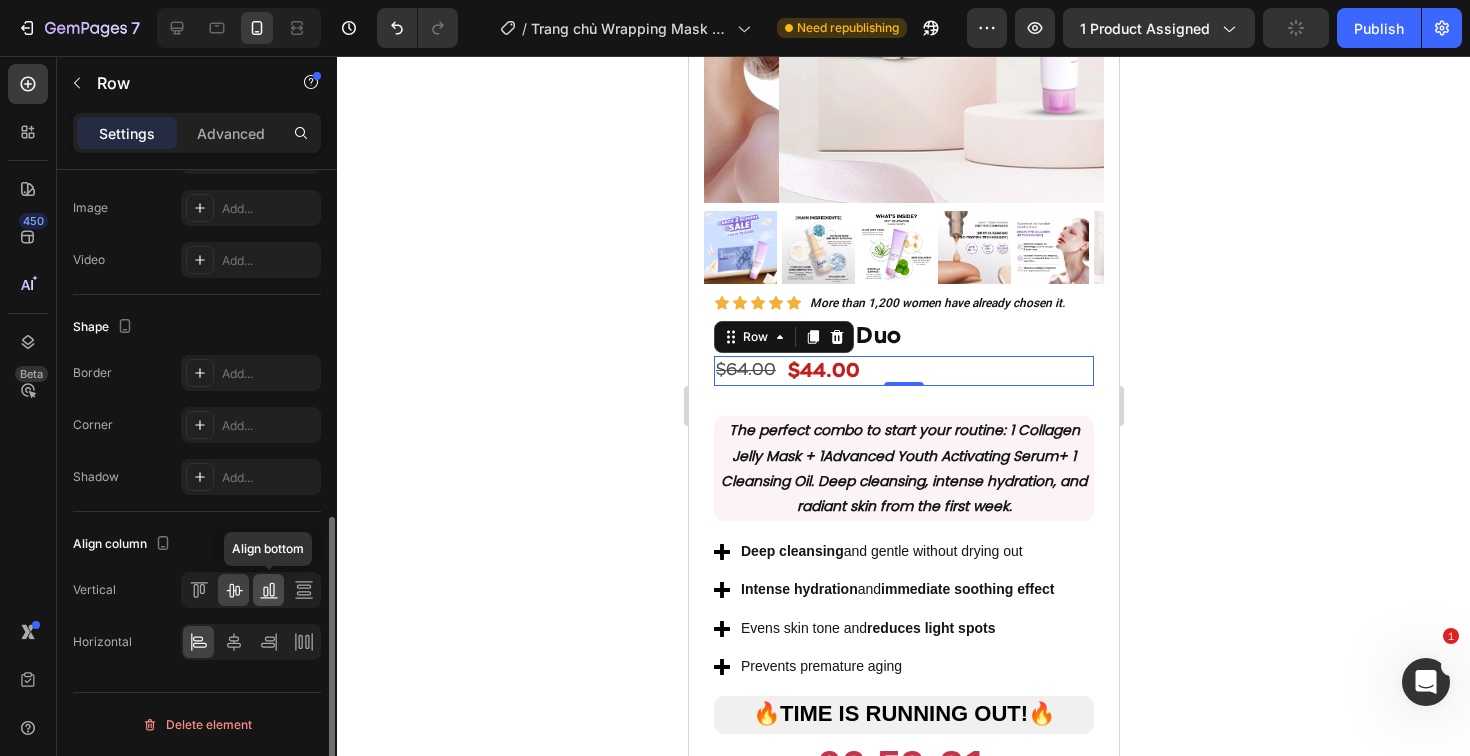 click 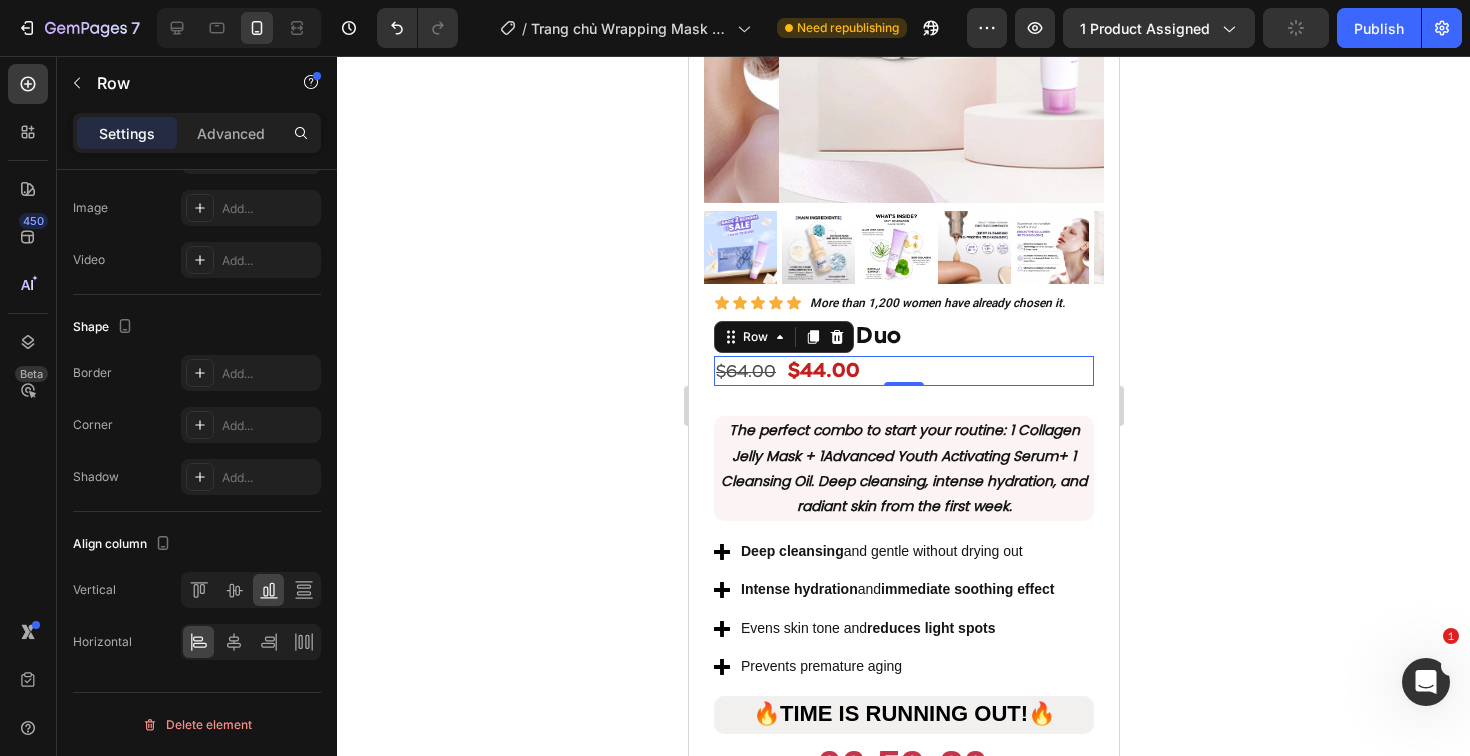 click 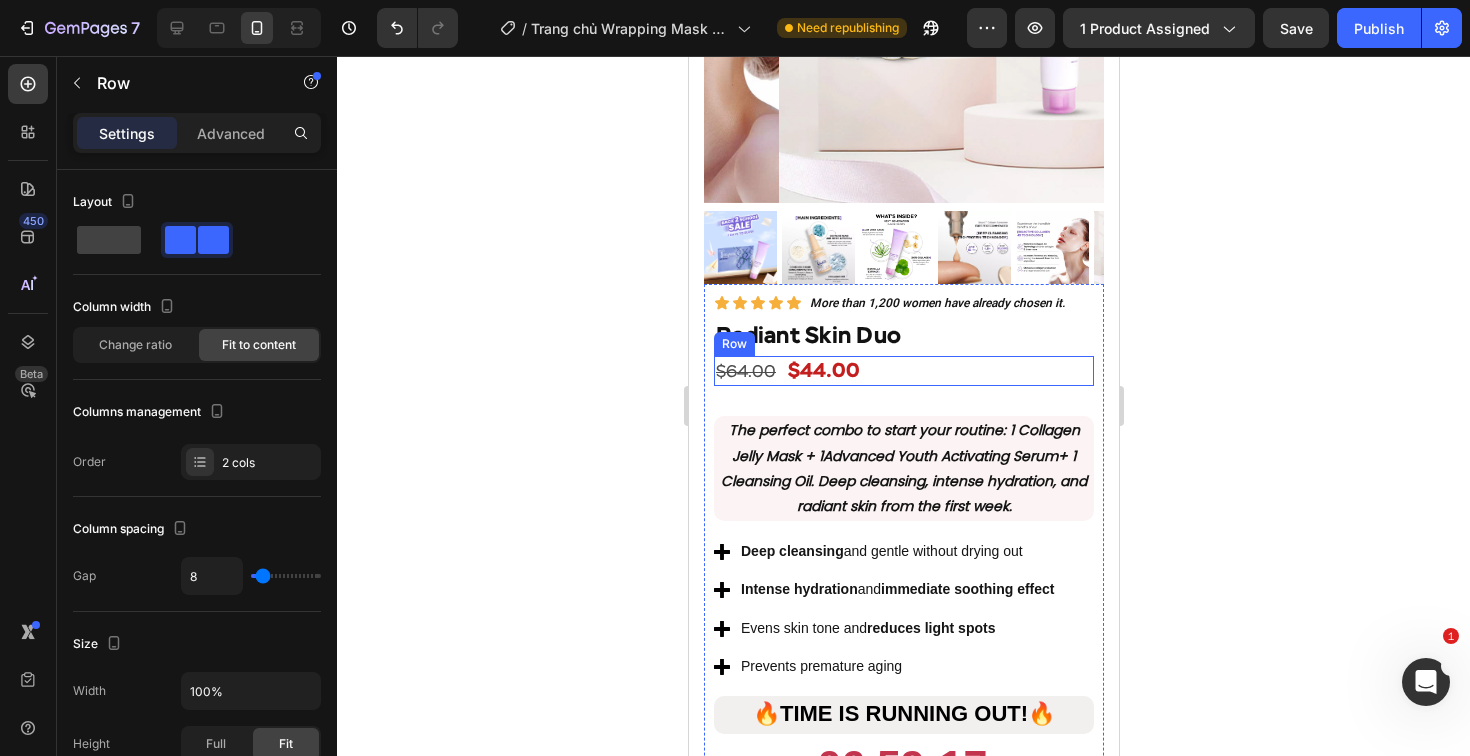 click on "$64.00 Product Price Product Price $44.00 Product Price Product Price Row" at bounding box center [903, 371] 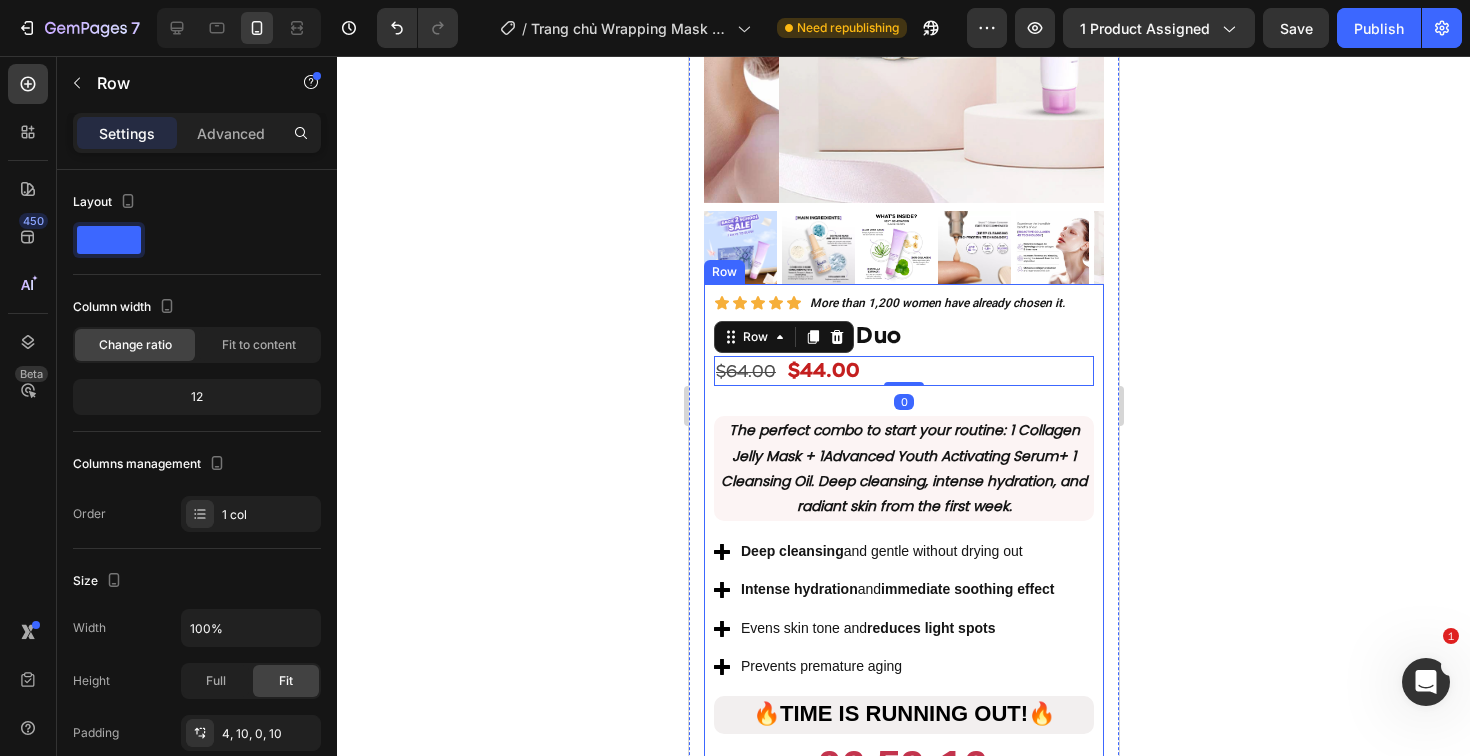 click on "Icon Icon Icon Icon
Icon Icon List More than 1,200 women have already chosen it. Text Block Row Radiant Skin Duo Product Title $64.00 Product Price Product Price $44.00 Product Price Product Price Row   0 Exclusive offer for HOTSALE week Text block The perfect combo to start your routine : 1 Collagen Jelly Mask + 1  Advanced Youth Activating Serum  + 1 Cleansing Oil. Deep cleansing, intense hydration, and radiant skin from the first week. Text block
Deep cleansing  and gentle without drying out
Intense hydration  and  immediate soothing effect
Evens skin tone and  reduces light spots
Prevents premature aging Item list The perfect combo to start your routine : 1 Collagen Jelly Mask + 1  Advanced Youth Activating Serum  + 1 Cleansing Oil. Deep cleansing, intense hydration, and radiant skin from the first week. Text Block Row
Deep cleansing  and gentle without drying out
Intense hydration  and  immediate soothing effect
🔥" at bounding box center [903, 611] 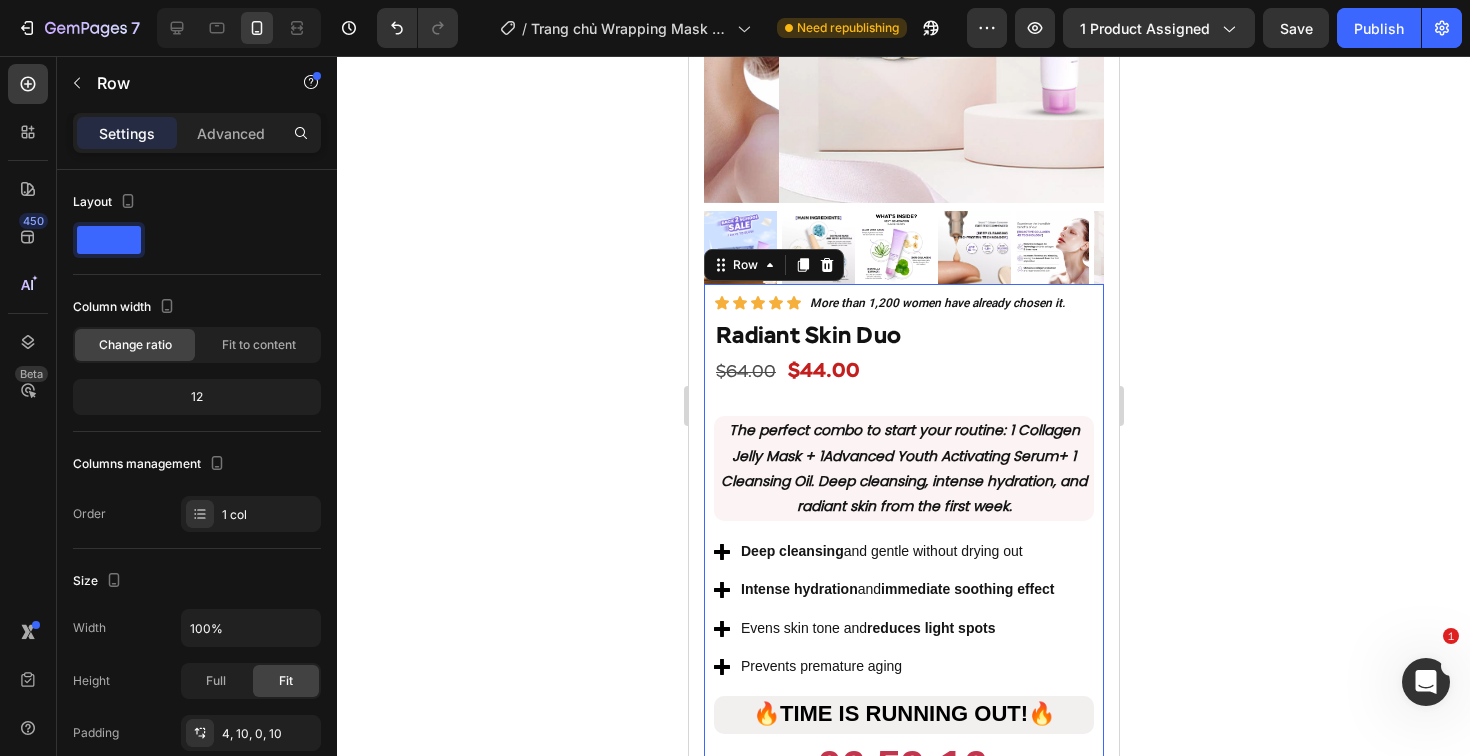 scroll, scrollTop: 525, scrollLeft: 0, axis: vertical 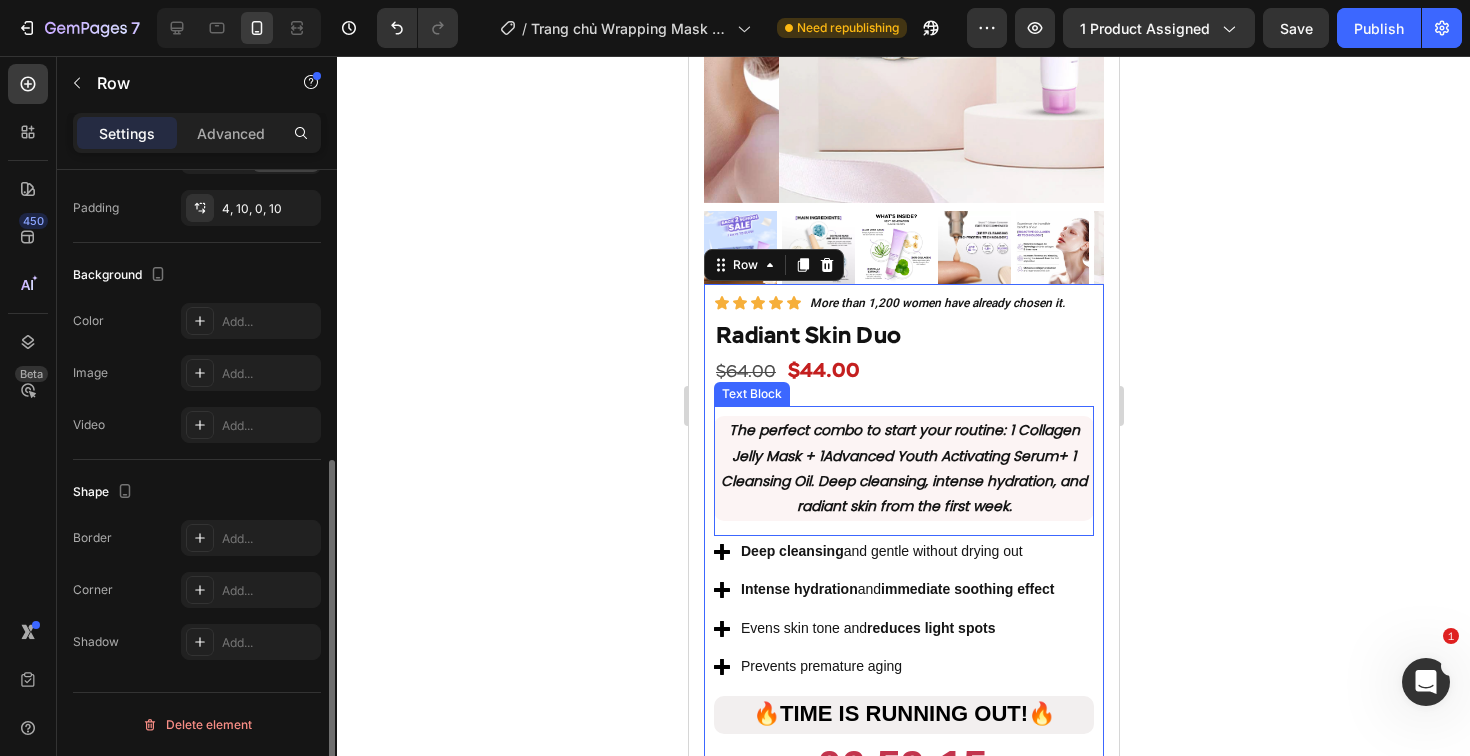 click on "The perfect combo to start your routine : 1 Collagen Jelly Mask + 1  Advanced Youth Activating Serum  + 1 Cleansing Oil. Deep cleansing, intense hydration, and radiant skin from the first week." at bounding box center [903, 468] 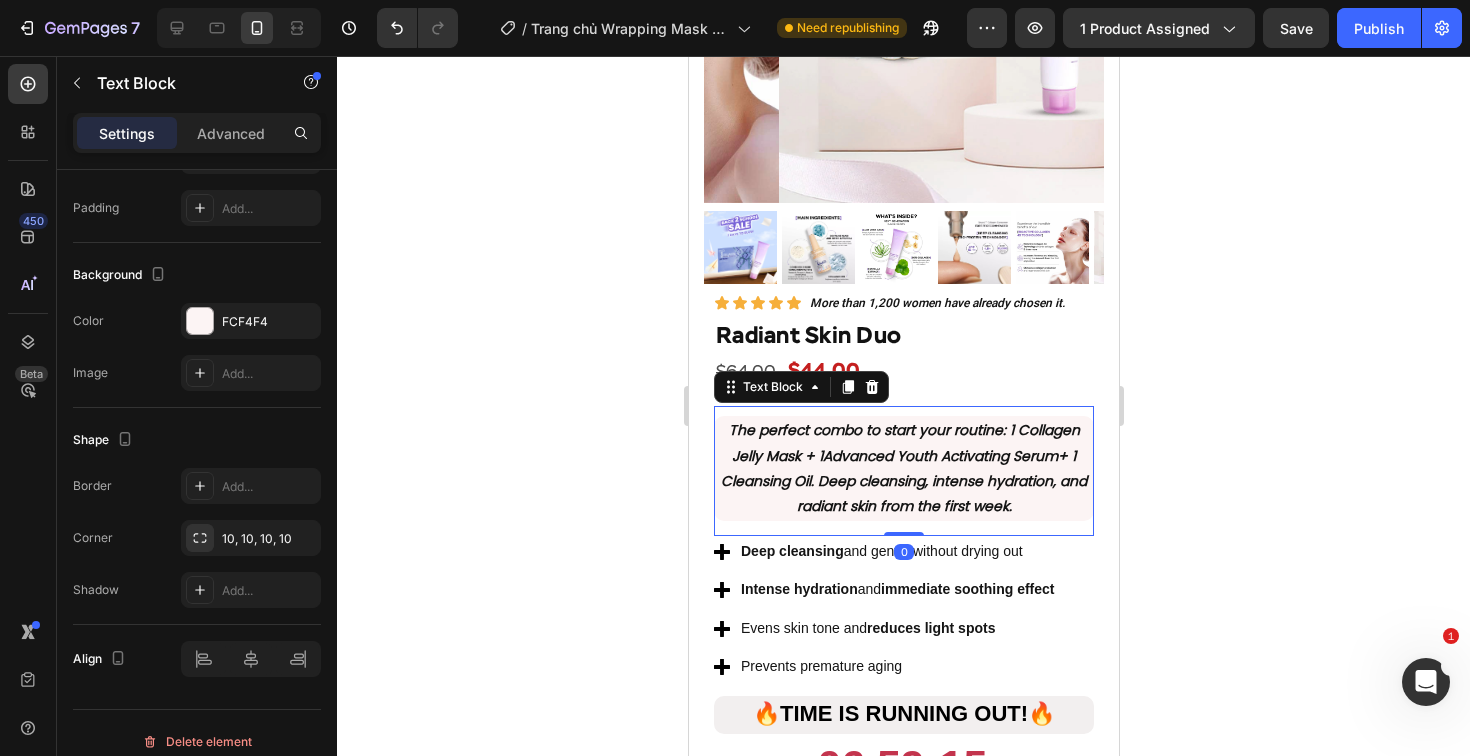 scroll, scrollTop: 0, scrollLeft: 0, axis: both 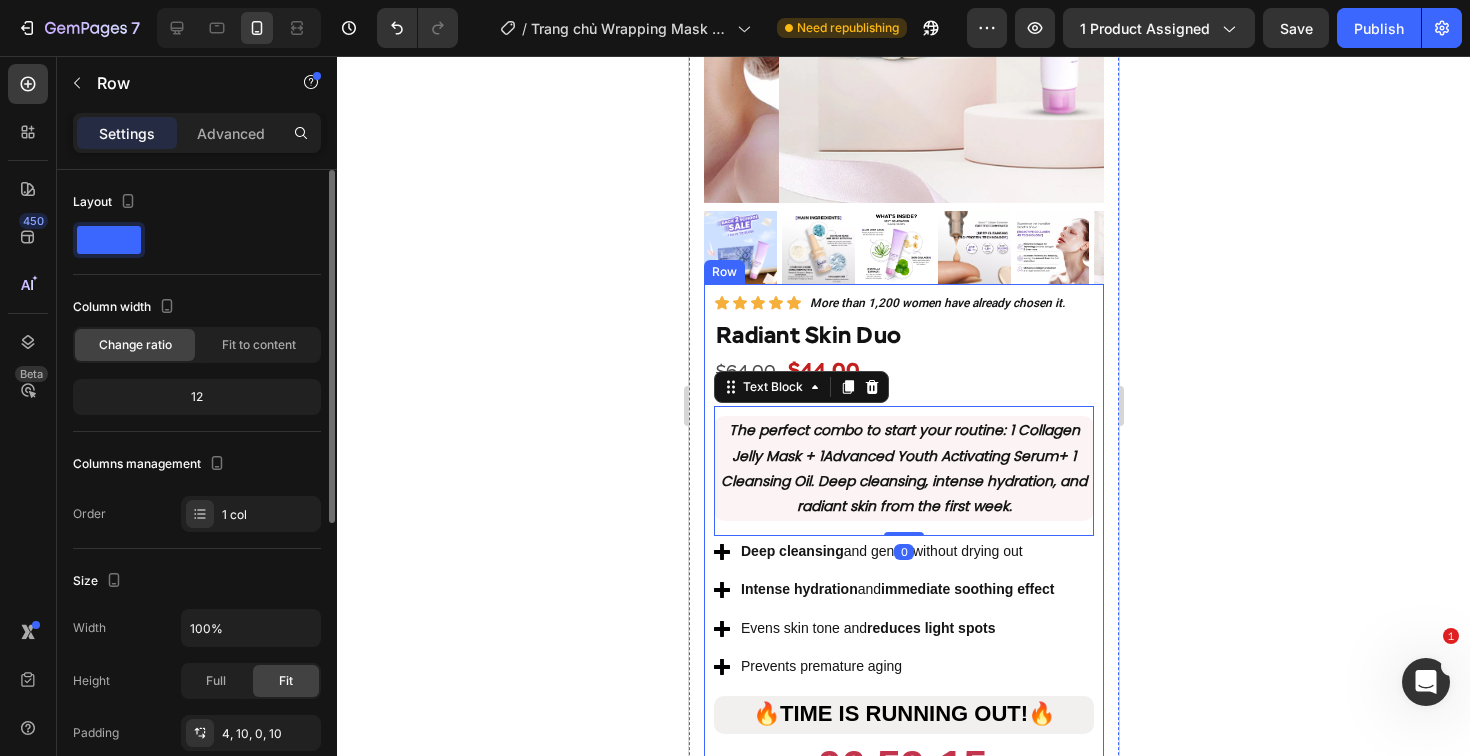 click on "Icon Icon Icon Icon
Icon Icon List More than 1,200 women have already chosen it. Text Block Row Radiant Skin Duo Product Title $64.00 Product Price Product Price $44.00 Product Price Product Price Row Exclusive offer for HOTSALE week Text block The perfect combo to start your routine : 1 Collagen Jelly Mask + 1  Advanced Youth Activating Serum  + 1 Cleansing Oil. Deep cleansing, intense hydration, and radiant skin from the first week. Text block
Deep cleansing  and gentle without drying out
Intense hydration  and  immediate soothing effect
Evens skin tone and  reduces light spots
Prevents premature aging Item list The perfect combo to start your routine : 1 Collagen Jelly Mask + 1  Advanced Youth Activating Serum  + 1 Cleansing Oil. Deep cleansing, intense hydration, and radiant skin from the first week. Text Block   0 Row
Deep cleansing  and gentle without drying out
Intense hydration  and  immediate soothing effect
🔥" at bounding box center [903, 611] 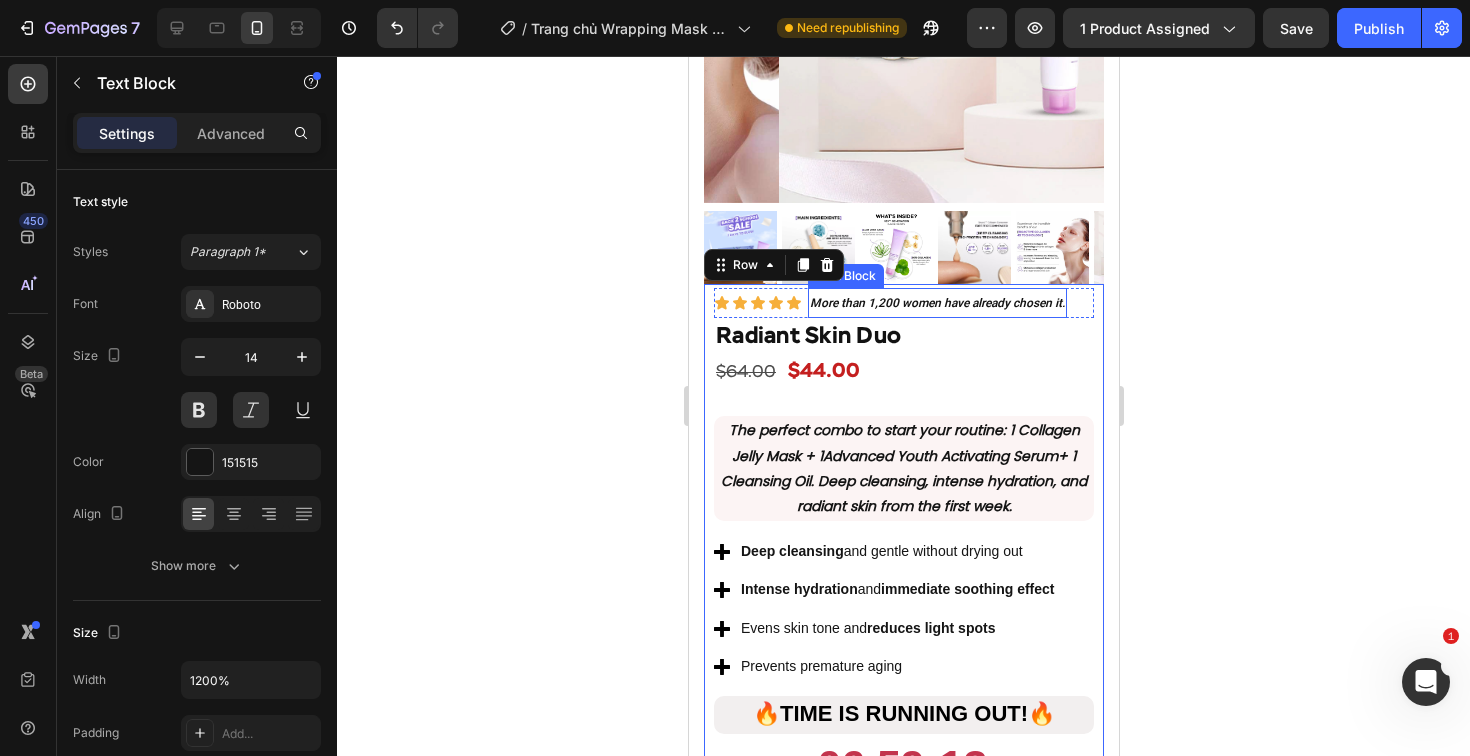 click on "More than 1,200 women have already chosen it." at bounding box center (936, 303) 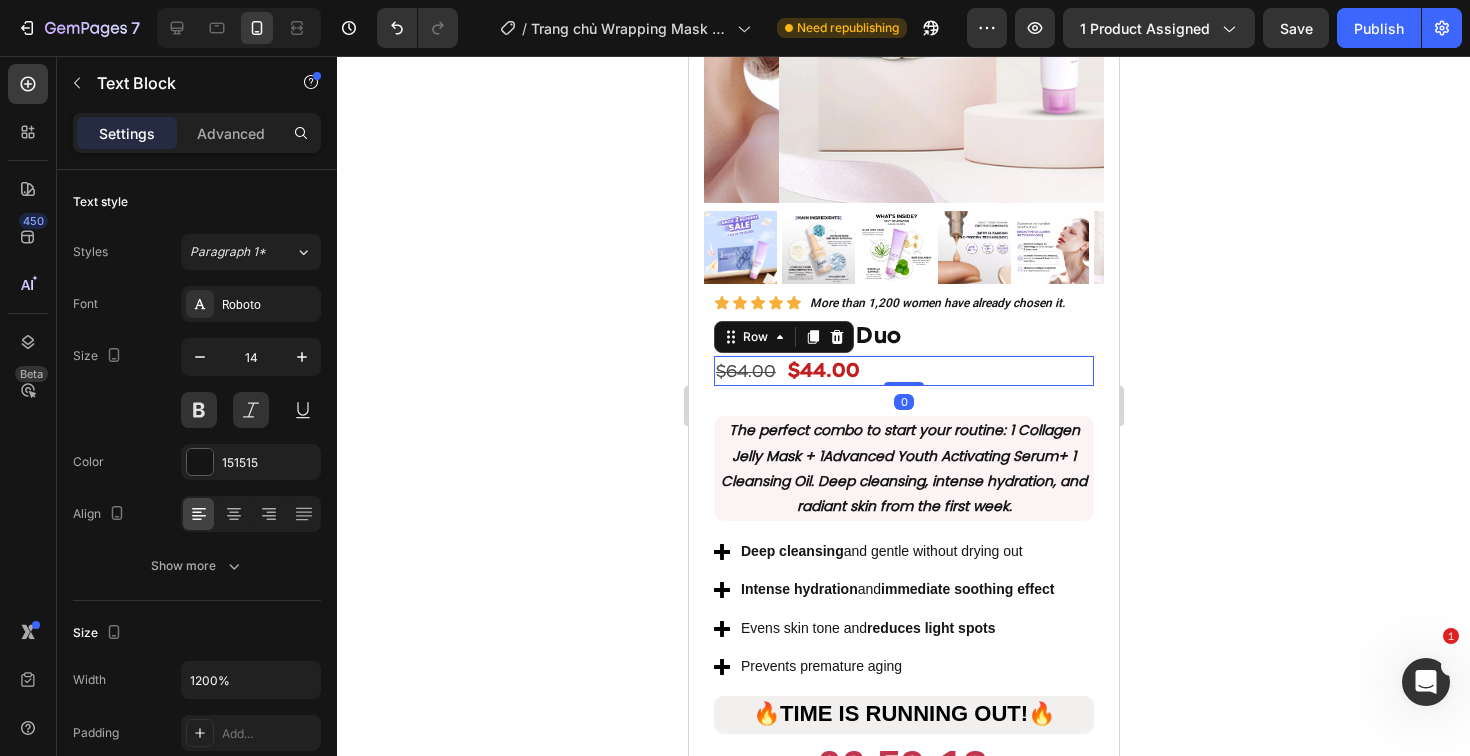 click on "$64.00 Product Price Product Price $44.00 Product Price Product Price Row   0" at bounding box center (903, 371) 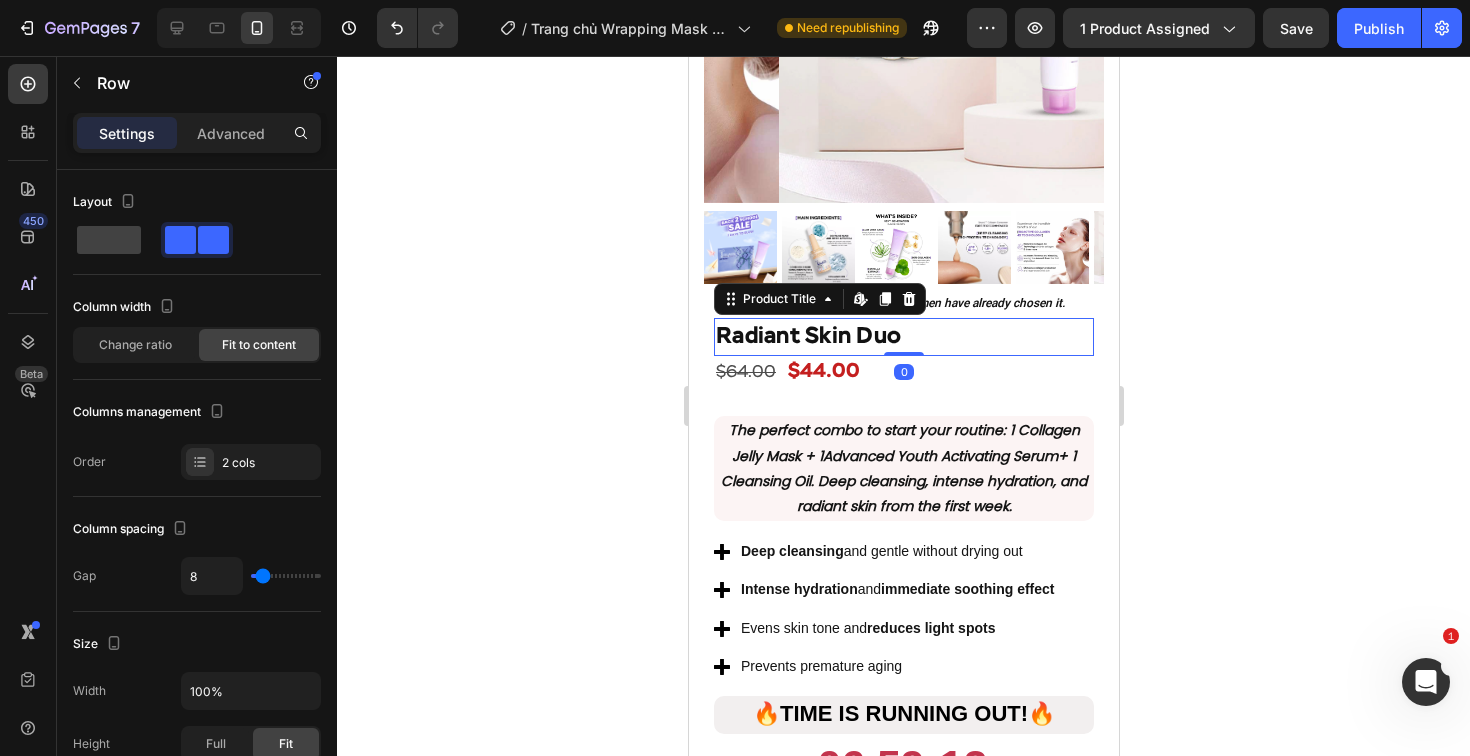 click on "Radiant Skin Duo" at bounding box center [903, 337] 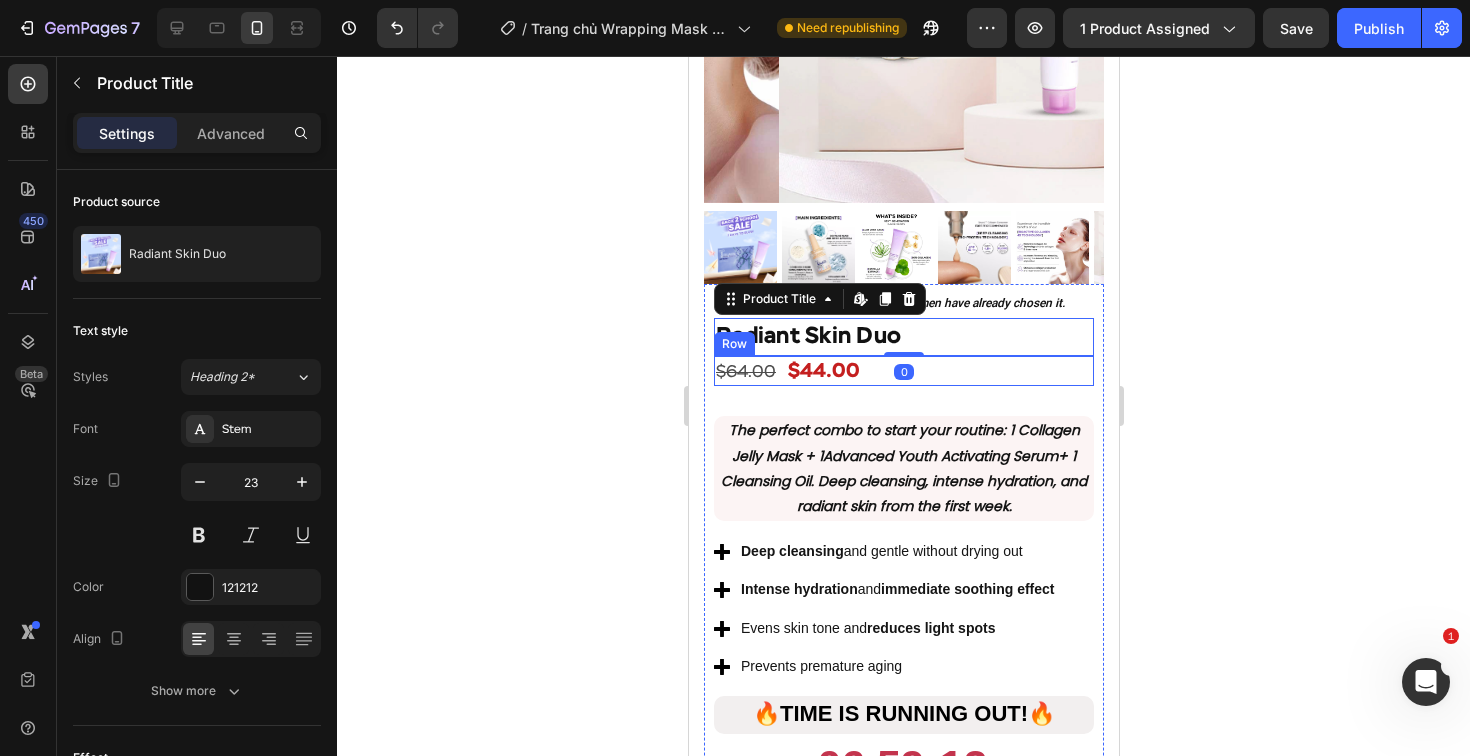 click on "$64.00 Product Price Product Price $44.00 Product Price Product Price Row" at bounding box center [903, 371] 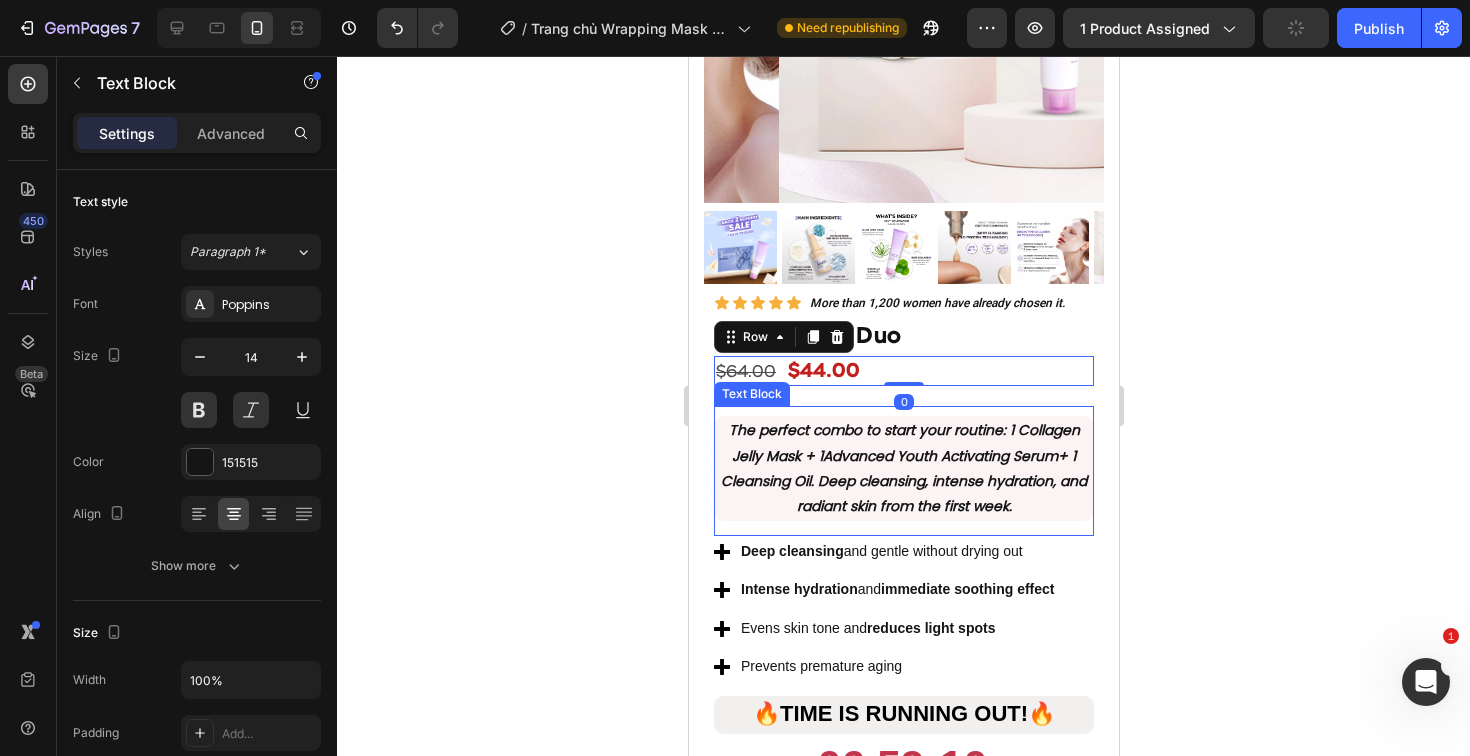 click on "The perfect combo to start your routine : 1 Collagen Jelly Mask + 1  Advanced Youth Activating Serum  + 1 Cleansing Oil. Deep cleansing, intense hydration, and radiant skin from the first week. Text Block" at bounding box center (903, 471) 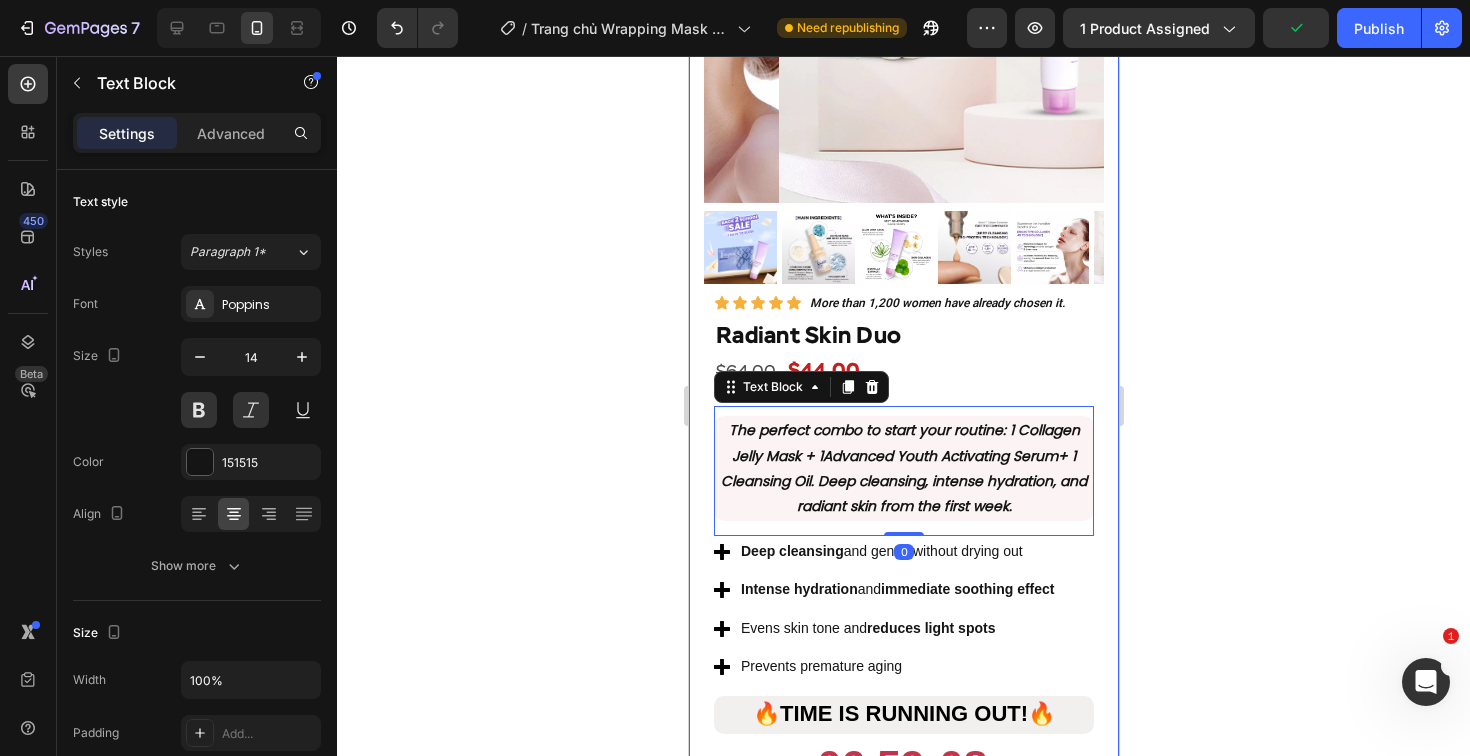 click 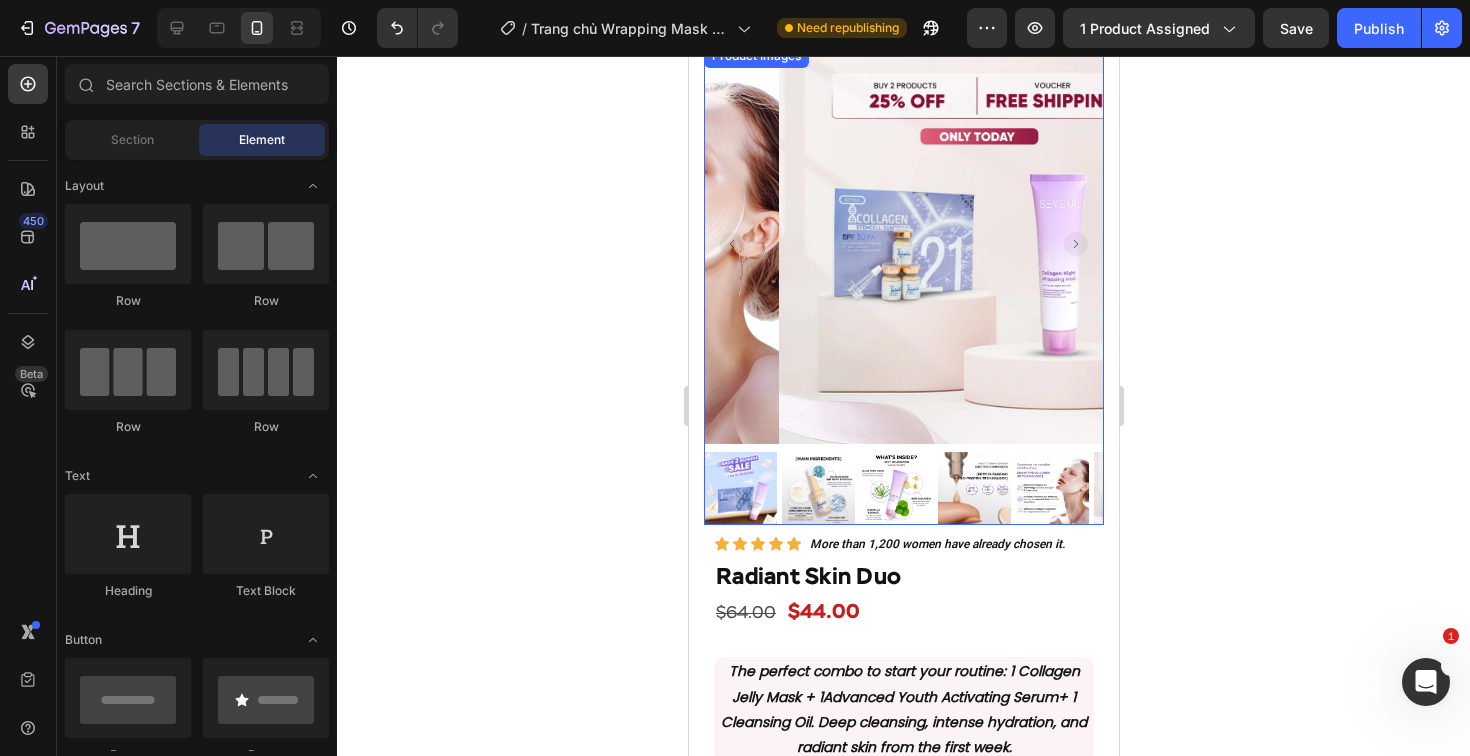 scroll, scrollTop: 1383, scrollLeft: 0, axis: vertical 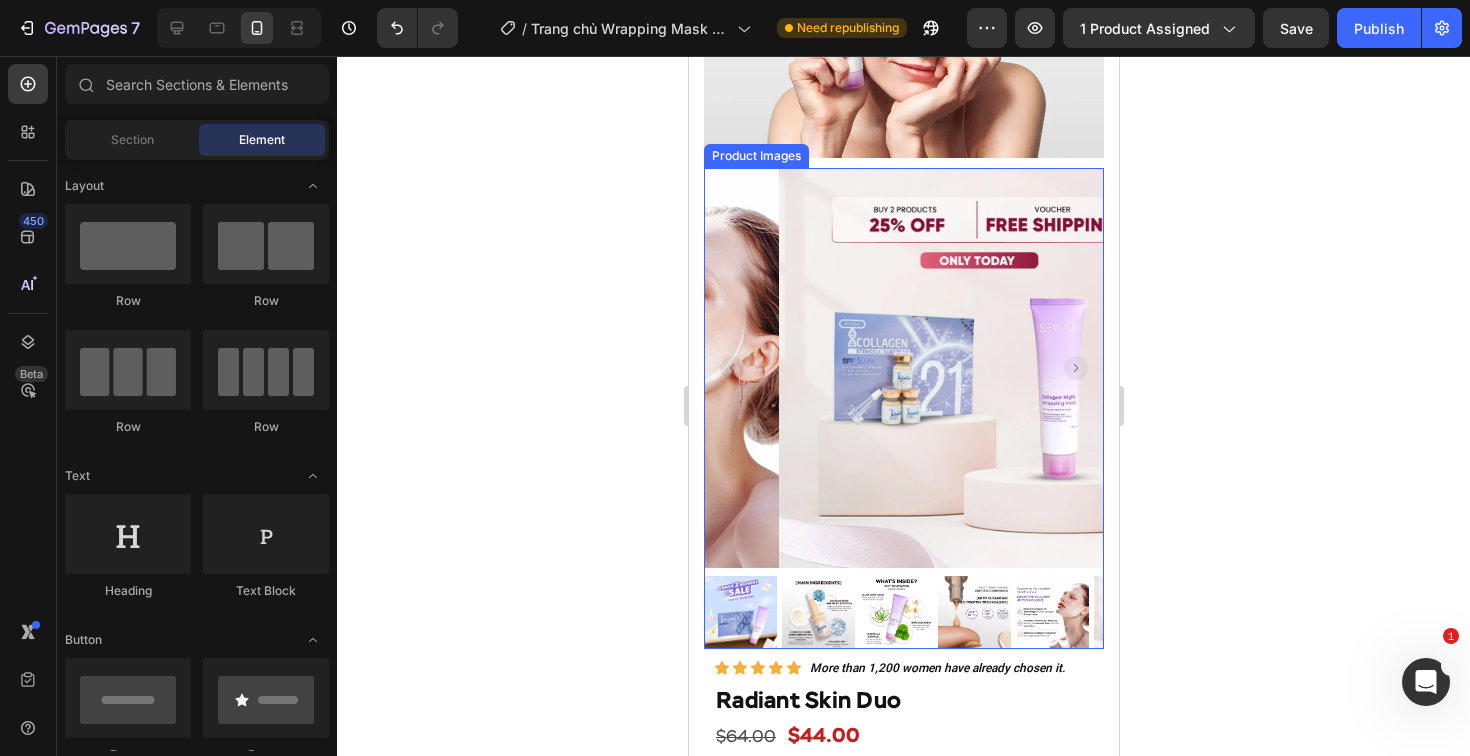 click at bounding box center (978, 368) 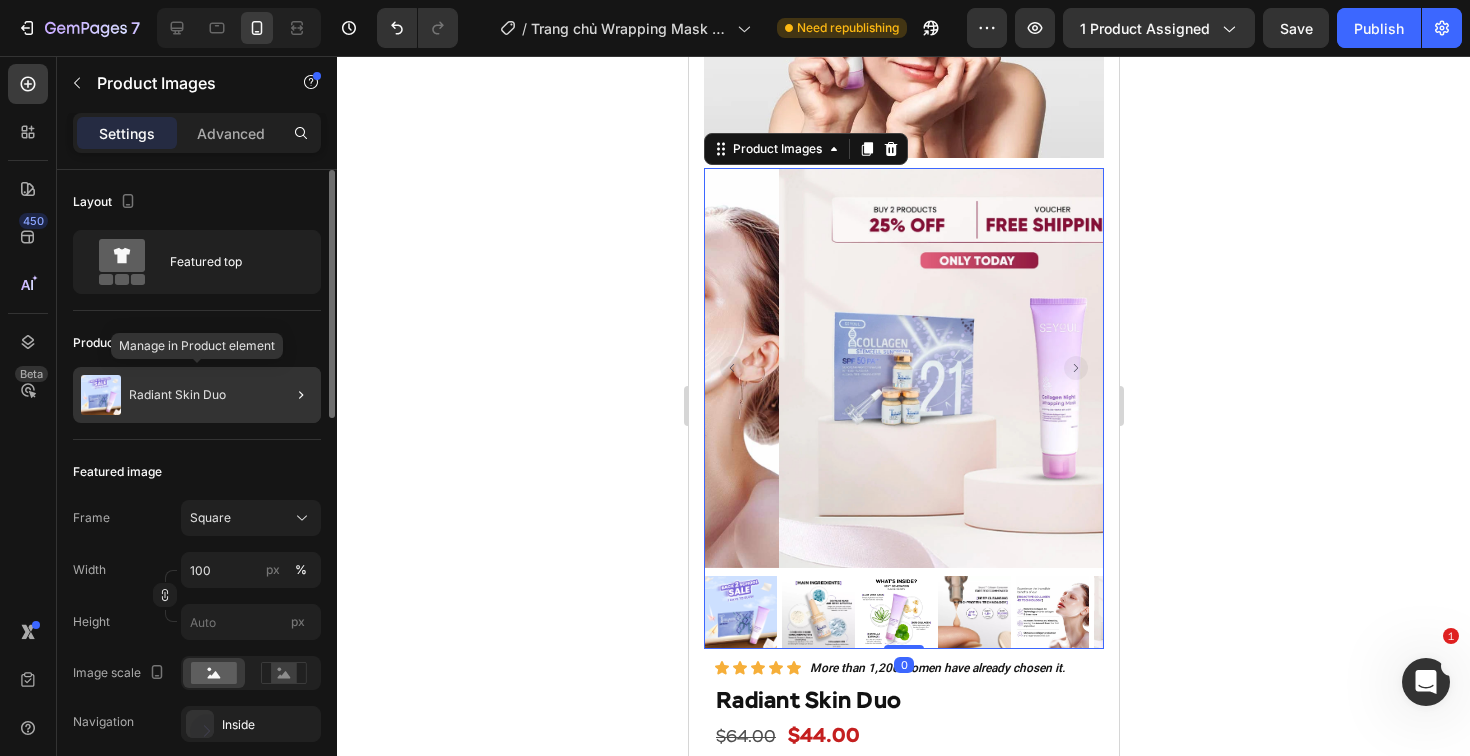 click on "Radiant Skin Duo" 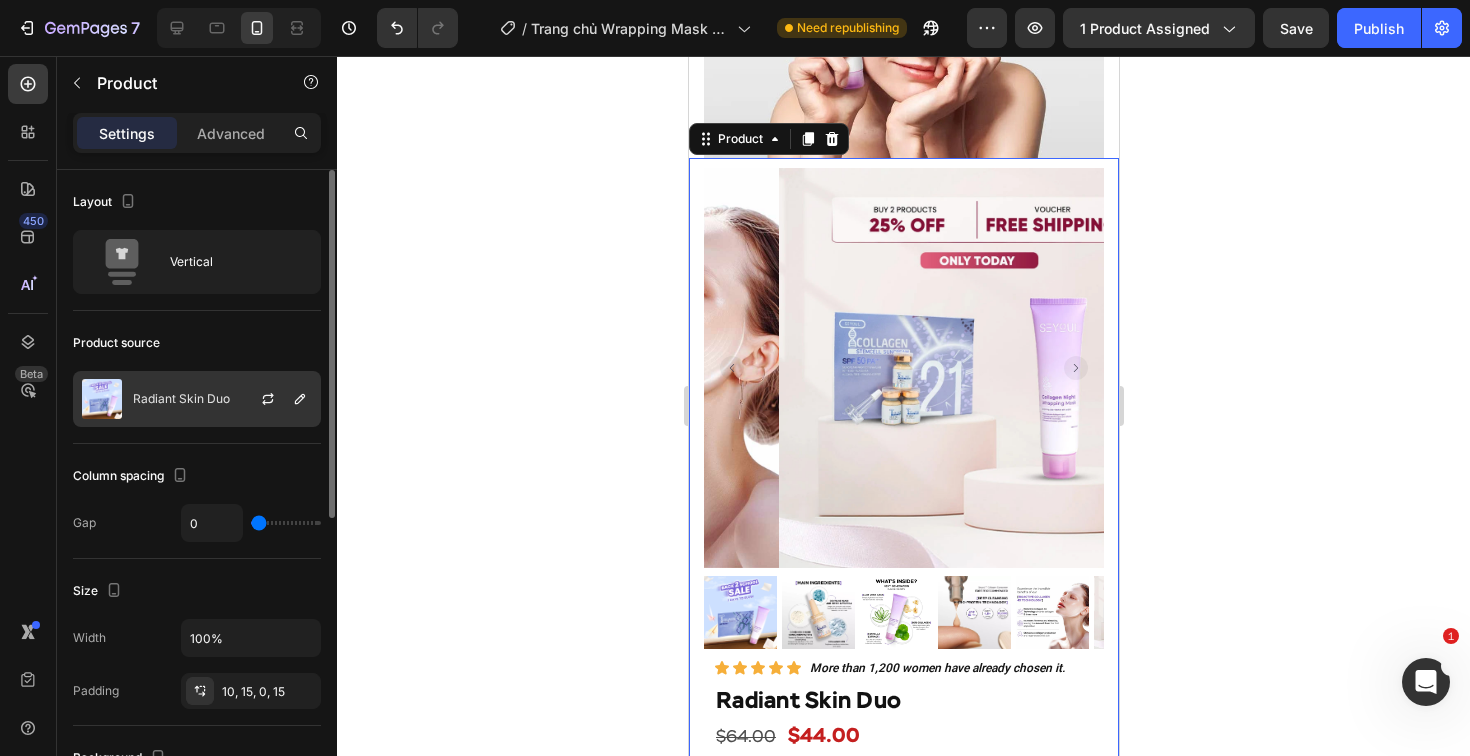 click at bounding box center (276, 399) 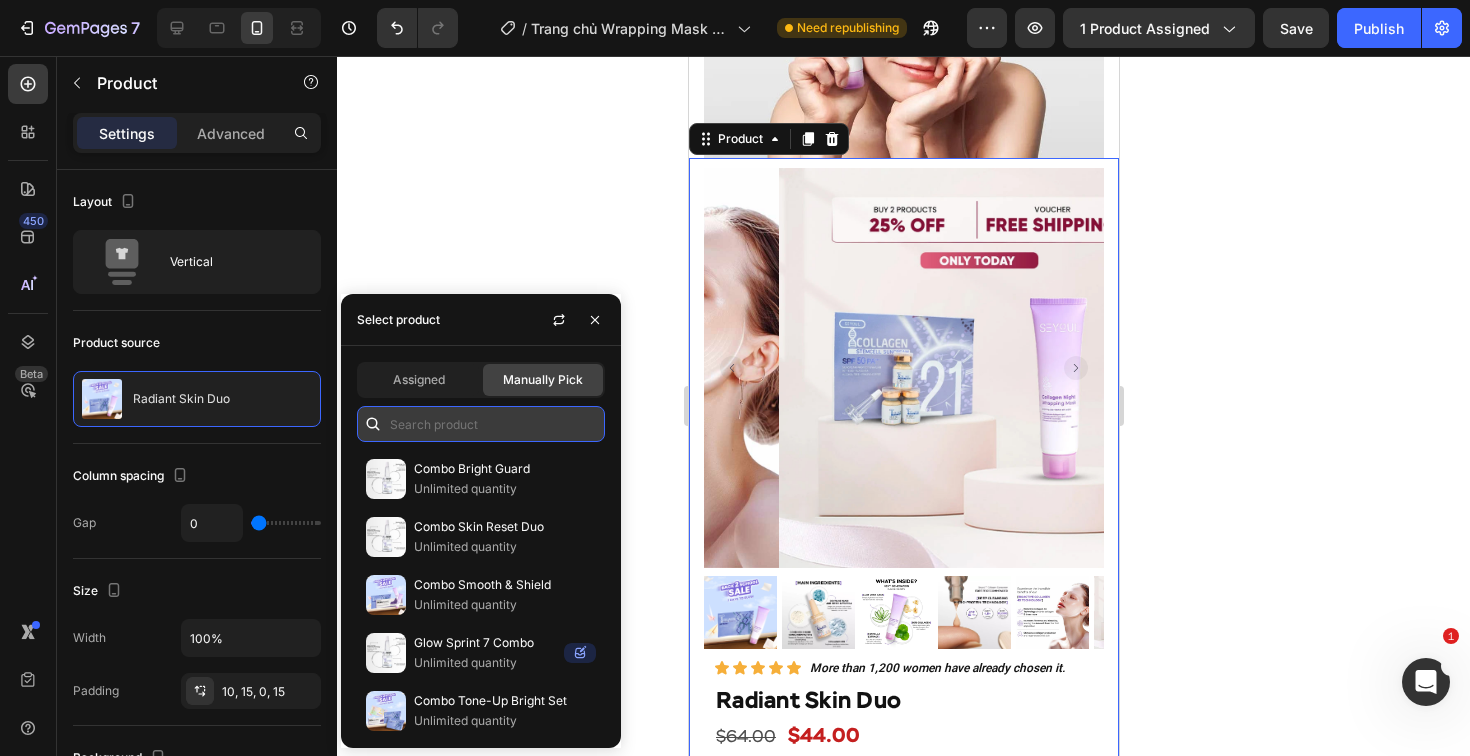 click at bounding box center [481, 424] 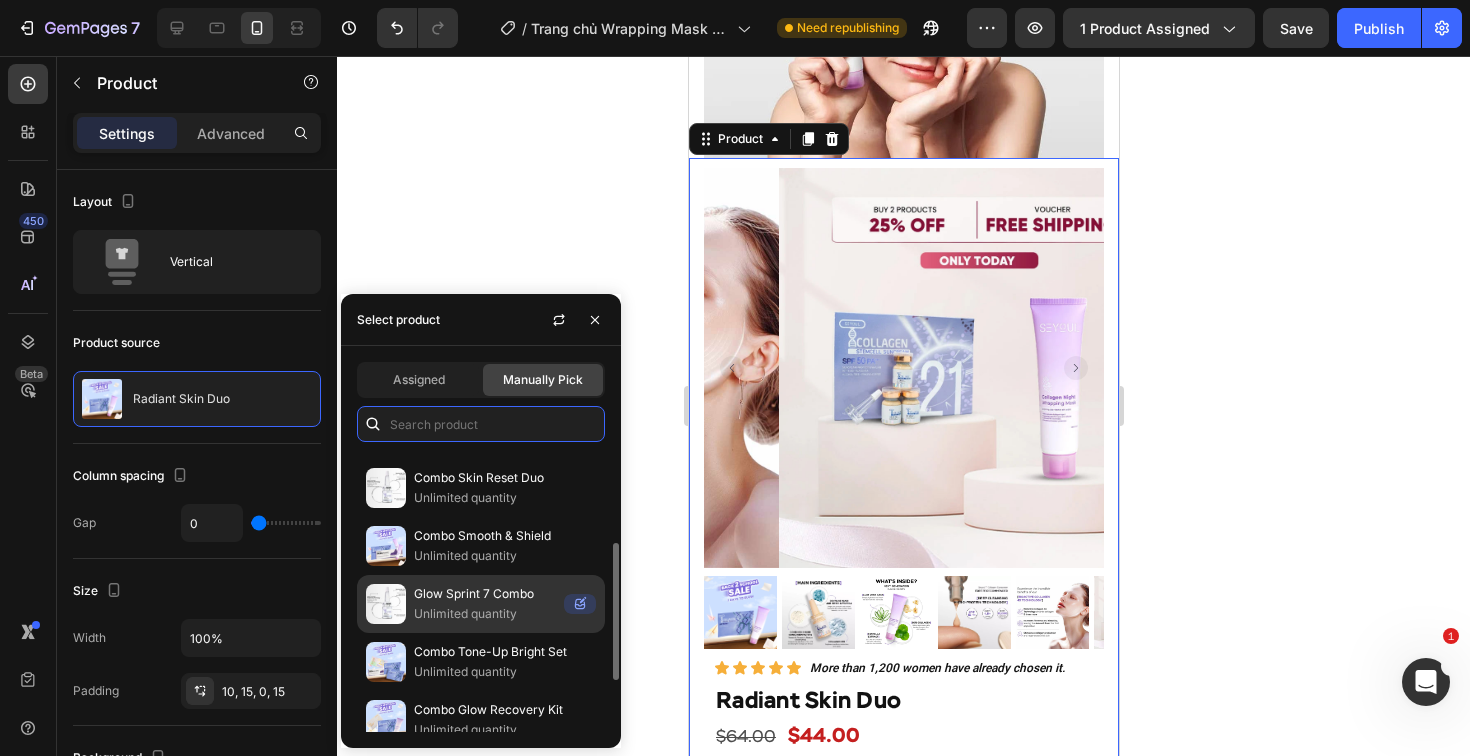 scroll, scrollTop: 96, scrollLeft: 0, axis: vertical 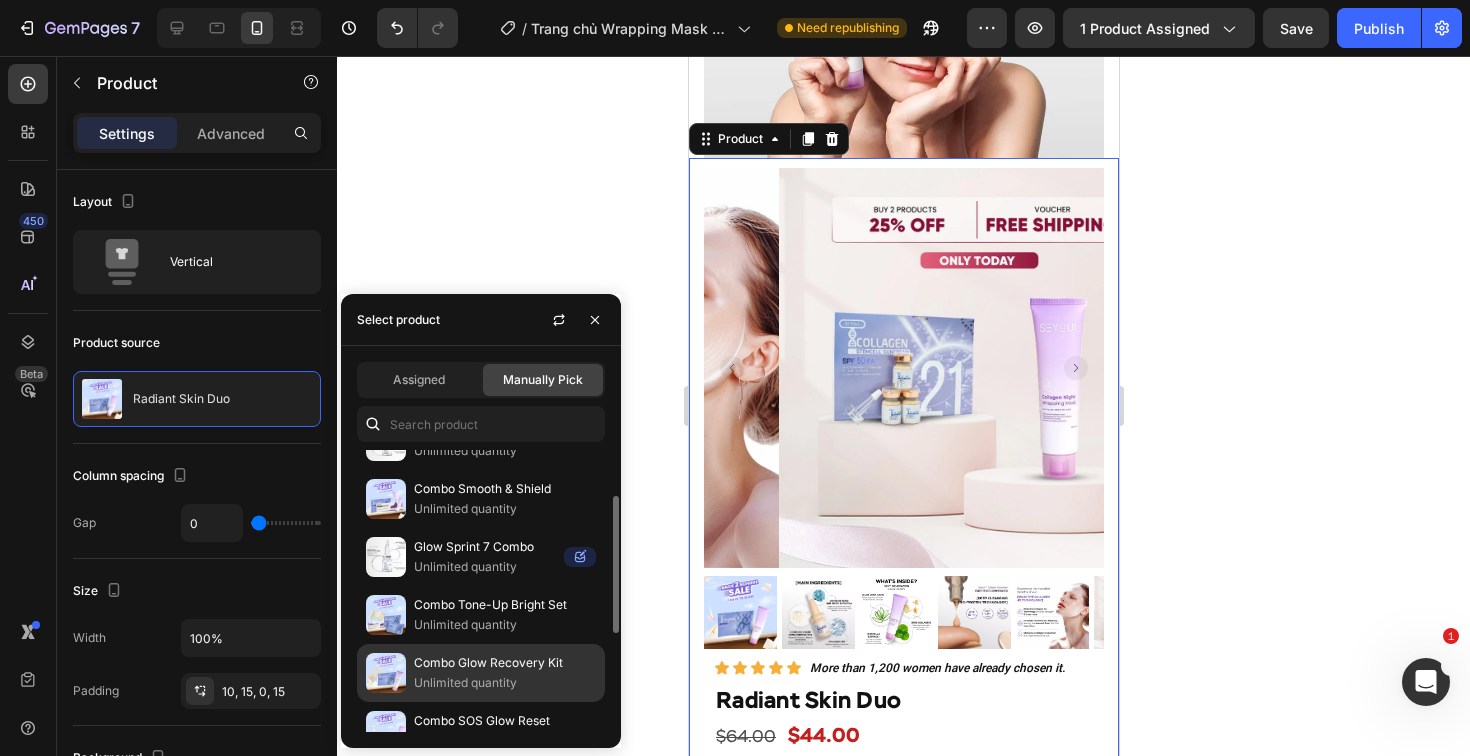 click on "Combo Glow Recovery Kit" at bounding box center (505, 663) 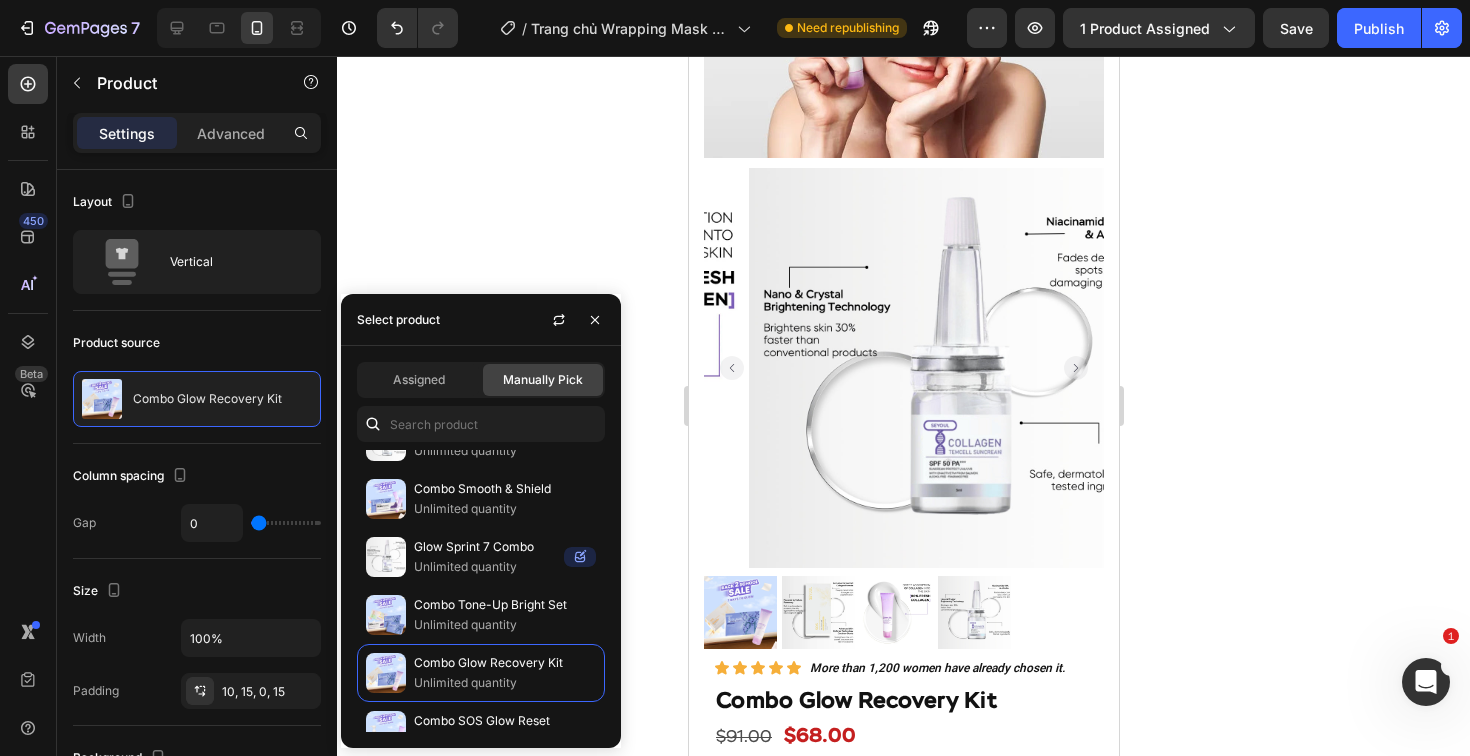 click 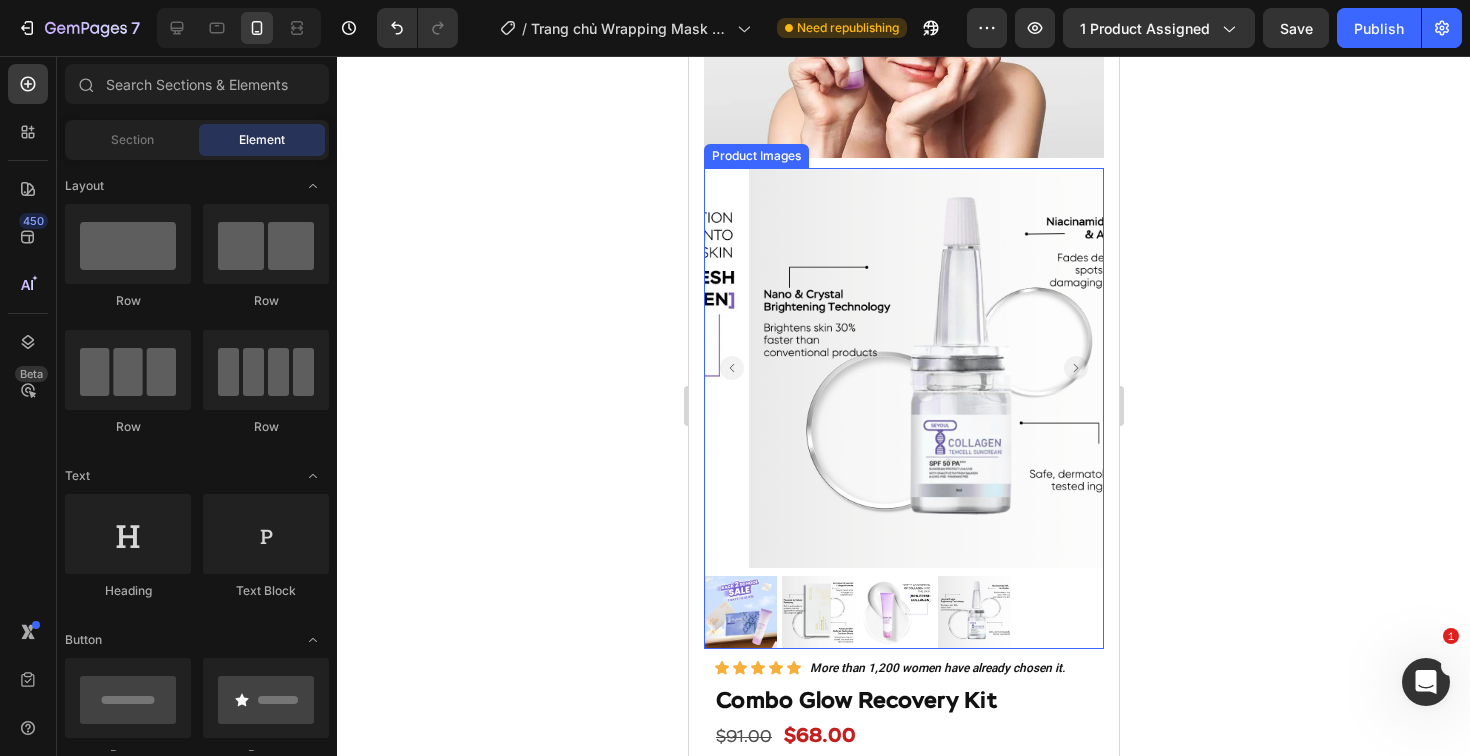 click 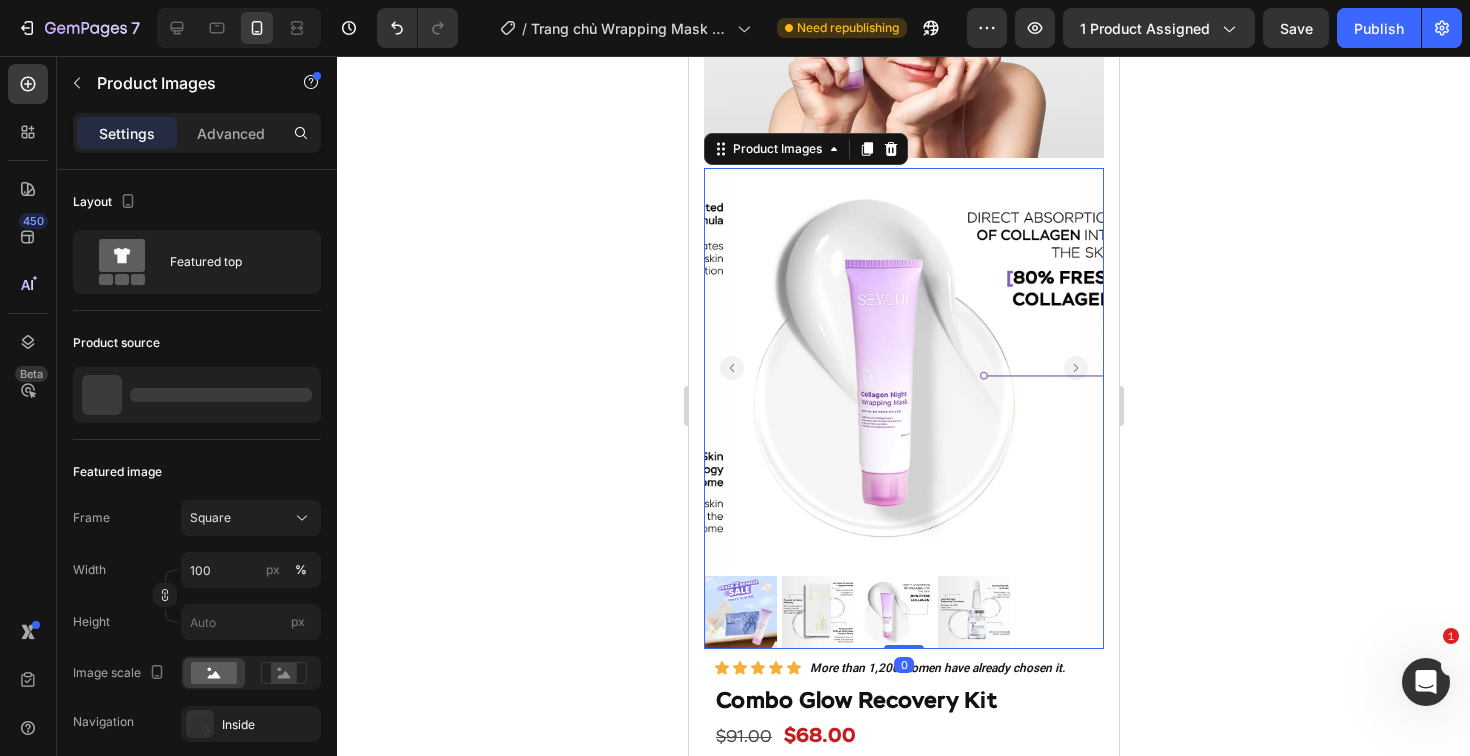 click 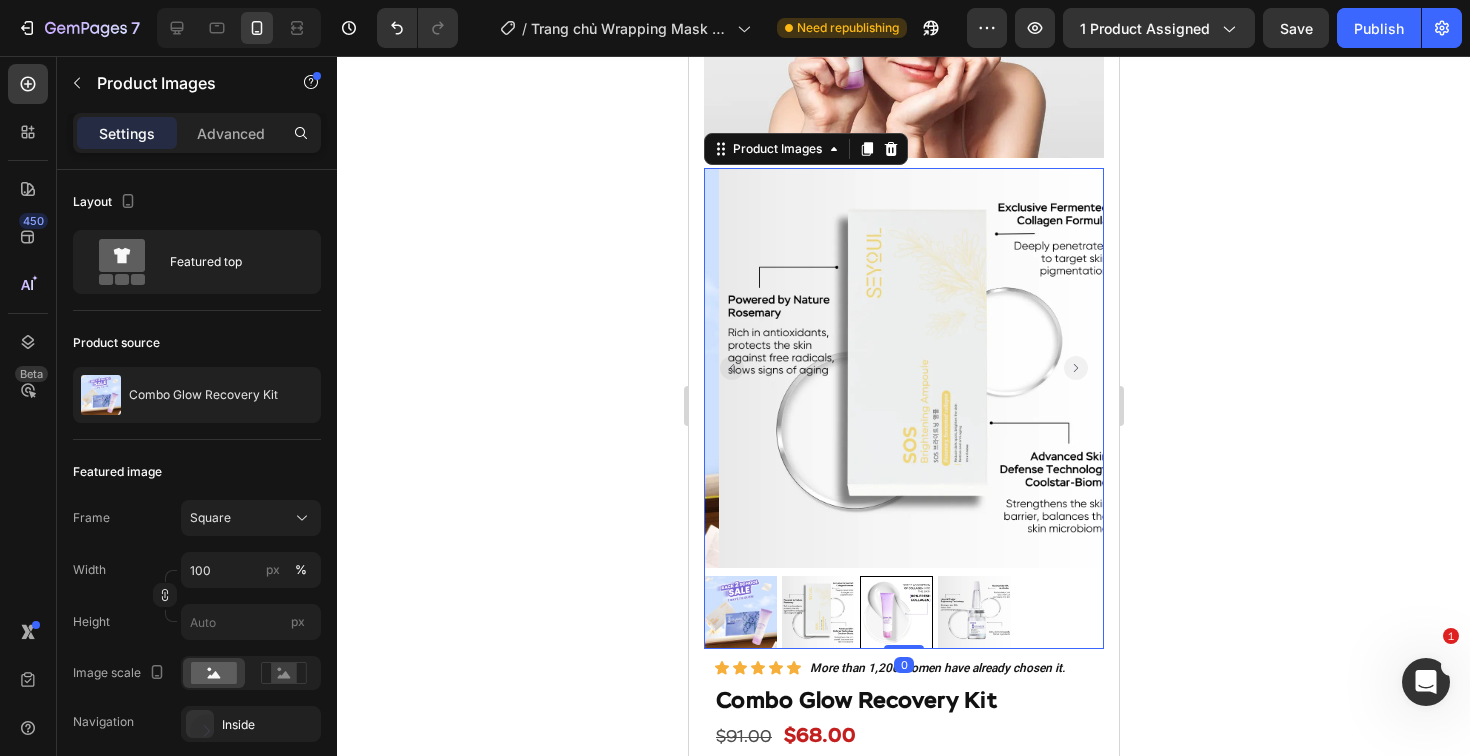click 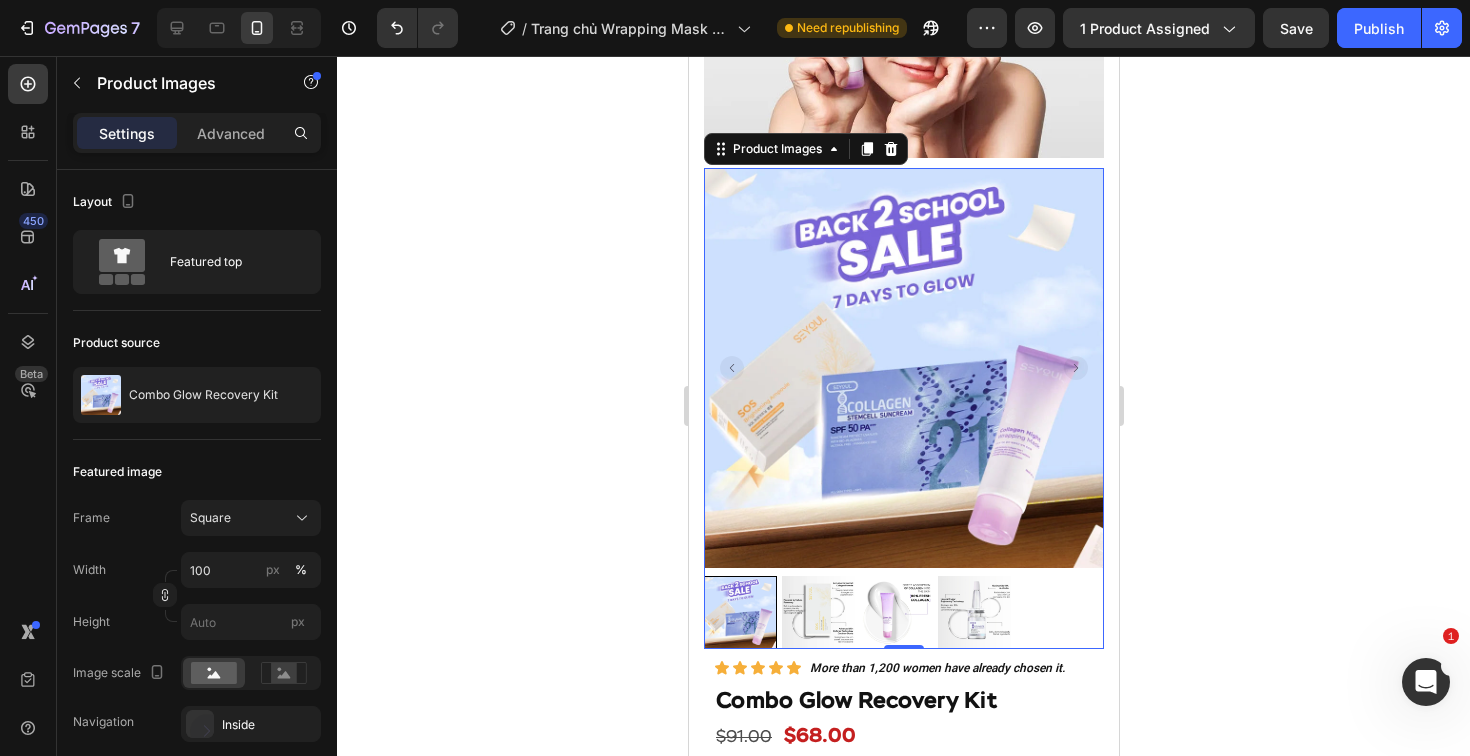 click 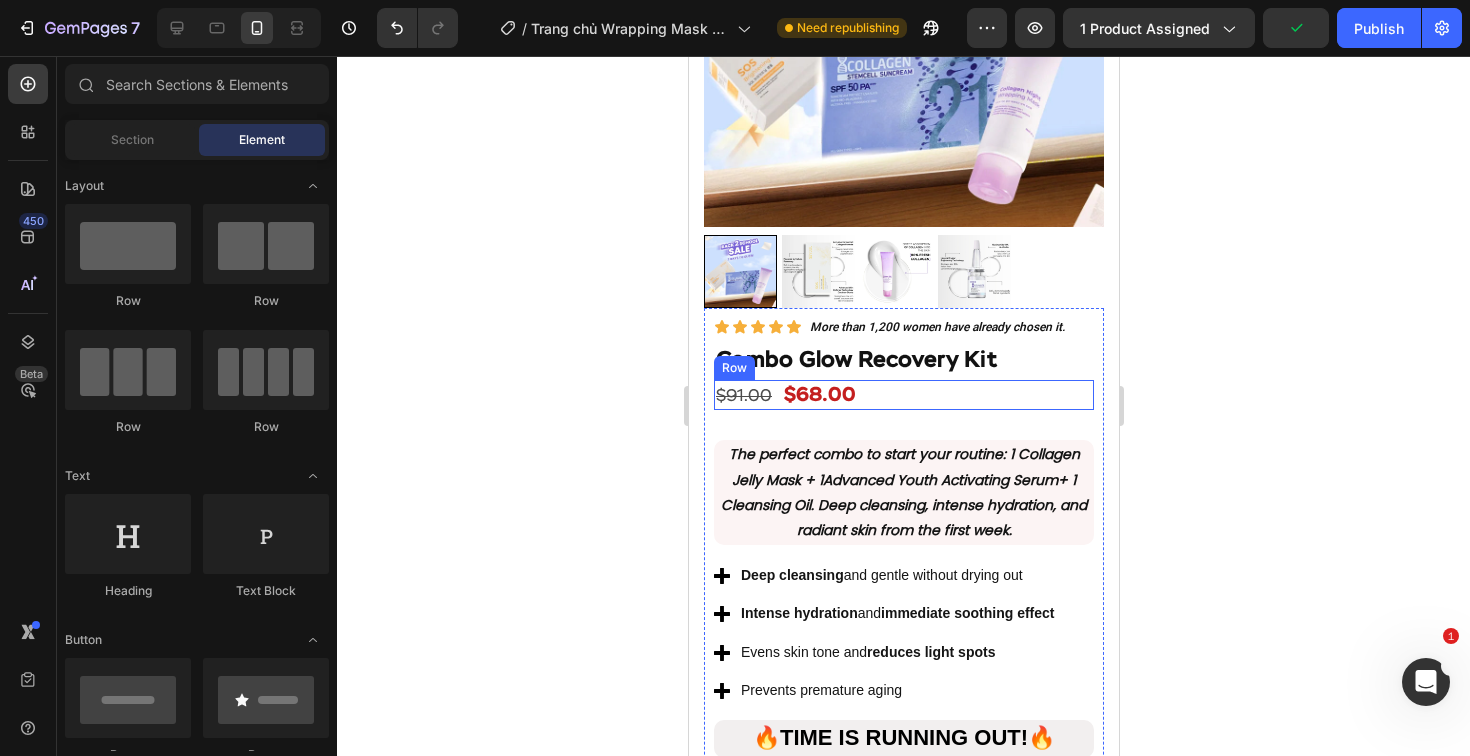 scroll, scrollTop: 1728, scrollLeft: 0, axis: vertical 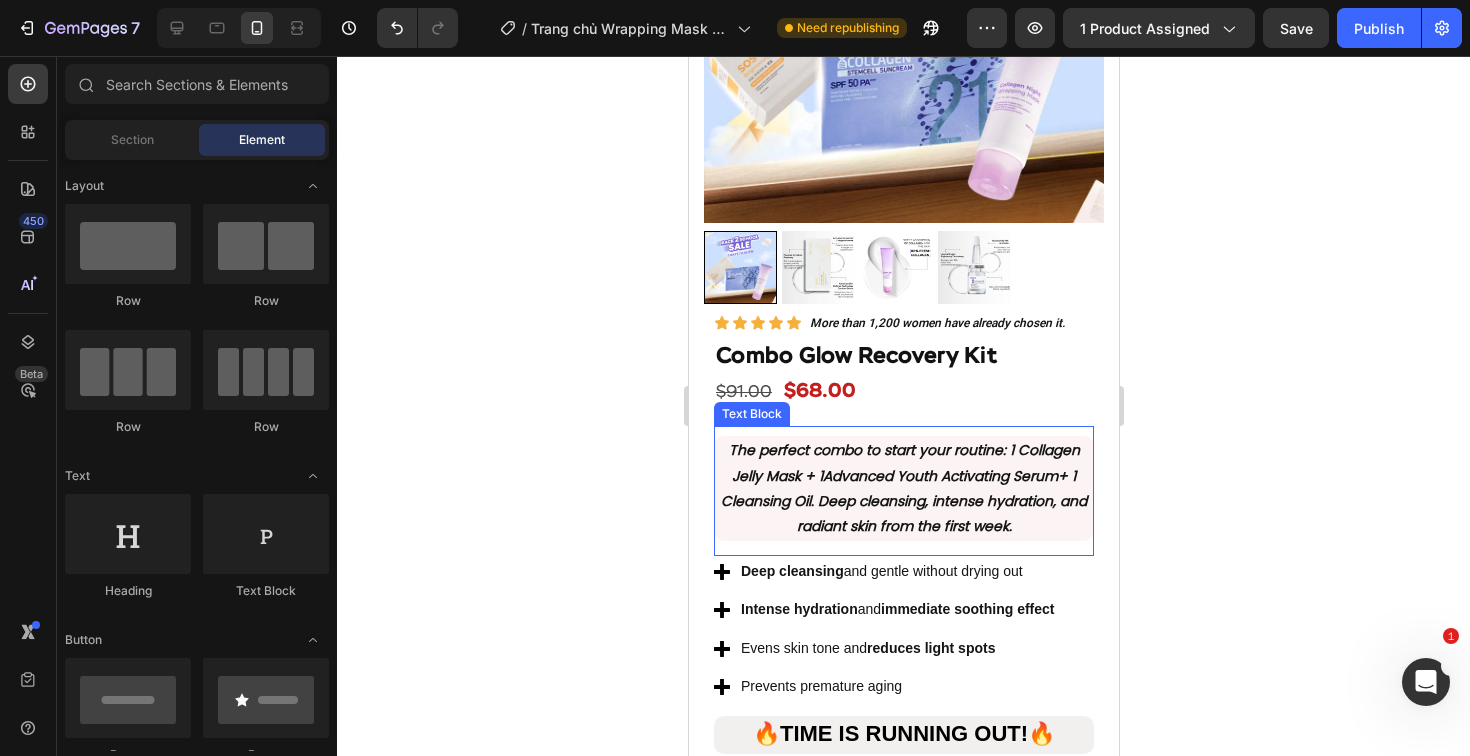 click on "The perfect combo to start your routine : 1 Collagen Jelly Mask + 1  Advanced Youth Activating Serum  + 1 Cleansing Oil. Deep cleansing, intense hydration, and radiant skin from the first week." at bounding box center [903, 488] 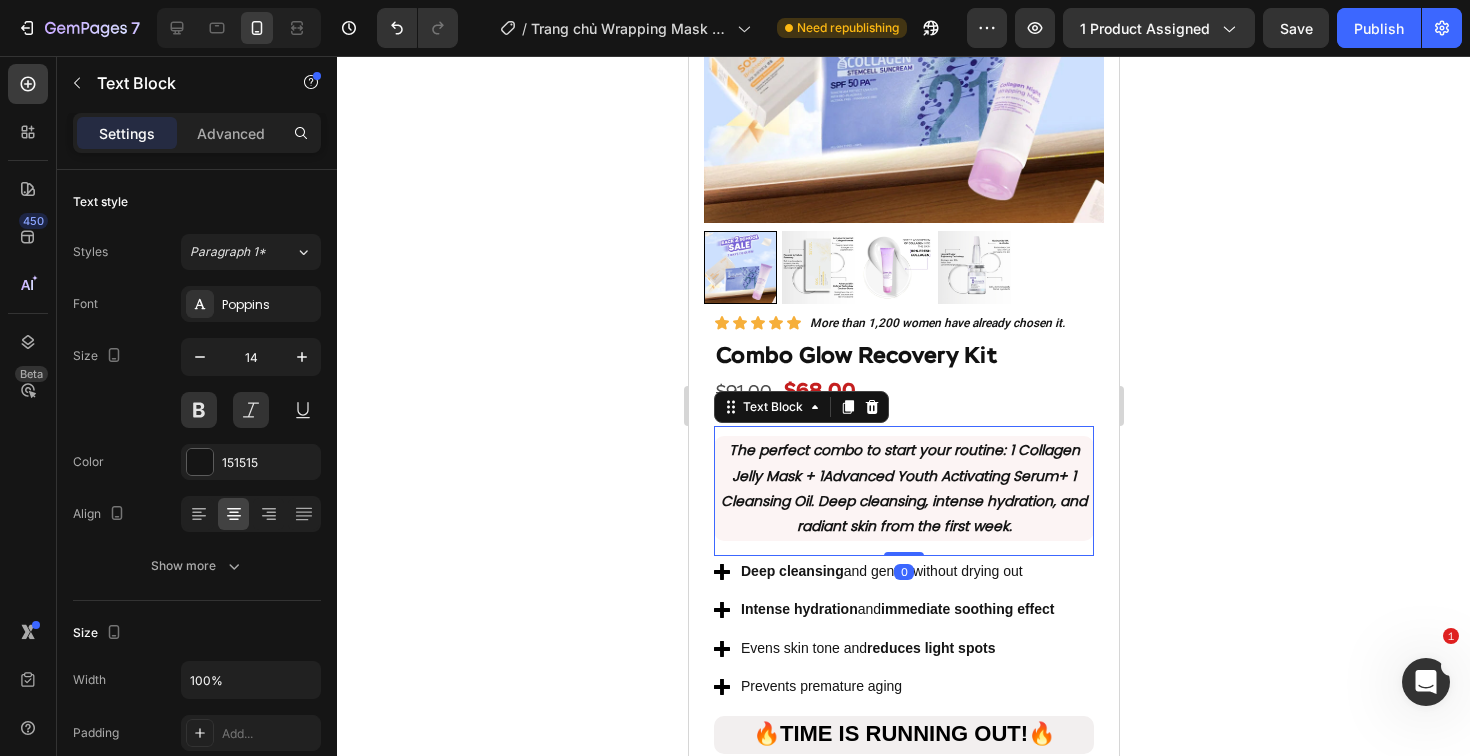 click on "The perfect combo to start your routine : 1 Collagen Jelly Mask + 1  Advanced Youth Activating Serum  + 1 Cleansing Oil. Deep cleansing, intense hydration, and radiant skin from the first week." at bounding box center [903, 488] 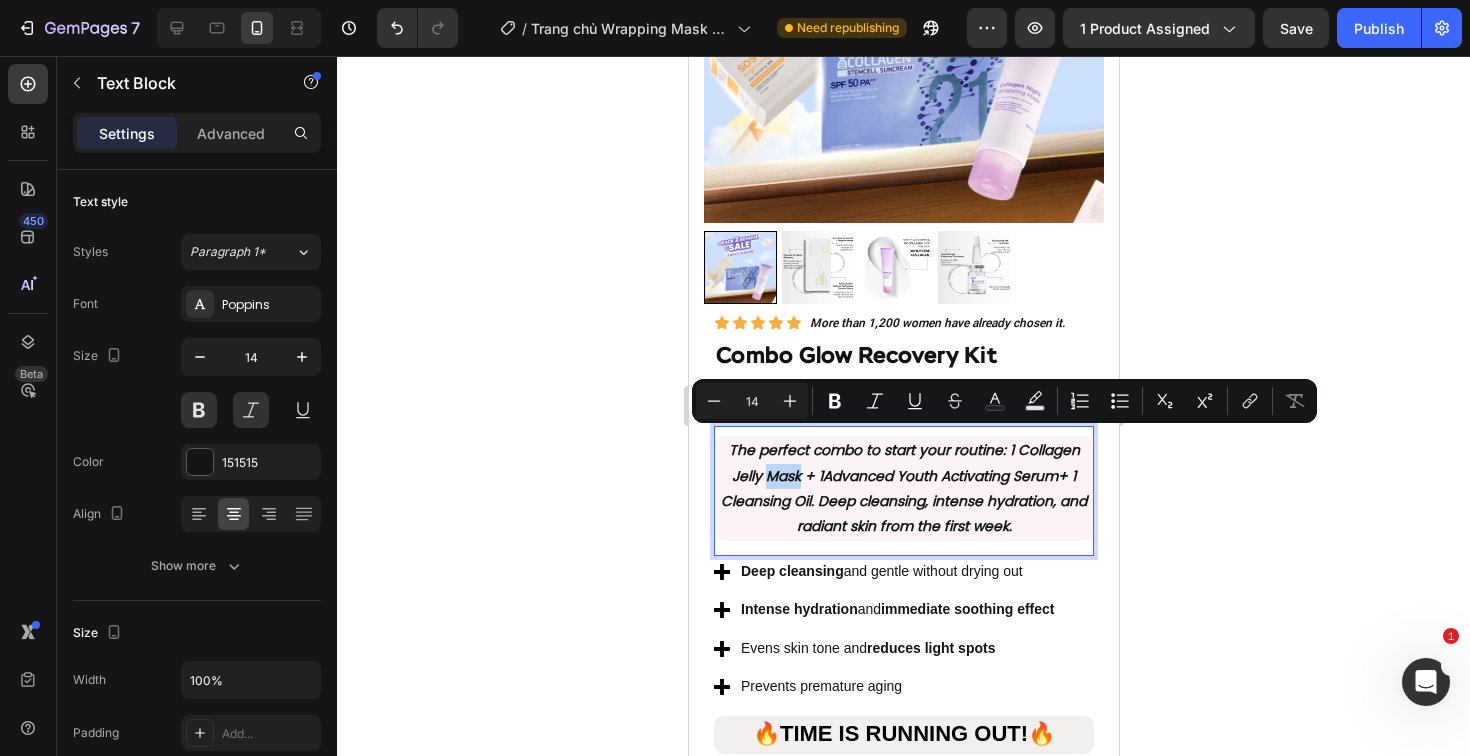 click on "The perfect combo to start your routine : 1 Collagen Jelly Mask + 1  Advanced Youth Activating Serum  + 1 Cleansing Oil. Deep cleansing, intense hydration, and radiant skin from the first week." at bounding box center (903, 488) 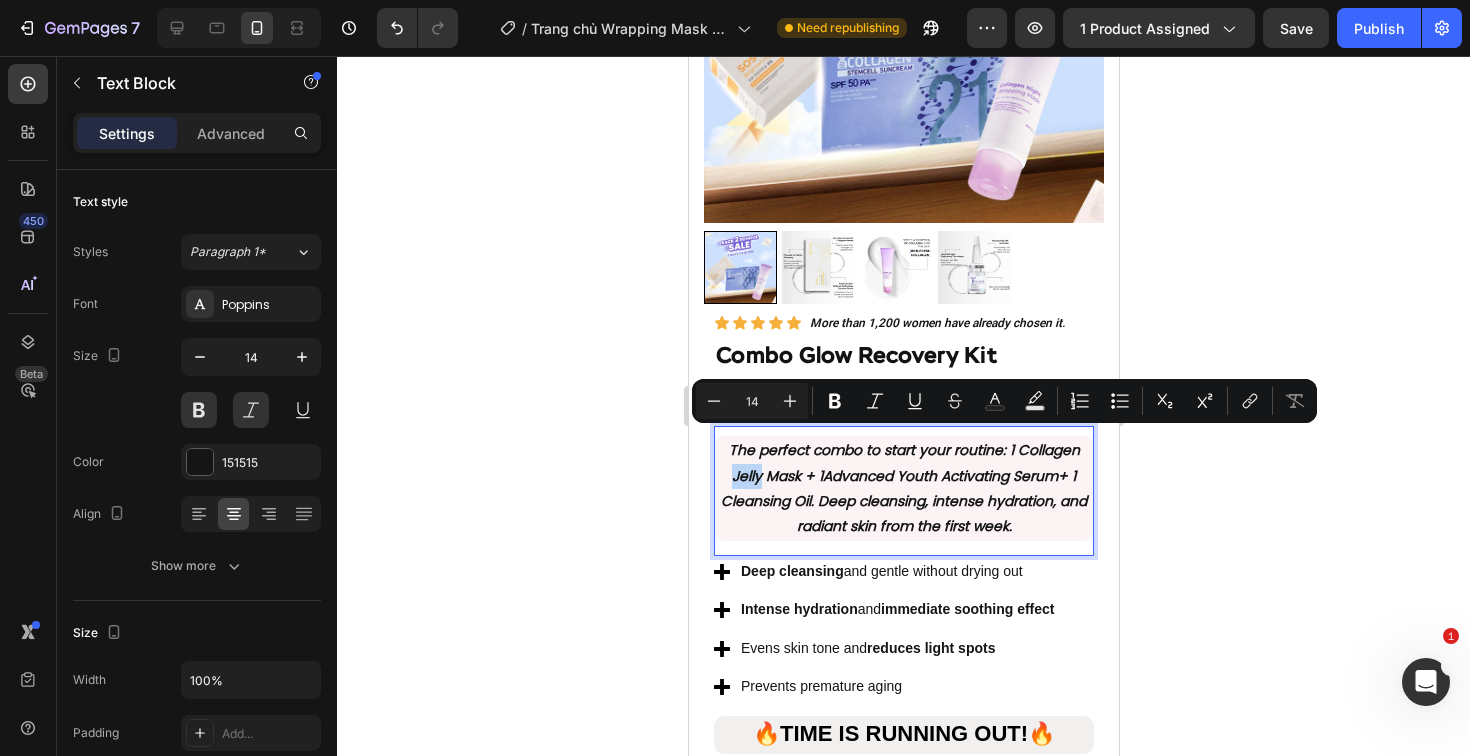 drag, startPoint x: 745, startPoint y: 443, endPoint x: 718, endPoint y: 444, distance: 27.018513 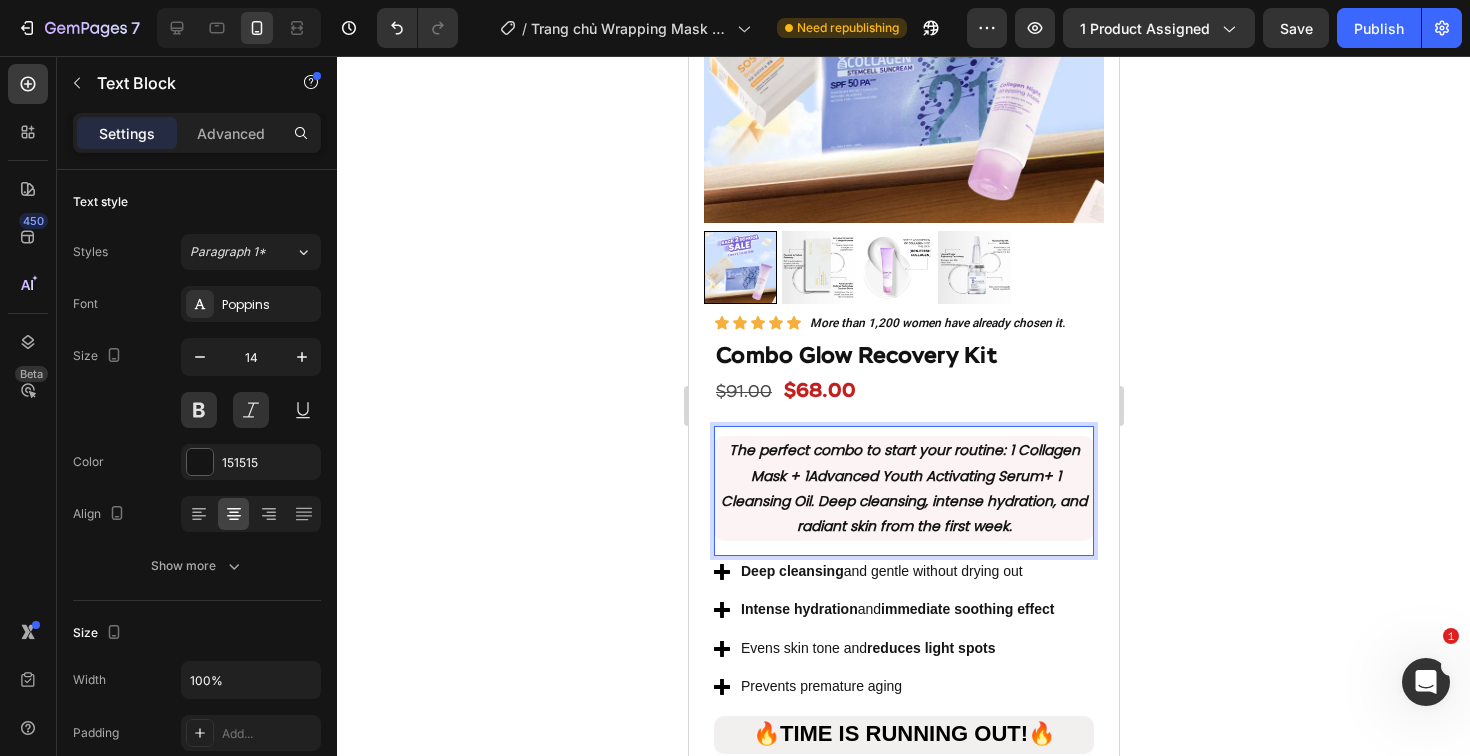 click on "The perfect combo to start your routine : 1 Collagen  Mask + 1  Advanced Youth Activating Serum  + 1 Cleansing Oil. Deep cleansing, intense hydration, and radiant skin from the first week." at bounding box center (903, 488) 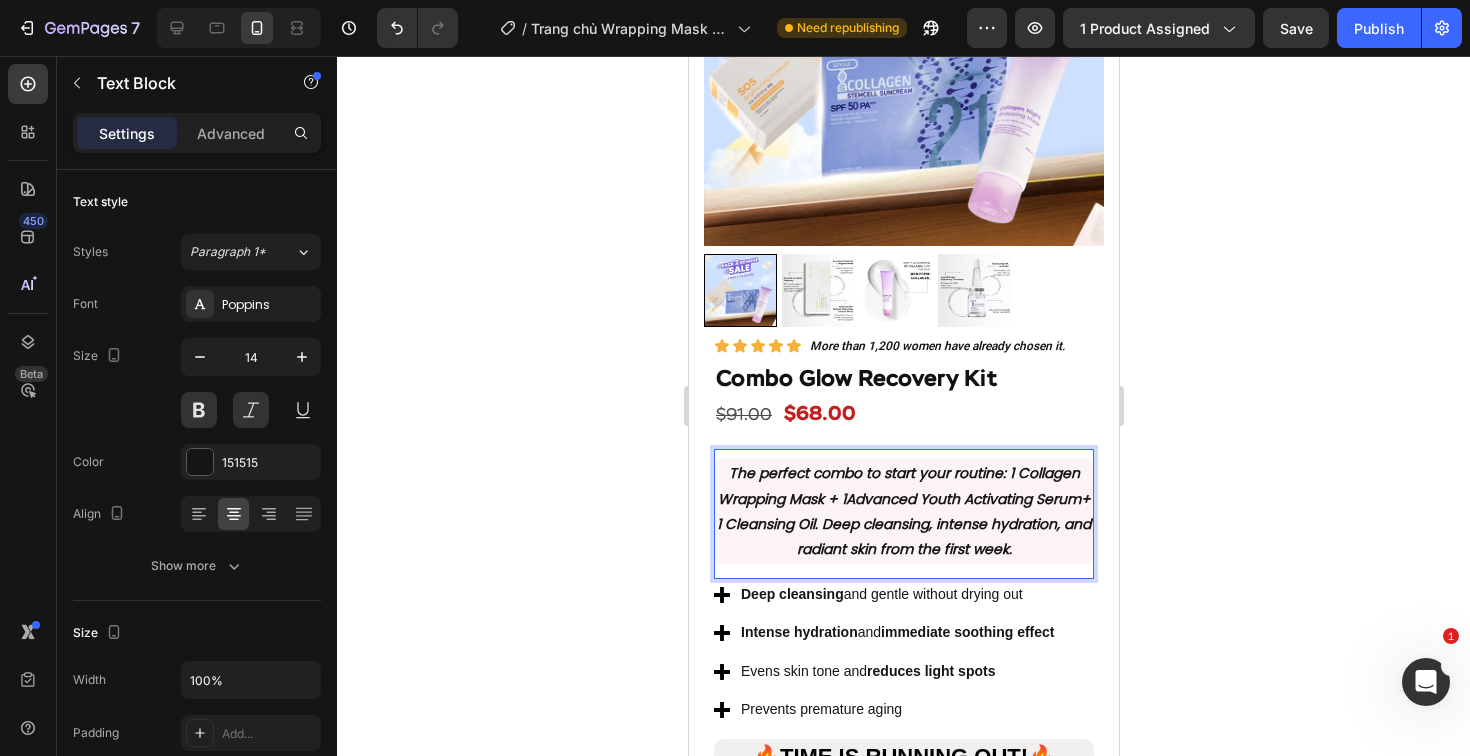 scroll, scrollTop: 1709, scrollLeft: 0, axis: vertical 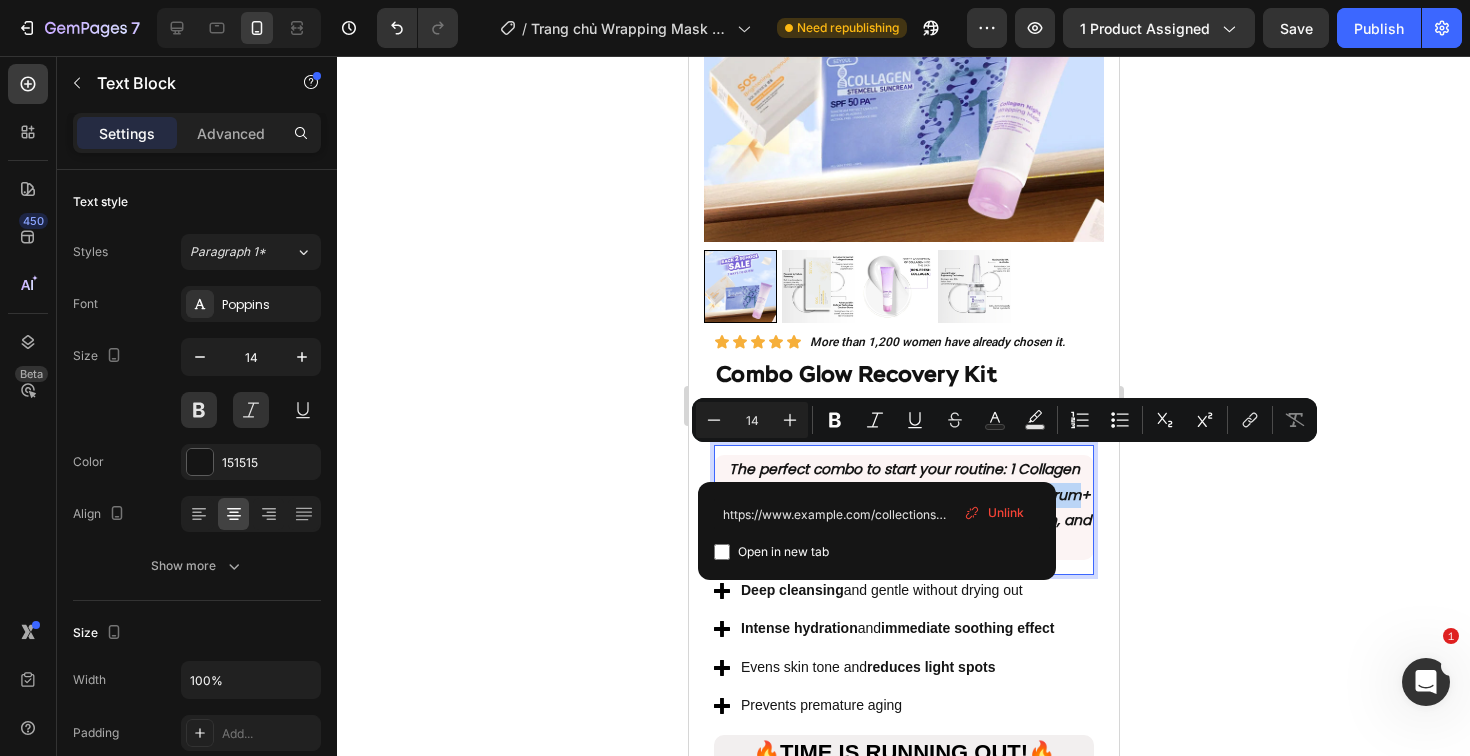 drag, startPoint x: 872, startPoint y: 464, endPoint x: 768, endPoint y: 488, distance: 106.733315 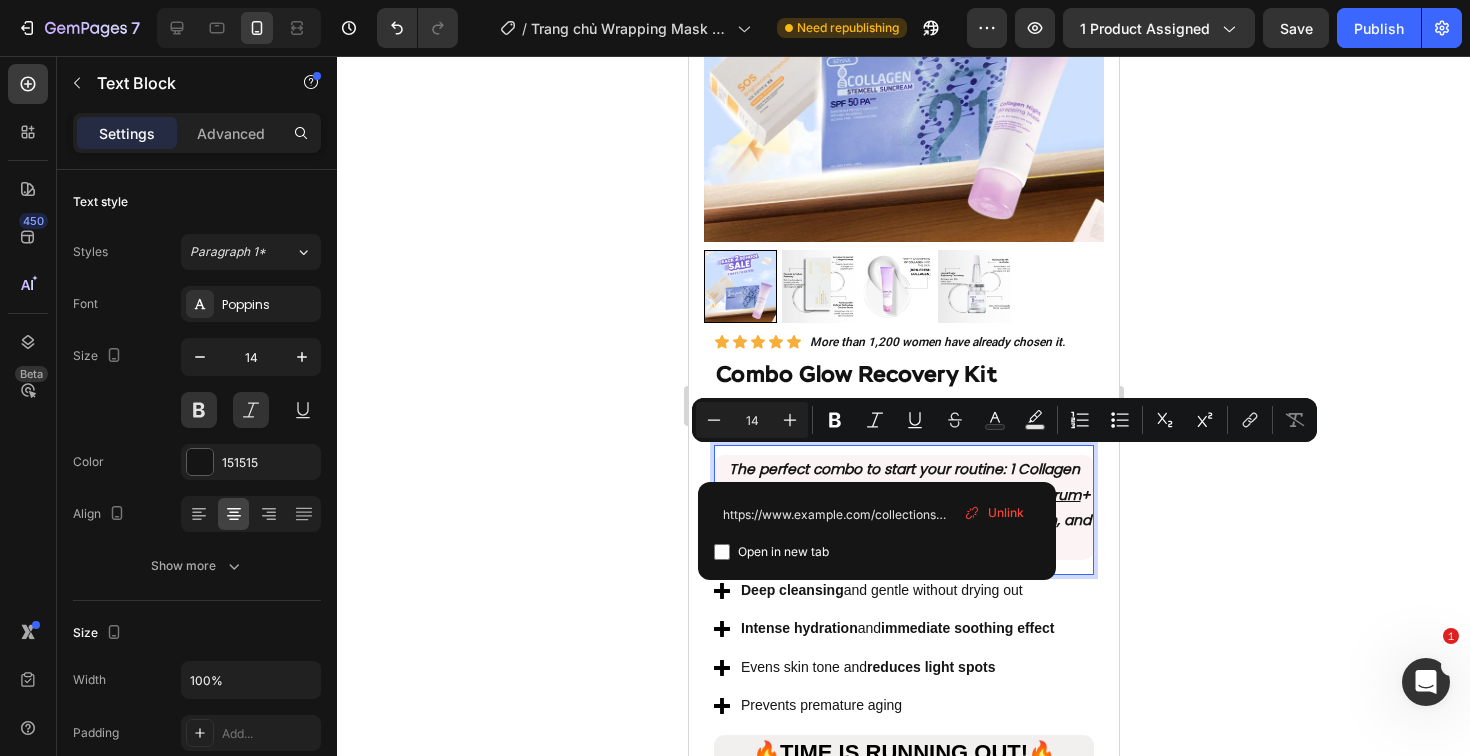 click 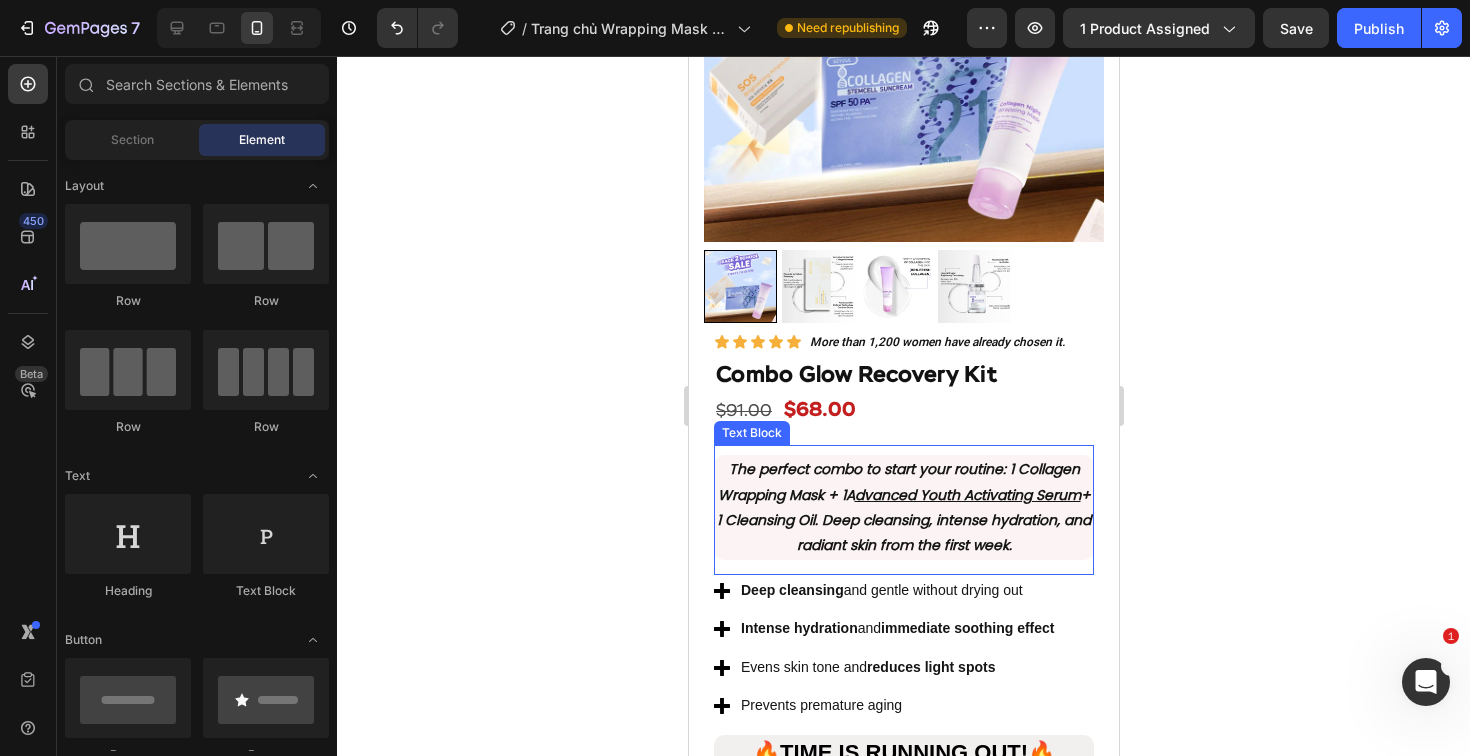 click on "A dvanced Youth Activating Serum" at bounding box center [962, 495] 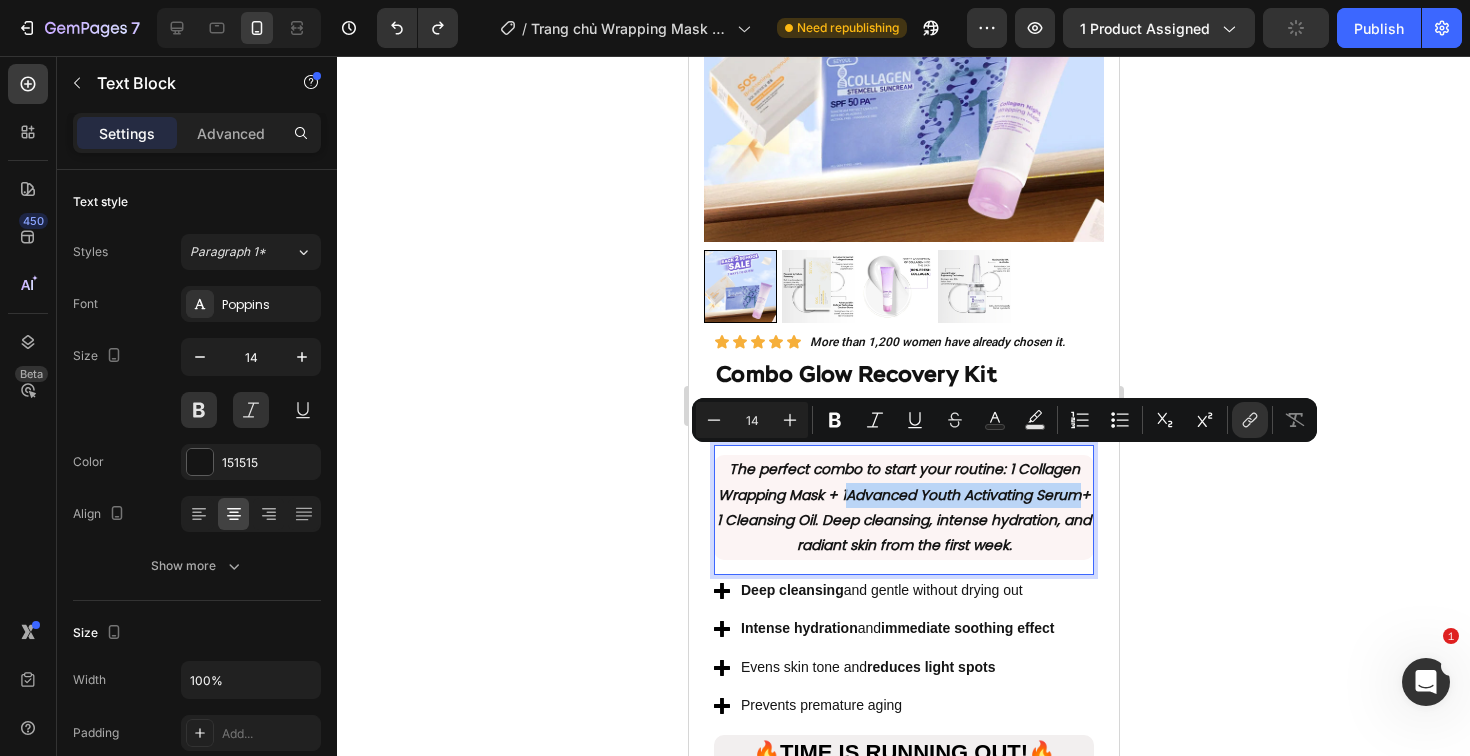drag, startPoint x: 868, startPoint y: 461, endPoint x: 772, endPoint y: 481, distance: 98.0612 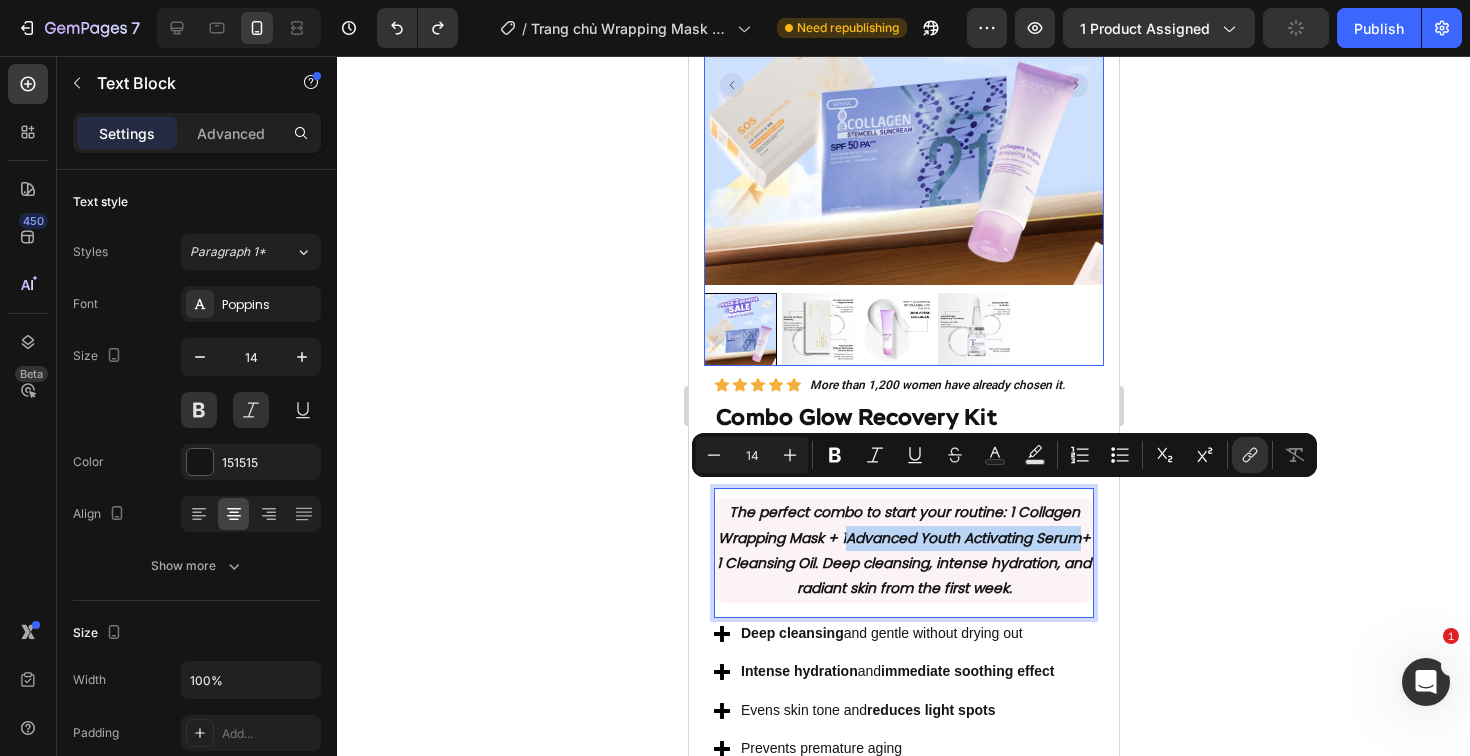 scroll, scrollTop: 1664, scrollLeft: 0, axis: vertical 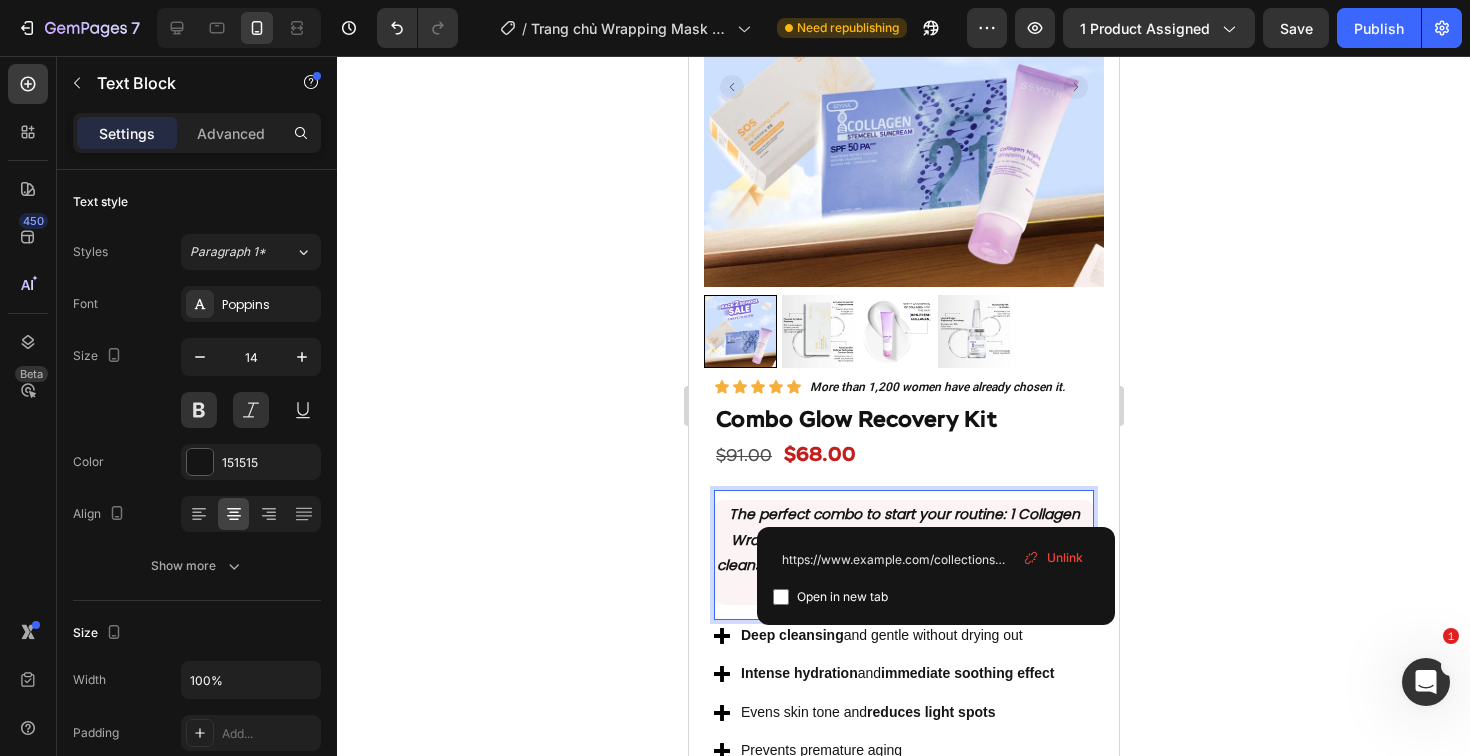 click on "The perfect combo to start your routine : 1 Collagen Wrapping Mask + 1  Collagen   + 1 Cleansing Oil. Deep cleansing, intense hydration, and radiant skin from the first week." at bounding box center (903, 552) 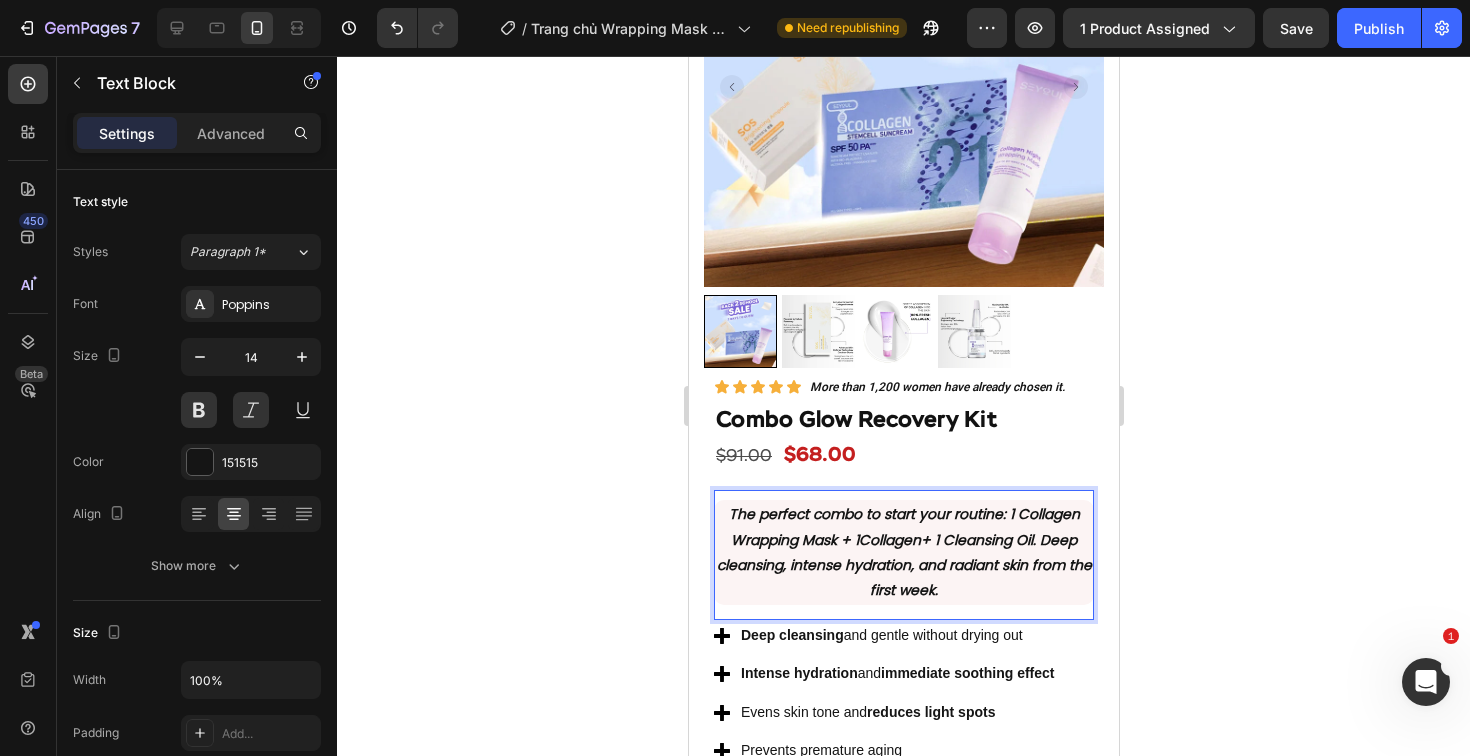 click on "Collagen" at bounding box center (889, 540) 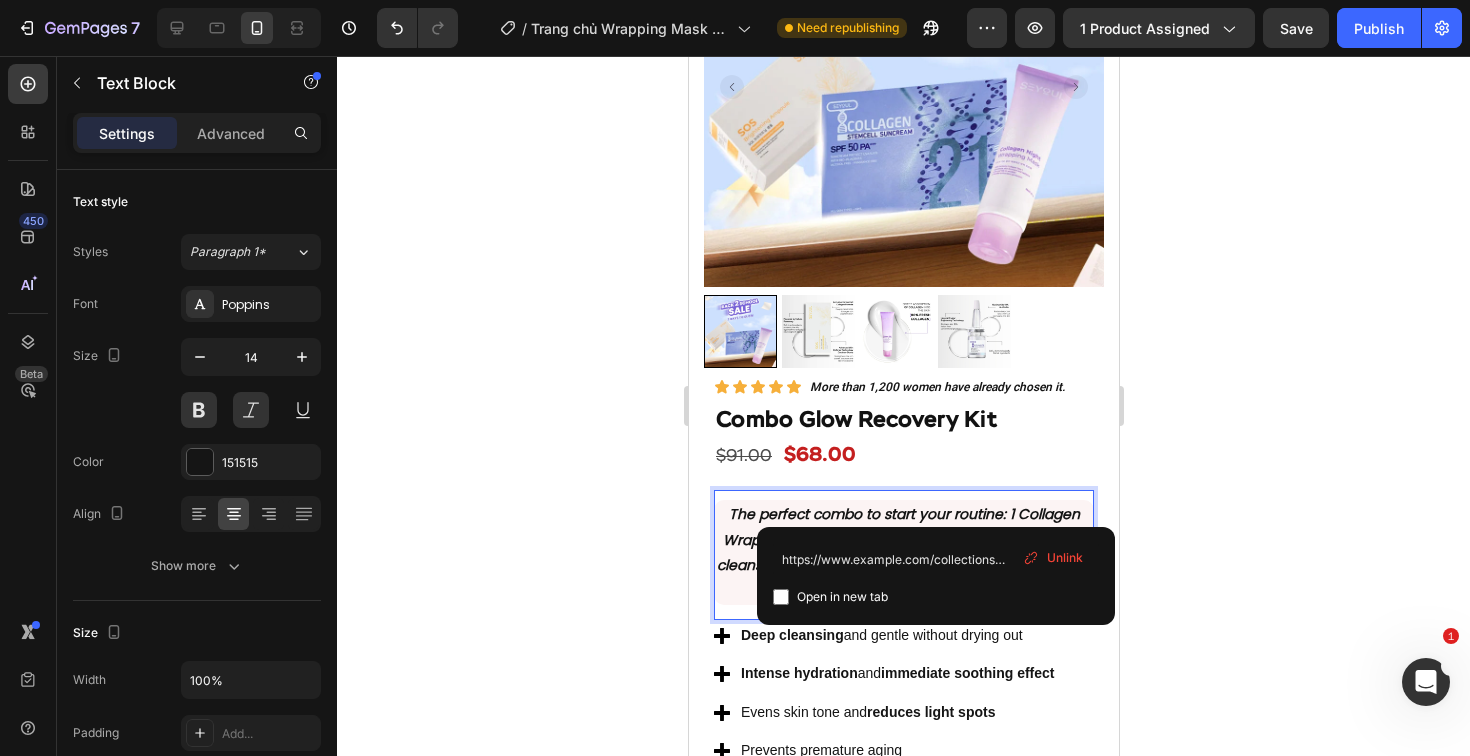 click on "Collagen" at bounding box center (897, 540) 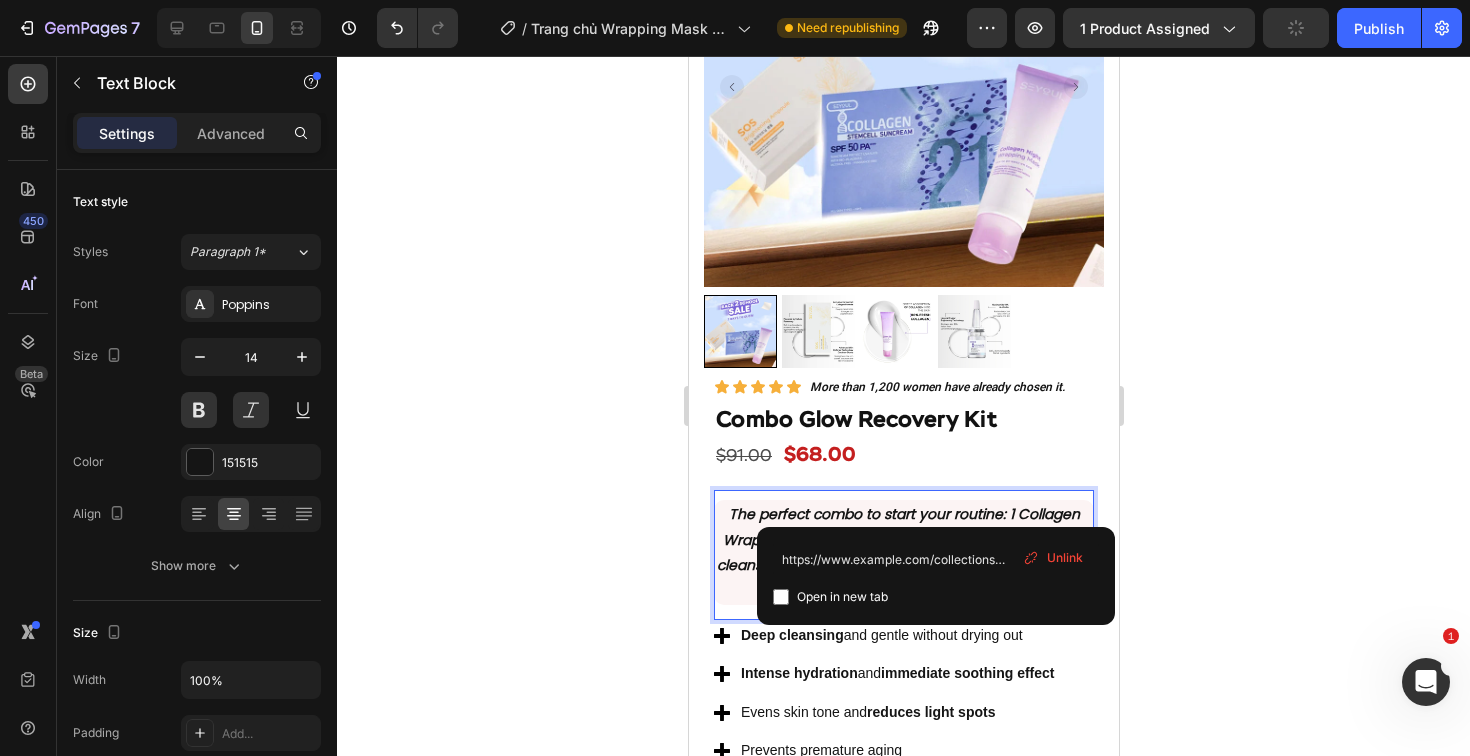 click on "Unlink" at bounding box center (1065, 558) 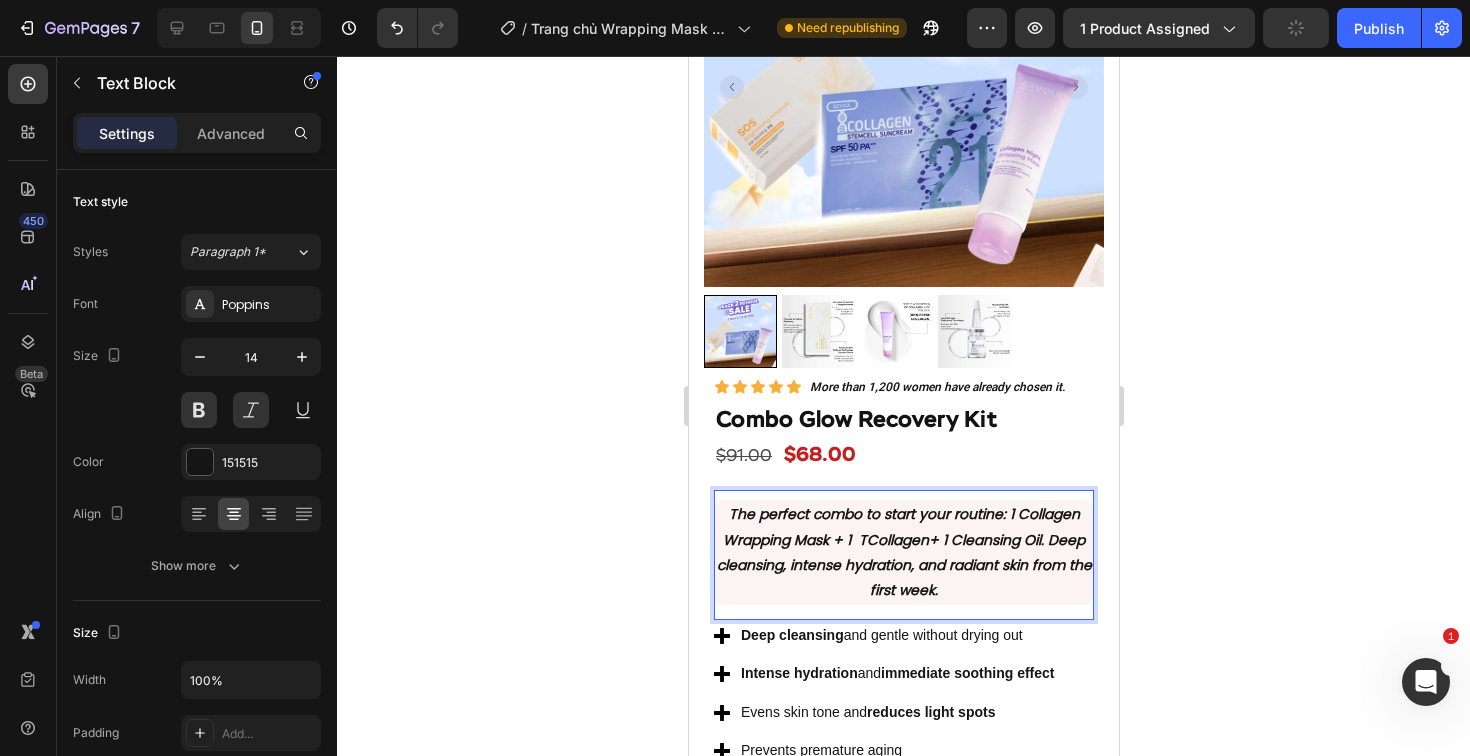 click on "Collagen" at bounding box center [897, 540] 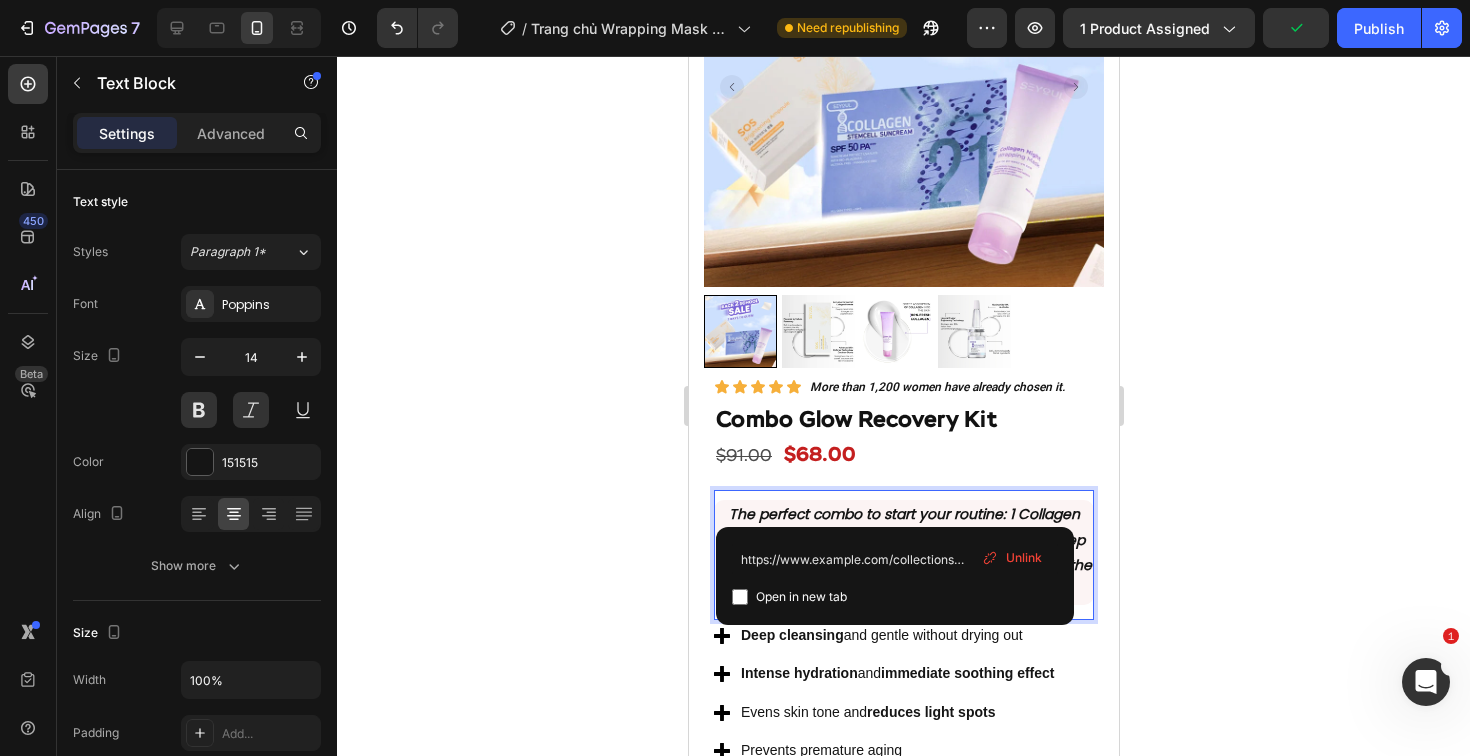 click on "Unlink" at bounding box center [1024, 558] 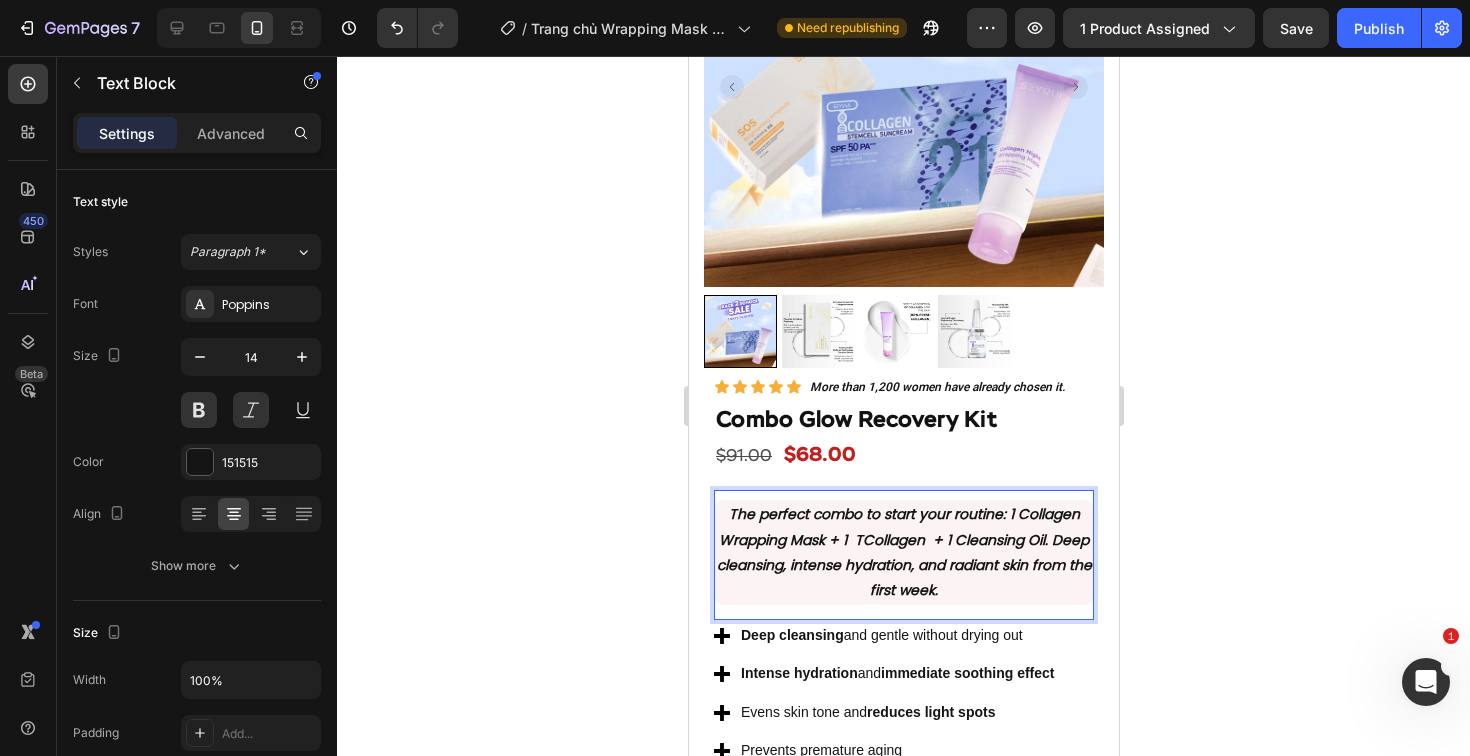 click on "The perfect combo to start your routine : 1 Collagen Wrapping Mask + 1  TCollagen  + 1 Cleansing Oil. Deep cleansing, intense hydration, and radiant skin from the first week." at bounding box center (903, 552) 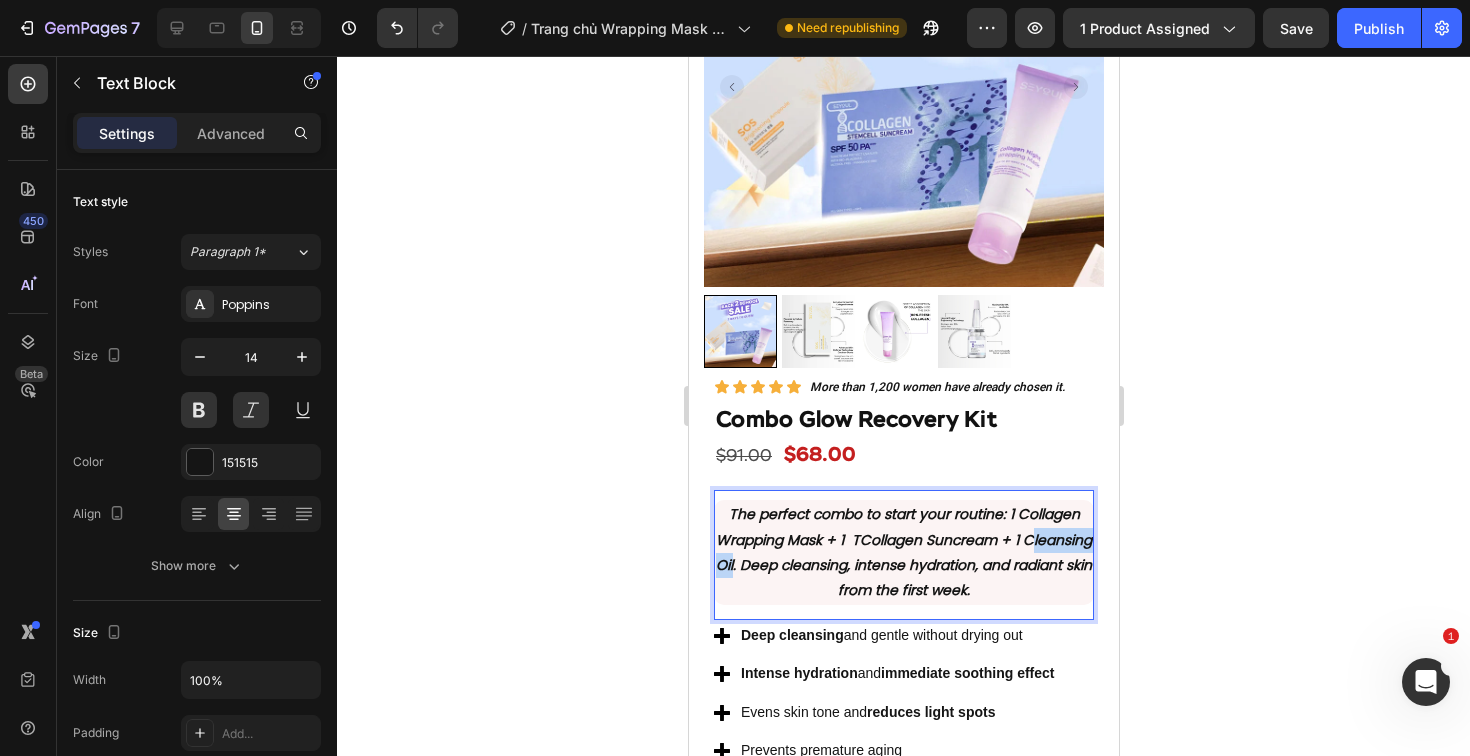 drag, startPoint x: 818, startPoint y: 529, endPoint x: 734, endPoint y: 533, distance: 84.095184 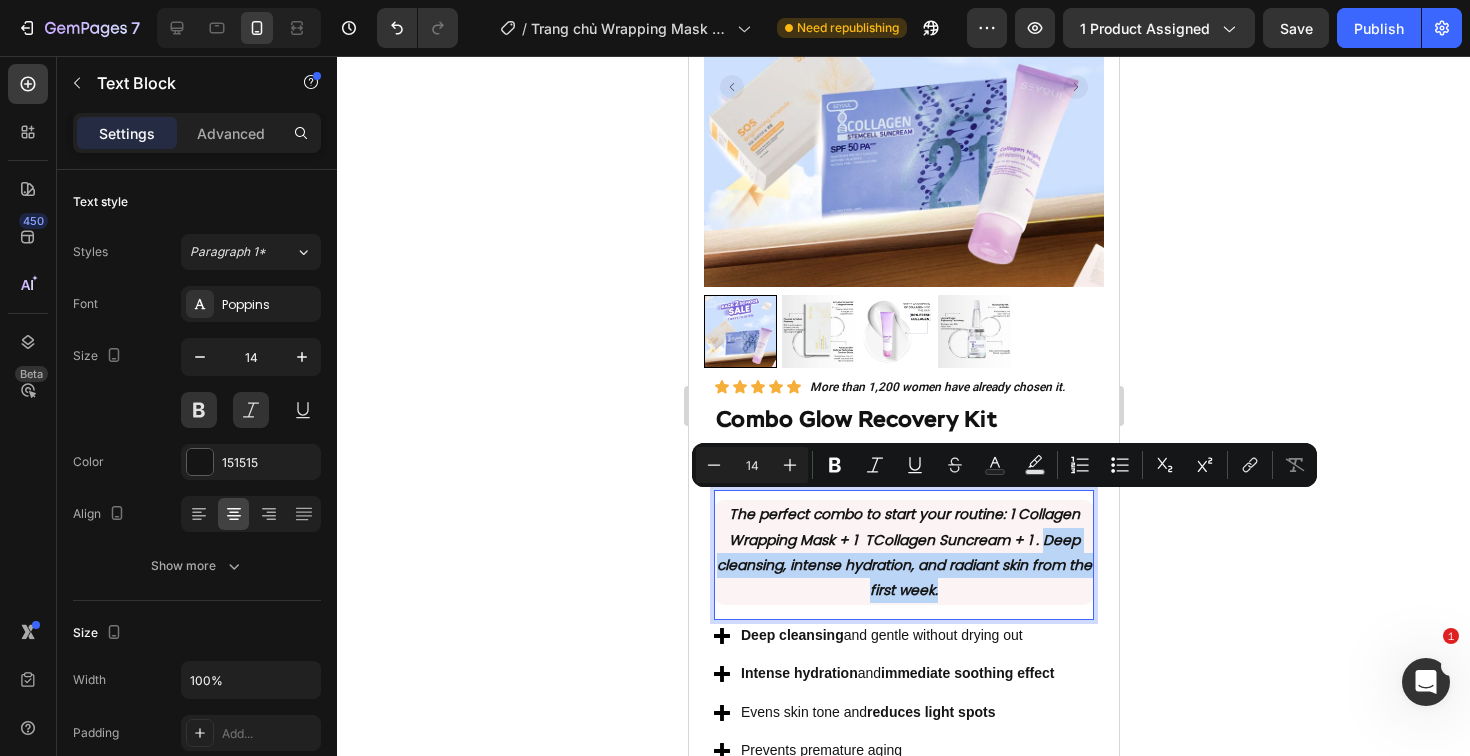 drag, startPoint x: 1035, startPoint y: 508, endPoint x: 1048, endPoint y: 564, distance: 57.48913 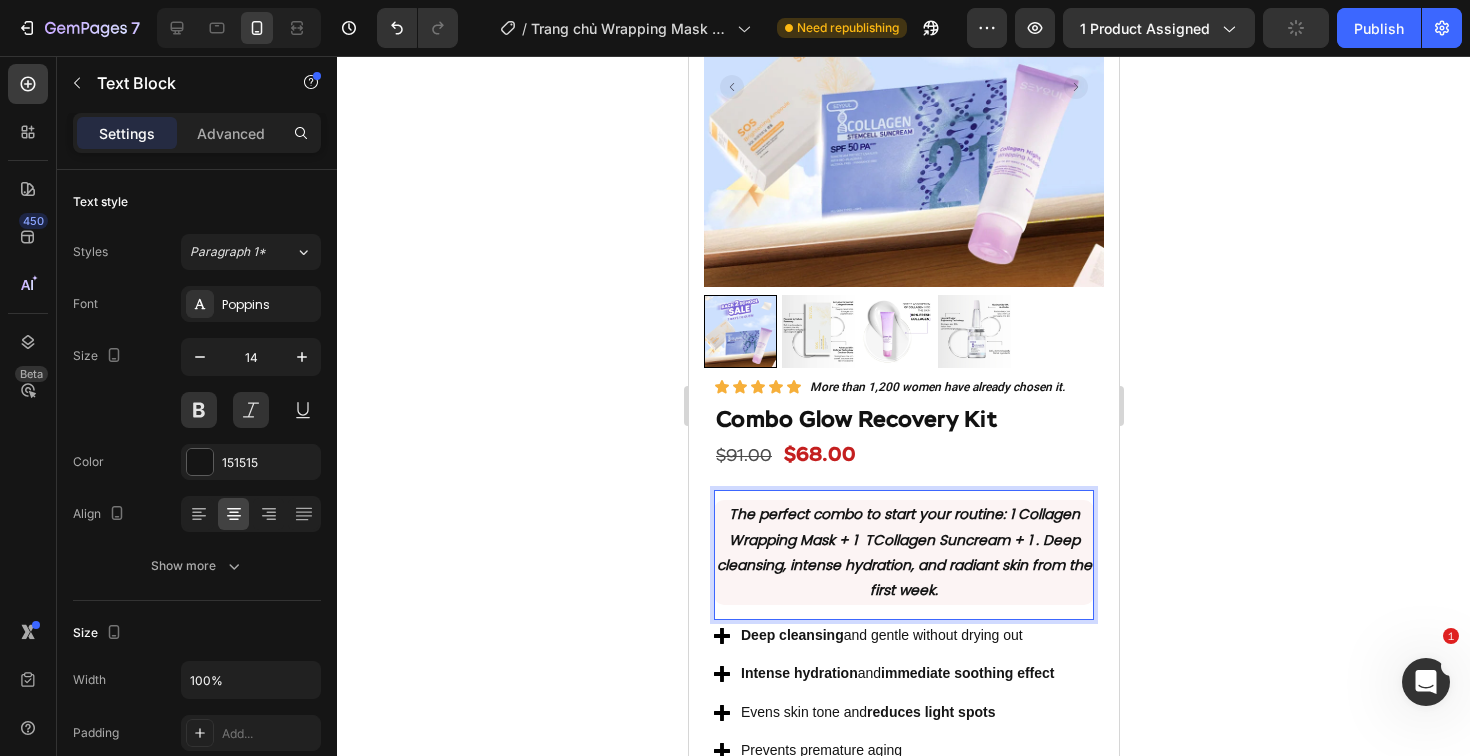 click on "The perfect combo to start your routine : 1 Collagen Wrapping Mask + 1  TCollagen Suncream + 1 . Deep cleansing, intense hydration, and radiant skin from the first week." at bounding box center (903, 552) 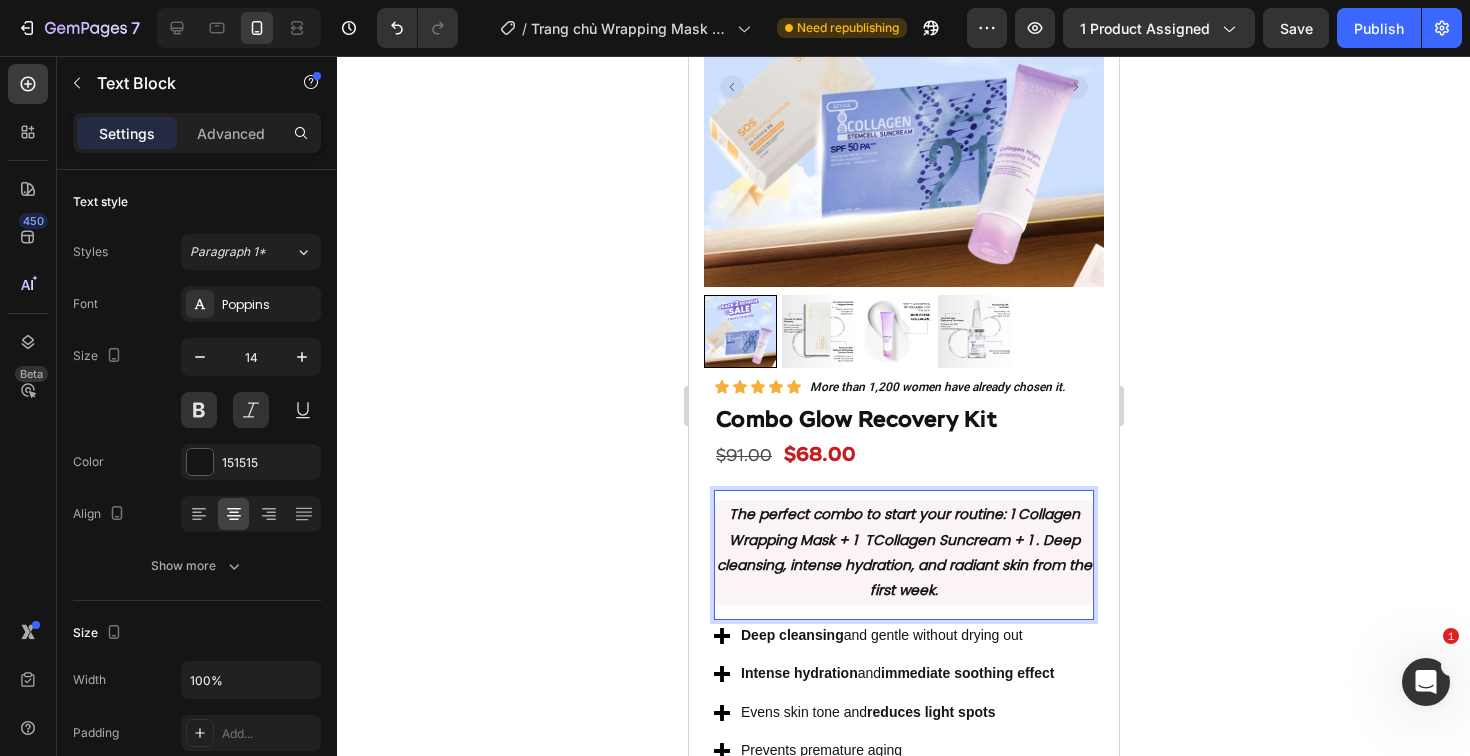 click on "The perfect combo to start your routine : 1 Collagen Wrapping Mask + 1  TCollagen Suncream + 1 . Deep cleansing, intense hydration, and radiant skin from the first week." at bounding box center [903, 552] 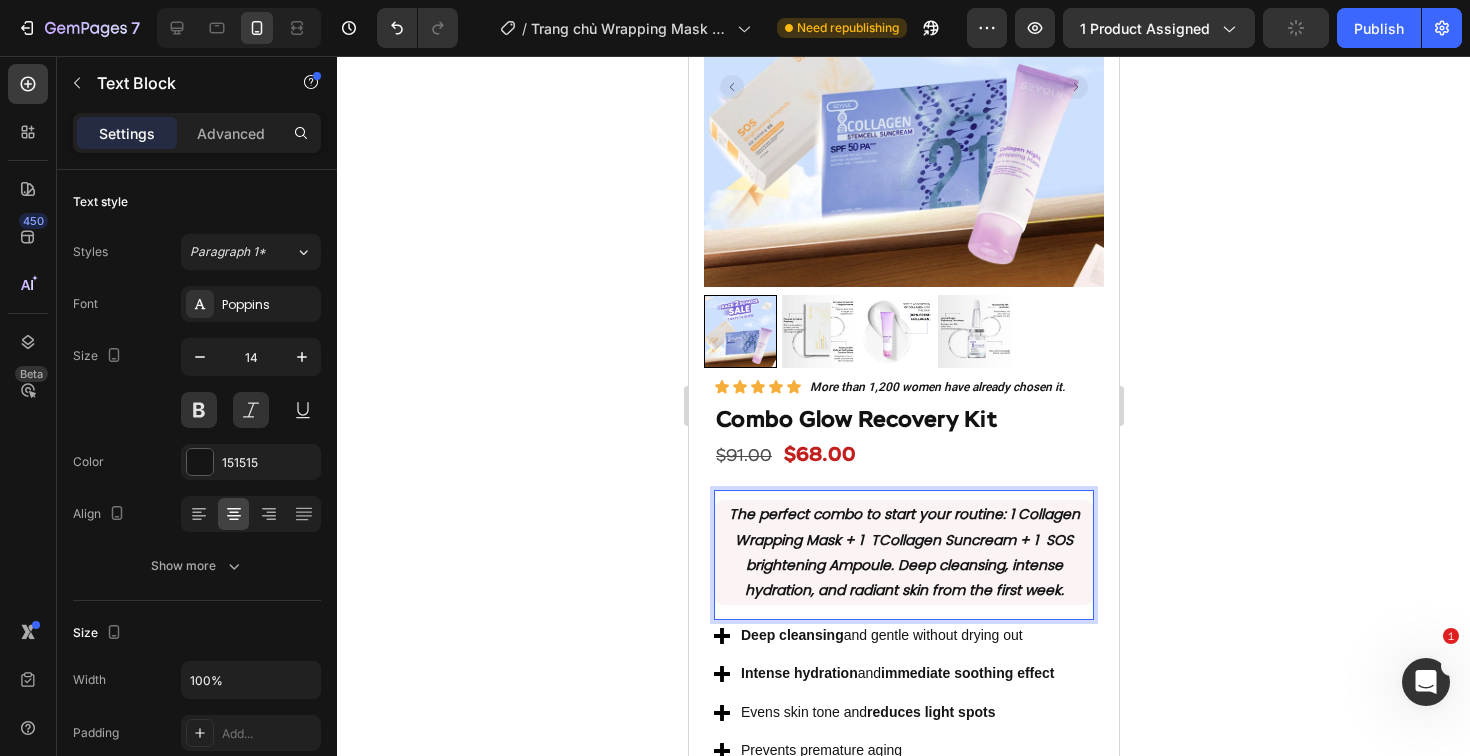click 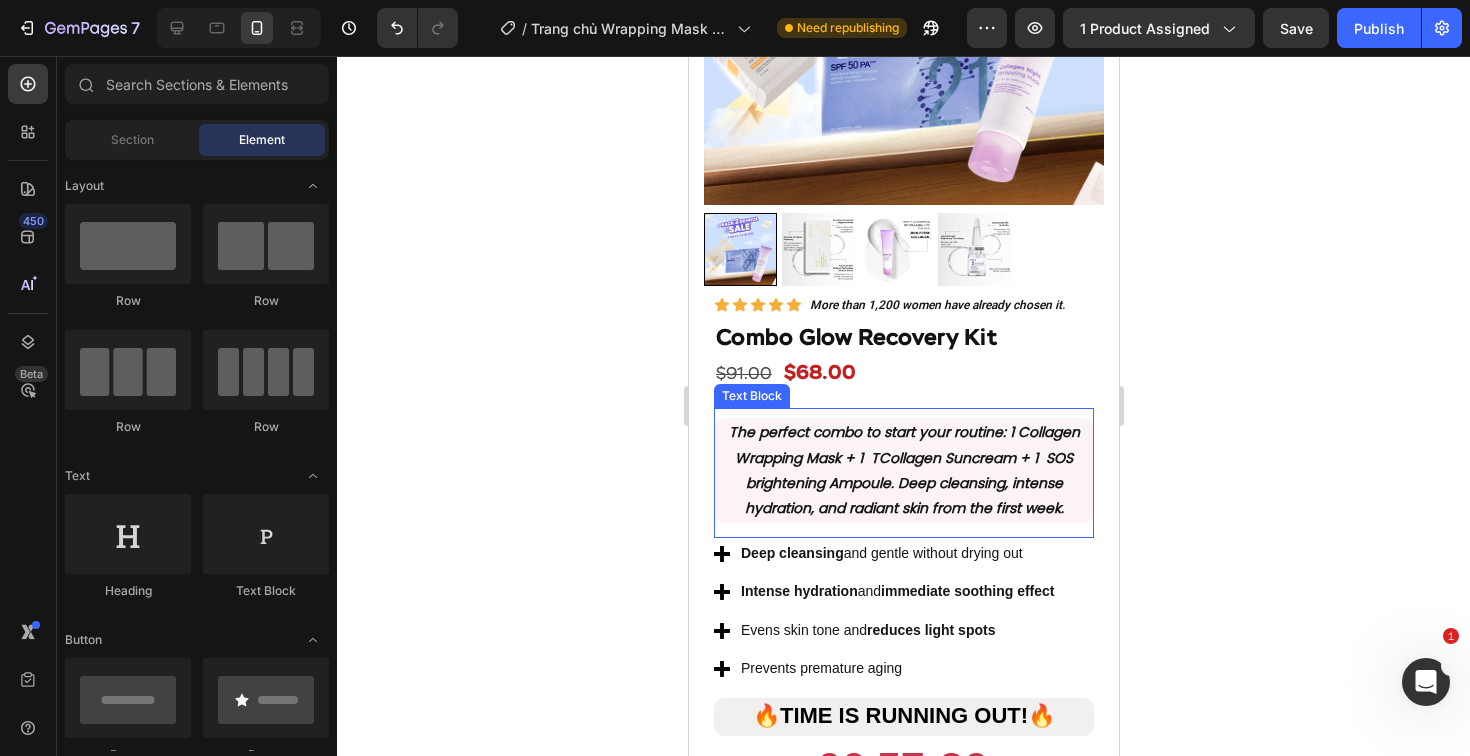 scroll, scrollTop: 1747, scrollLeft: 0, axis: vertical 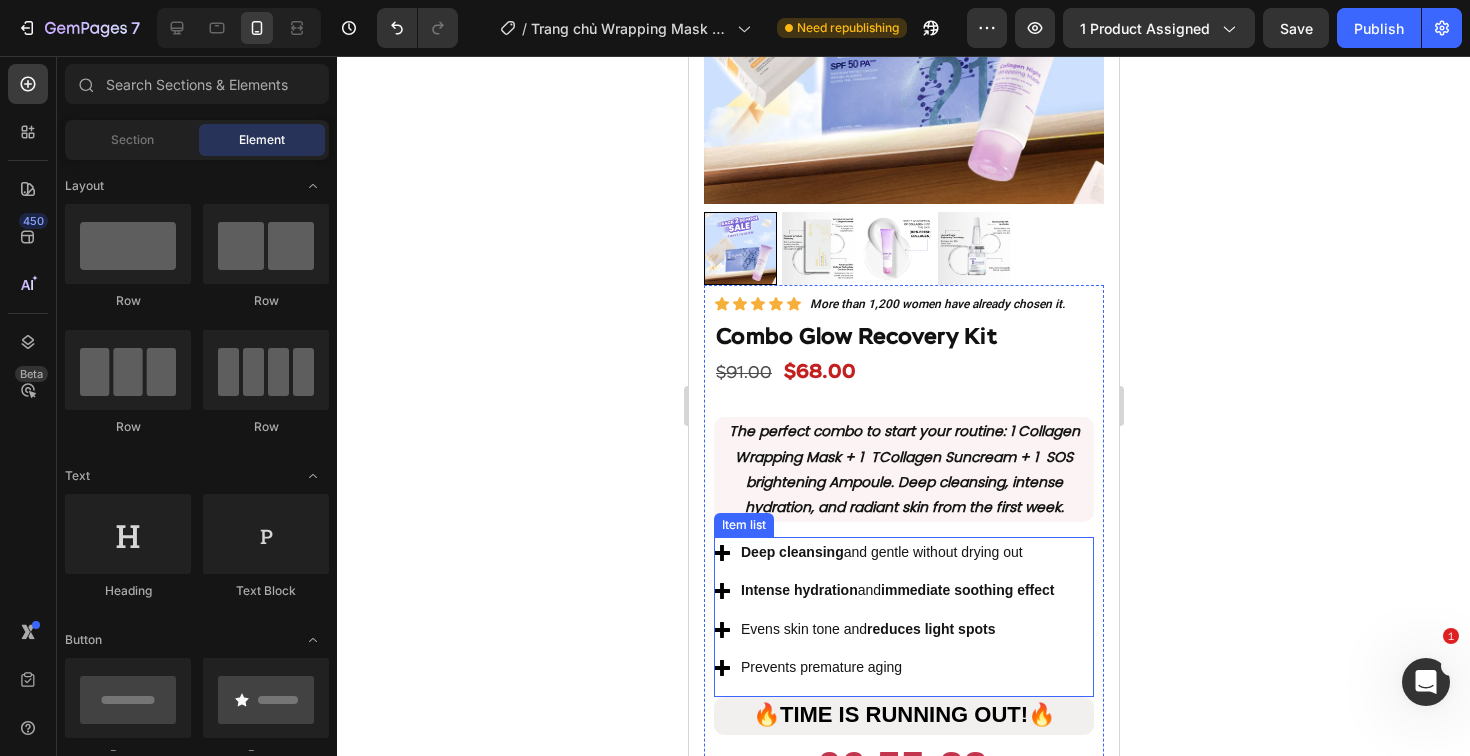 click on "Deep cleansing  and gentle without drying out" at bounding box center (897, 552) 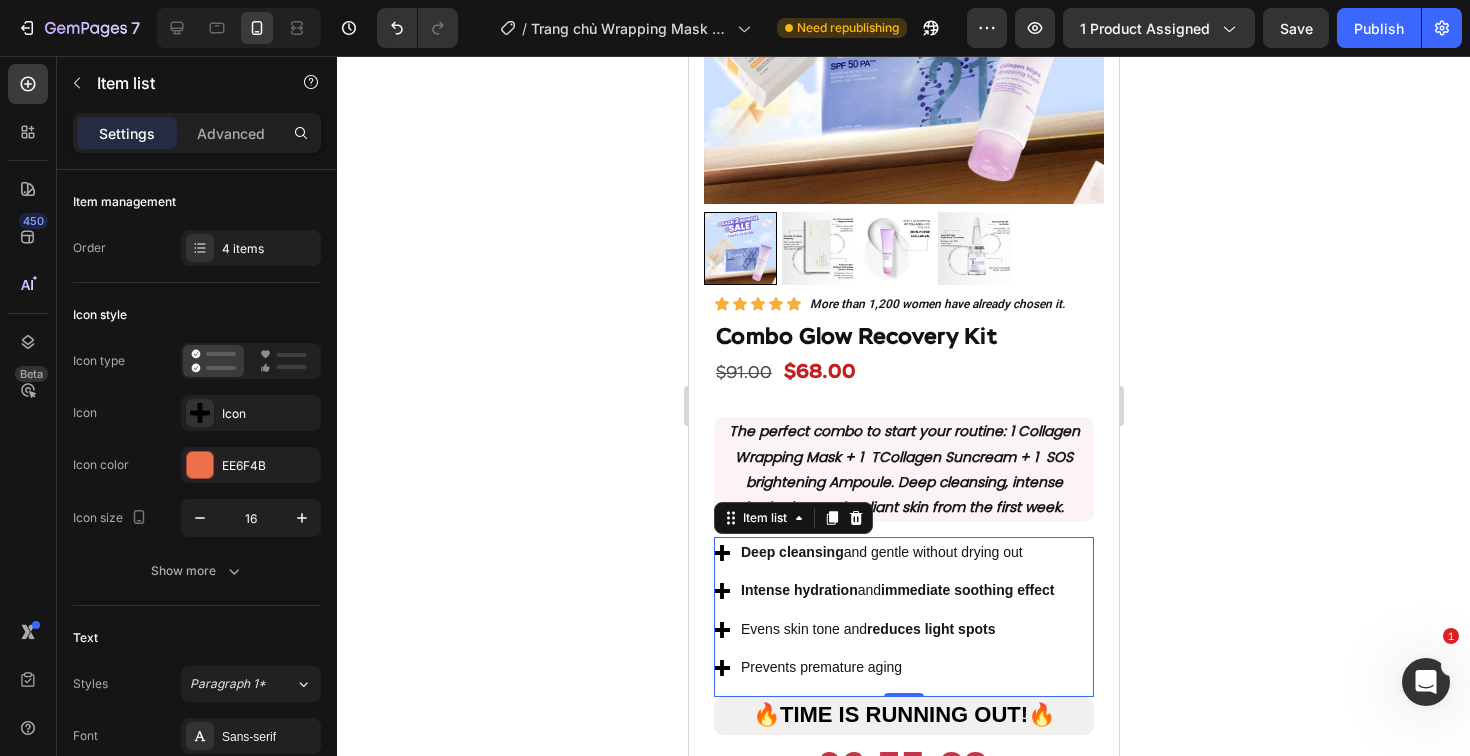 click on "Deep cleansing  and gentle without drying out" at bounding box center (897, 552) 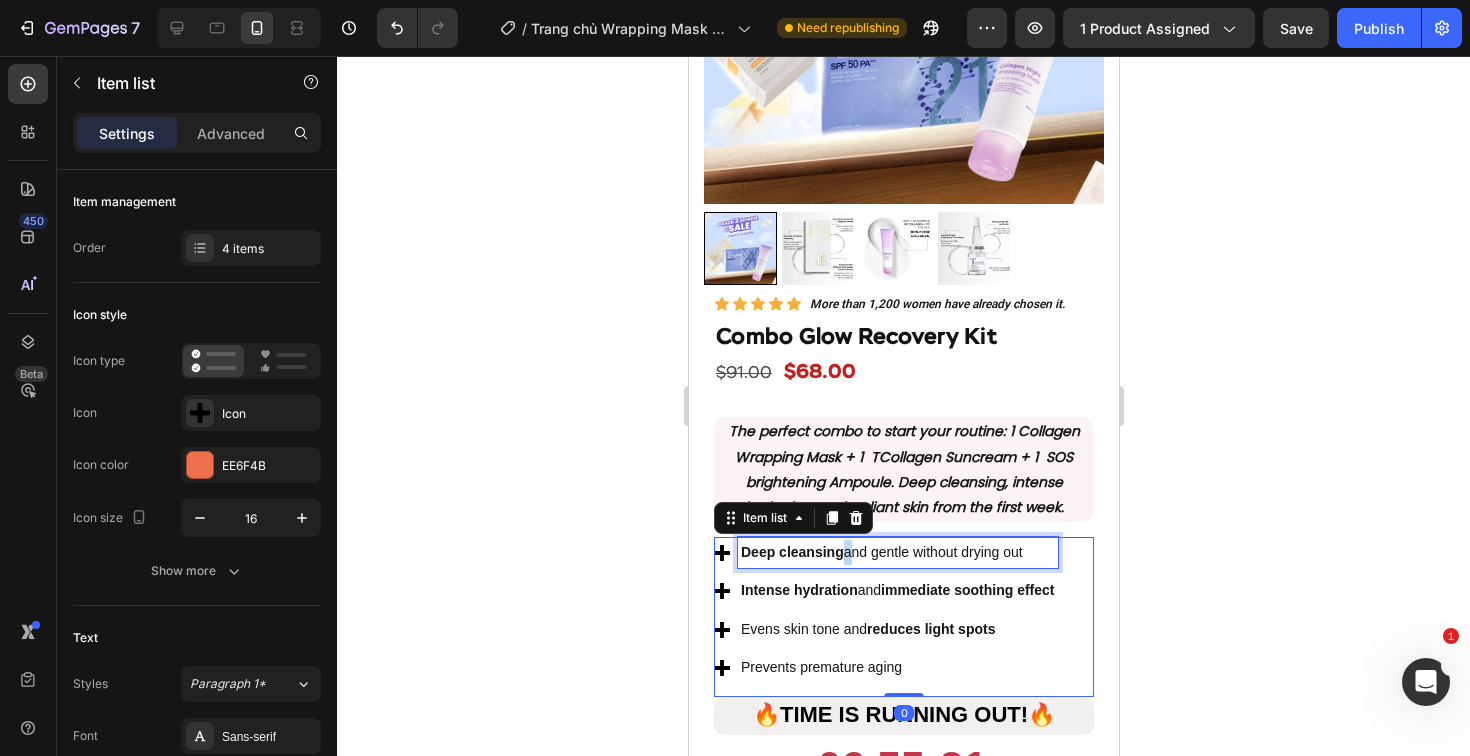 click on "Deep cleansing  and gentle without drying out" at bounding box center [897, 552] 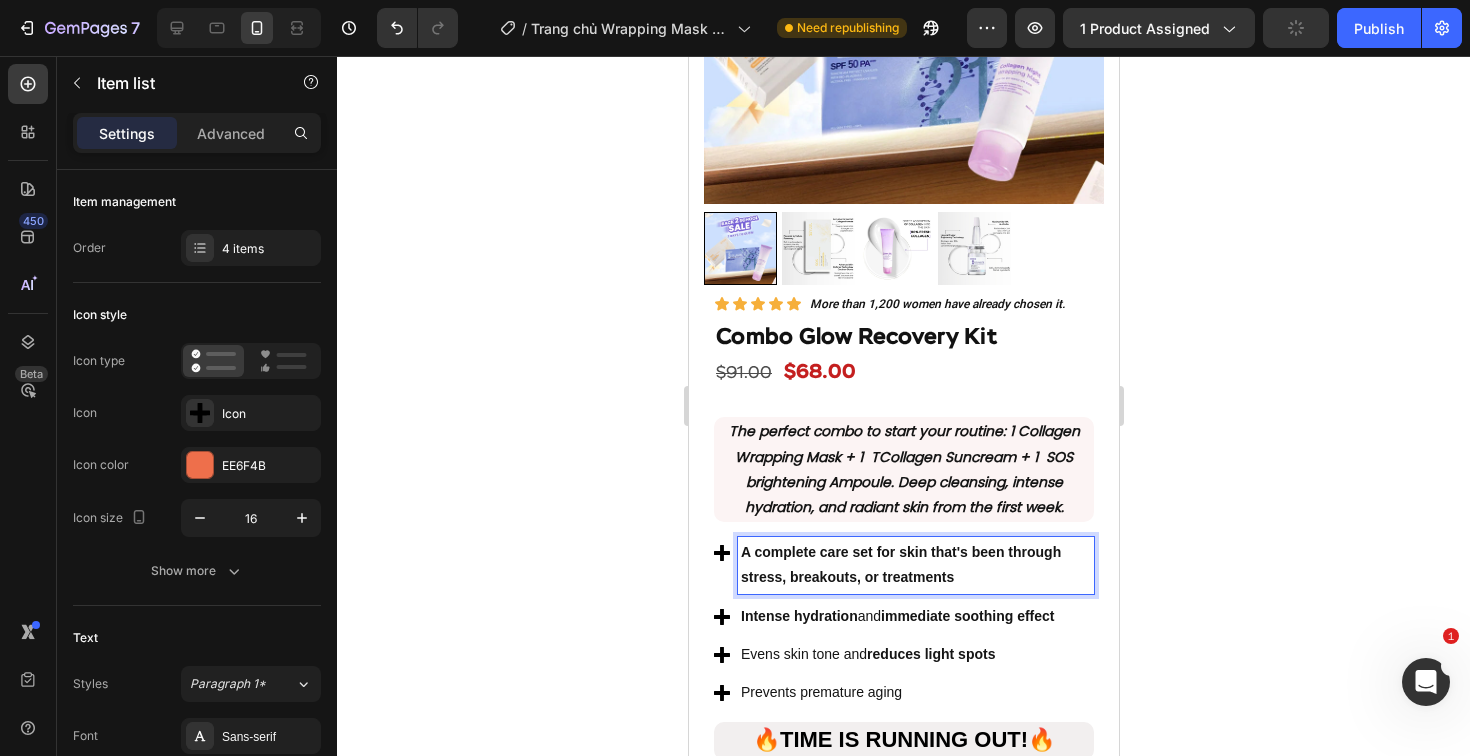 click on "Intense hydration" at bounding box center [798, 616] 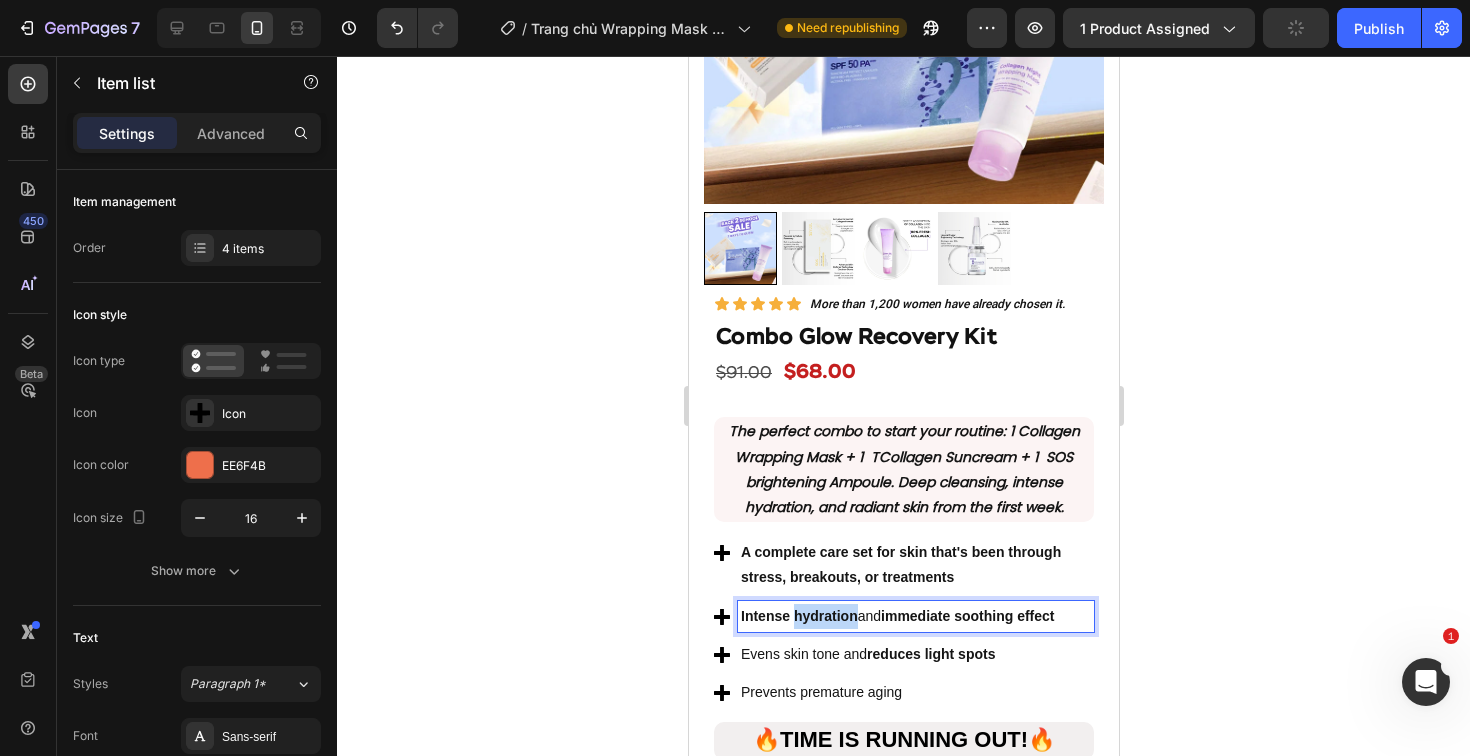 click on "Intense hydration" at bounding box center [798, 616] 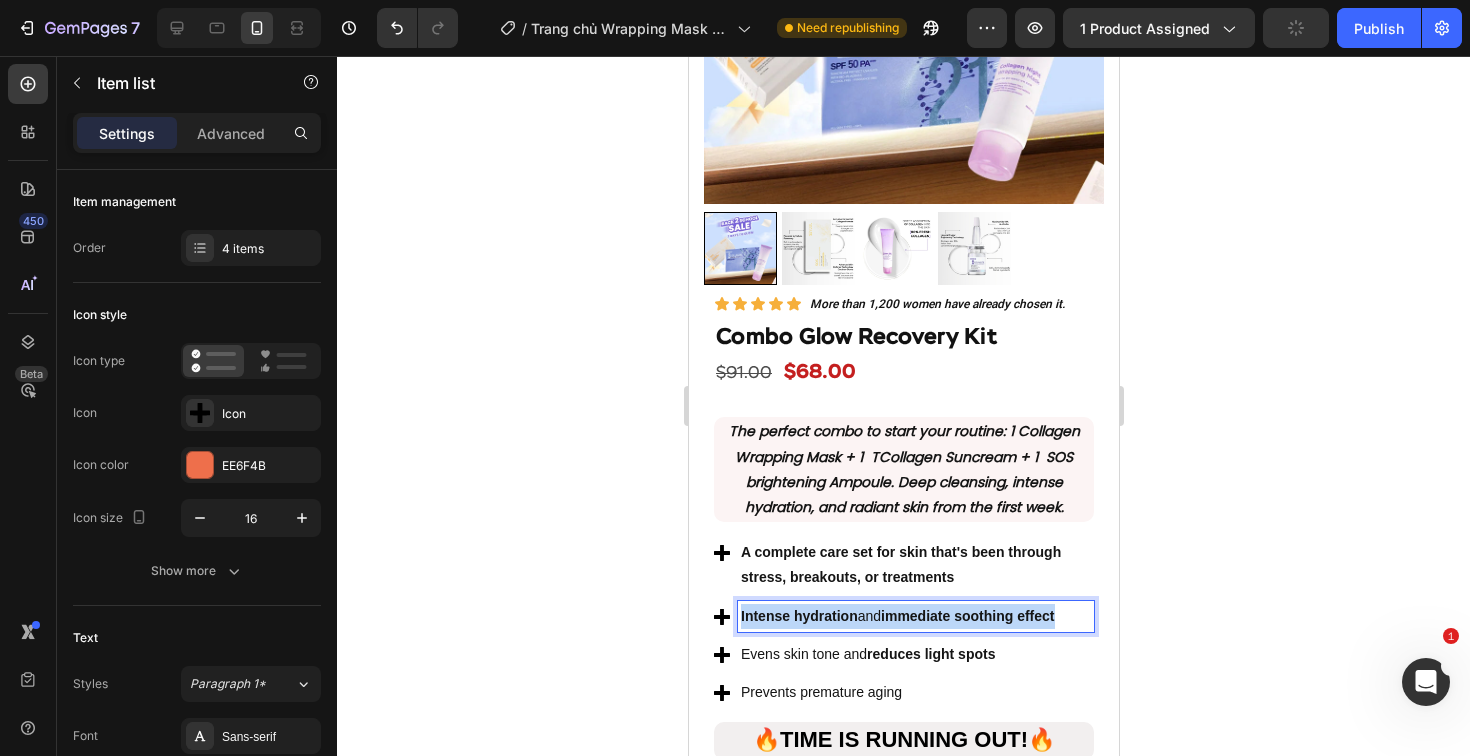 click on "Intense hydration" at bounding box center [798, 616] 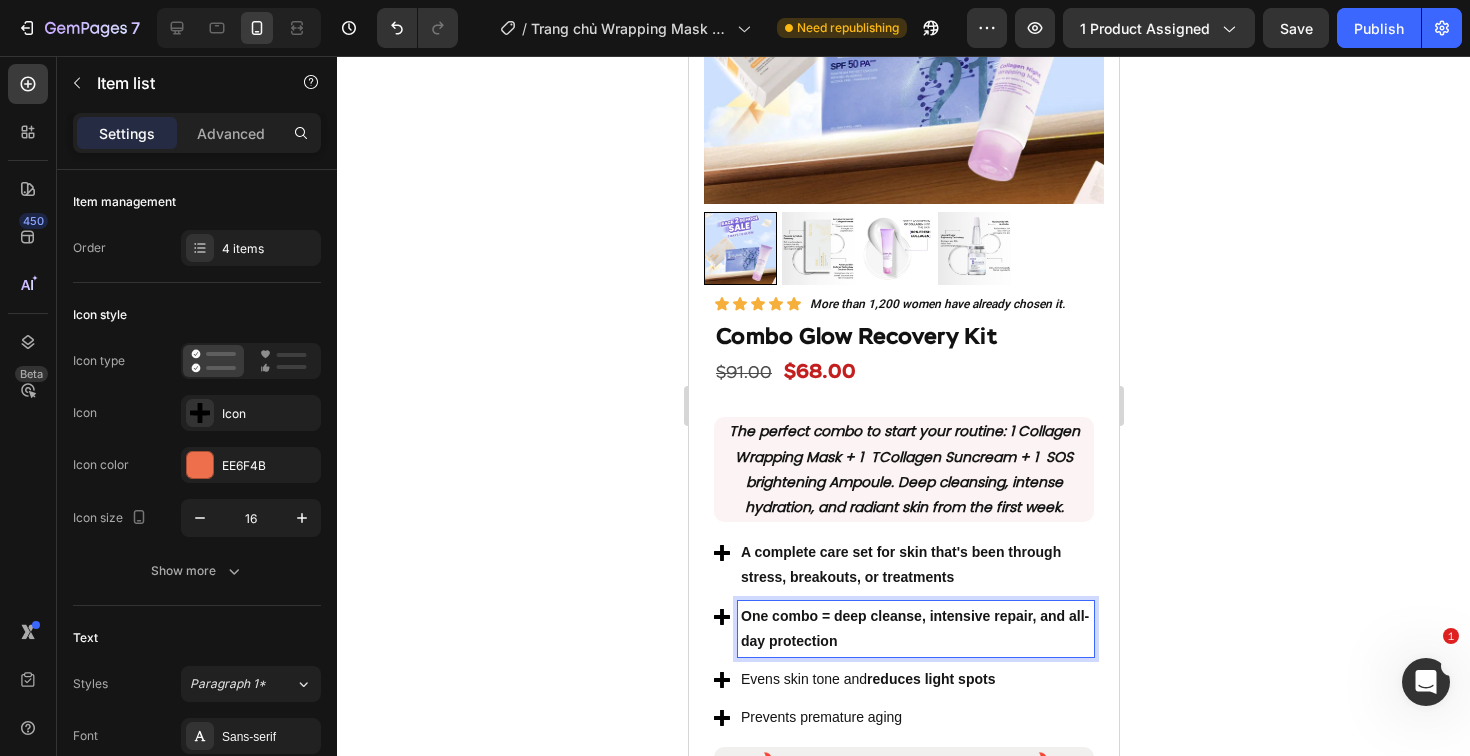 click on "Evens skin tone and  reduces light spots" at bounding box center [915, 679] 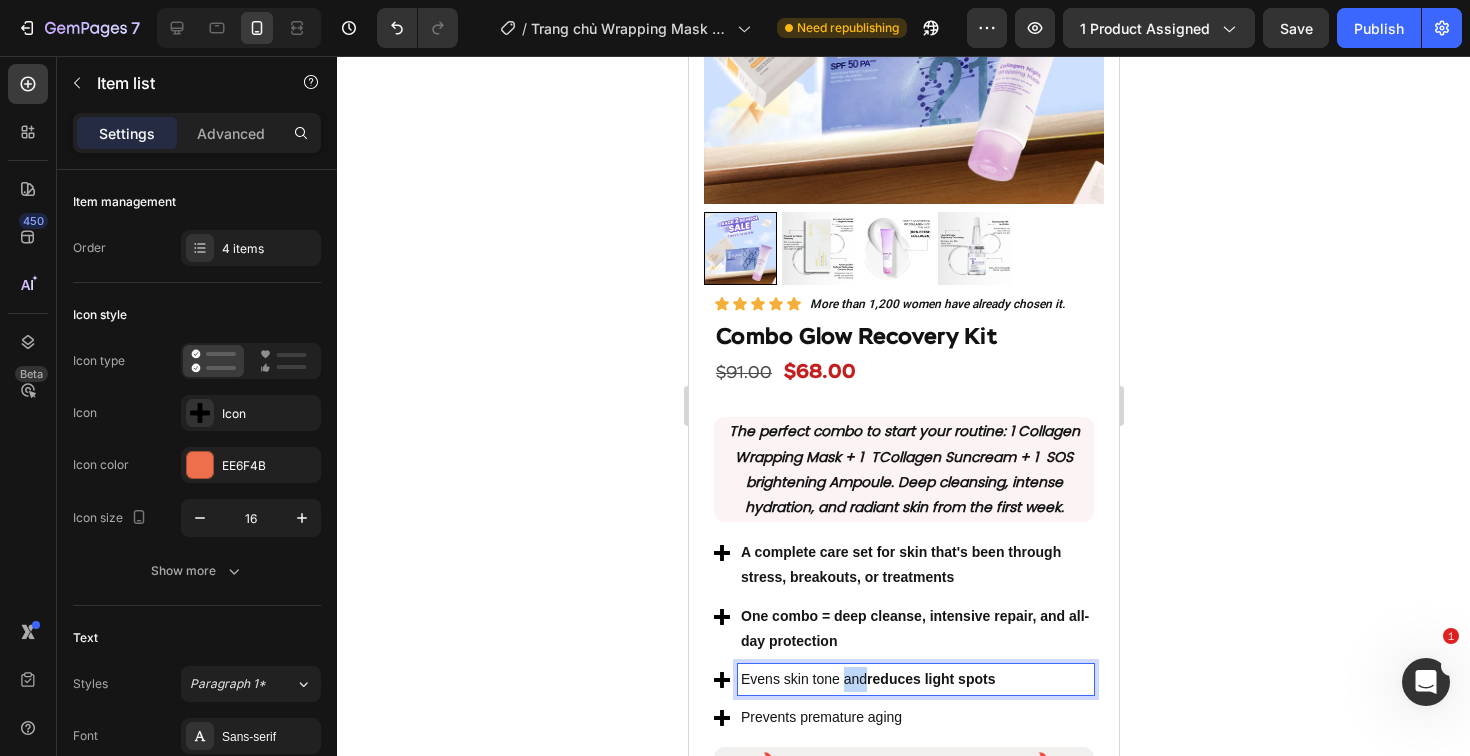 click on "Evens skin tone and  reduces light spots" at bounding box center (915, 679) 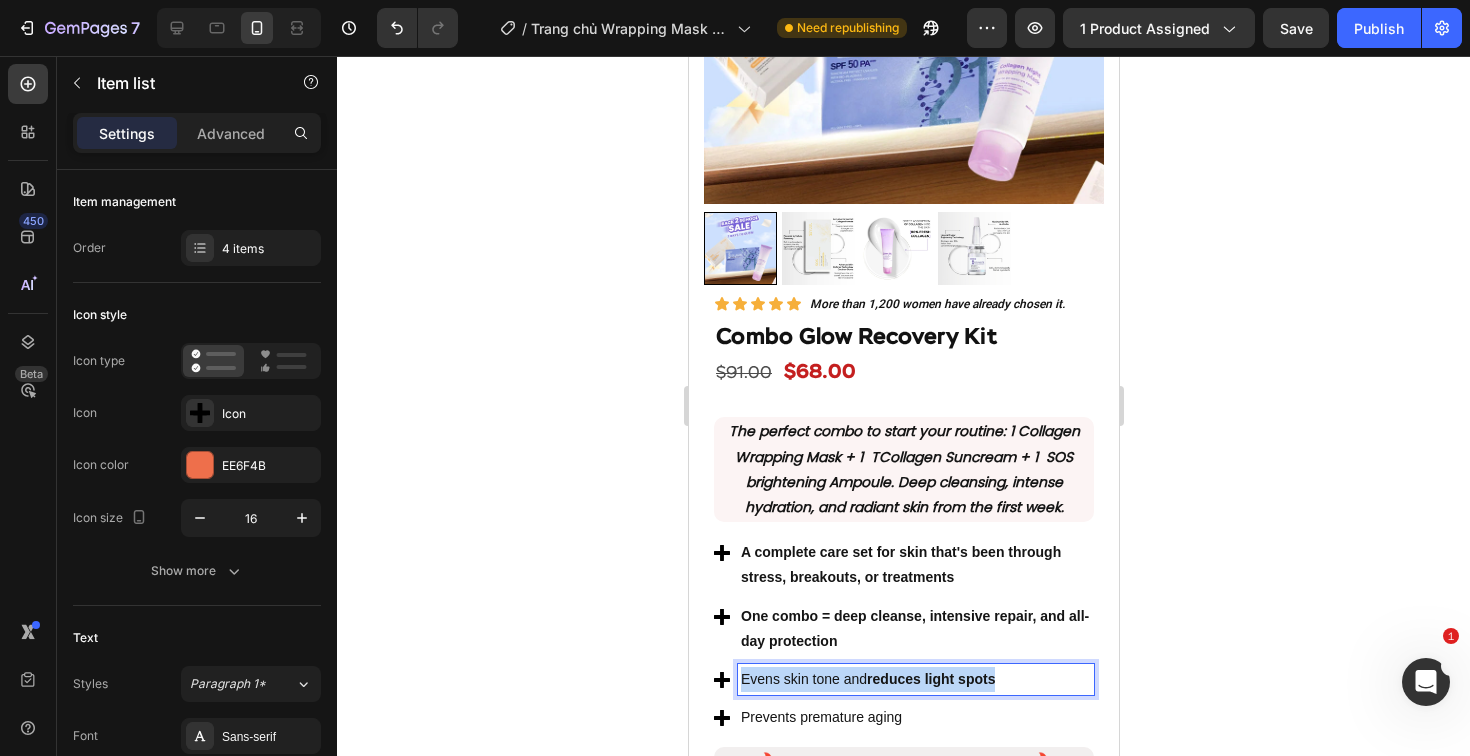 click on "Evens skin tone and  reduces light spots" at bounding box center (915, 679) 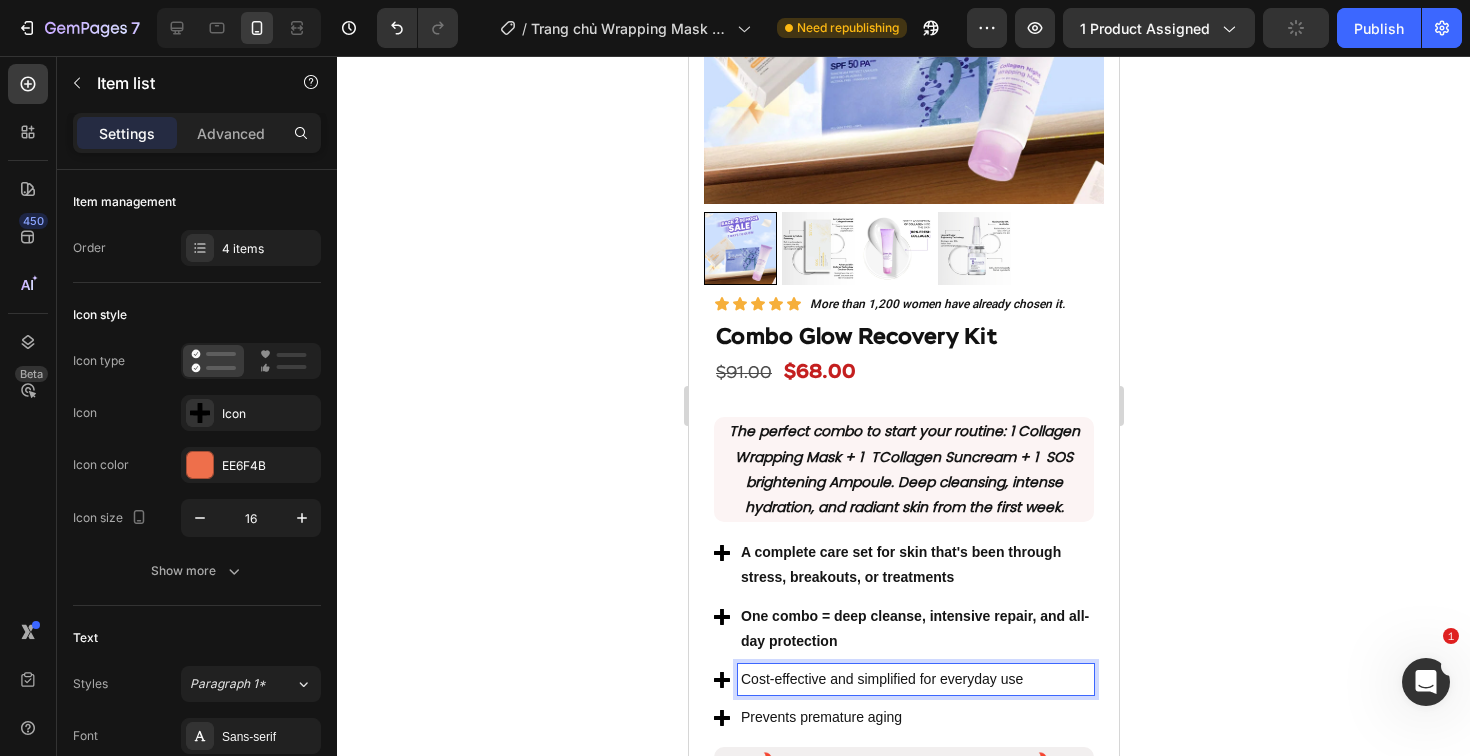 click on "Cost-effective and simplified for everyday use" at bounding box center (915, 679) 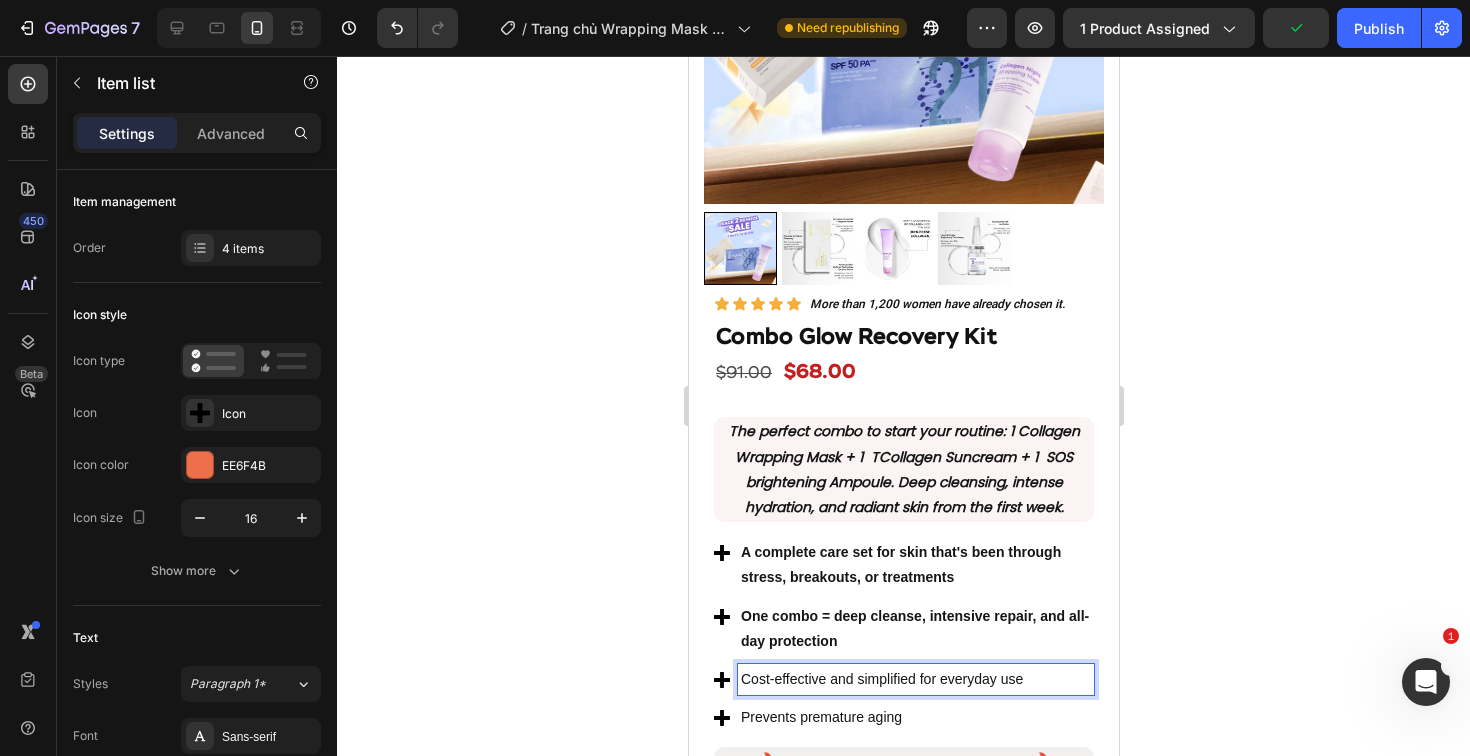 click on "One combo = deep cleanse, intensive repair, and all-day protection" at bounding box center [914, 628] 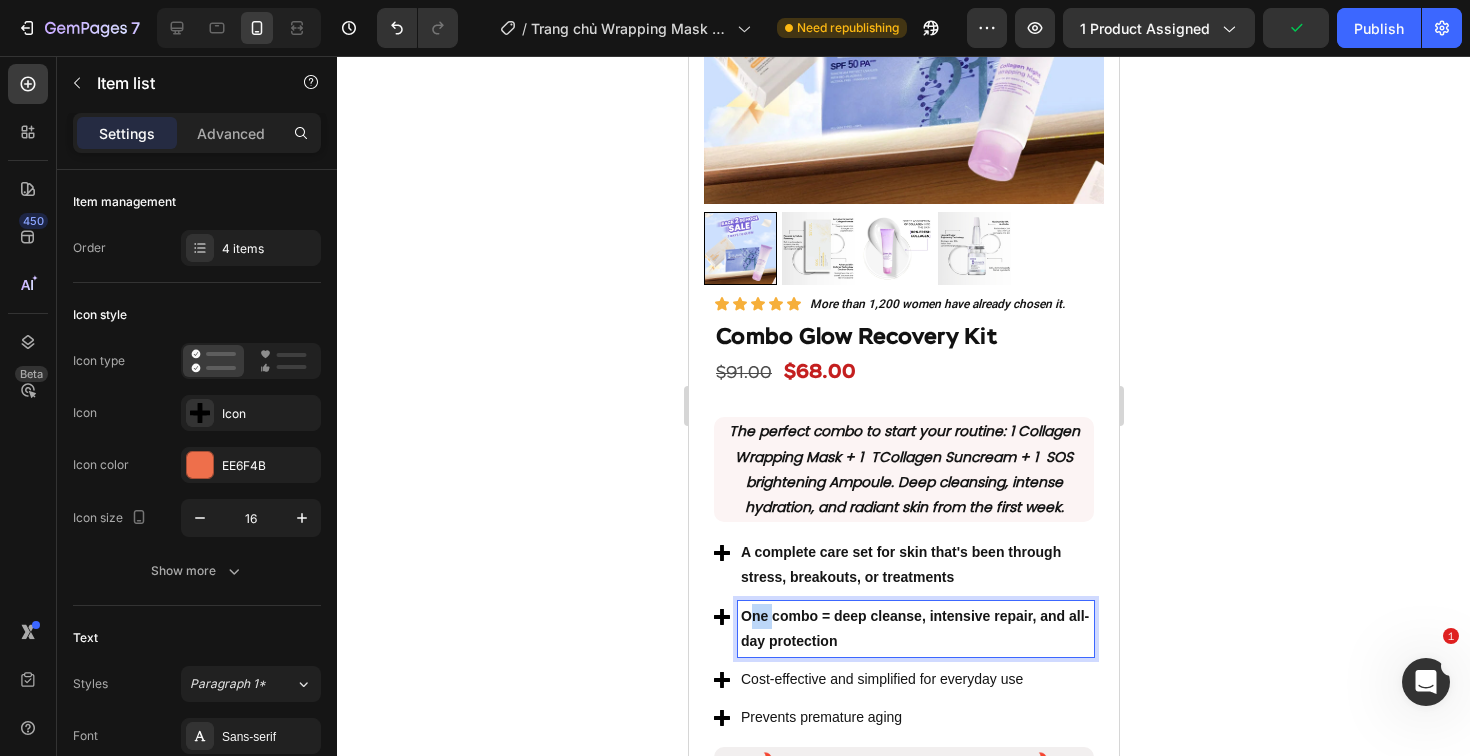 click on "One combo = deep cleanse, intensive repair, and all-day protection" at bounding box center [914, 628] 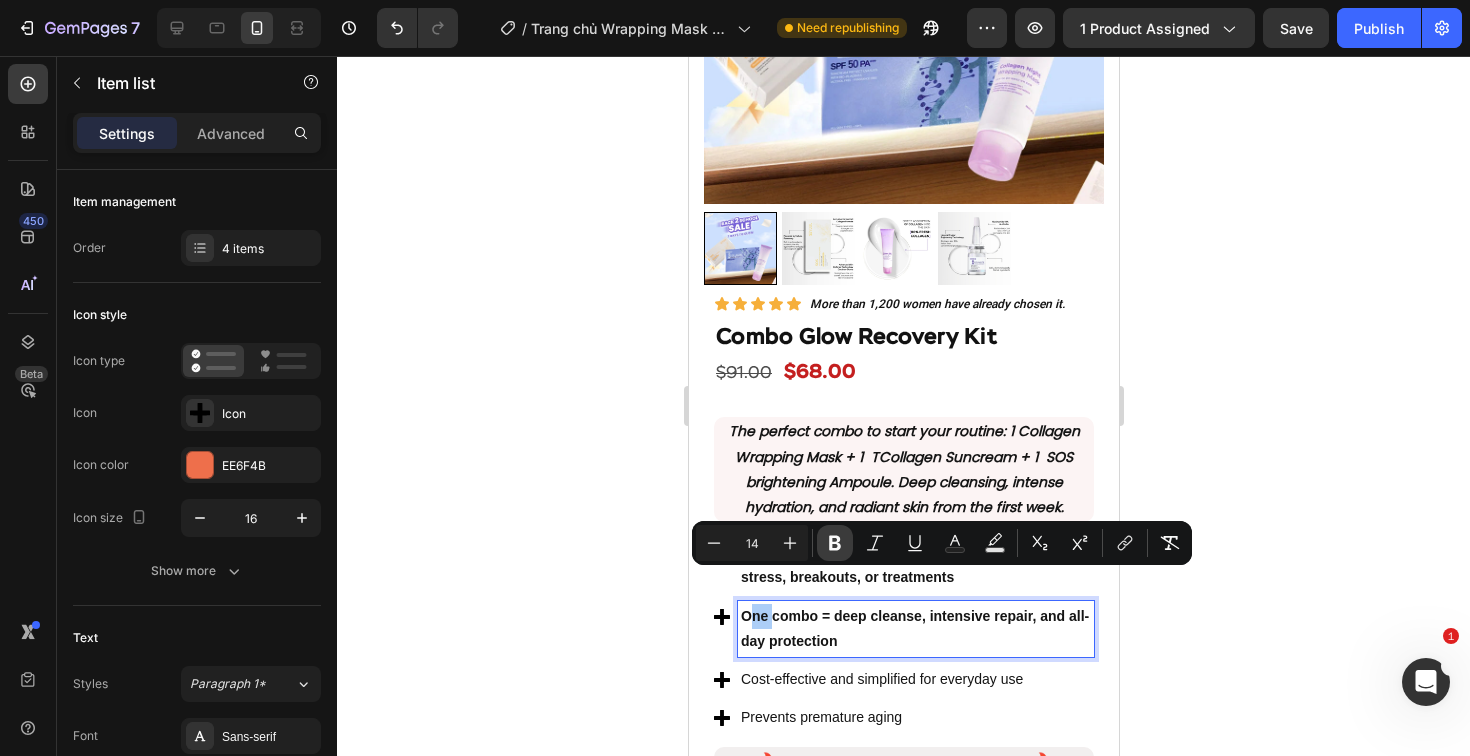 click 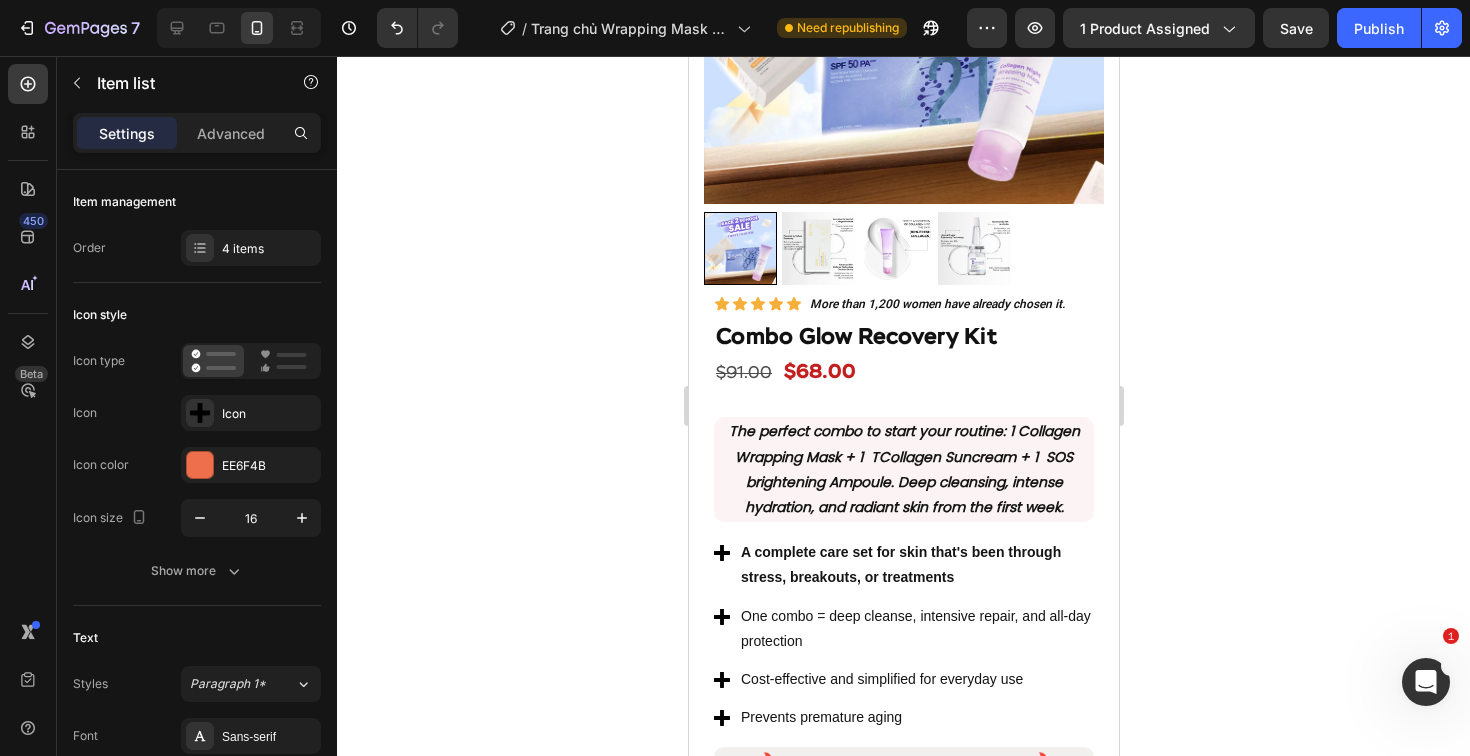 click on "One combo = deep cleanse, intensive repair, and all-day protection" at bounding box center [915, 629] 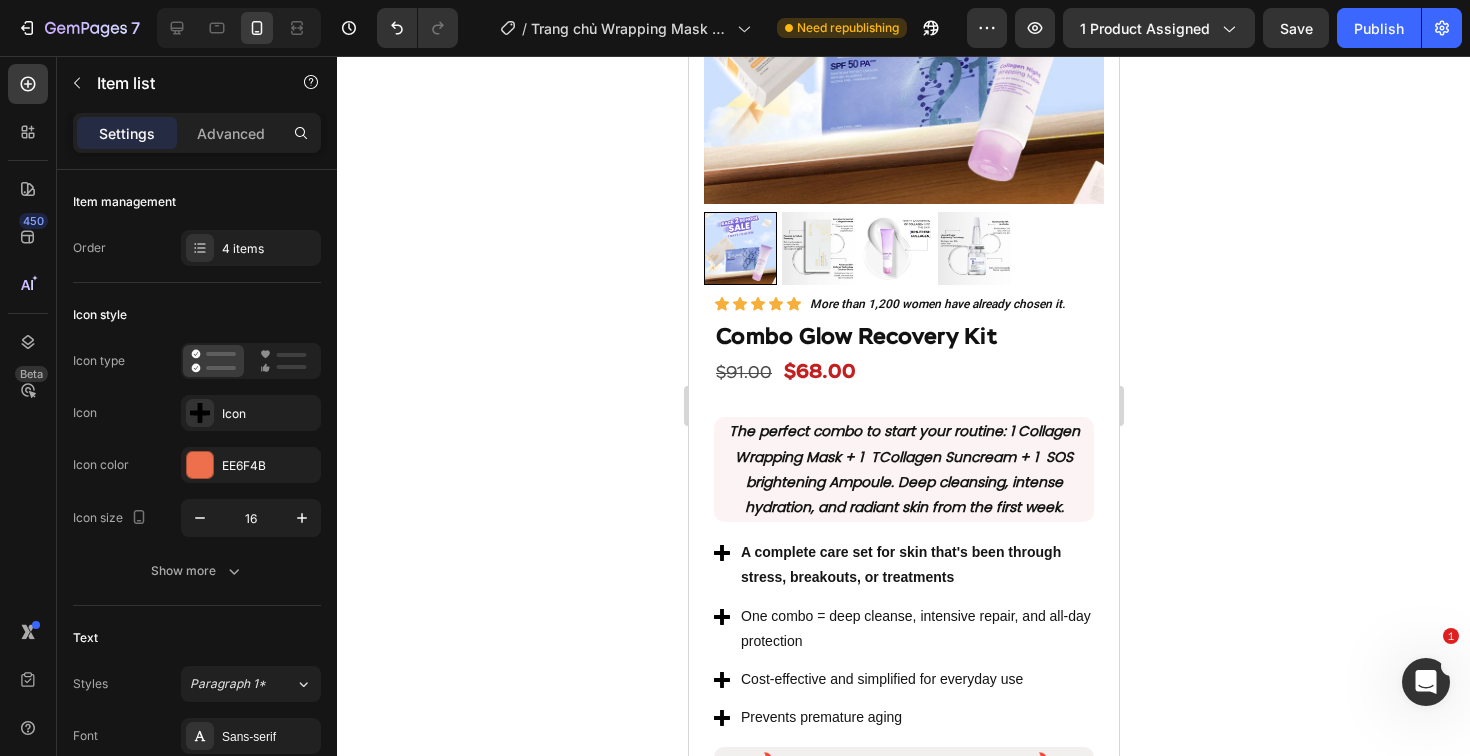 click on "A complete care set for skin that's been through stress, breakouts, or treatments" at bounding box center [900, 564] 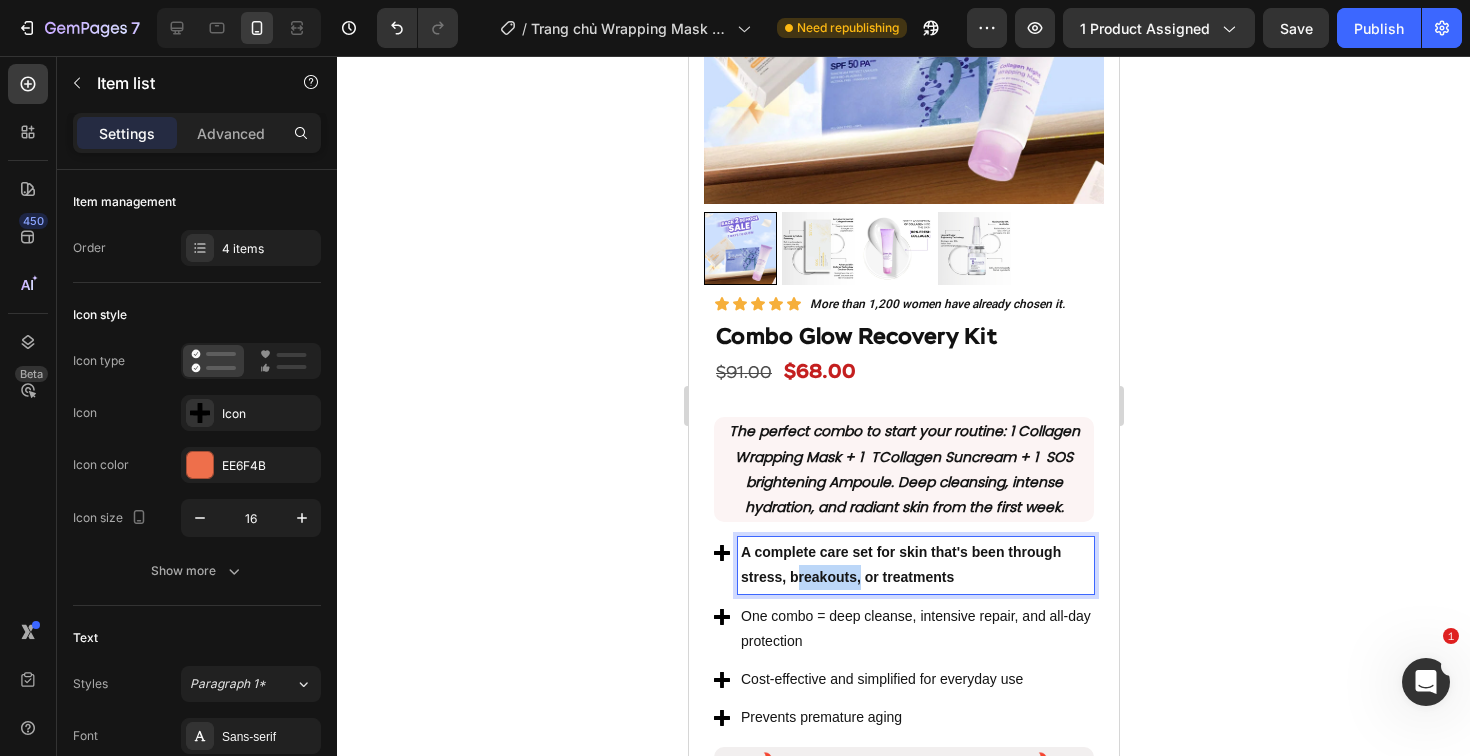 click on "A complete care set for skin that's been through stress, breakouts, or treatments" at bounding box center (900, 564) 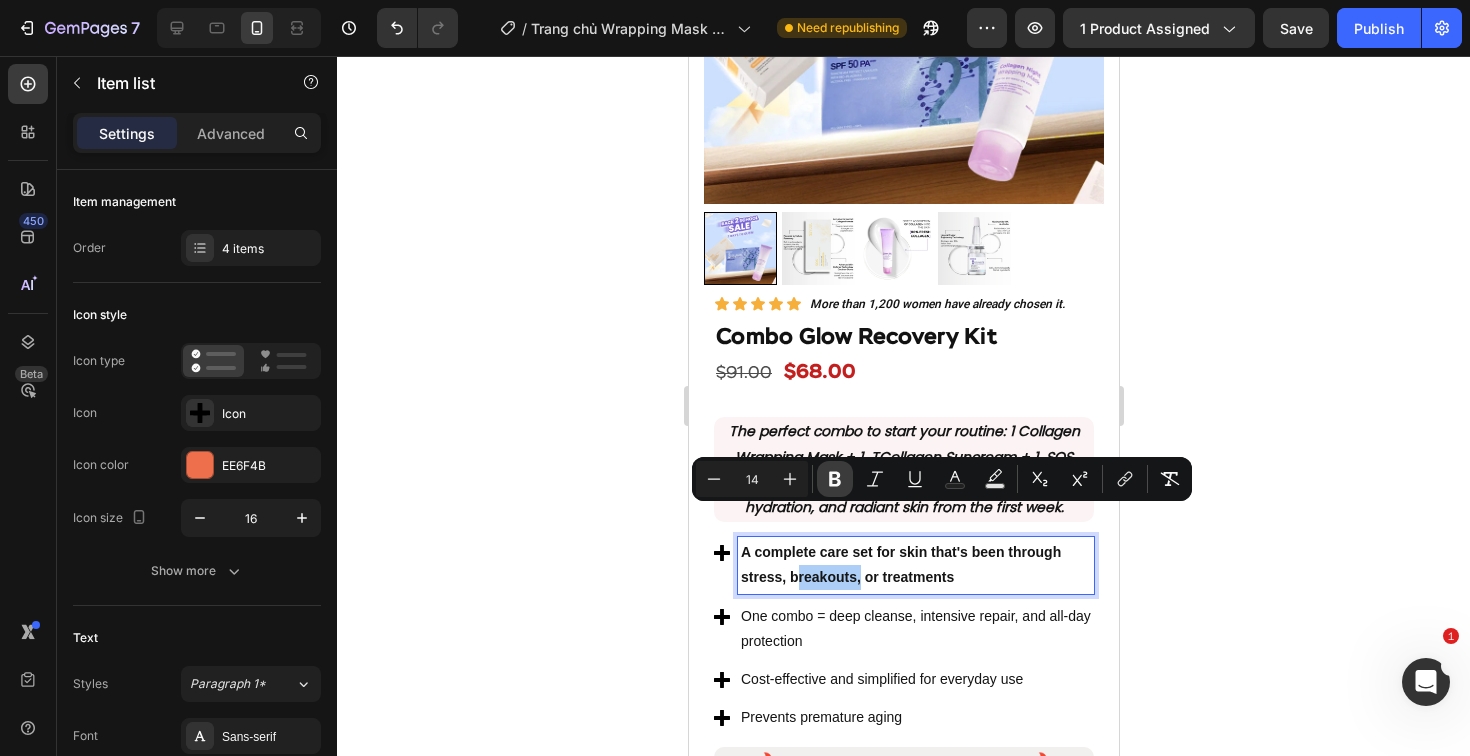 click 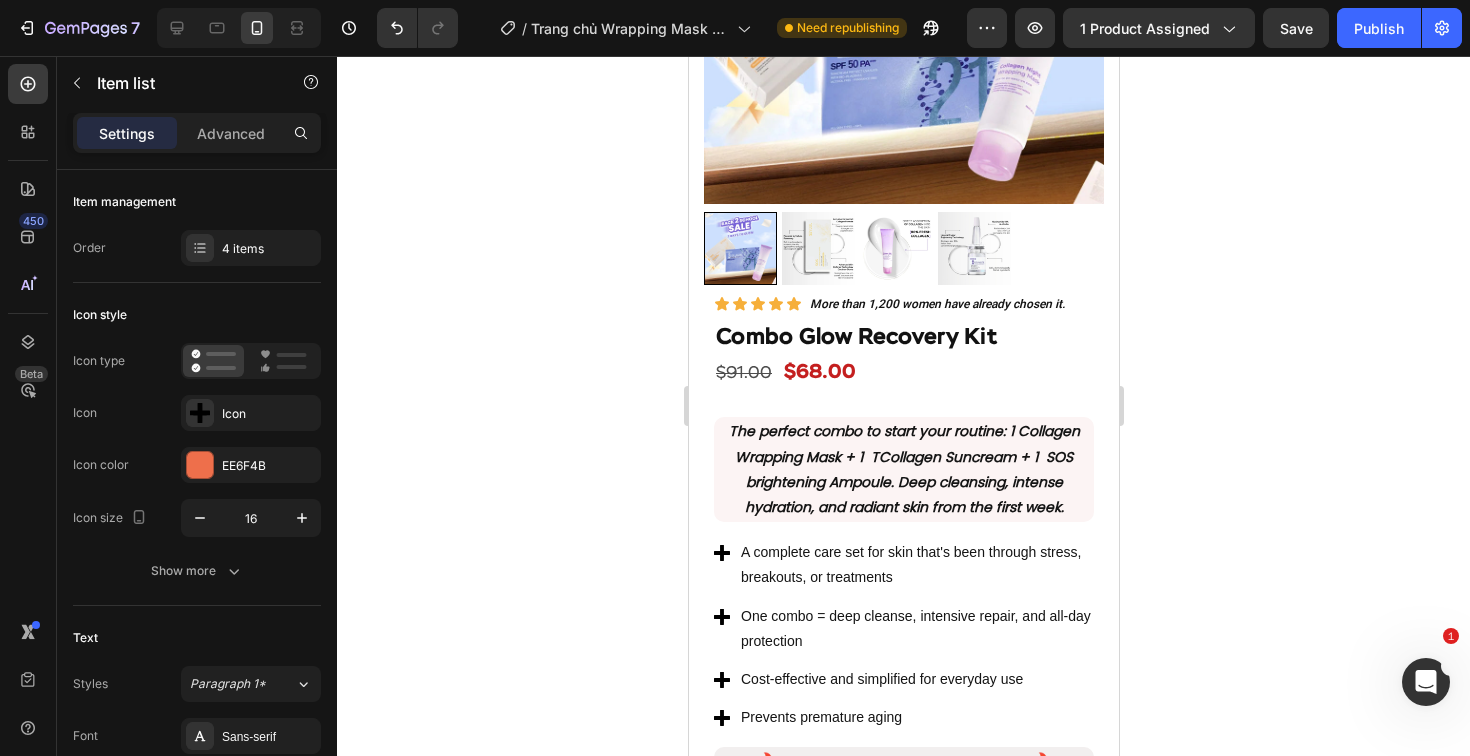 click on "A complete care set for skin that's been through stress, breakouts, or treatments" at bounding box center (915, 565) 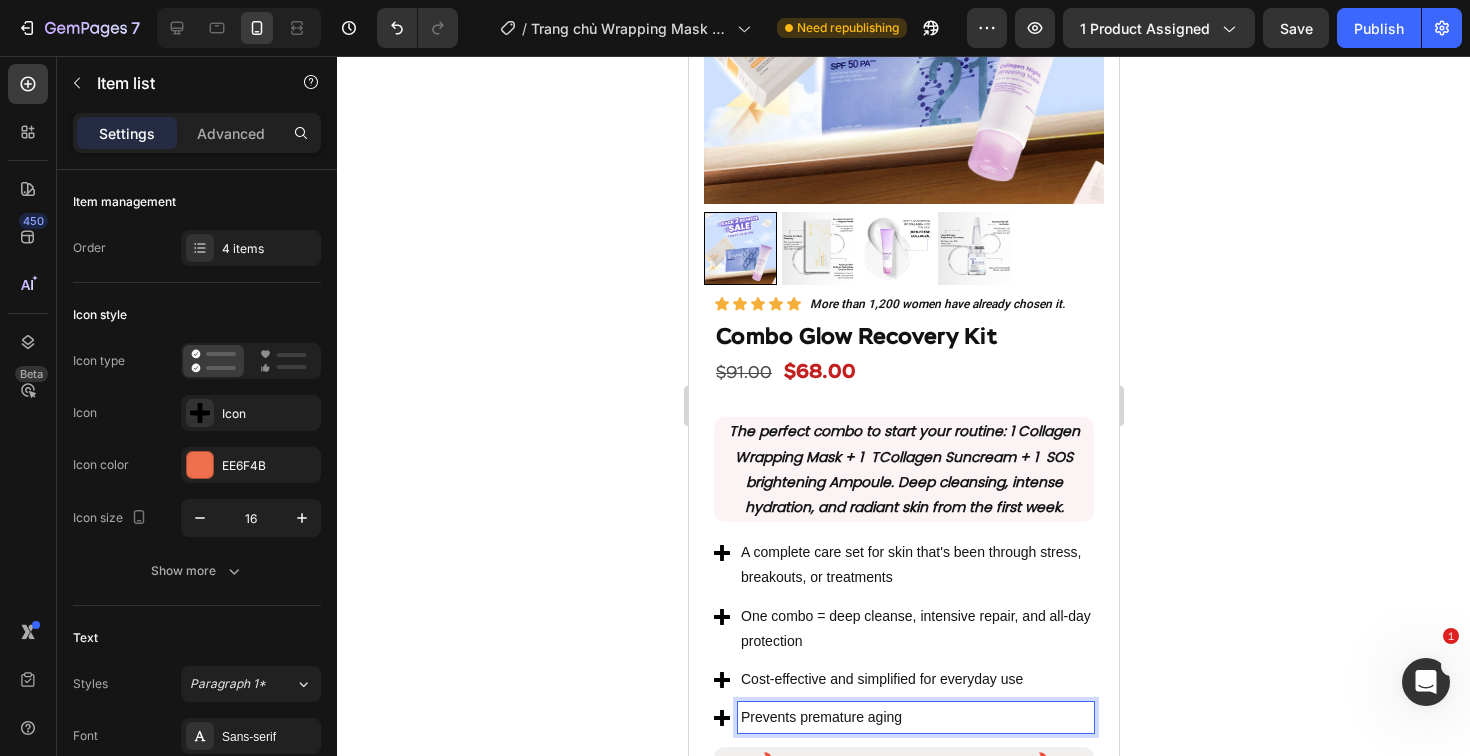 click 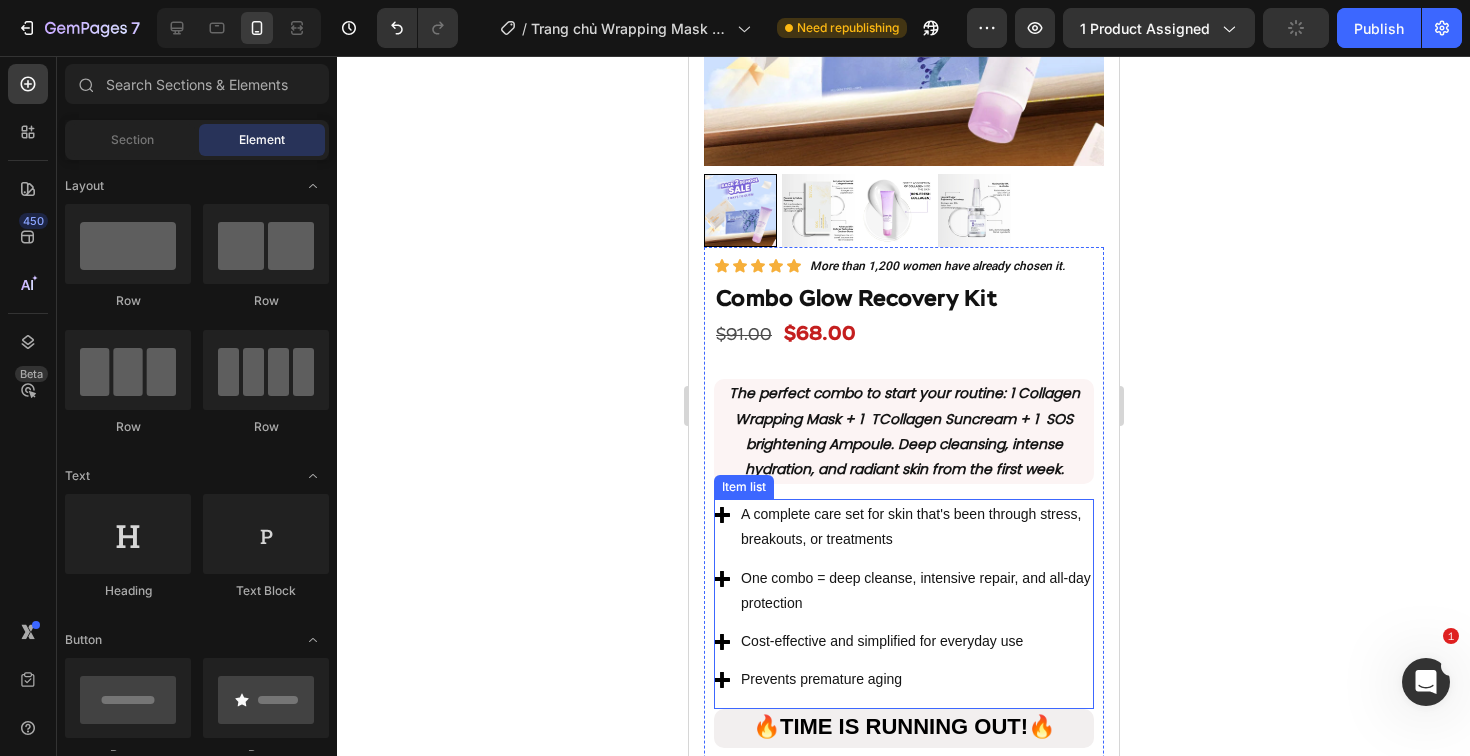 scroll, scrollTop: 1793, scrollLeft: 0, axis: vertical 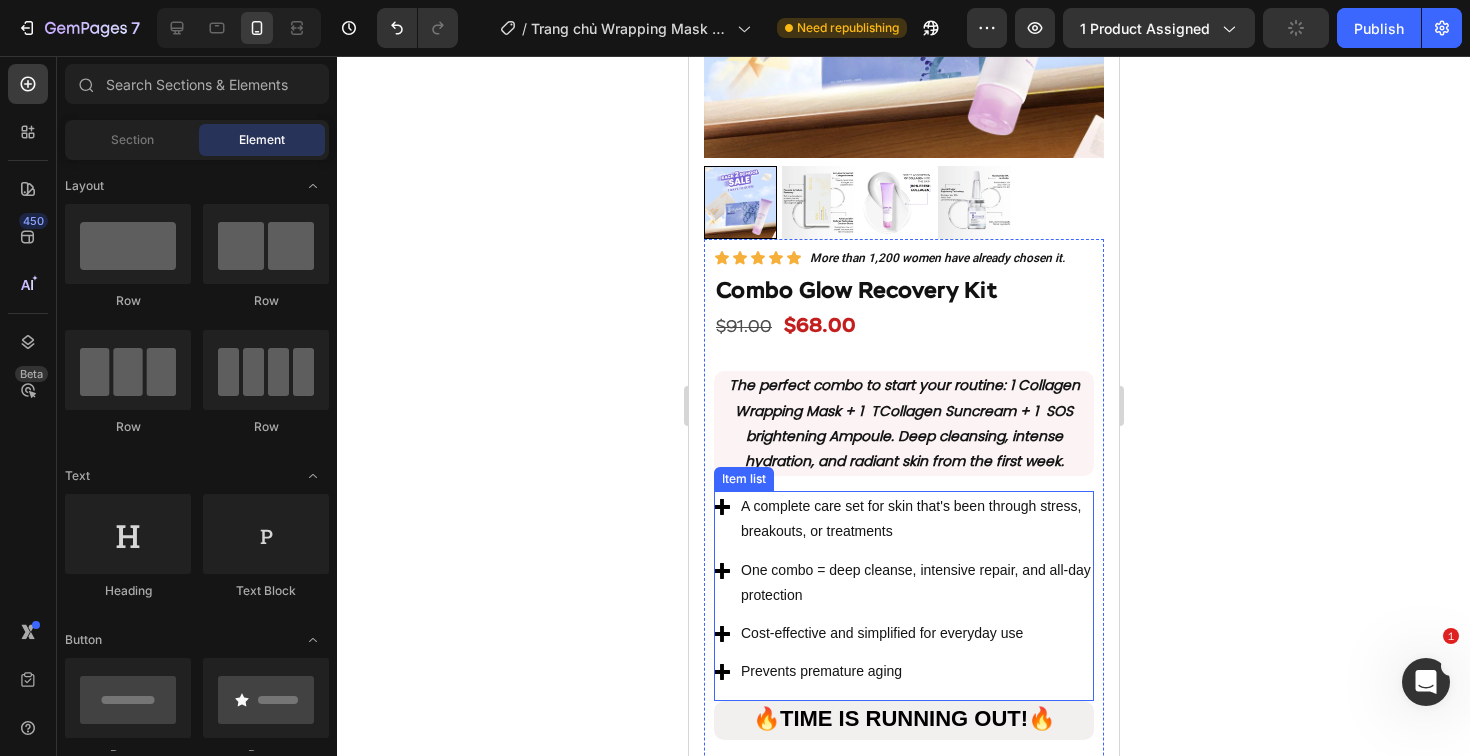click on "Prevents premature aging" at bounding box center (915, 671) 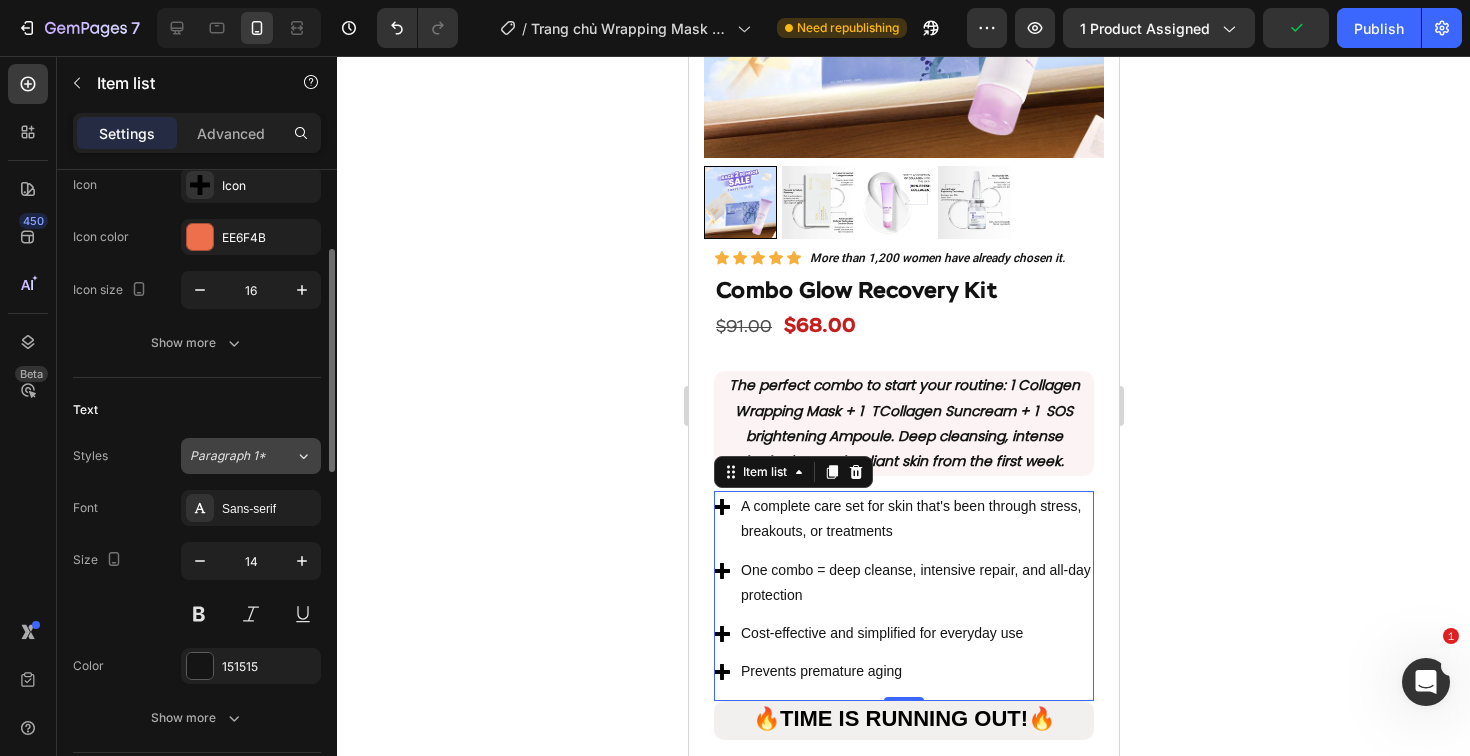 scroll, scrollTop: 0, scrollLeft: 0, axis: both 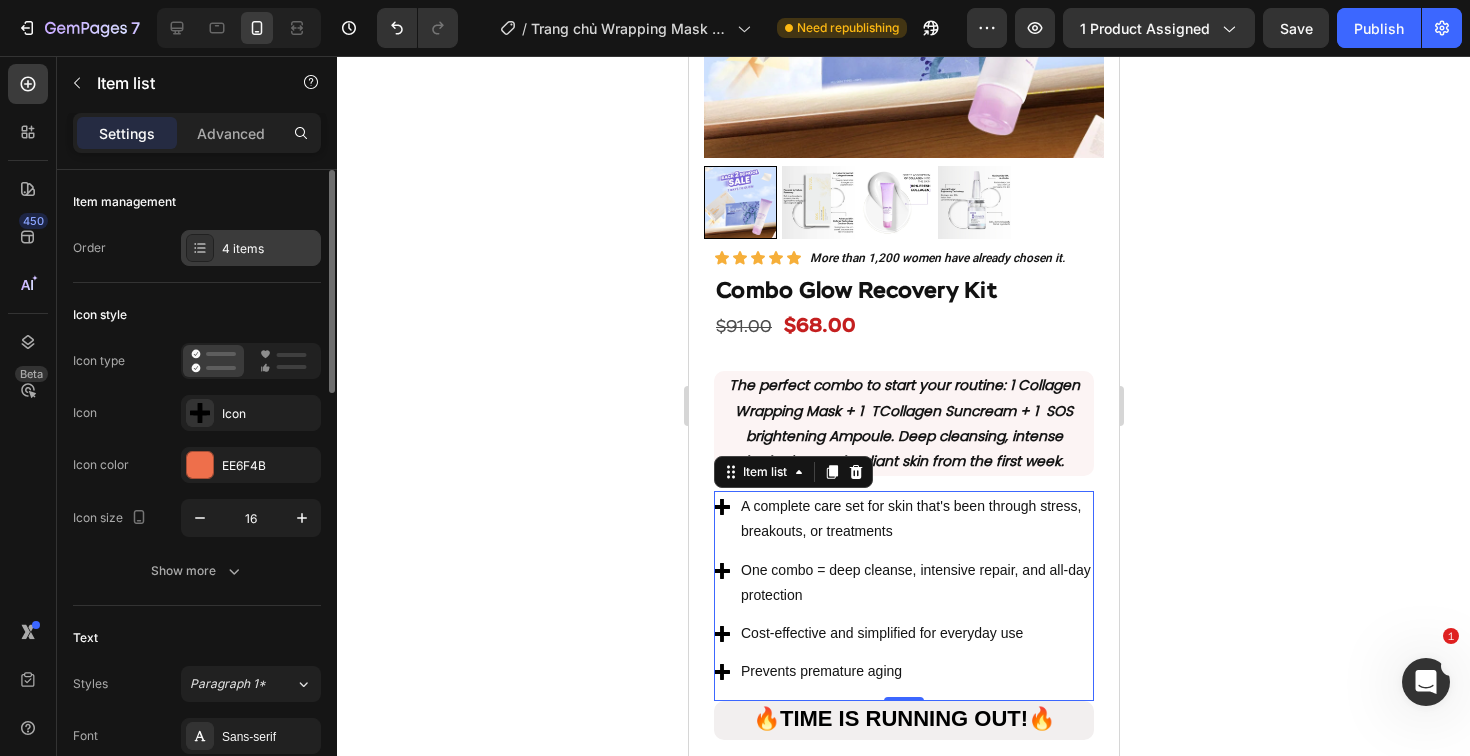 click on "4 items" at bounding box center [251, 248] 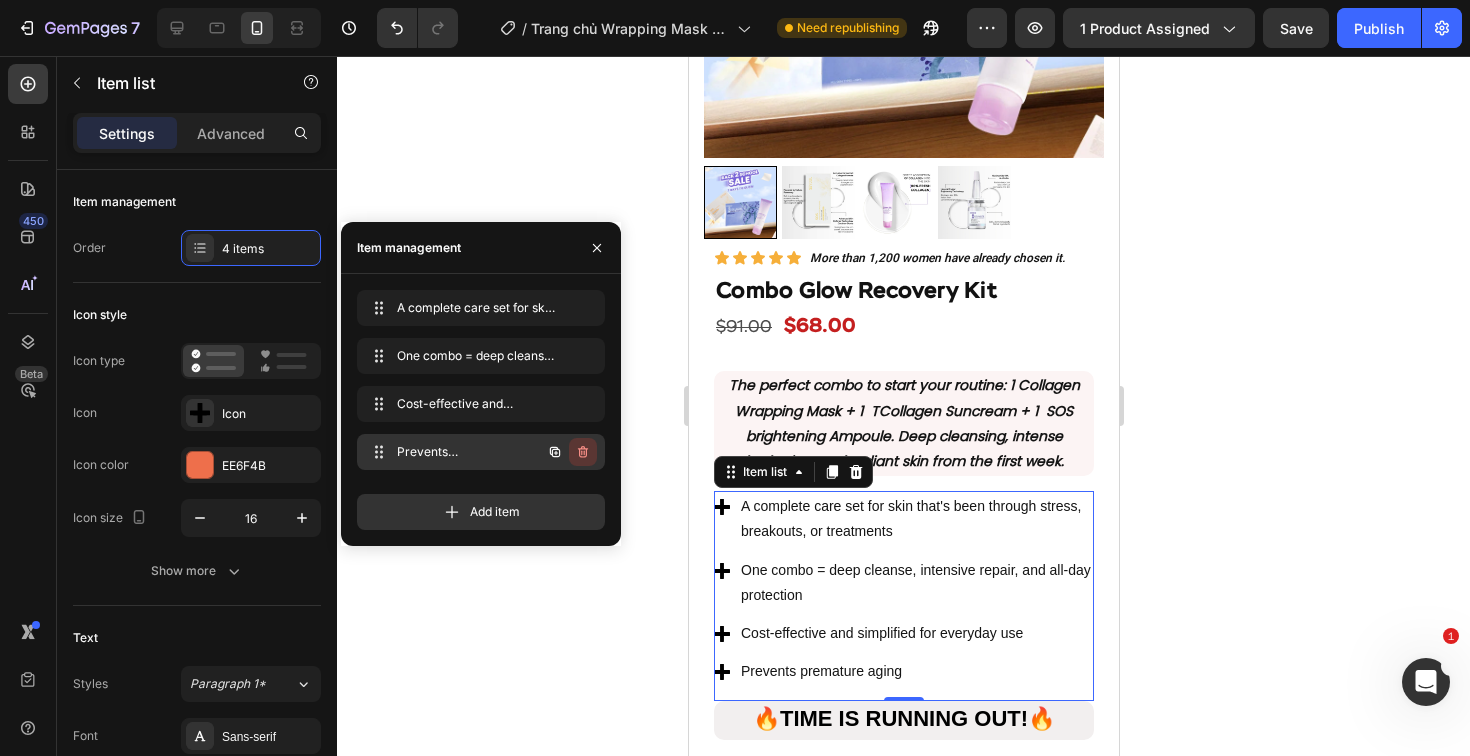 click 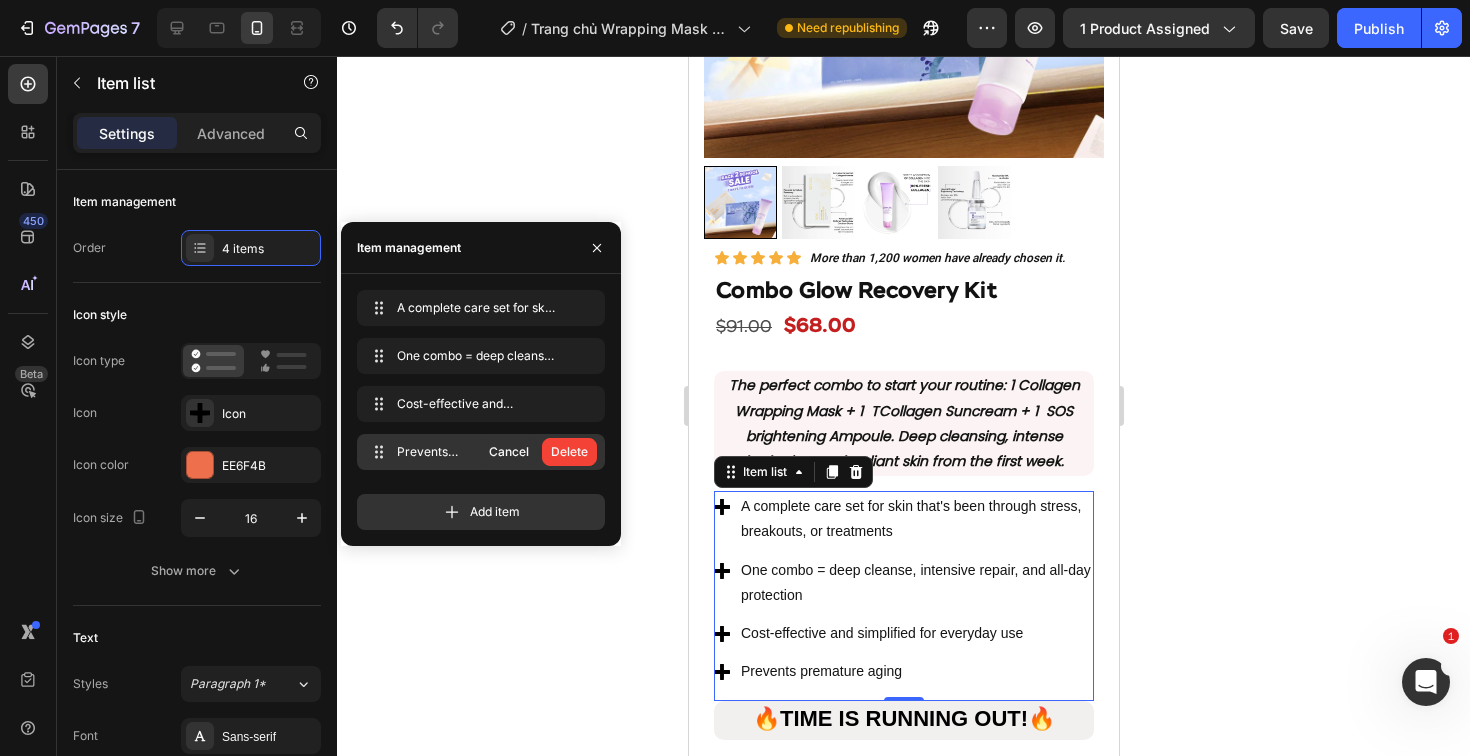 click on "Delete" at bounding box center (569, 452) 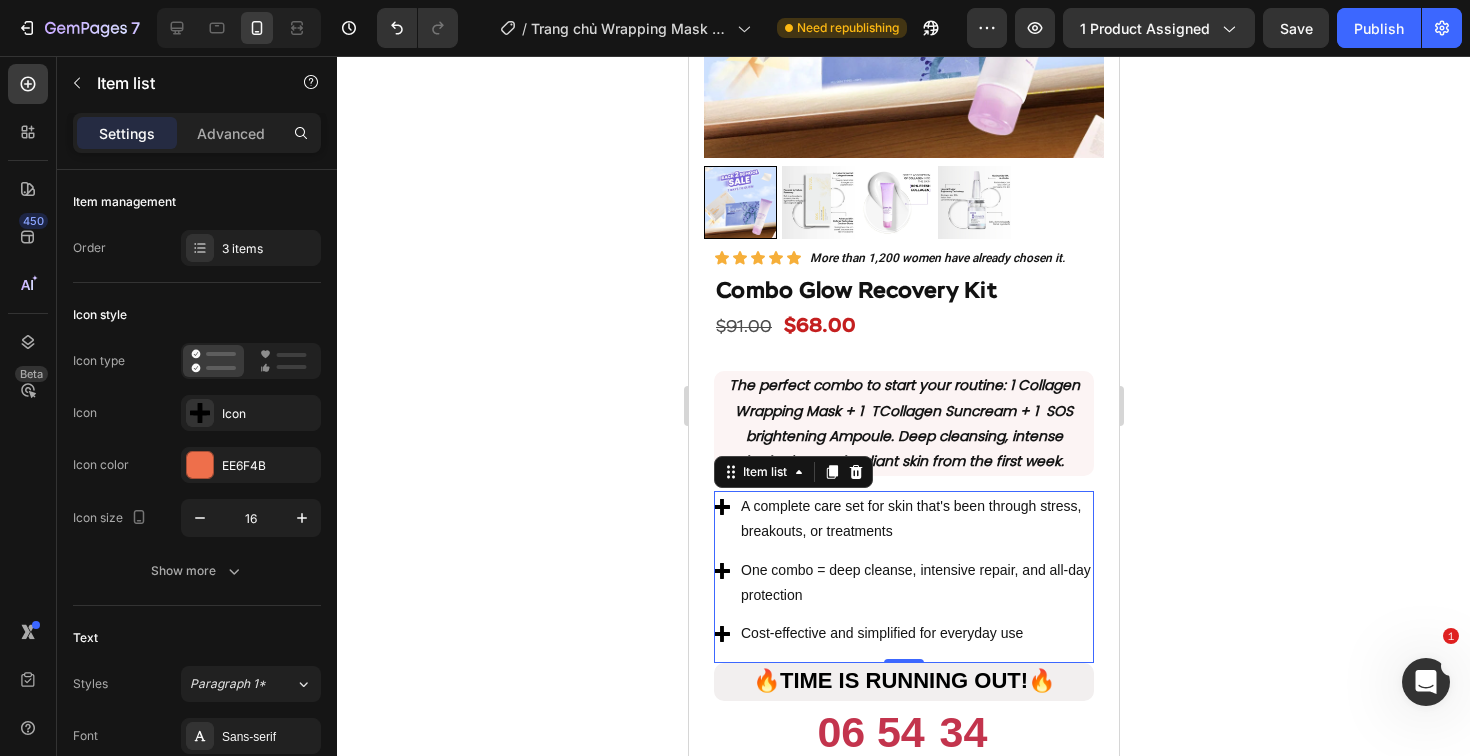 click 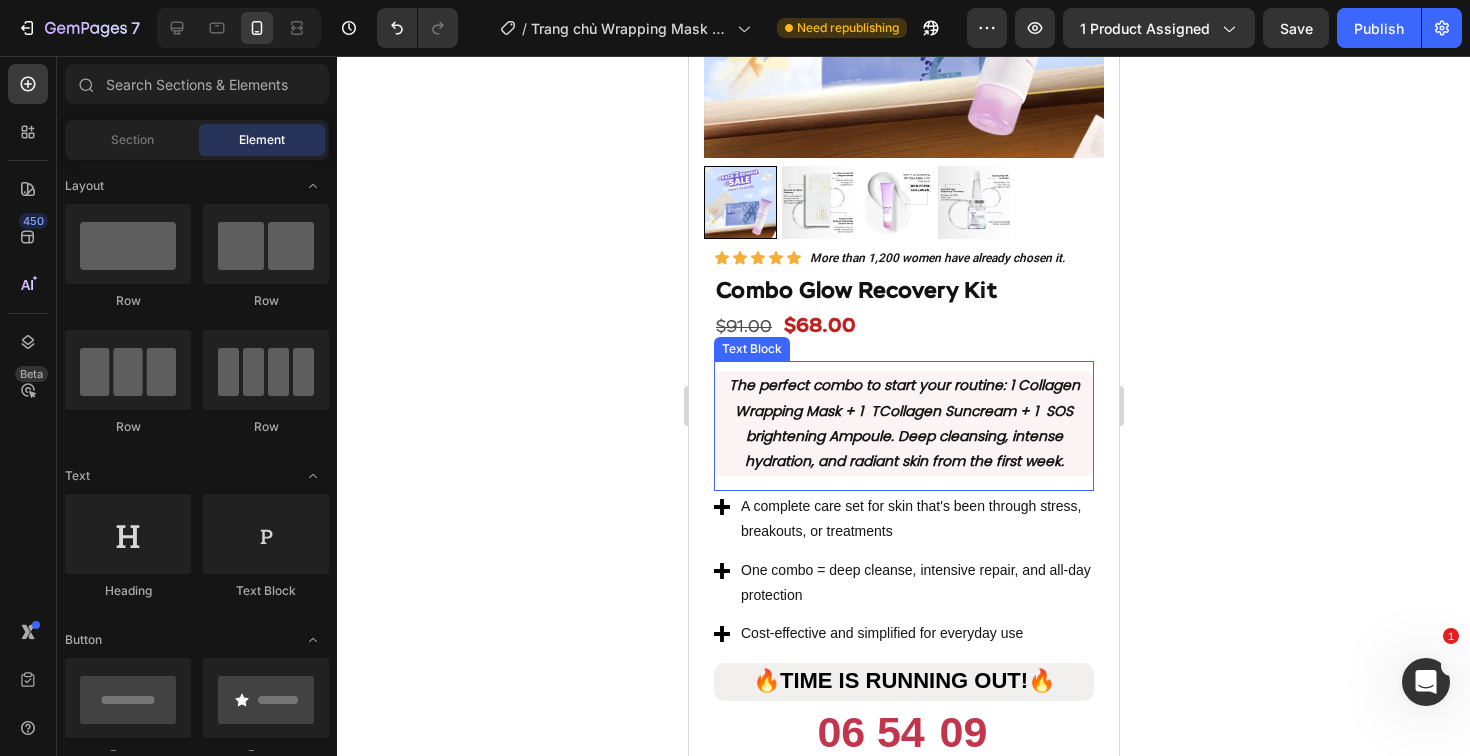 click on "The perfect combo to start your routine : 1 Collagen Wrapping Mask + 1  TCollagen Suncream + 1  SOS brightening Ampoule. Deep cleansing, intense hydration, and radiant skin from the first week. Text Block" at bounding box center (903, 426) 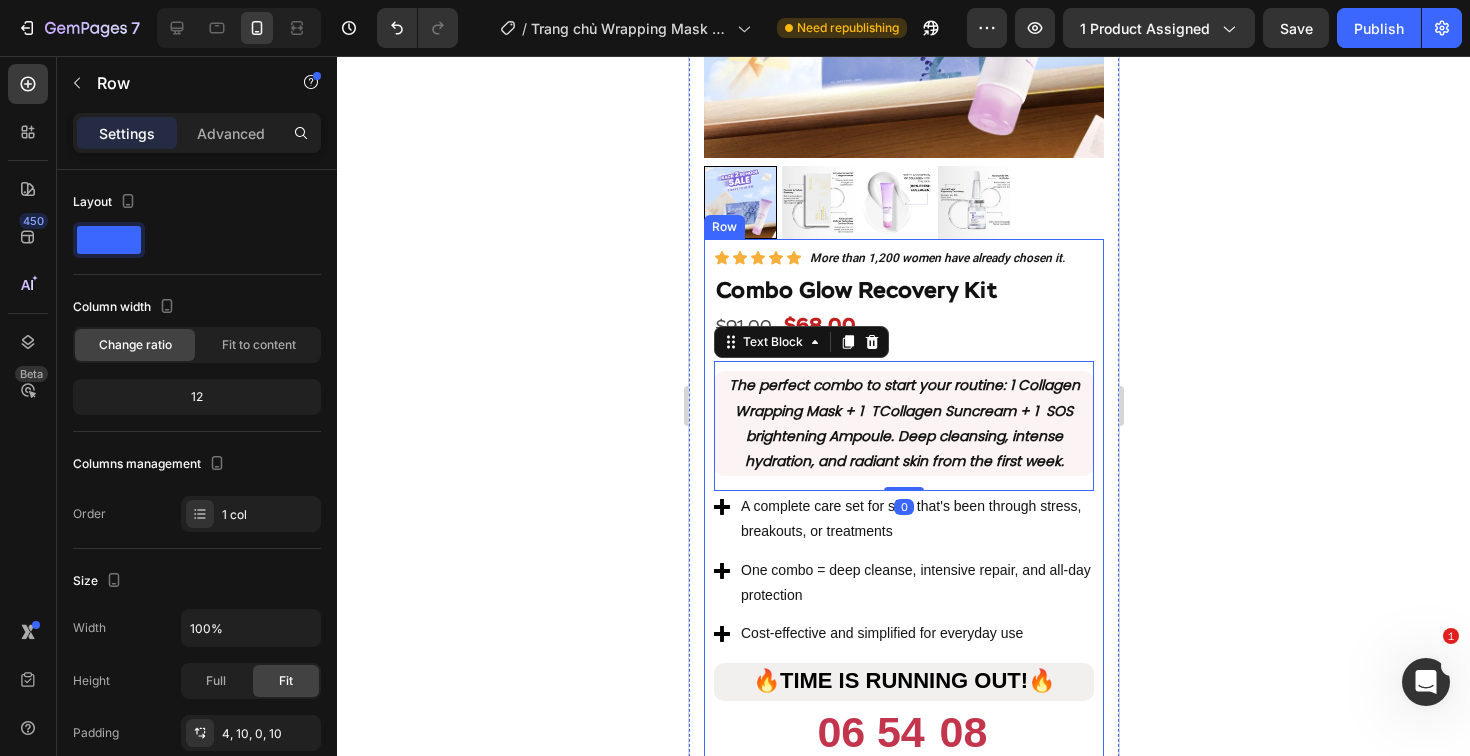 click on "Icon Icon Icon Icon
Icon Icon List More than 1,200 women have already chosen it. Text Block Row Combo Glow Recovery Kit Product Title $91.00 Product Price Product Price $68.00 Product Price Product Price Row Exclusive offer for HOTSALE week Text block The perfect combo to start your routine : 1 Collagen Jelly Mask + 1  Advanced Youth Activating Serum  + 1 Cleansing Oil. Deep cleansing, intense hydration, and radiant skin from the first week. Text block
Deep cleansing  and gentle without drying out
Intense hydration  and  immediate soothing effect
Evens skin tone and  reduces light spots
Prevents premature aging Item list The perfect combo to start your routine : 1 Collagen Wrapping Mask + 1  TCollagen Suncream + 1  SOS brightening Ampoule. Deep cleansing, intense hydration, and radiant skin from the first week. Text Block   0 Row
A complete care set for skin that's been through stress, breakouts, or treatments
Item list 🔥 🔥" at bounding box center (903, 572) 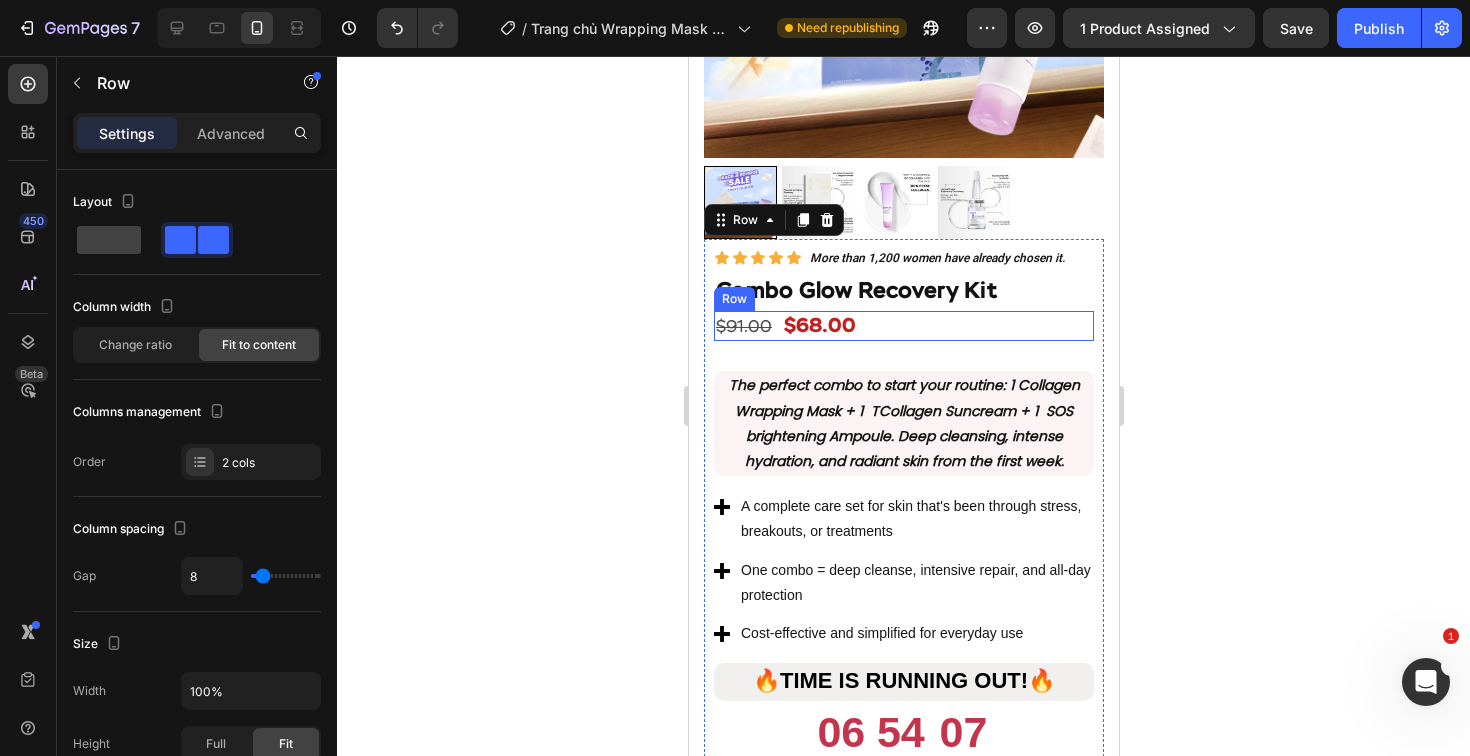 click on "$91.00 Product Price Product Price $68.00 Product Price Product Price Row" at bounding box center (903, 326) 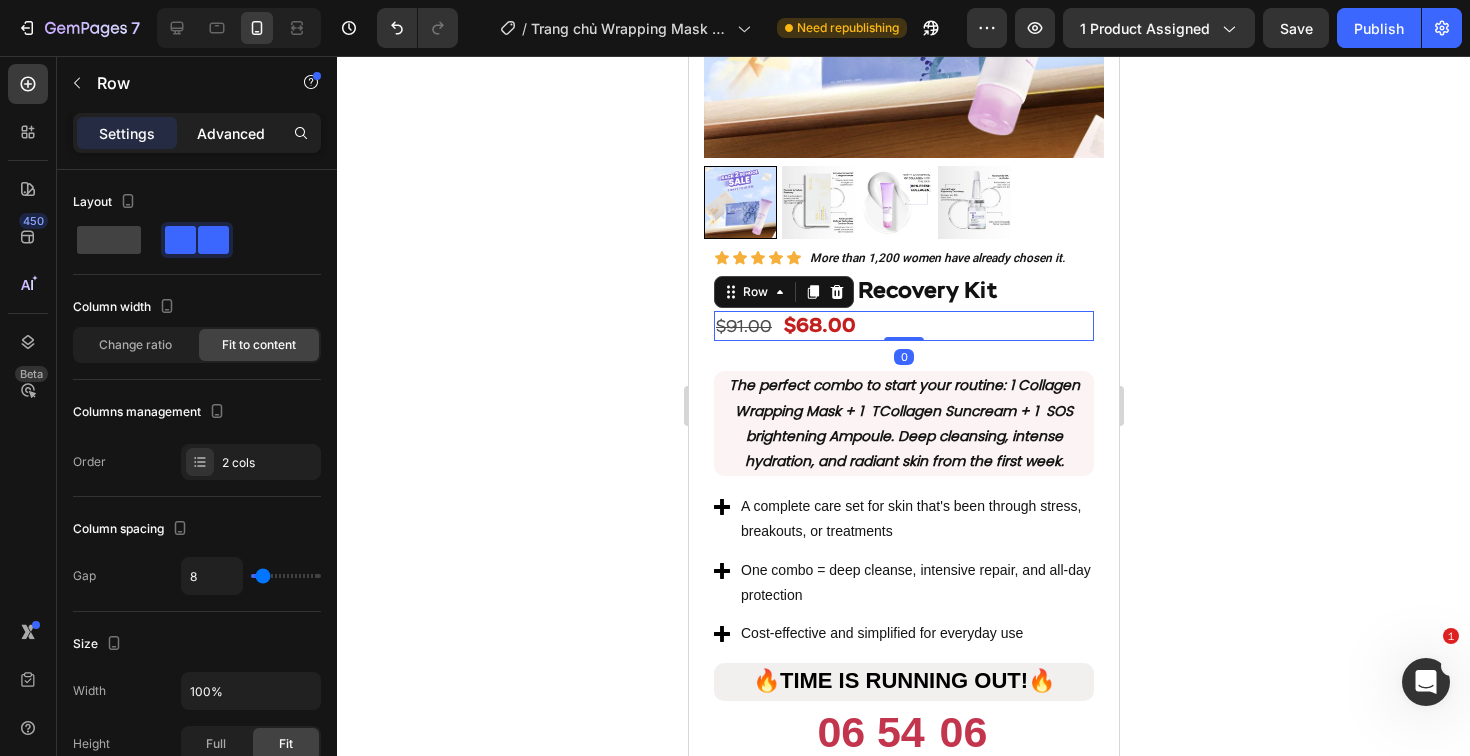 click on "Advanced" at bounding box center (231, 133) 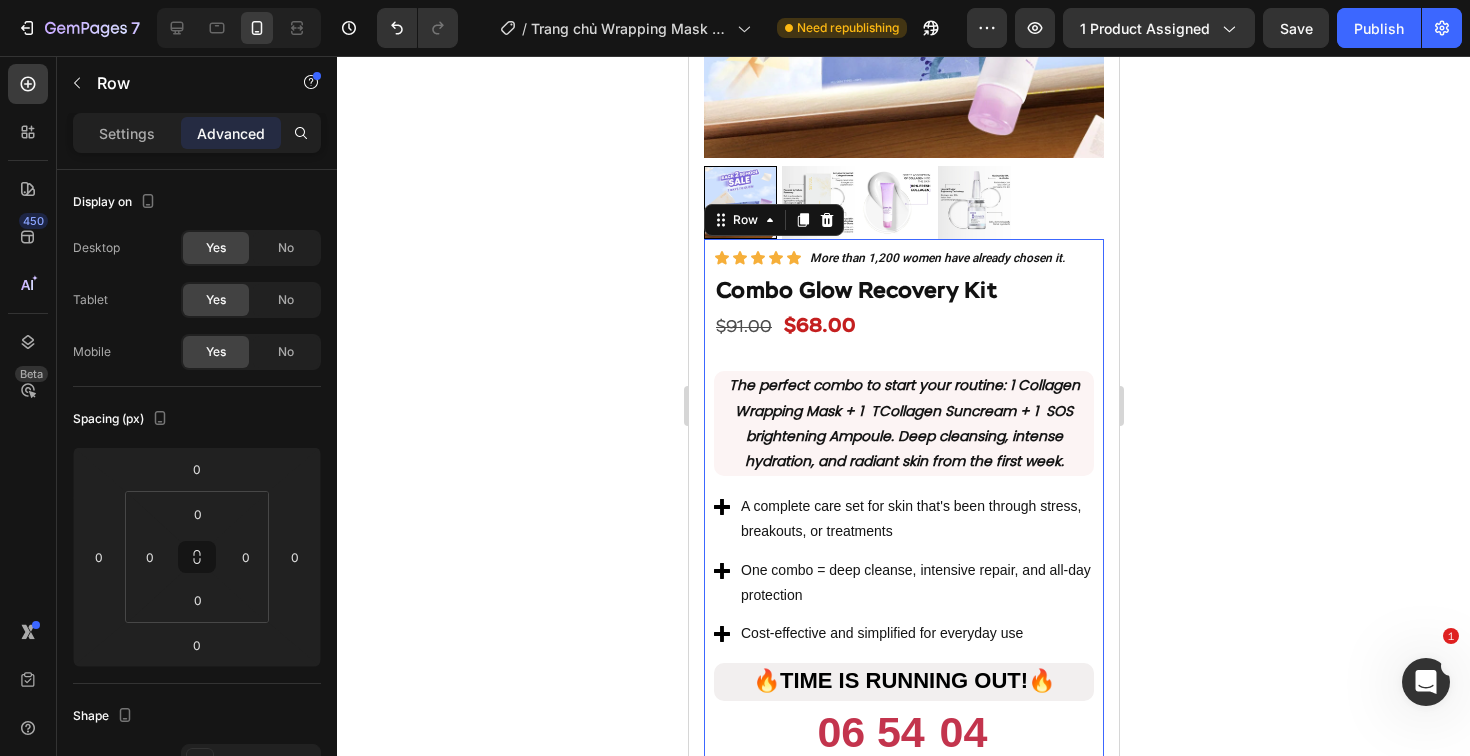 click on "Icon Icon Icon Icon
Icon Icon List More than 1,200 women have already chosen it. Text Block Row Combo Glow Recovery Kit Product Title $91.00 Product Price Product Price $68.00 Product Price Product Price Row Exclusive offer for HOTSALE week Text block The perfect combo to start your routine : 1 Collagen Jelly Mask + 1  Advanced Youth Activating Serum  + 1 Cleansing Oil. Deep cleansing, intense hydration, and radiant skin from the first week. Text block
Deep cleansing  and gentle without drying out
Intense hydration  and  immediate soothing effect
Evens skin tone and  reduces light spots
Prevents premature aging Item list The perfect combo to start your routine : 1 Collagen Wrapping Mask + 1  TCollagen Suncream + 1  SOS brightening Ampoule. Deep cleansing, intense hydration, and radiant skin from the first week. Text Block Row
A complete care set for skin that's been through stress, breakouts, or treatments
Item list 🔥 🔥 06" at bounding box center (903, 572) 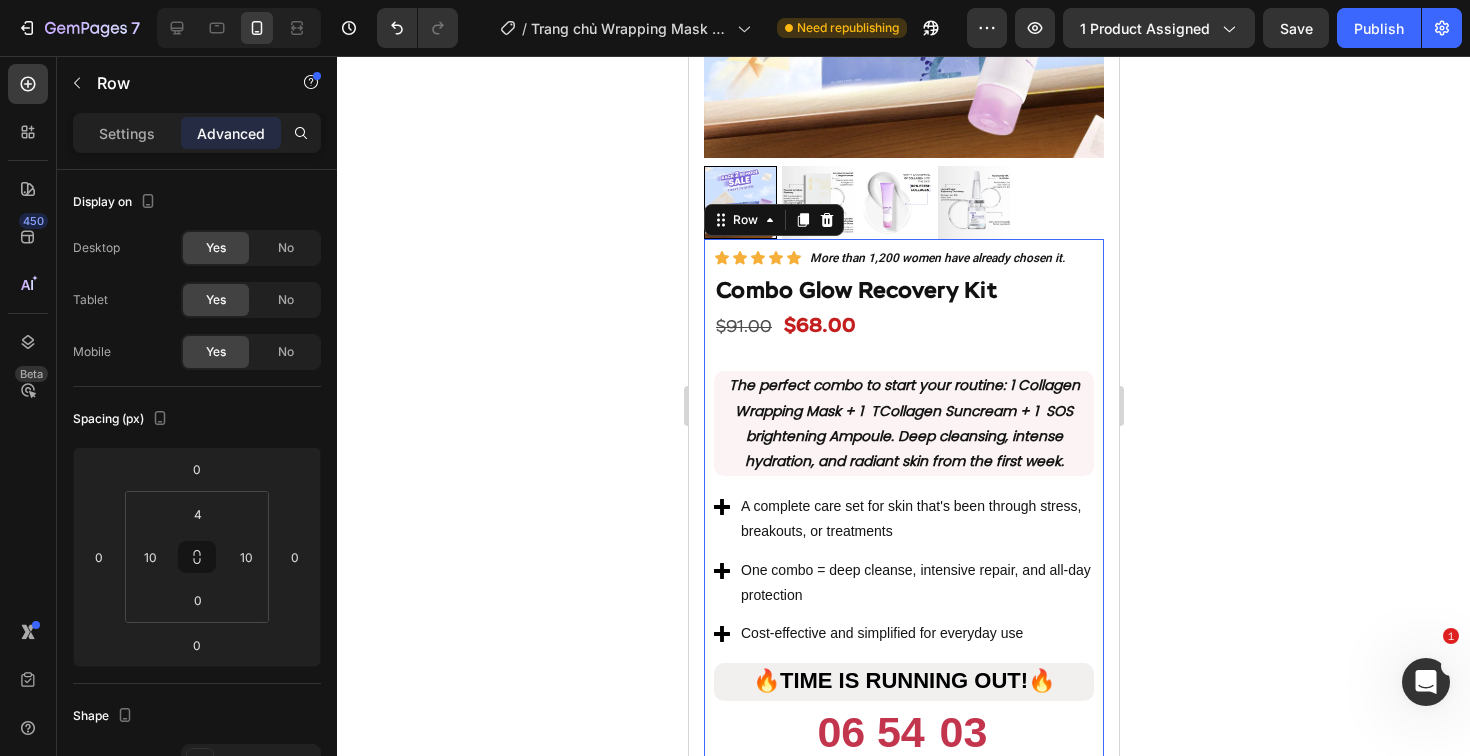 click on "Icon Icon Icon Icon
Icon Icon List More than 1,200 women have already chosen it. Text Block Row Combo Glow Recovery Kit Product Title $91.00 Product Price Product Price $68.00 Product Price Product Price Row Exclusive offer for HOTSALE week Text block The perfect combo to start your routine : 1 Collagen Jelly Mask + 1  Advanced Youth Activating Serum  + 1 Cleansing Oil. Deep cleansing, intense hydration, and radiant skin from the first week. Text block
Deep cleansing  and gentle without drying out
Intense hydration  and  immediate soothing effect
Evens skin tone and  reduces light spots
Prevents premature aging Item list The perfect combo to start your routine : 1 Collagen Wrapping Mask + 1  TCollagen Suncream + 1  SOS brightening Ampoule. Deep cleansing, intense hydration, and radiant skin from the first week. Text Block Row
A complete care set for skin that's been through stress, breakouts, or treatments
Item list 🔥 🔥 06" at bounding box center [903, 572] 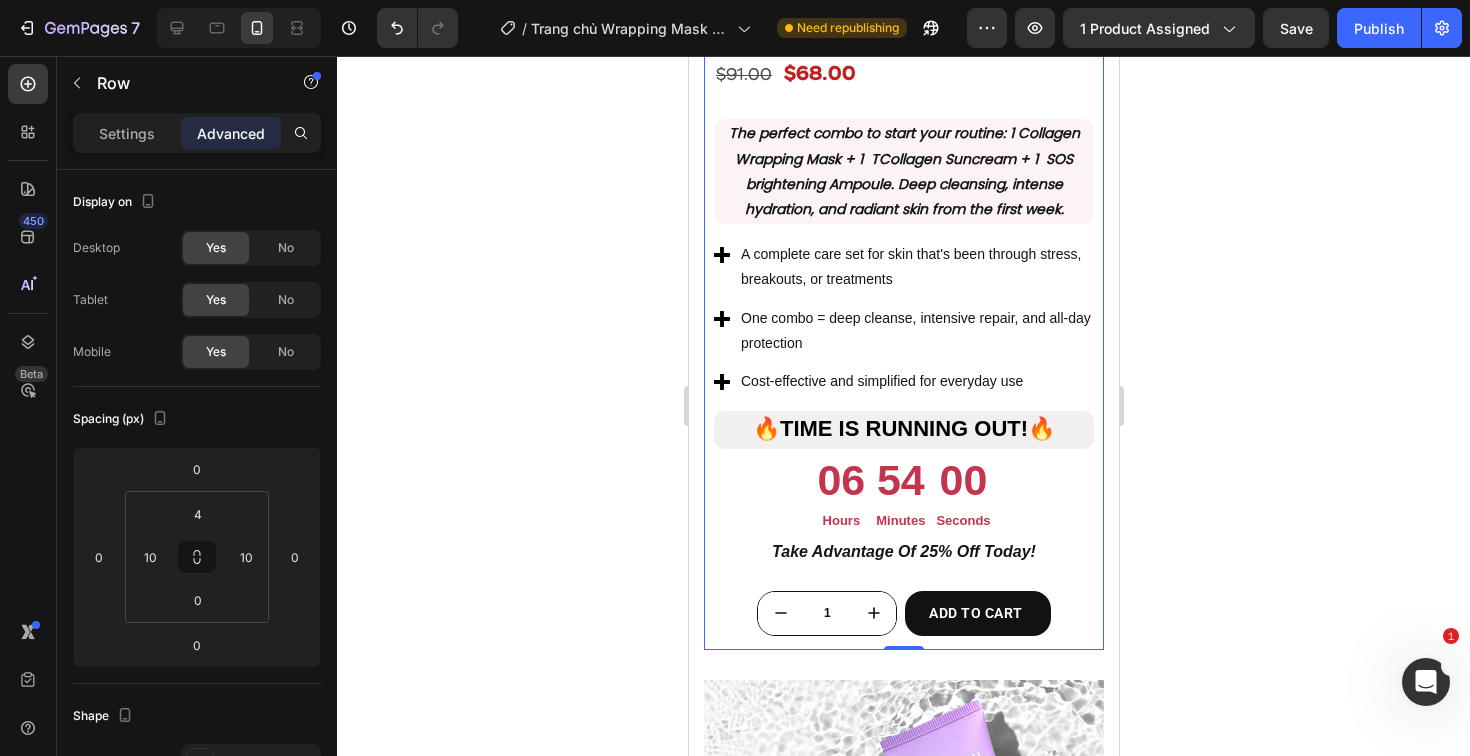 scroll, scrollTop: 2075, scrollLeft: 0, axis: vertical 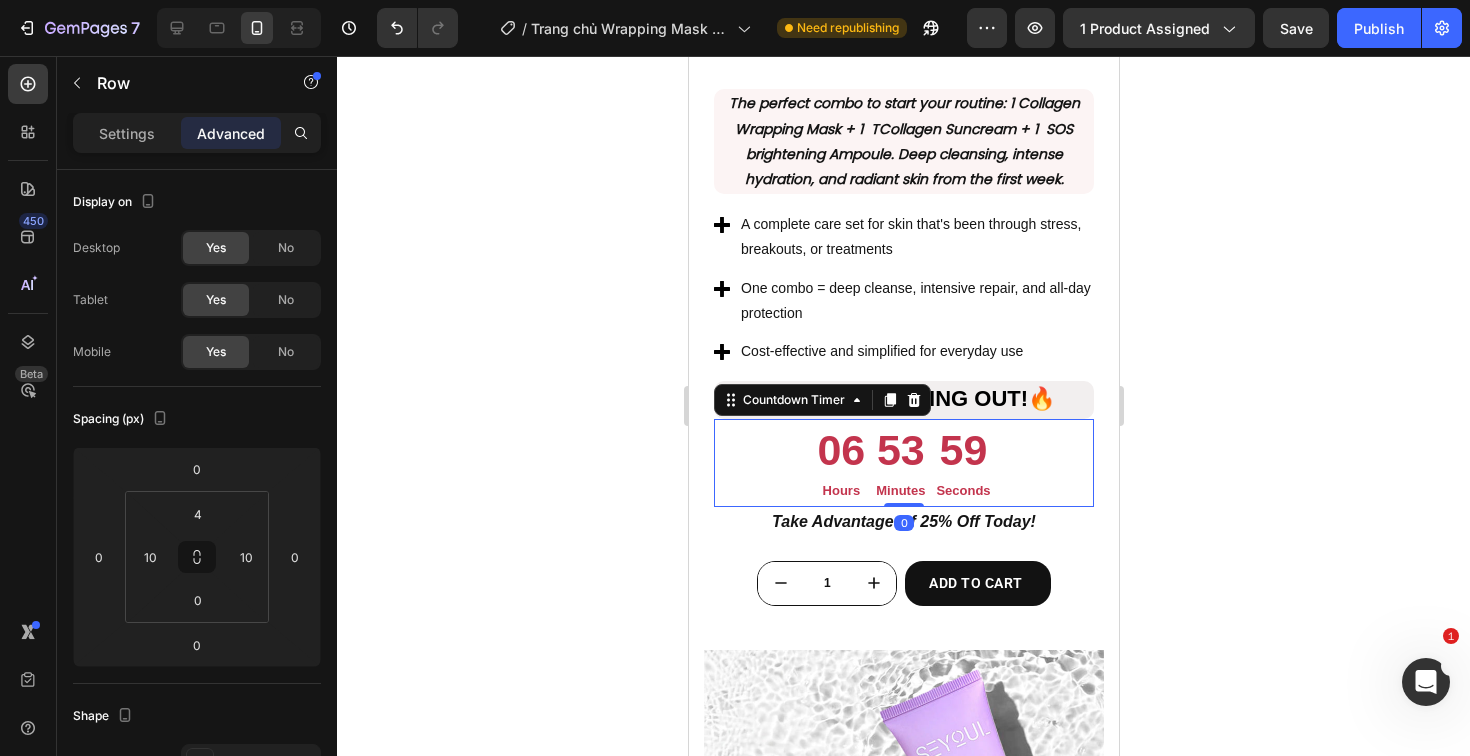 click on "06 Hours 53 Minutes 59 Seconds" at bounding box center (903, 462) 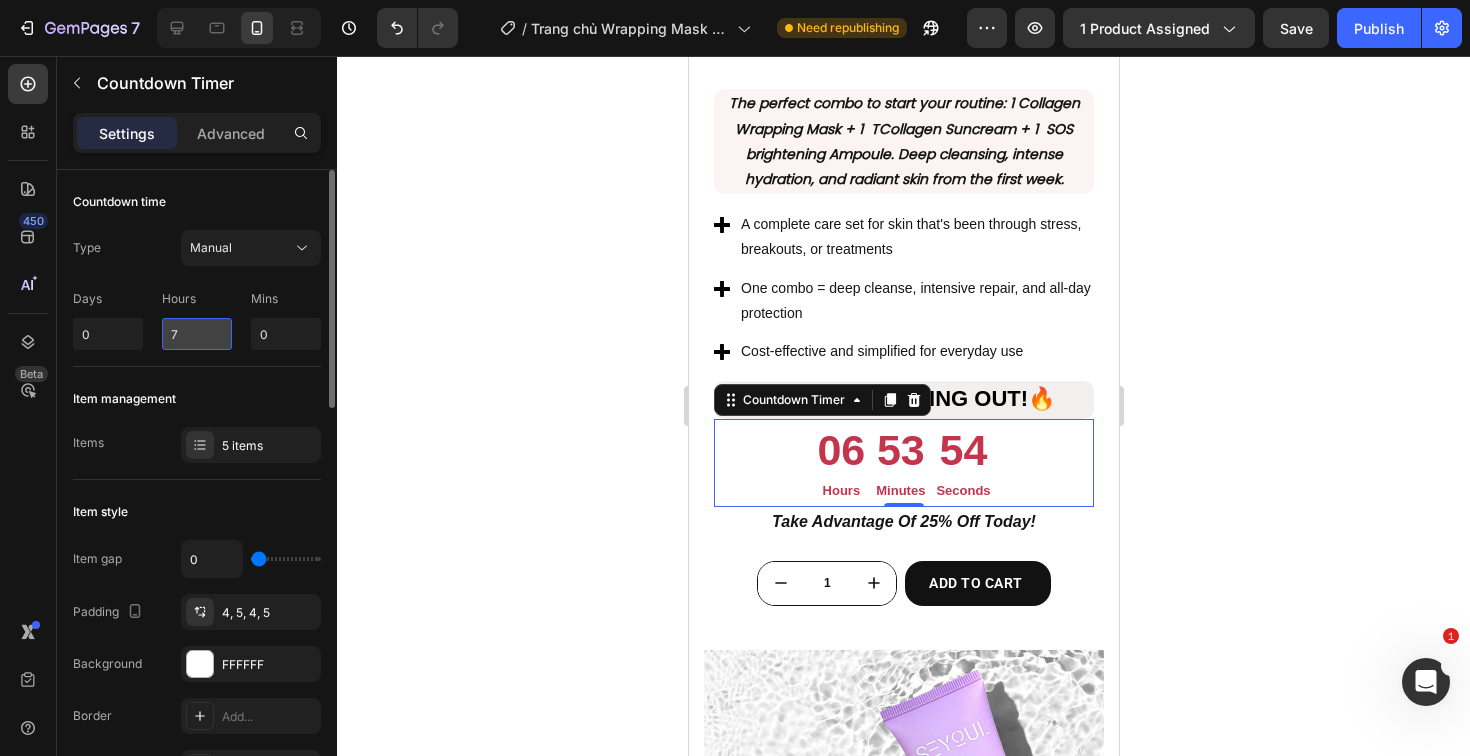 click on "7" at bounding box center (197, 334) 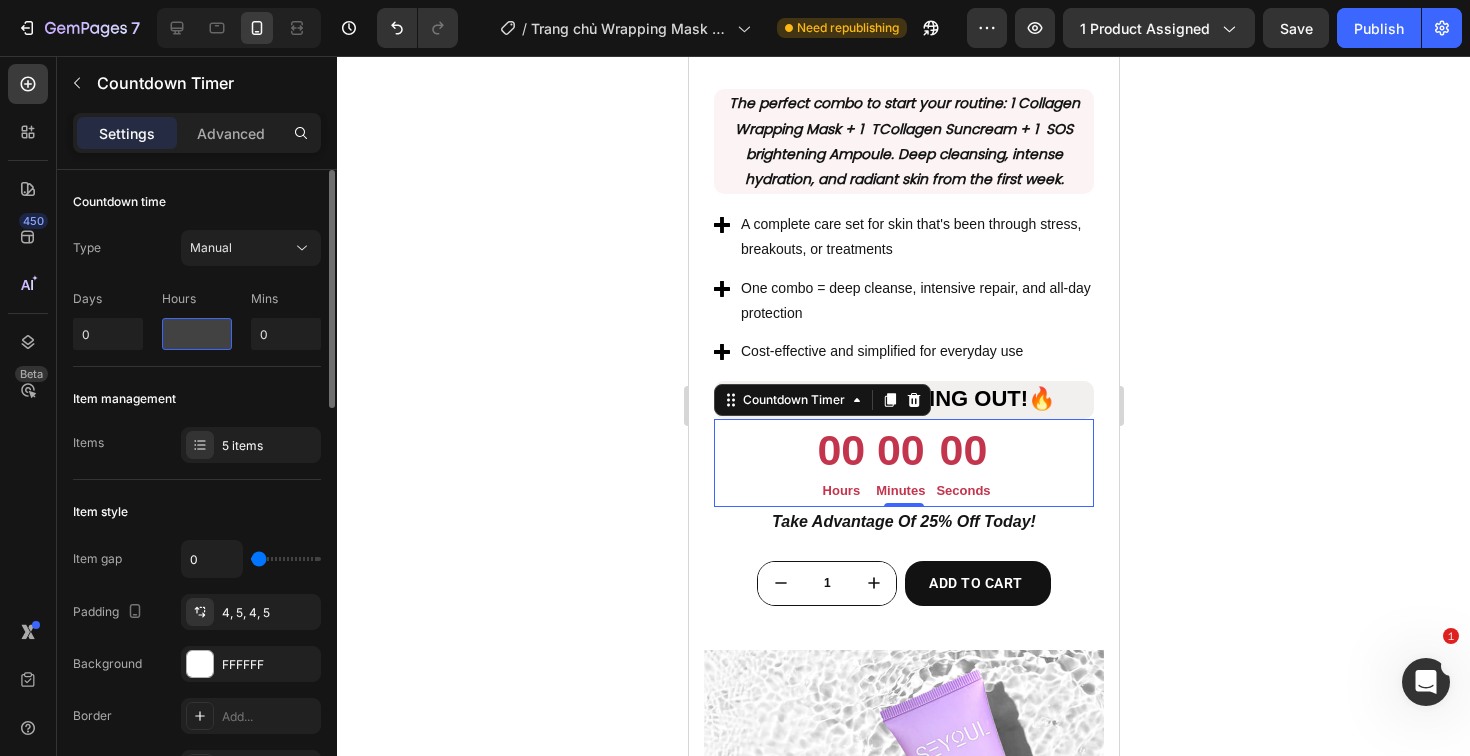 type on "0" 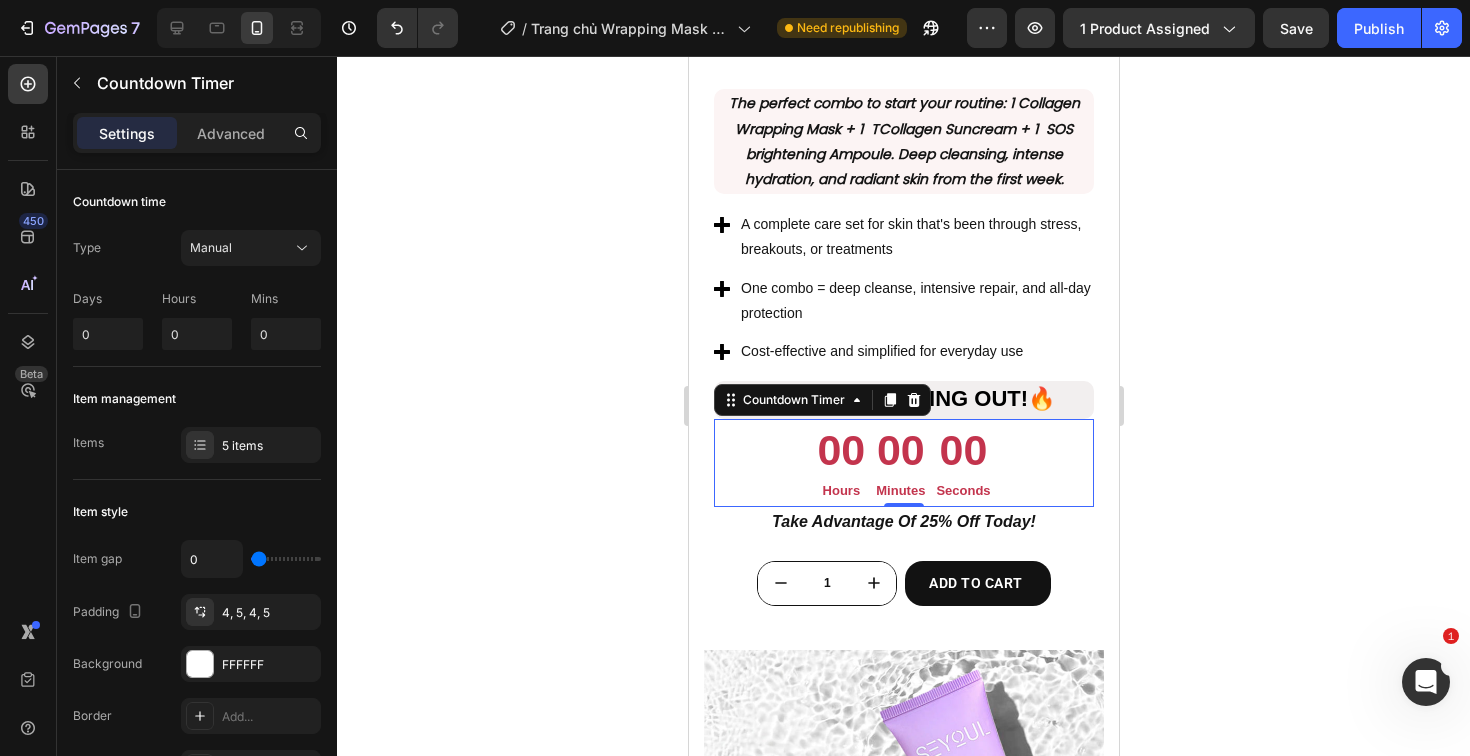 click 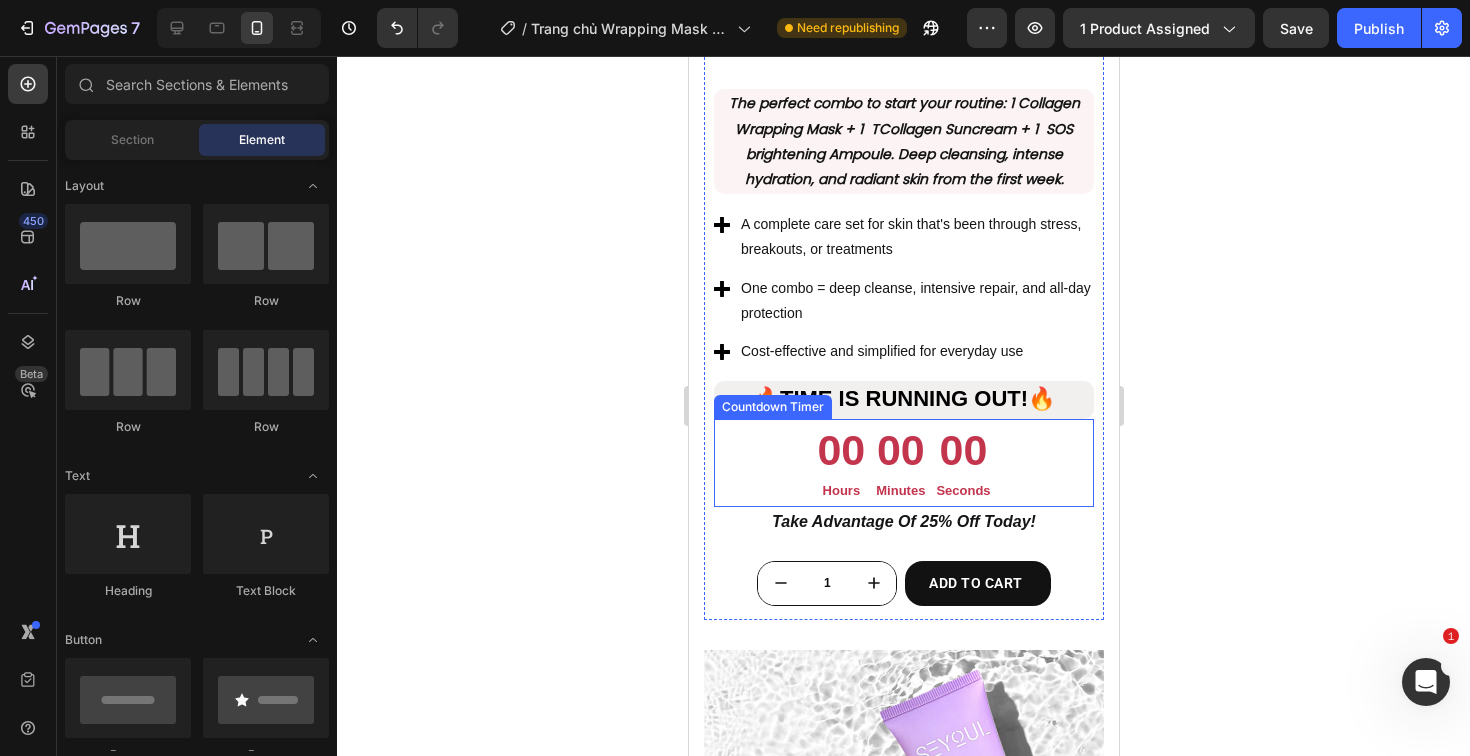 click on "00 Hours 00 Minutes 00 Seconds" at bounding box center (903, 462) 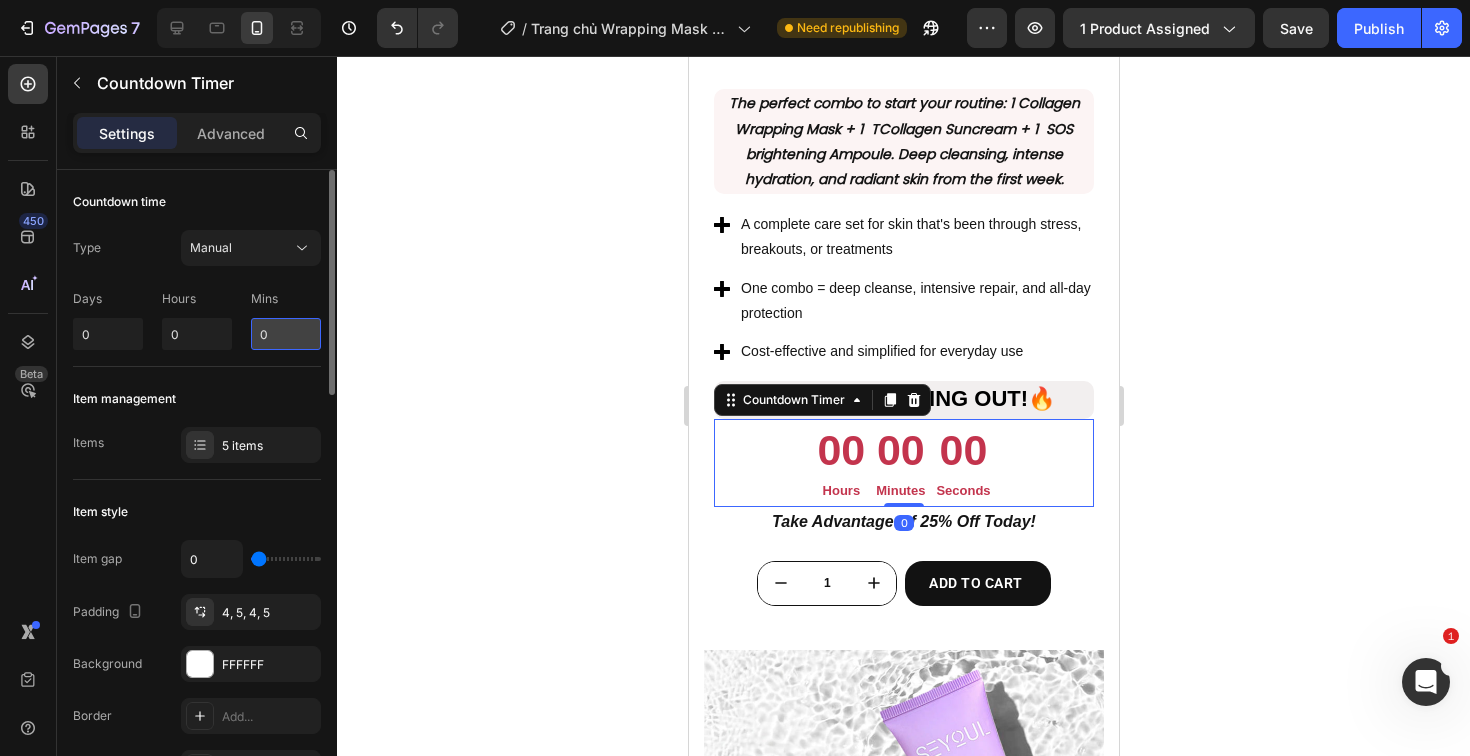 click on "0" at bounding box center (286, 334) 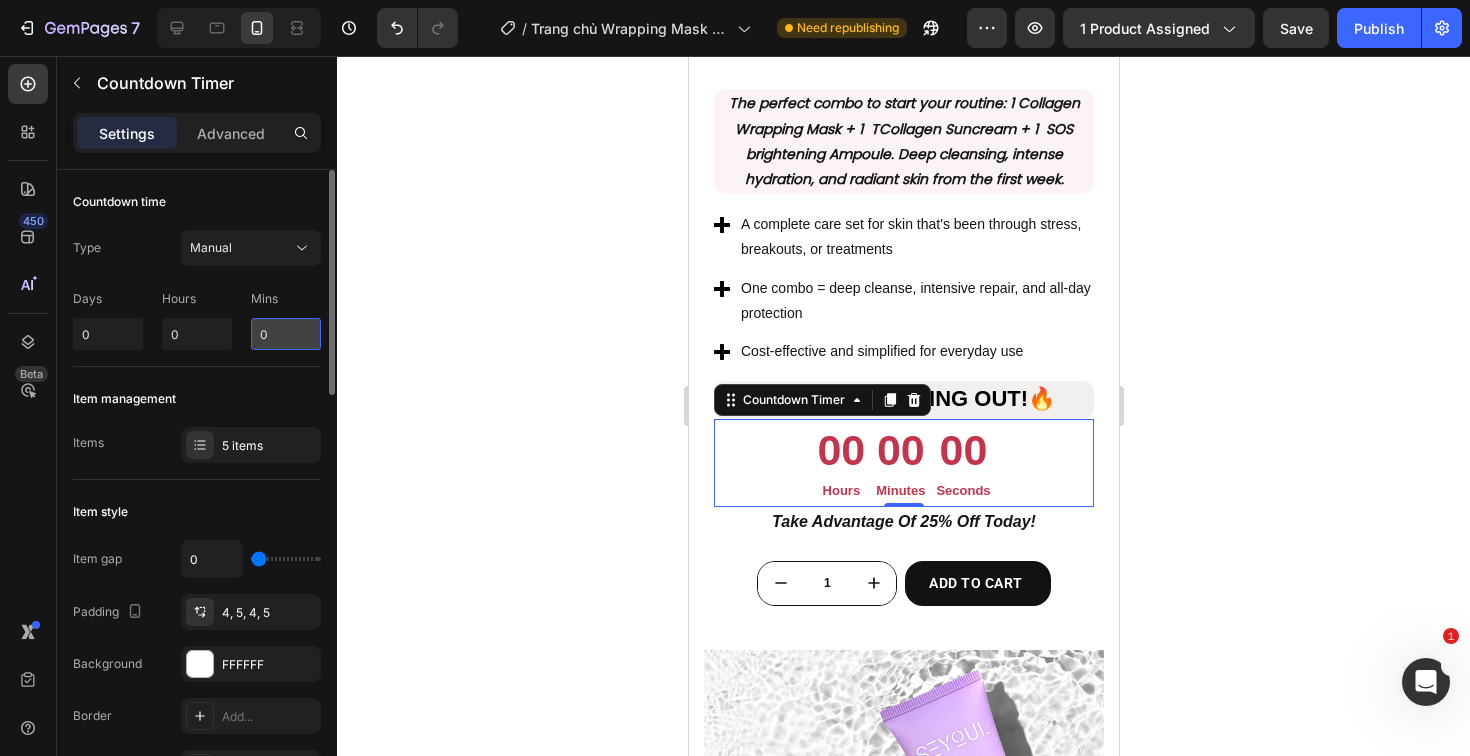 click on "0" at bounding box center (286, 334) 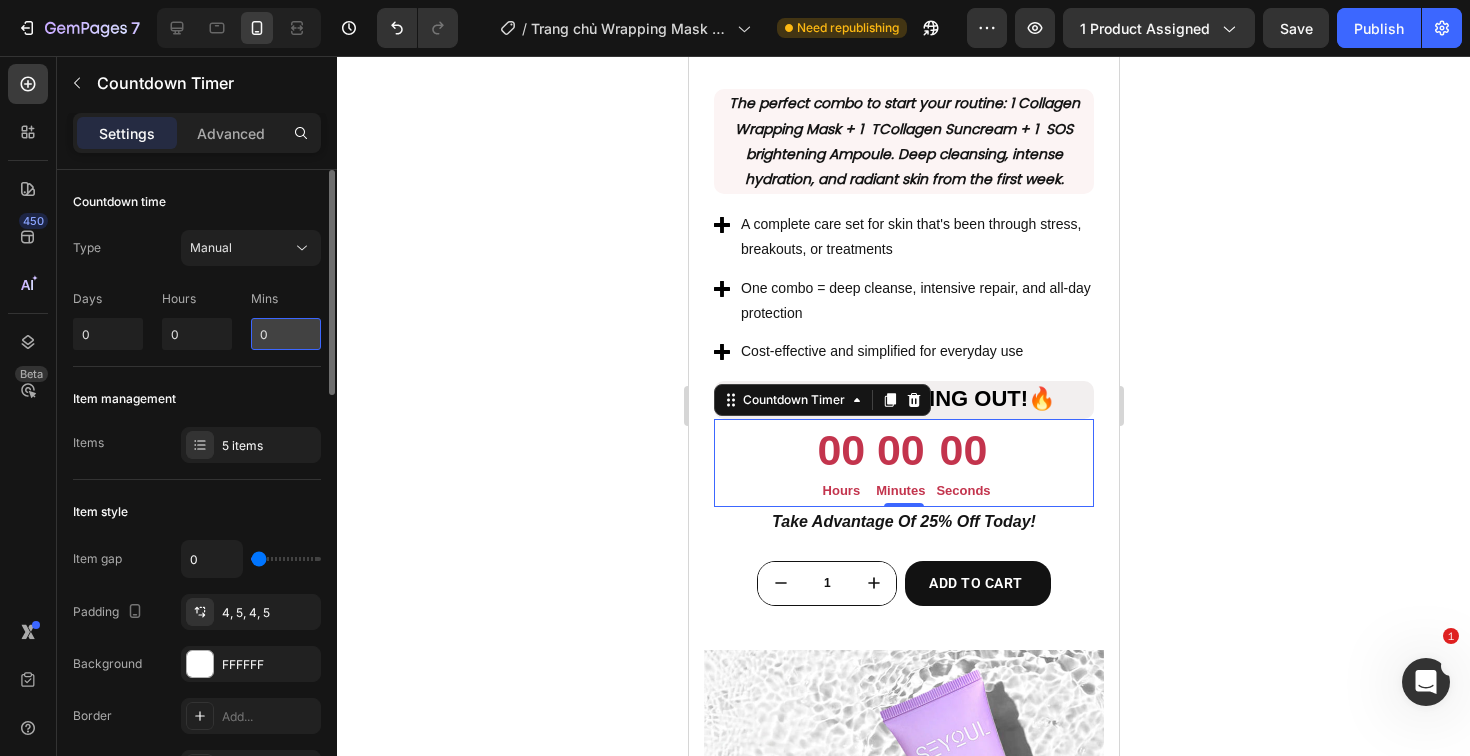 type on "30" 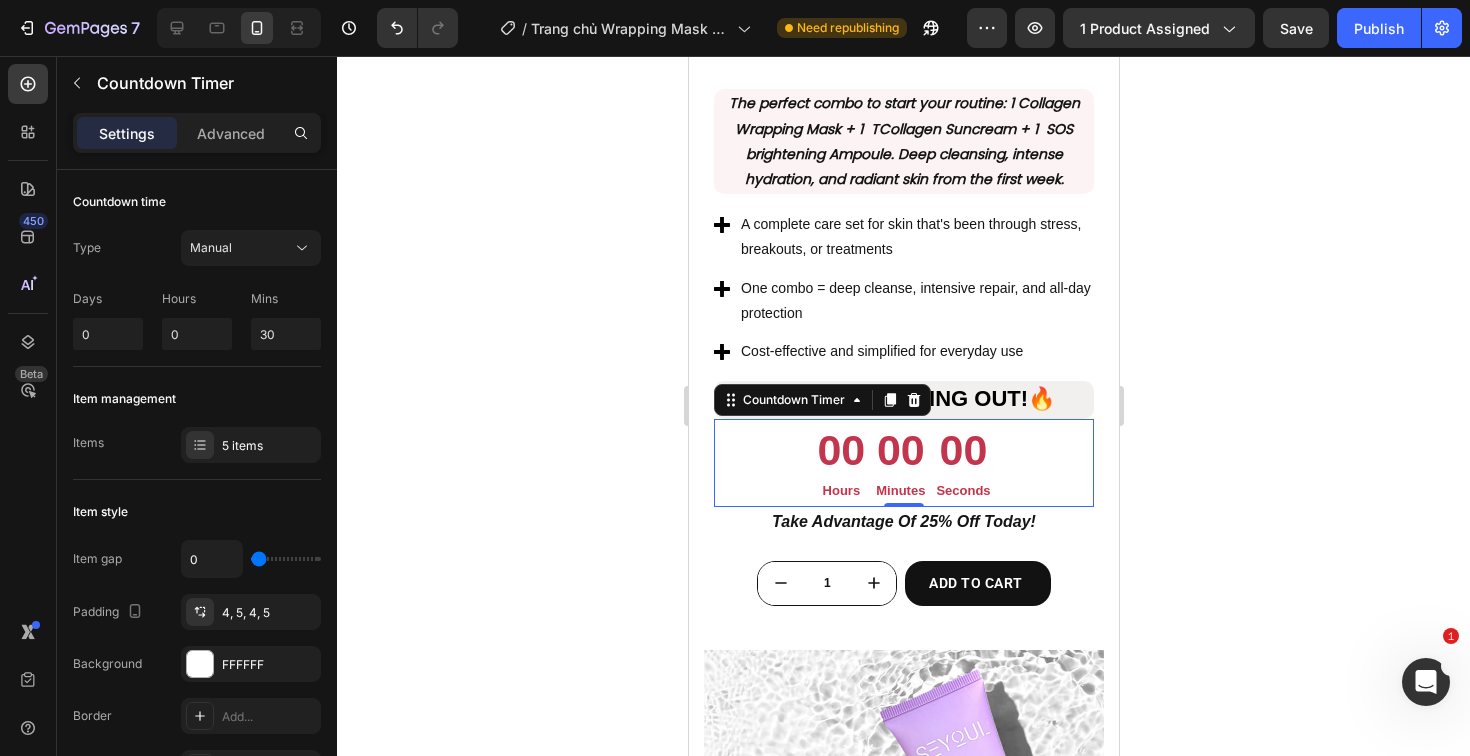 click 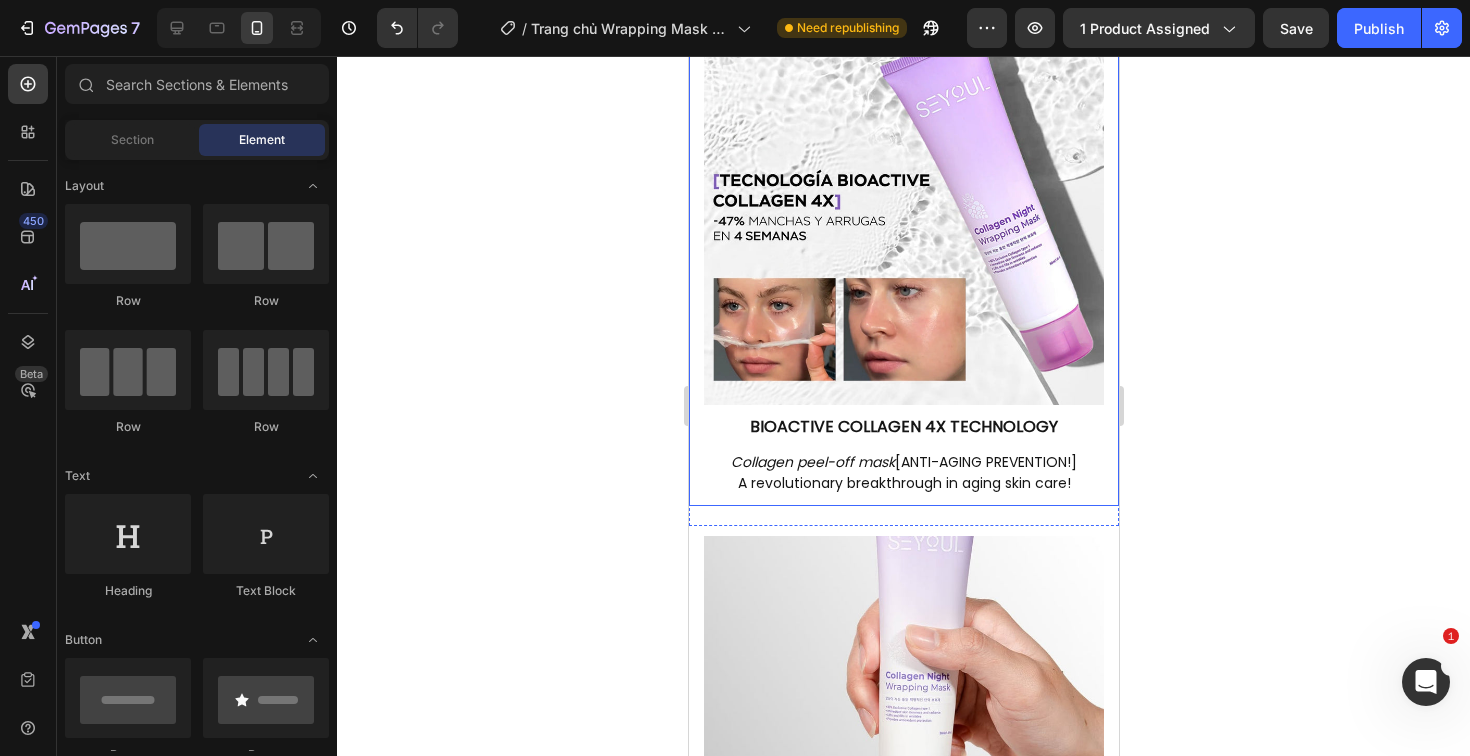 scroll, scrollTop: 2607, scrollLeft: 0, axis: vertical 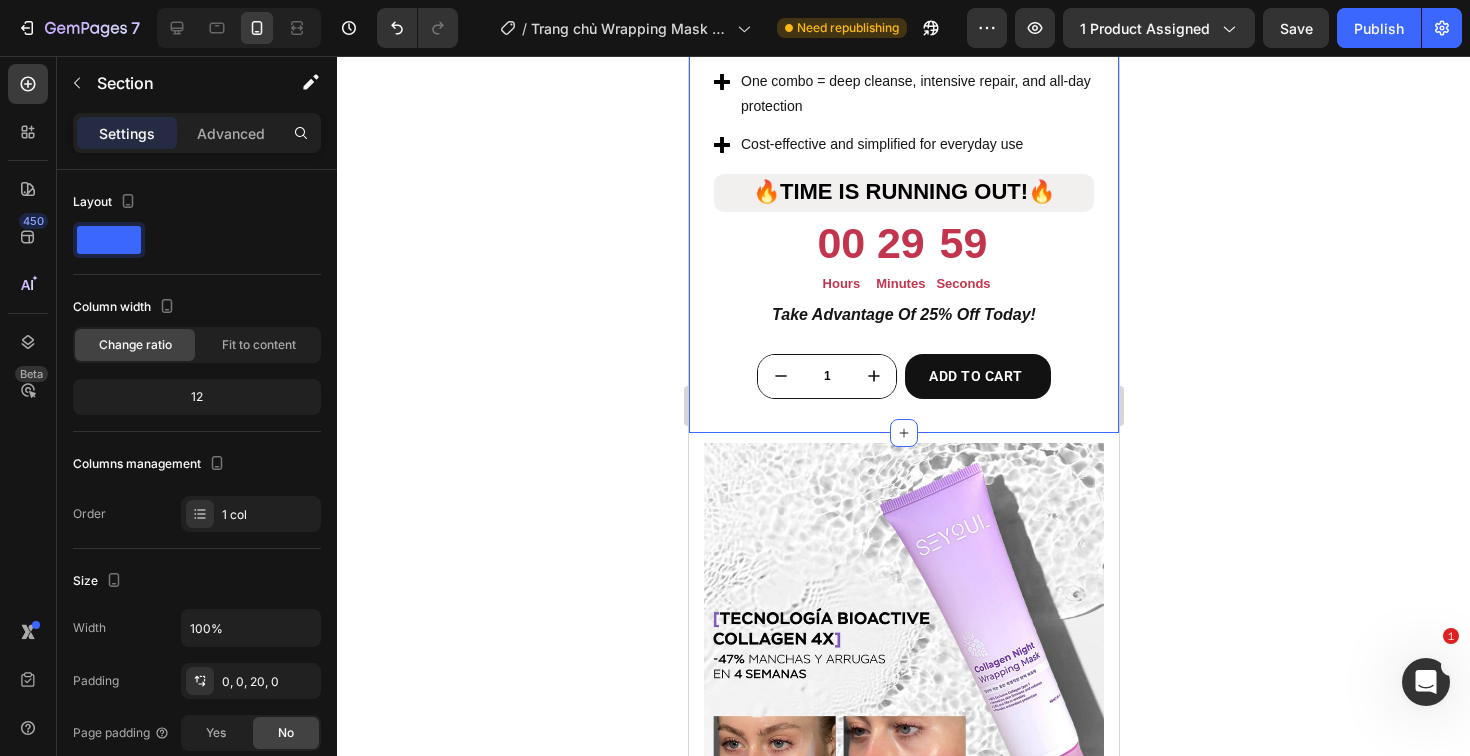 click on "Image
Product Images Row Icon Icon Icon Icon
Icon Icon List More than 1,200 women have already chosen it. Text Block Row Combo Glow Recovery Kit Product Title $91.00 Product Price Product Price $68.00 Product Price Product Price Row Exclusive offer for HOTSALE week Text block The perfect combo to start your routine : 1 Collagen Jelly Mask + 1  Advanced Youth Activating Serum  + 1 Cleansing Oil. Deep cleansing, intense hydration, and radiant skin from the first week. Text block
Deep cleansing  and gentle without drying out
Intense hydration  and  immediate soothing effect
Evens skin tone and  reduces light spots
Prevents premature aging Item list The perfect combo to start your routine : 1 Collagen Wrapping Mask + 1  TCollagen Suncream + 1  SOS brightening . Deep cleansing, intense hydration, and radiant skin from the first week. Text Block Row
A complete care set for skin that's been through stress, breakouts, or treatments" at bounding box center (903, -404) 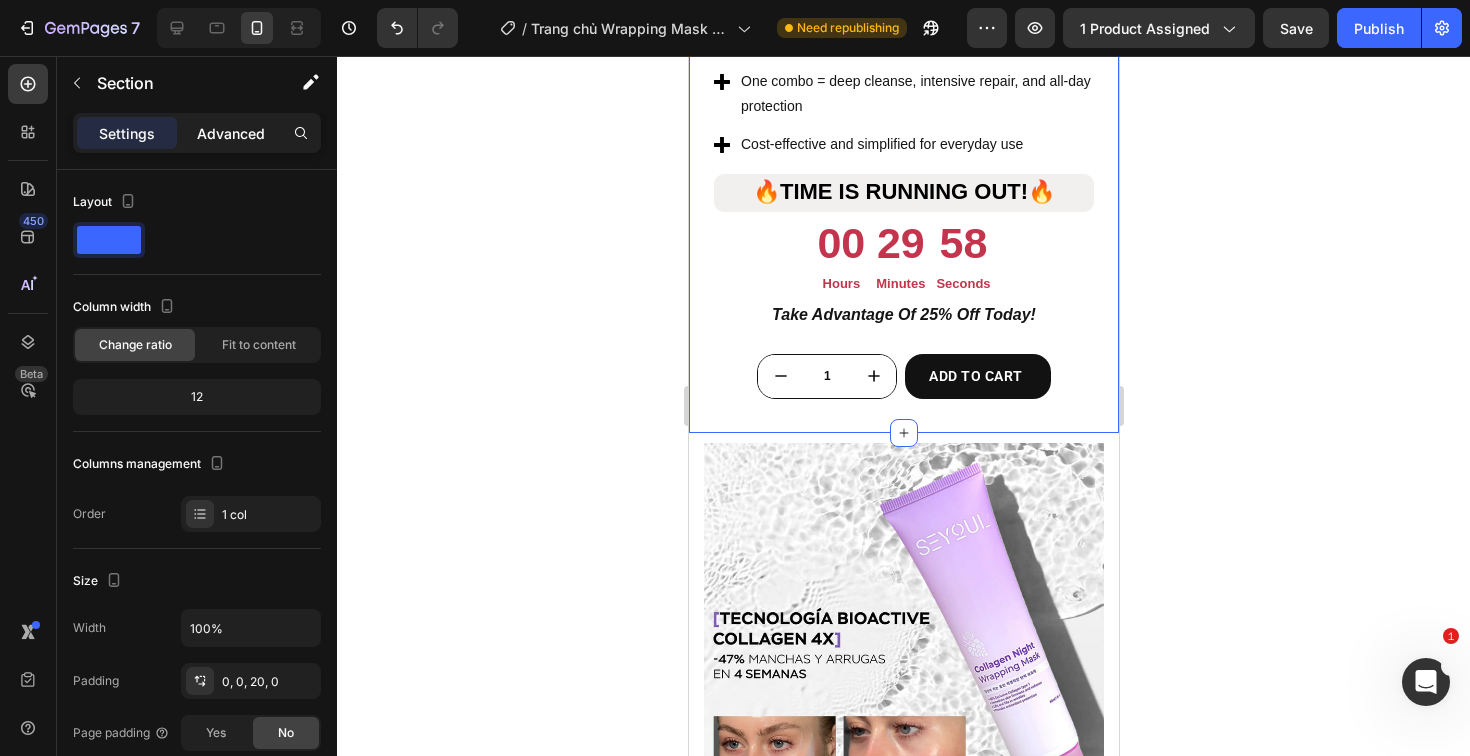 click on "Advanced" at bounding box center [231, 133] 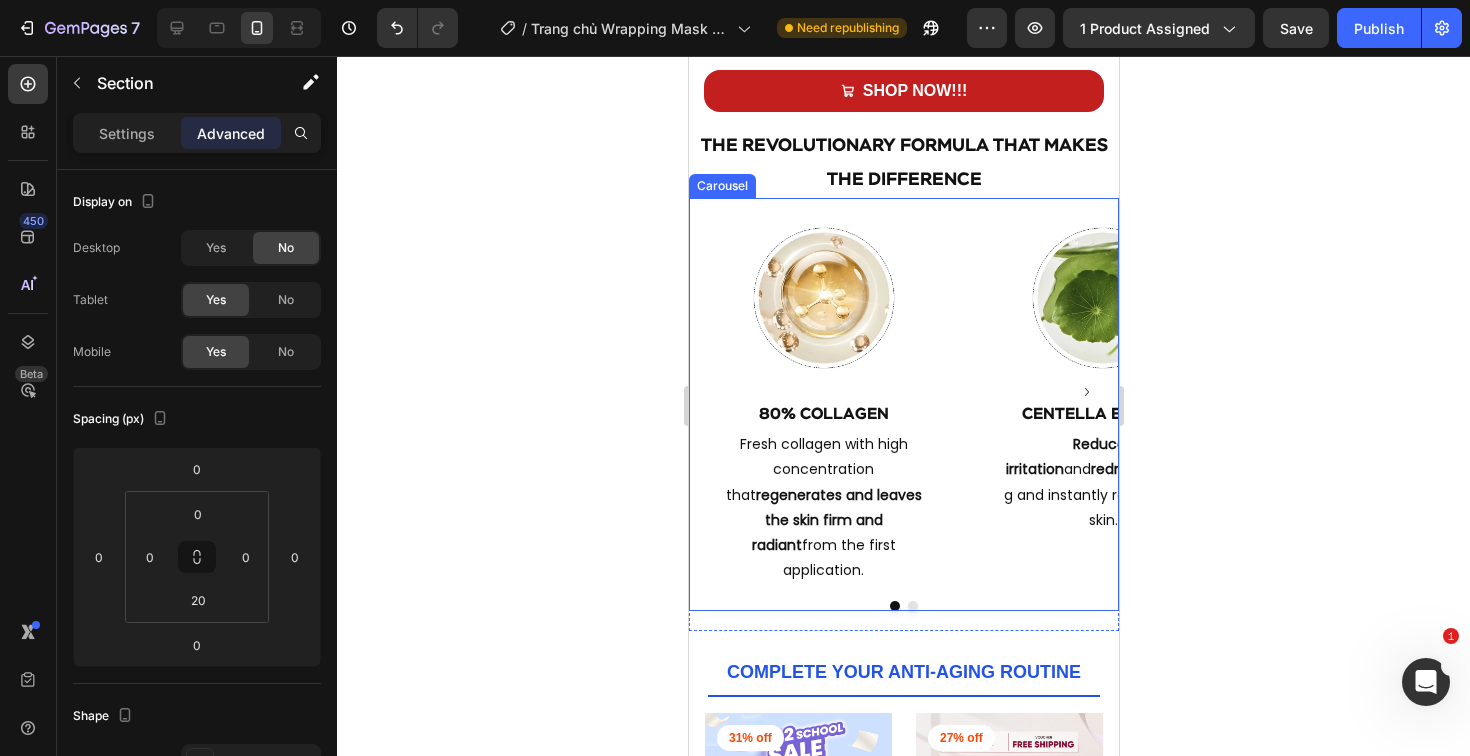 scroll, scrollTop: 4044, scrollLeft: 0, axis: vertical 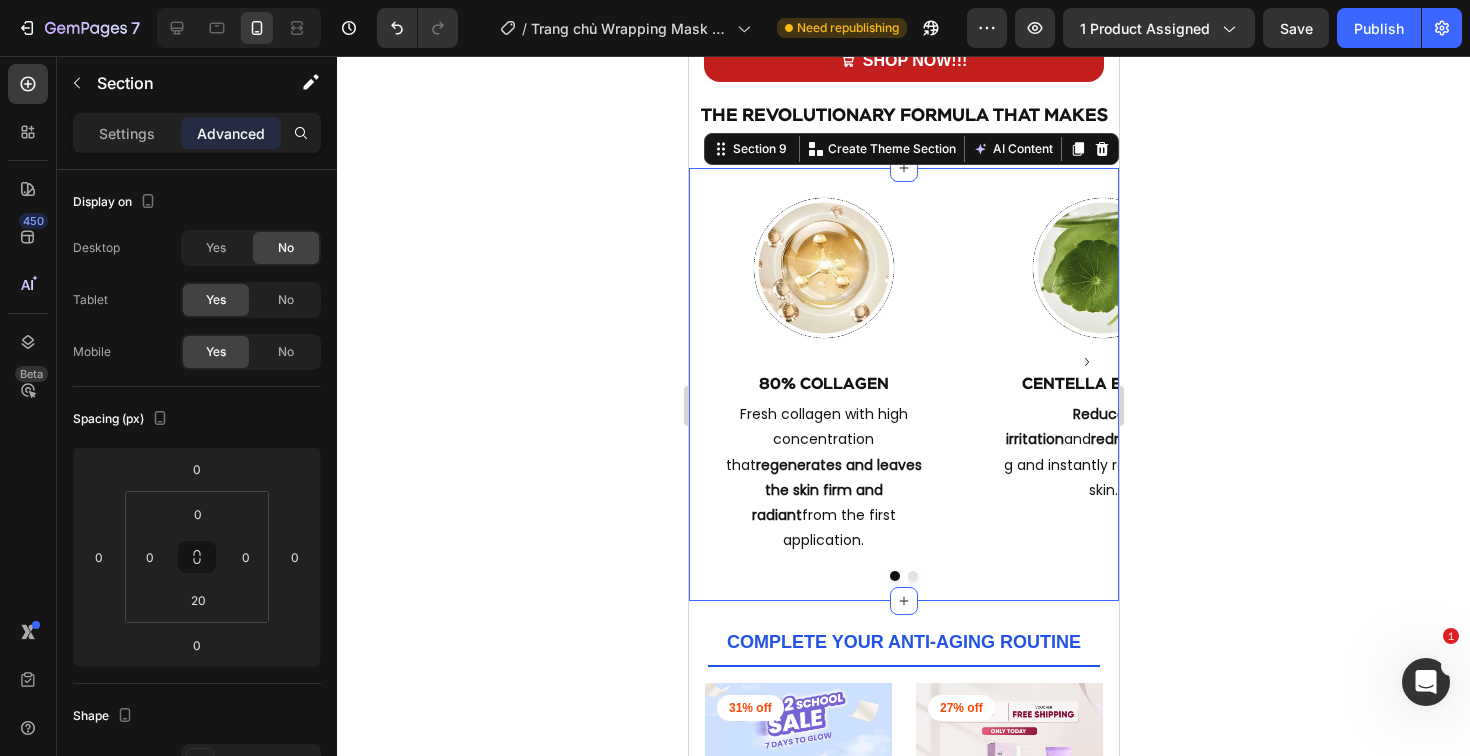 click on "Image 80% COLLAGEN Heading Fresh collagen with high concentration that  regenerates and leaves   the skin firm and radiant  from the first application. Text Block Row Row Image CENTELLA EXTRACT Heading Reduces irritation  and  redness,  soothing and instantly restoring the skin. Text Block Row Image ALOE VERA JUICE Heading Deeply hydrates  and keeps the skin soft for  24 hours. Text Block Row
Carousel Section 9   Create Theme Section AI Content Write with GemAI What would you like to describe here? Tone and Voice Persuasive Product Combo Bright Guard Show more Generate" at bounding box center (903, 384) 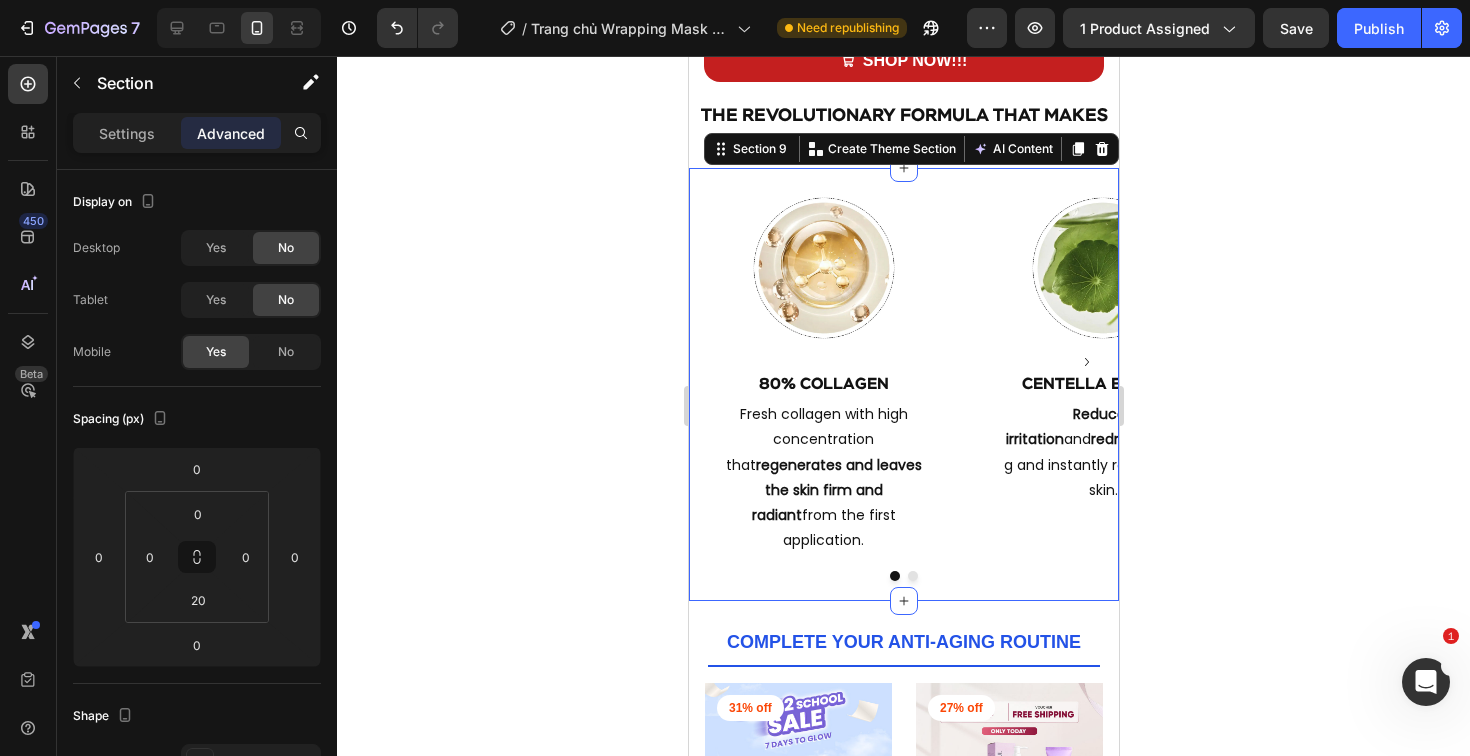 click on "Image 80% COLLAGEN Heading Fresh collagen with high concentration that  regenerates and leaves   the skin firm and radiant  from the first application. Text Block Row Row Image CENTELLA EXTRACT Heading Reduces irritation  and  redness,  soothing and instantly restoring the skin. Text Block Row Image ALOE VERA JUICE Heading Deeply hydrates  and keeps the skin soft for  24 hours. Text Block Row
Carousel Section 9   Create Theme Section AI Content Write with GemAI What would you like to describe here? Tone and Voice Persuasive Product Combo Bright Guard Show more Generate" at bounding box center [903, 384] 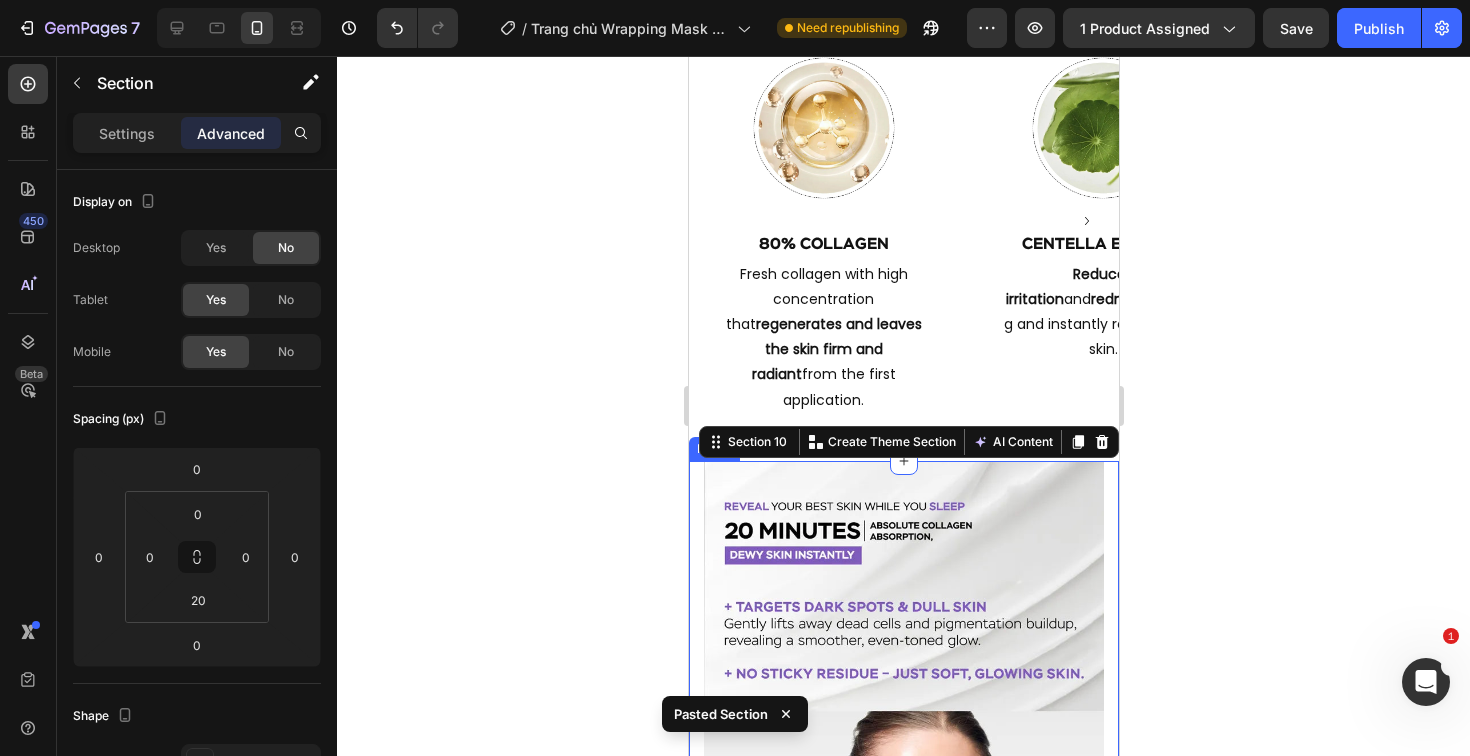 scroll, scrollTop: 4386, scrollLeft: 0, axis: vertical 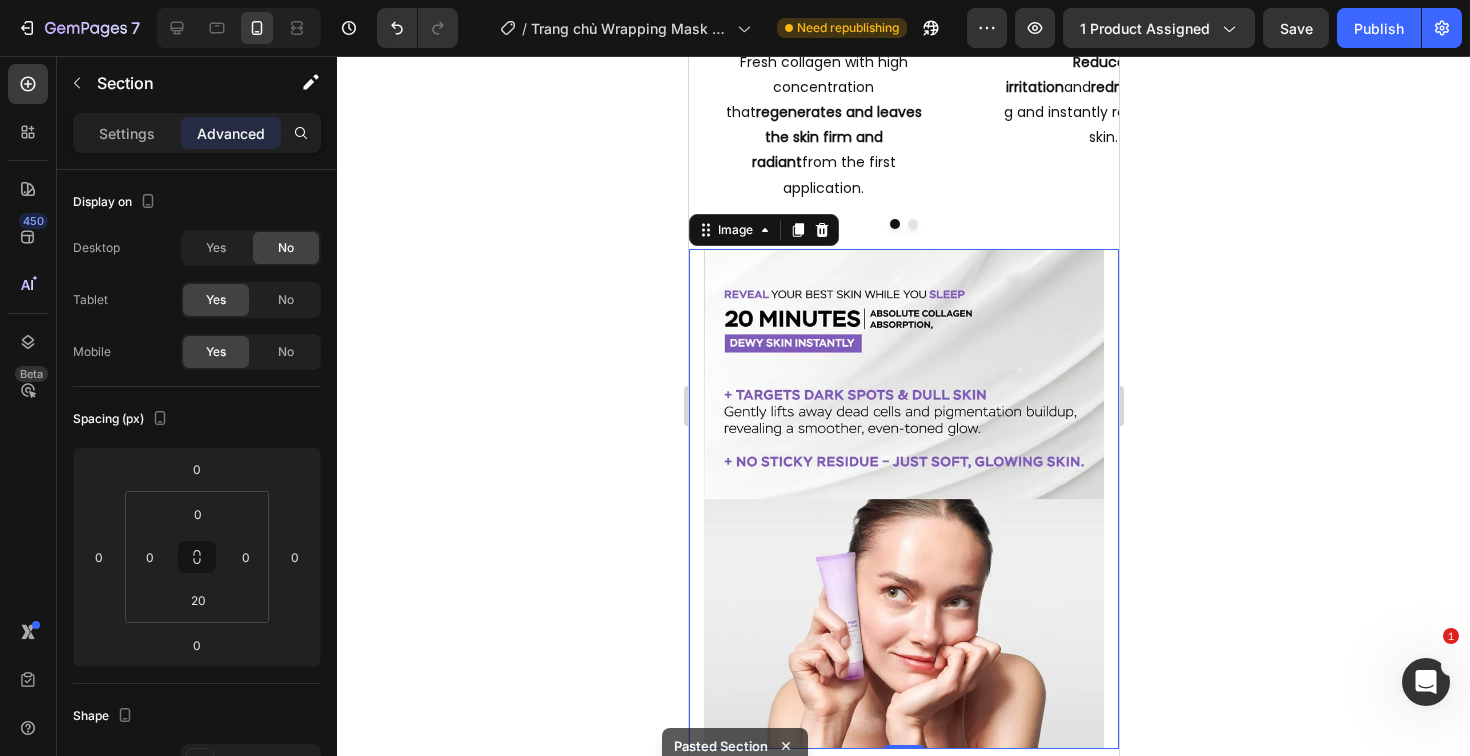 click at bounding box center [903, 499] 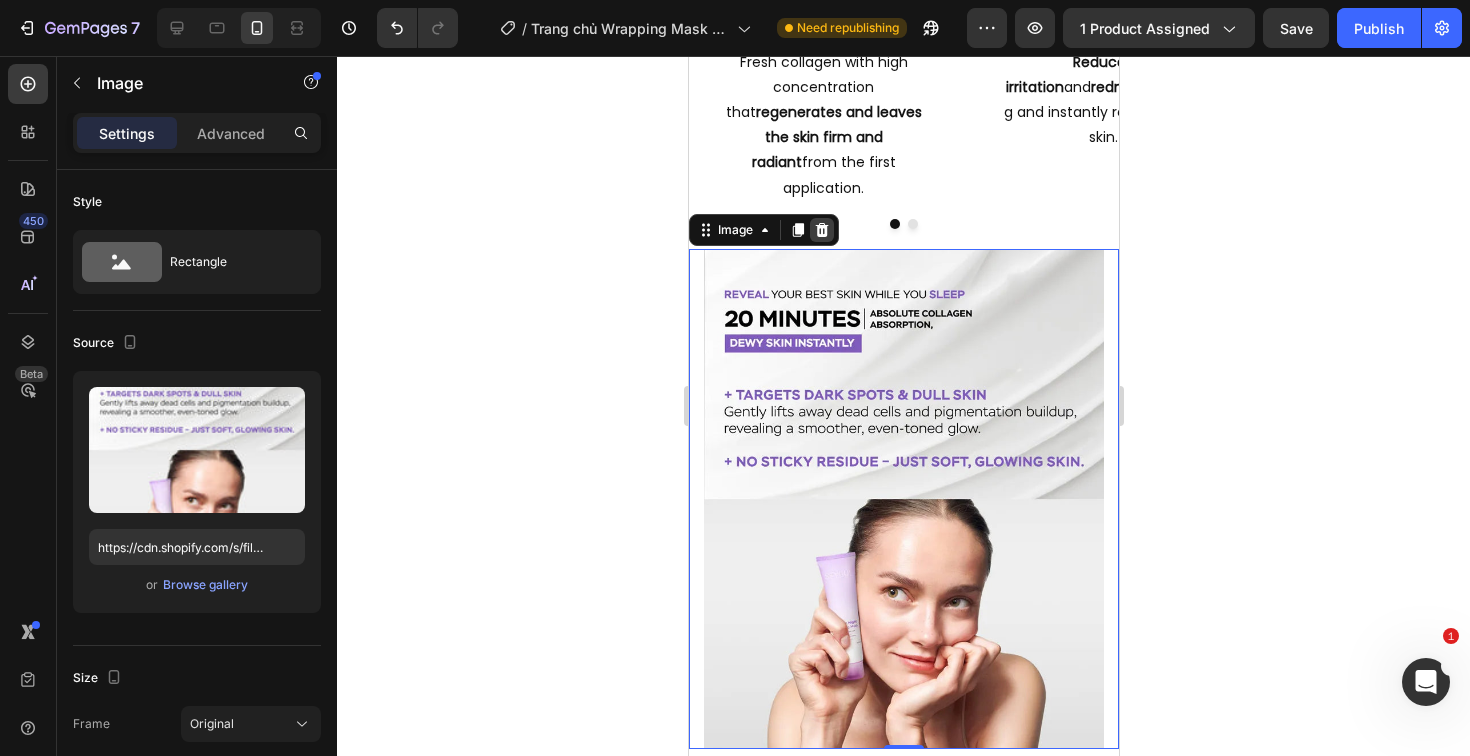 click 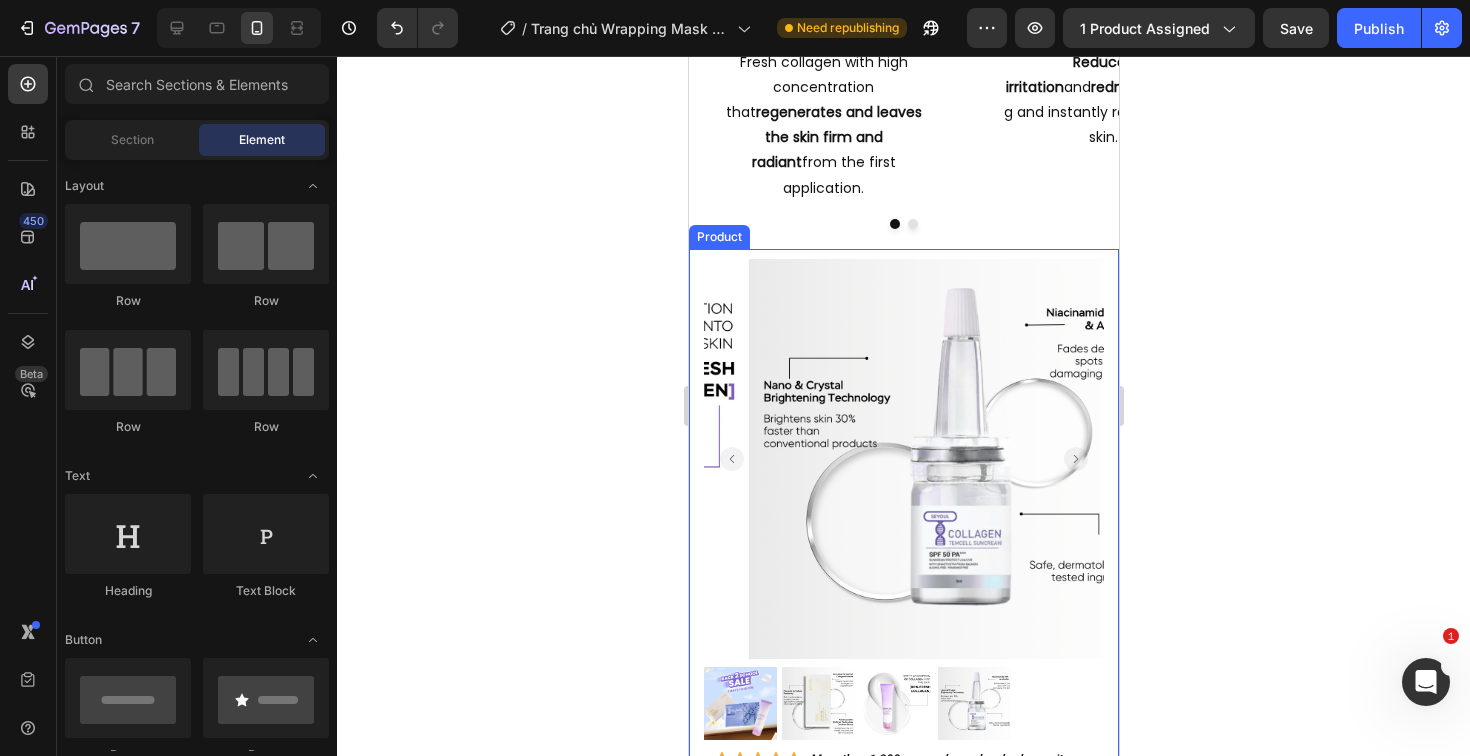 click on "Product Images Row Icon Icon Icon Icon
Icon Icon List More than 1,200 women have already chosen it. Text Block Row Combo Glow Recovery Kit Product Title $91.00 Product Price Product Price $68.00 Product Price Product Price Row Exclusive offer for HOTSALE week Text block The perfect combo to start your routine : 1 Collagen Jelly Mask + 1  Advanced Youth Activating Serum  + 1 Cleansing Oil. Deep cleansing, intense hydration, and radiant skin from the first week. Text block
Deep cleansing  and gentle without drying out
Intense hydration  and  immediate soothing effect
Evens skin tone and  reduces light spots
Prevents premature aging Item list The perfect combo to start your routine : 1 Collagen Wrapping Mask + 1  TCollagen Suncream + 1  SOS brightening . Deep cleansing, intense hydration, and radiant skin from the first week. Text Block Row
A complete care set for skin that's been through stress, breakouts, or treatments" at bounding box center (903, 826) 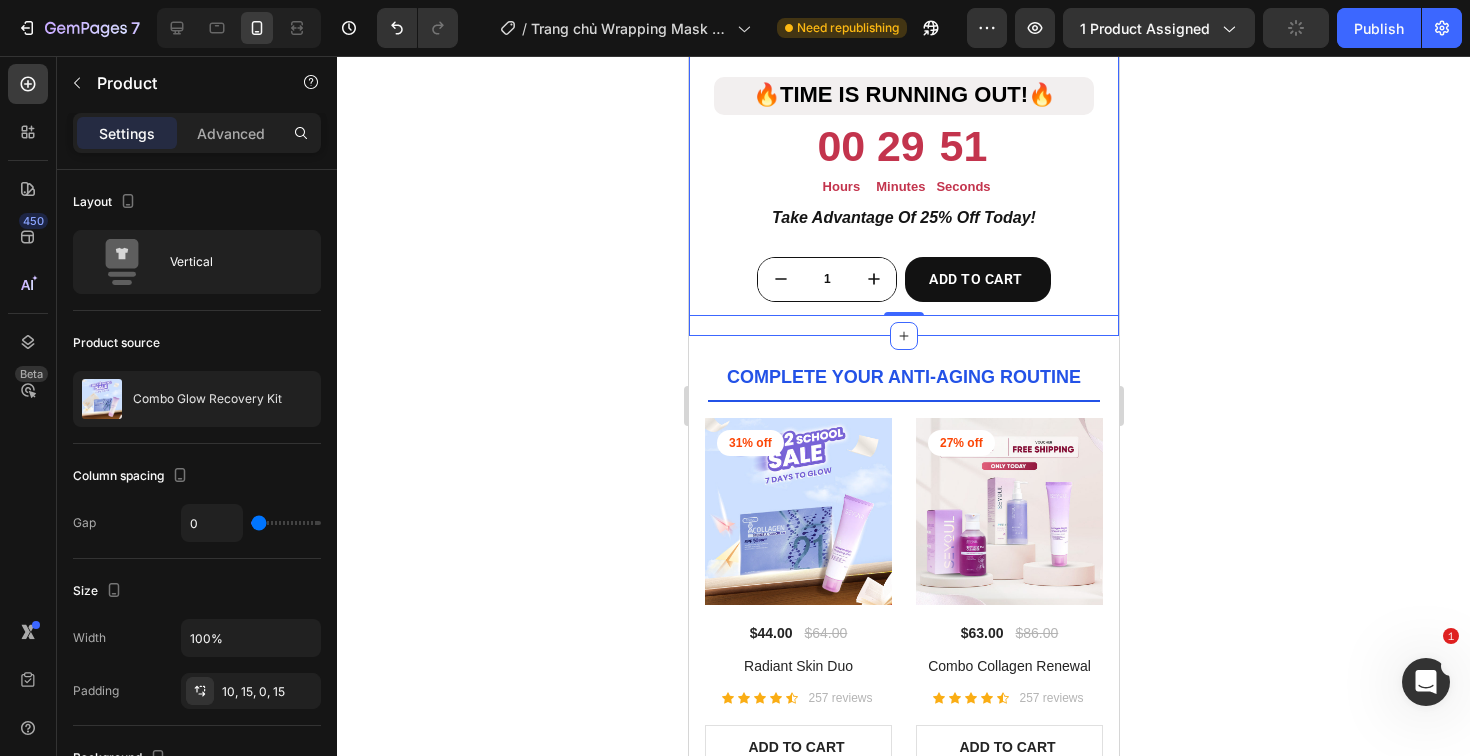 scroll, scrollTop: 5476, scrollLeft: 0, axis: vertical 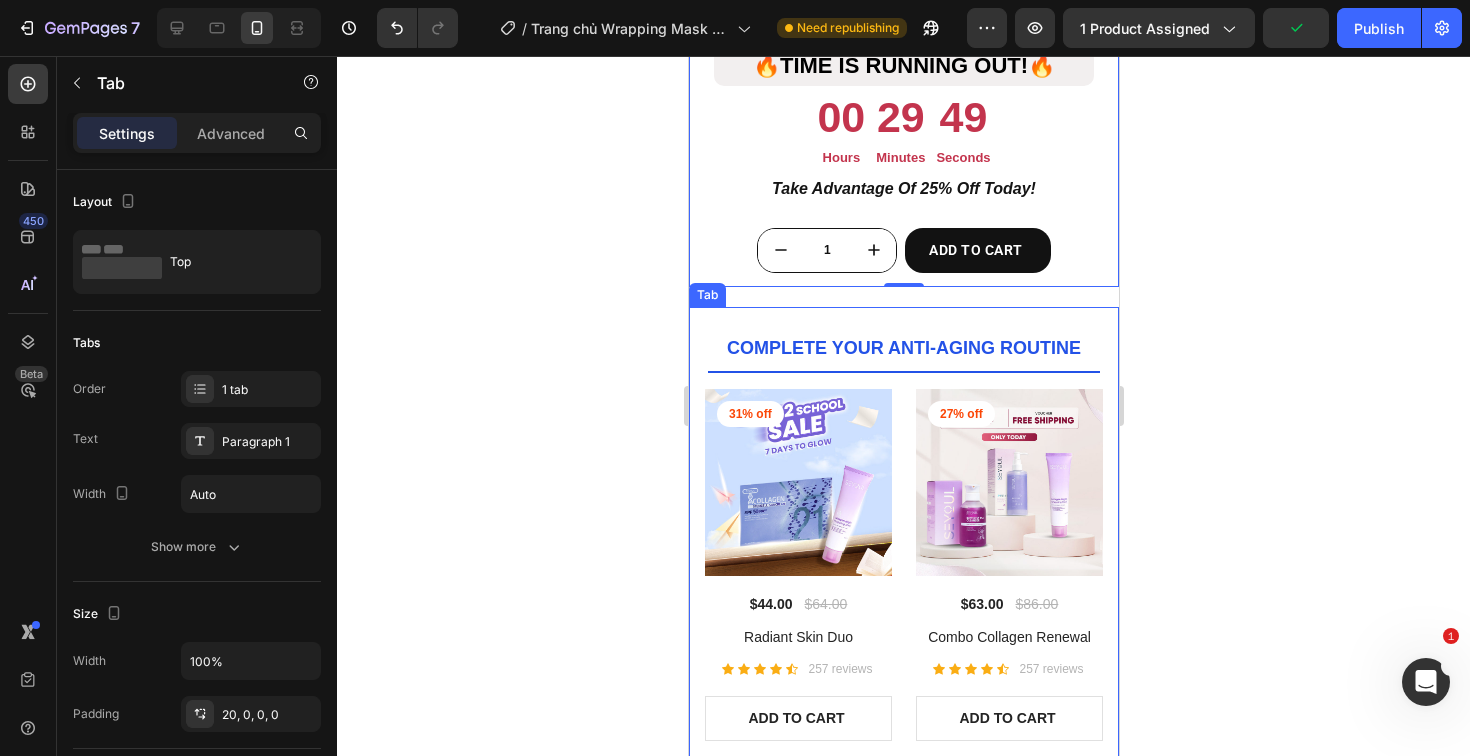 click on "COMPLETE YOUR ANTI-AGING ROUTINE 31% off Product Badge (P) Images $44.00 (P) Price (P) Price $64.00 (P) Price (P) Price Row Radiant Skin Duo (P) Title                Icon                Icon                Icon                Icon
Icon Icon List Hoz 257 reviews Text block Row ADD TO CART (P) Cart Button Row Row Product List 27% off Product Badge (P) Images $63.00 (P) Price (P) Price $86.00 (P) Price (P) Price Row Combo Collagen Renewal (P) Title                Icon                Icon                Icon                Icon
Icon Icon List Hoz 257 reviews Text block Row ADD TO CART (P) Cart Button Row Row Product List 26% off Product Badge (P) Images $46.00 (P) Price (P) Price $62.00 (P) Price (P) Price Row Combo Skin Recovery Duo (P) Title                Icon                Icon                Icon                Icon
Icon Icon List Hoz 257 reviews Text block Row ADD TO CART (P) Cart Button Row Row Product List 29% off Product Badge (P) Images $105.00 (P) Price" at bounding box center (903, 722) 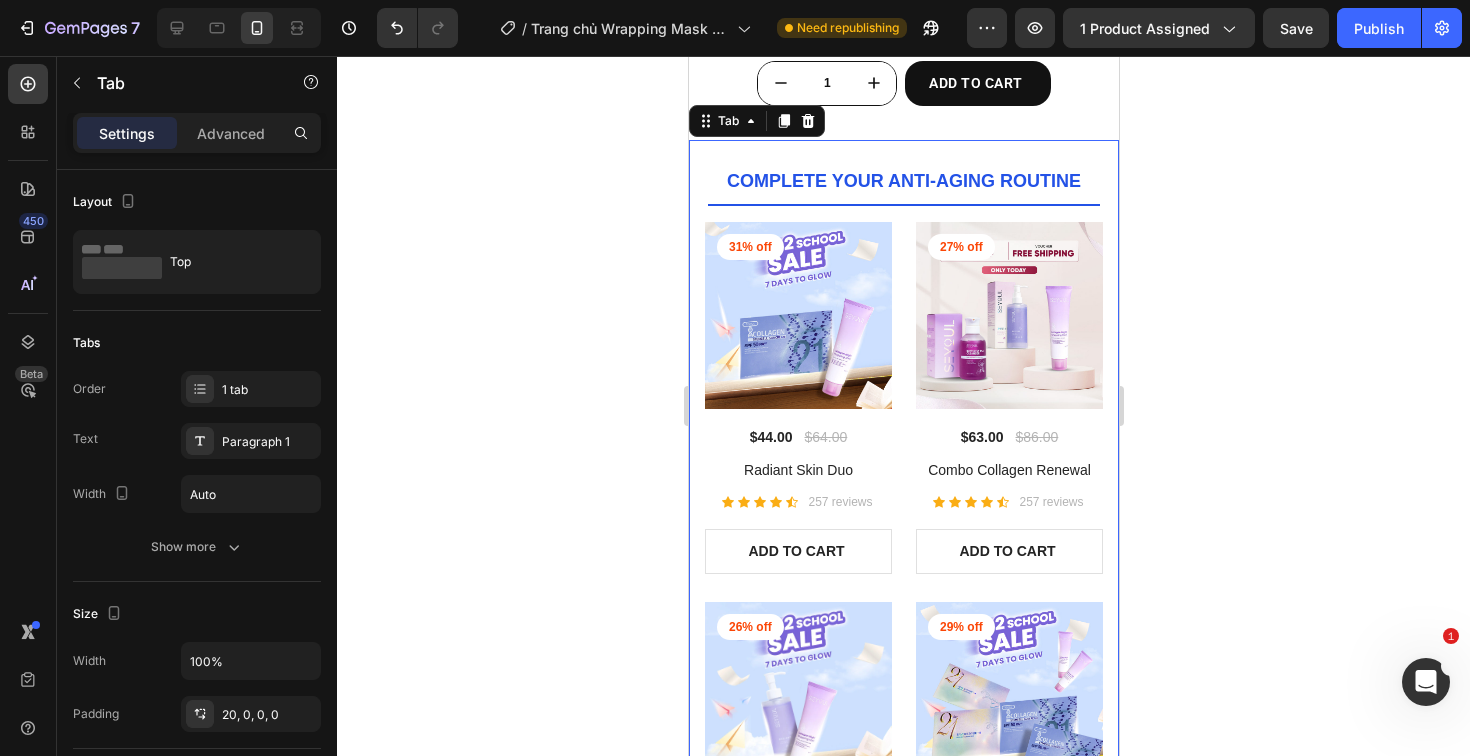 scroll, scrollTop: 5768, scrollLeft: 0, axis: vertical 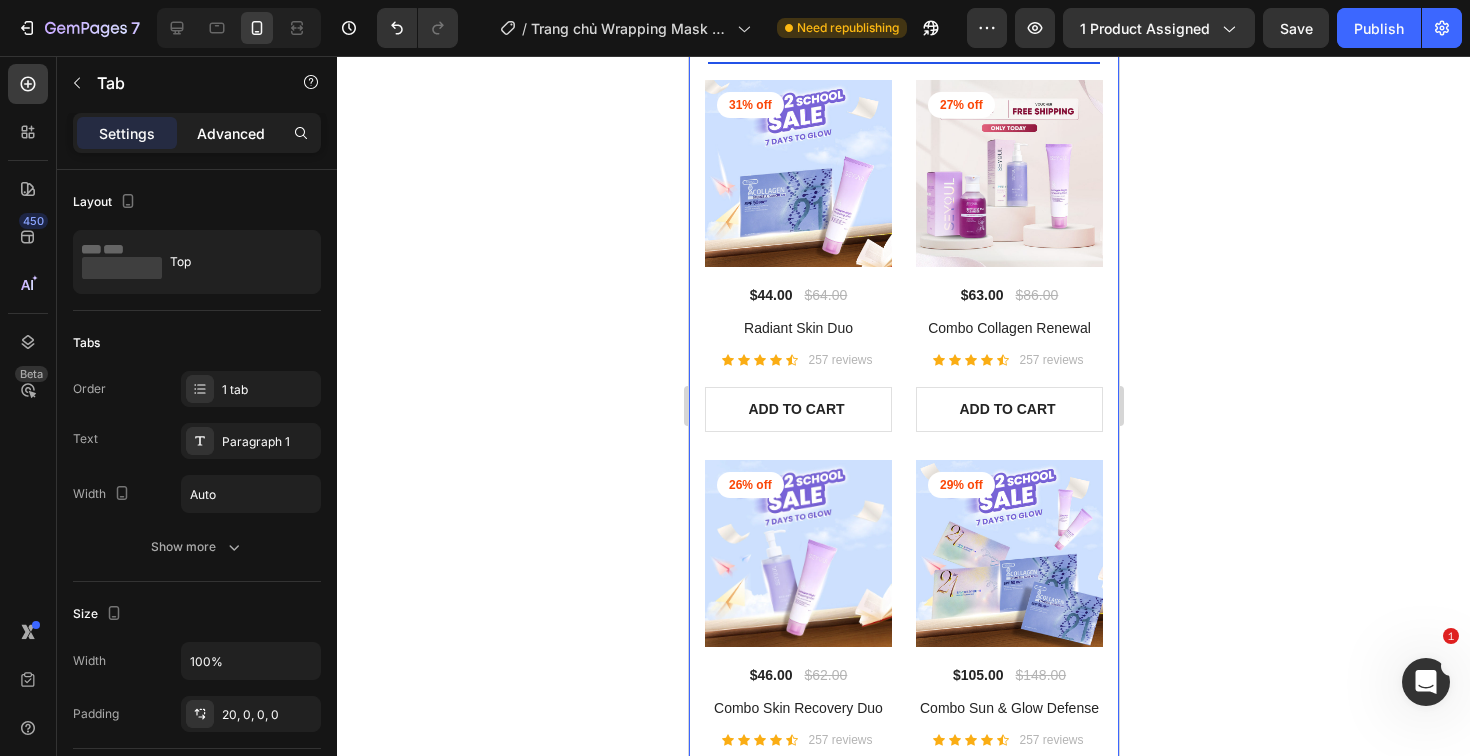 click on "Advanced" at bounding box center (231, 133) 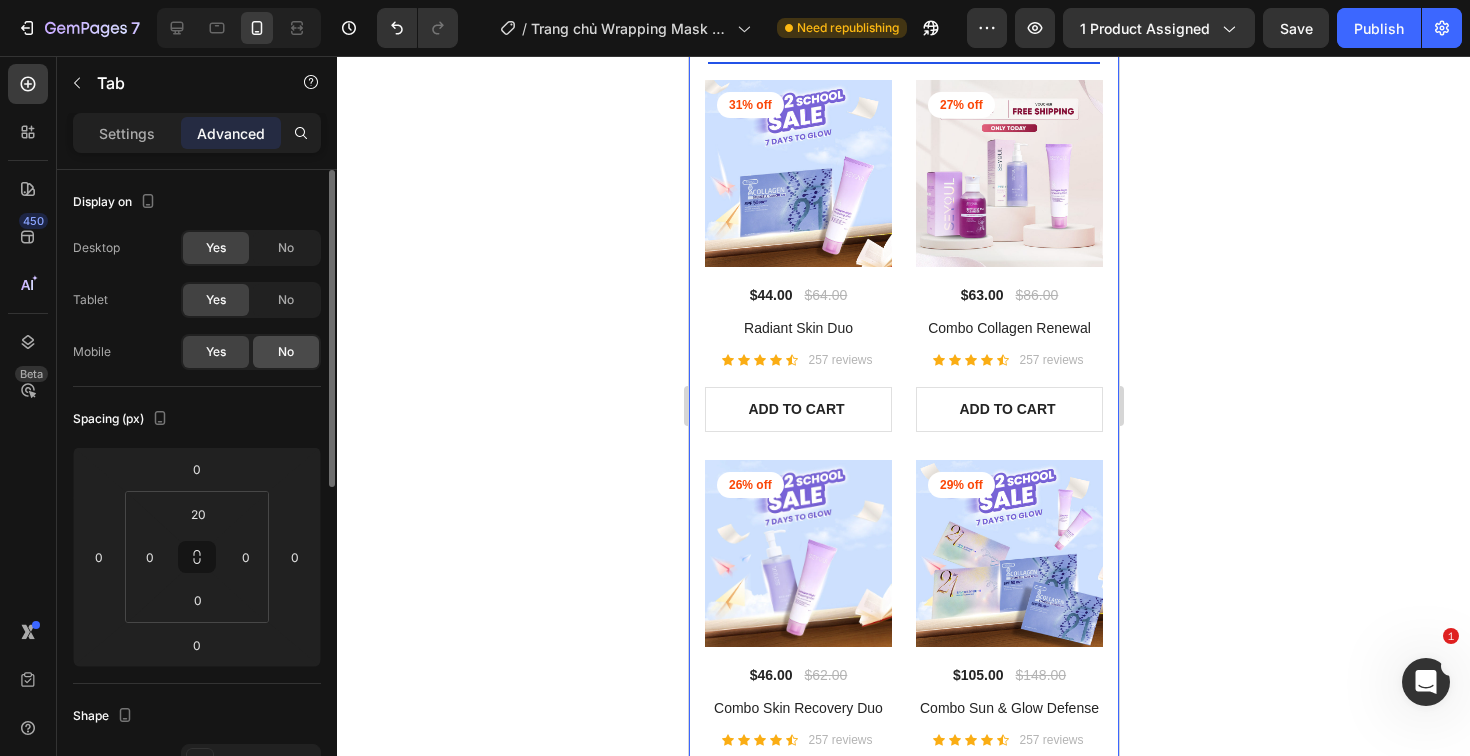 click on "No" 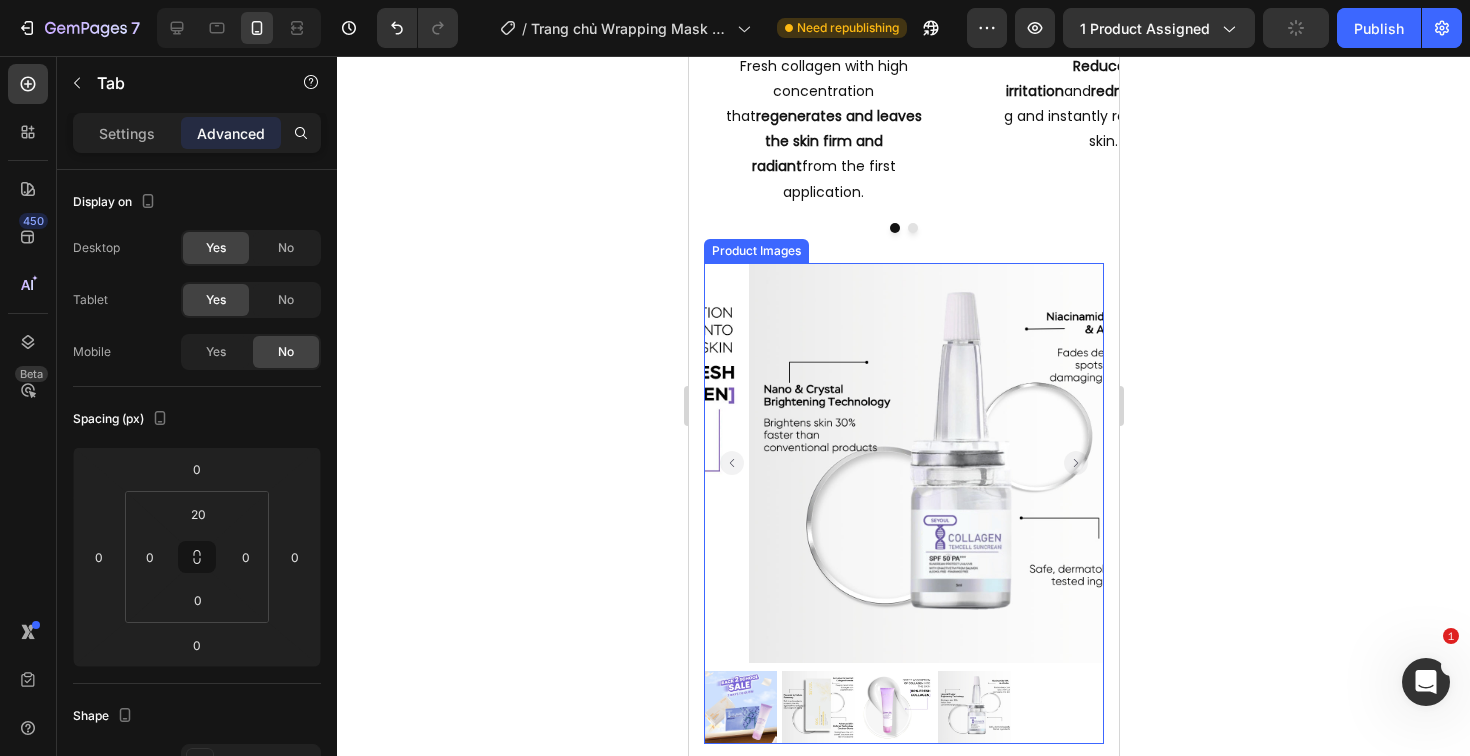 scroll, scrollTop: 4395, scrollLeft: 0, axis: vertical 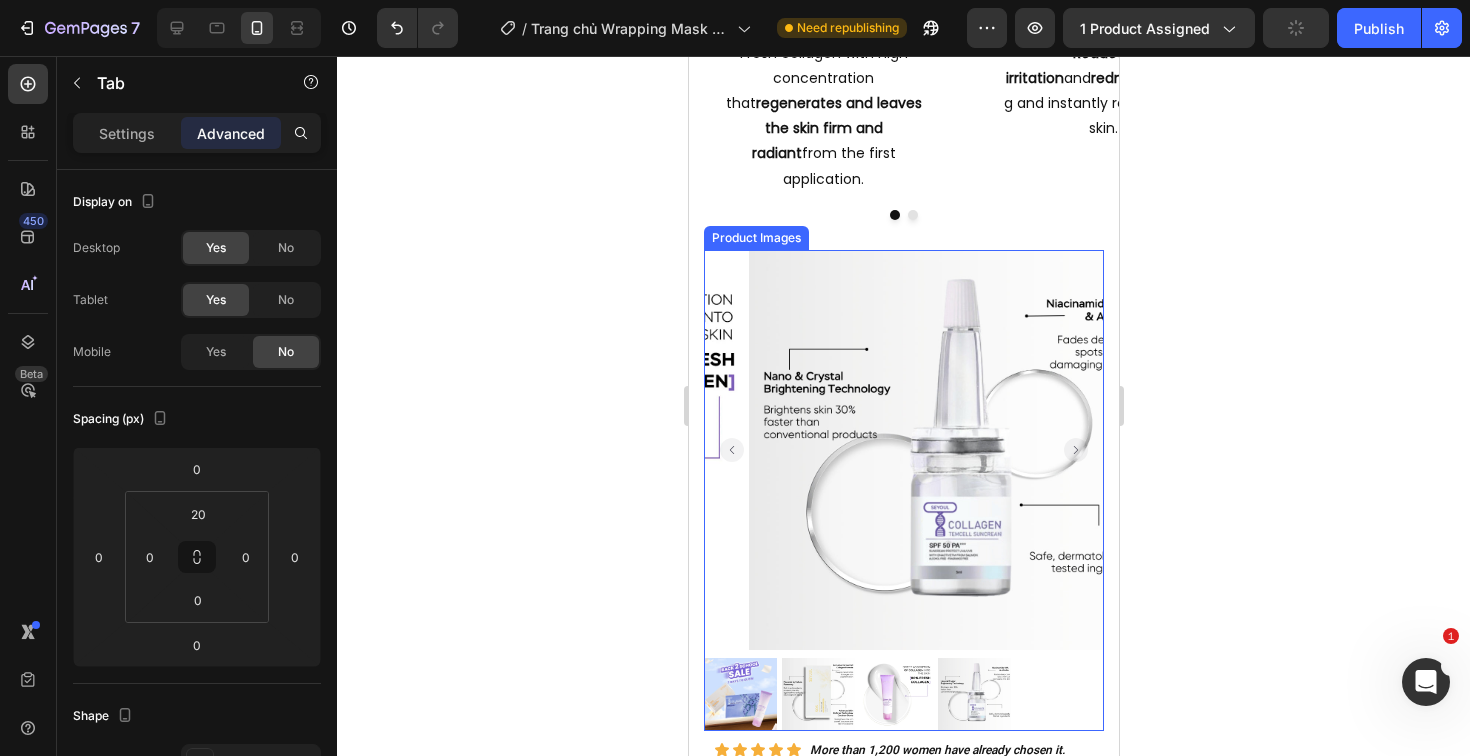 click at bounding box center (948, 450) 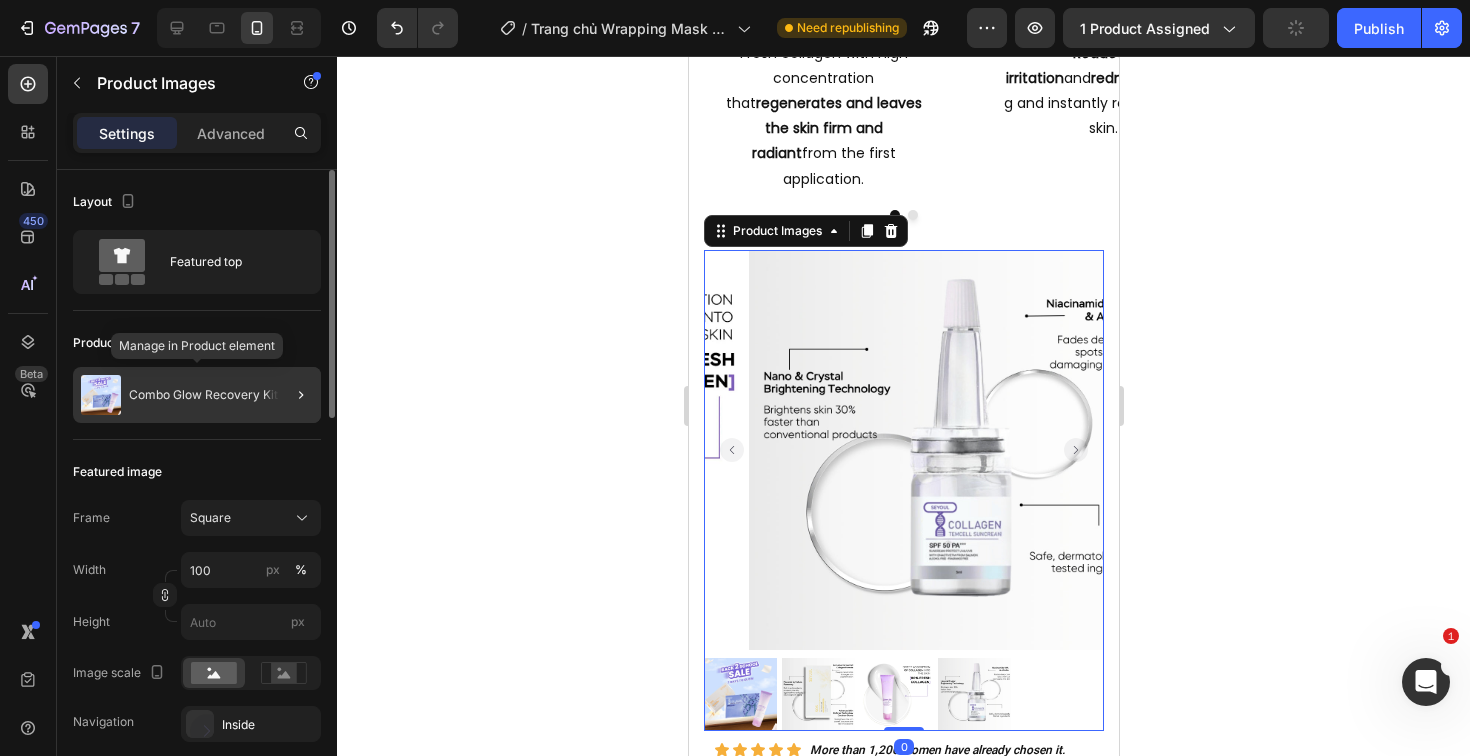 click on "Combo Glow Recovery Kit" at bounding box center (203, 395) 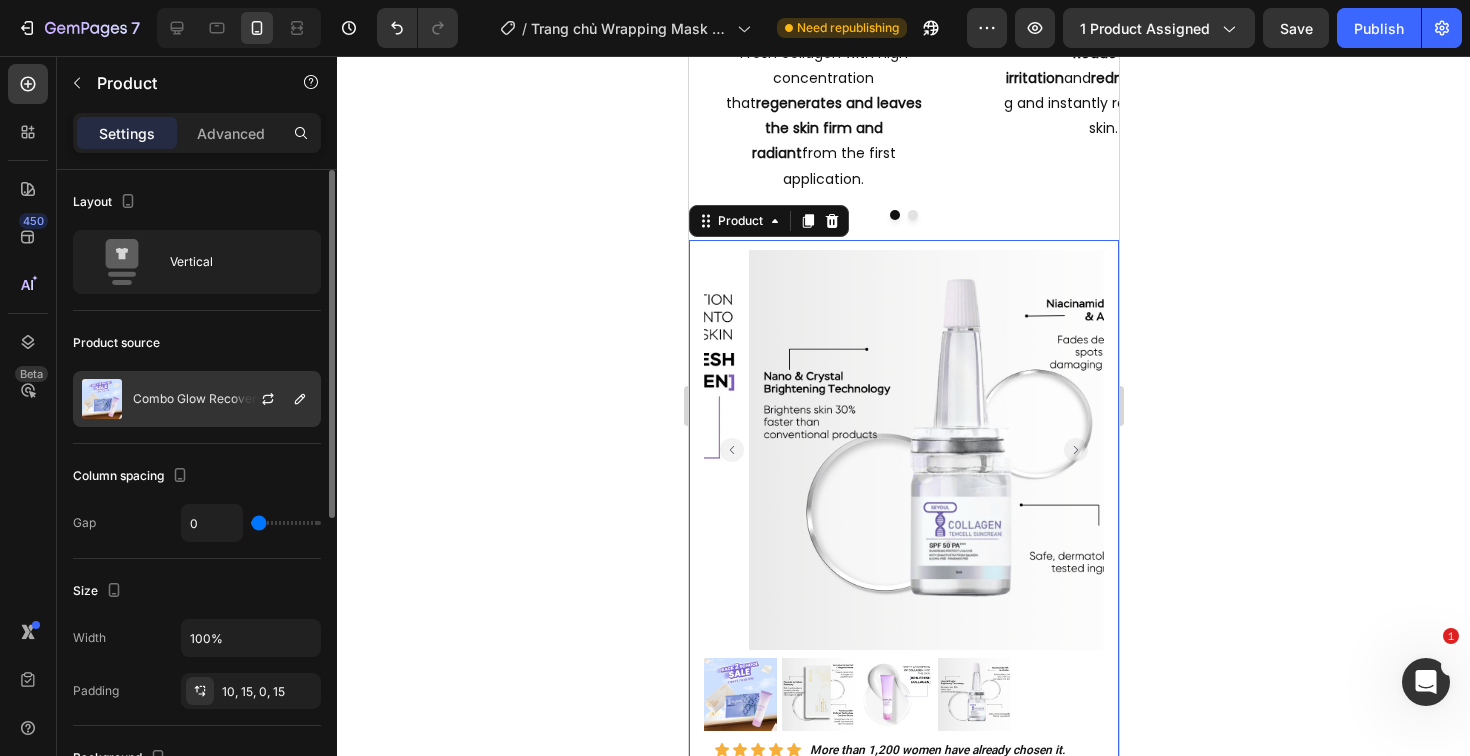 click on "Combo Glow Recovery Kit" 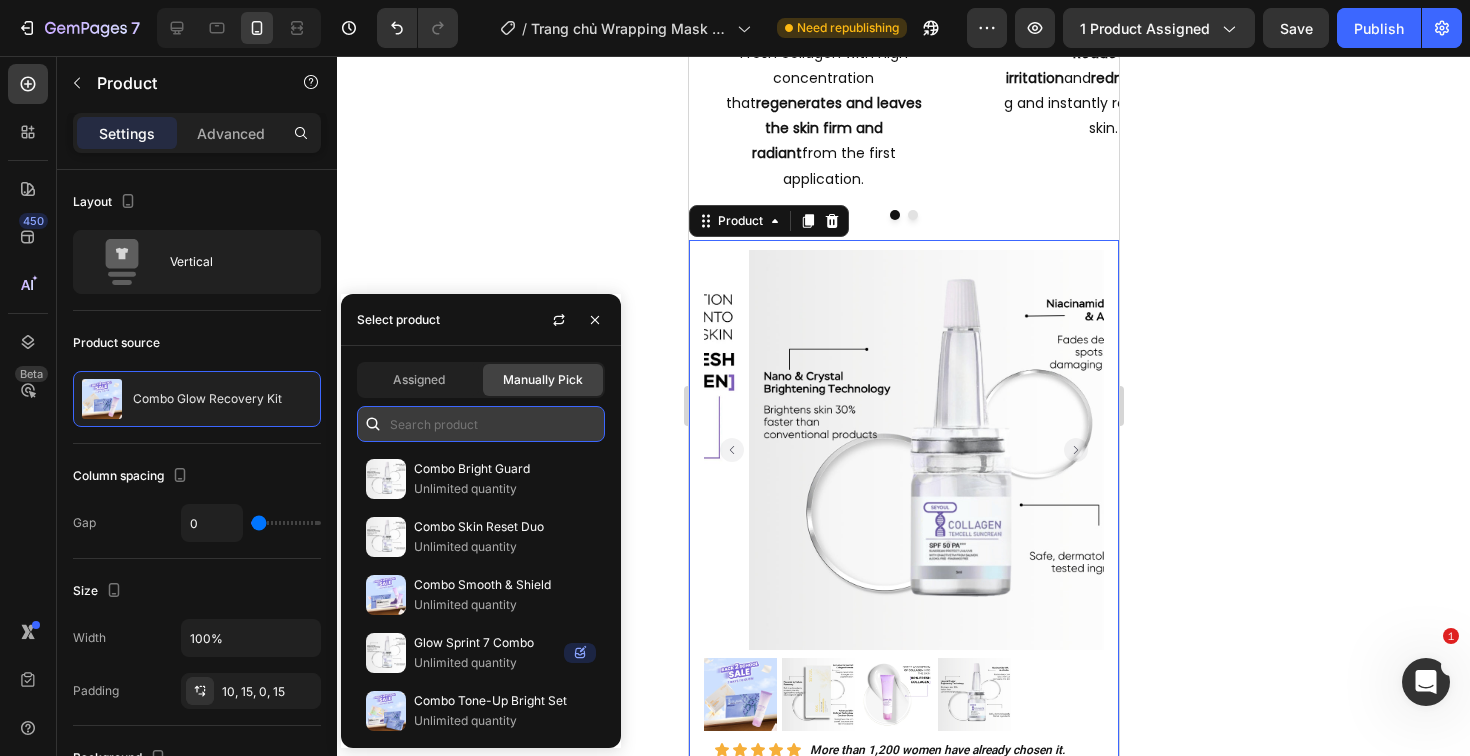 click at bounding box center (481, 424) 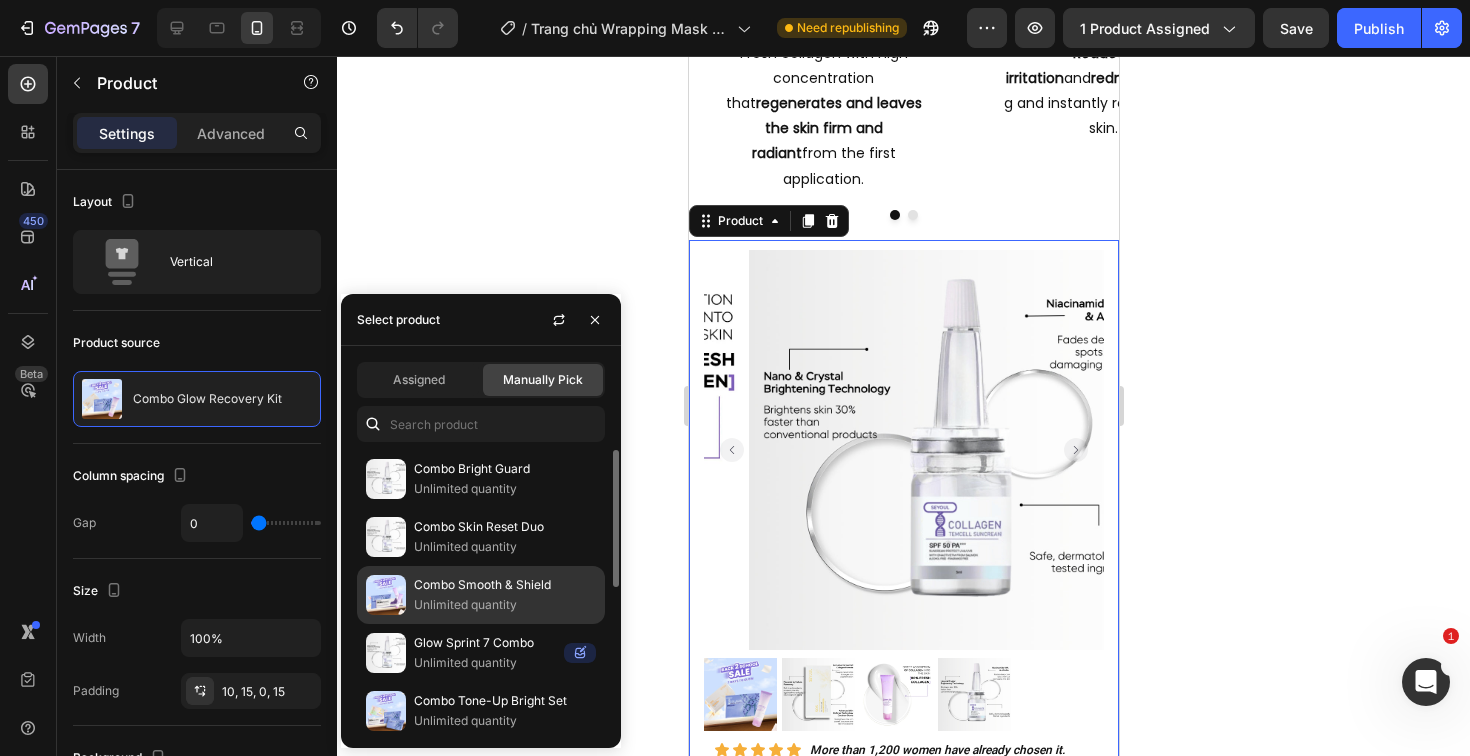 click on "Combo Smooth & Shield" at bounding box center (505, 585) 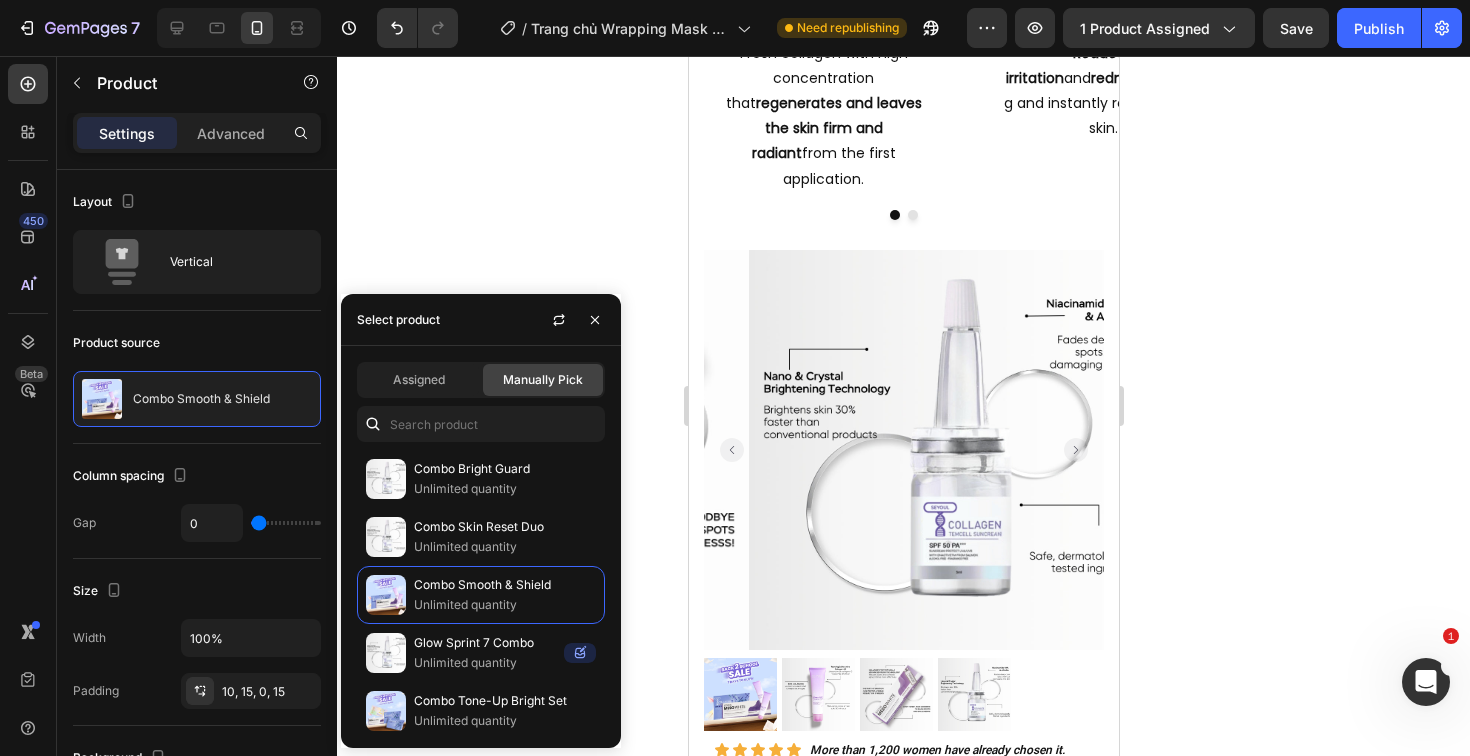 click 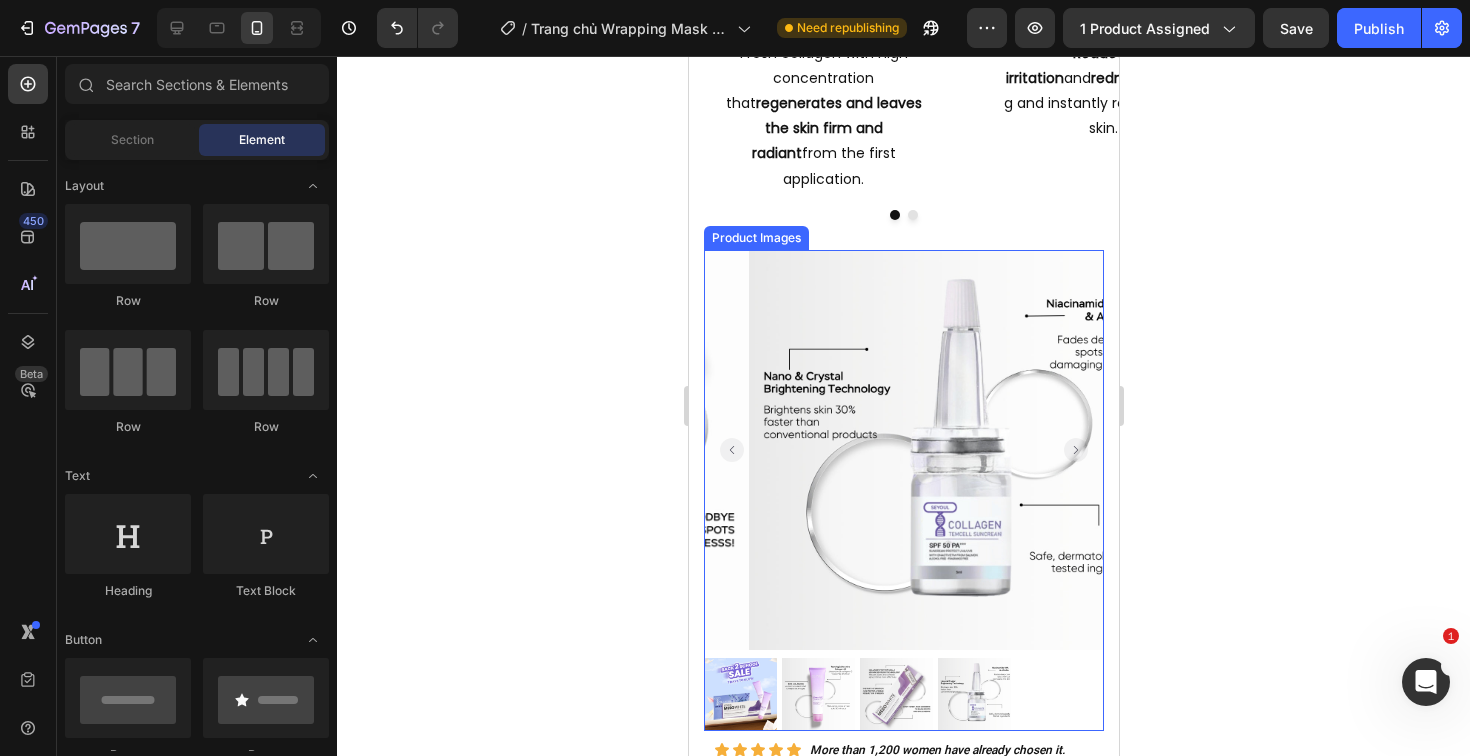 click 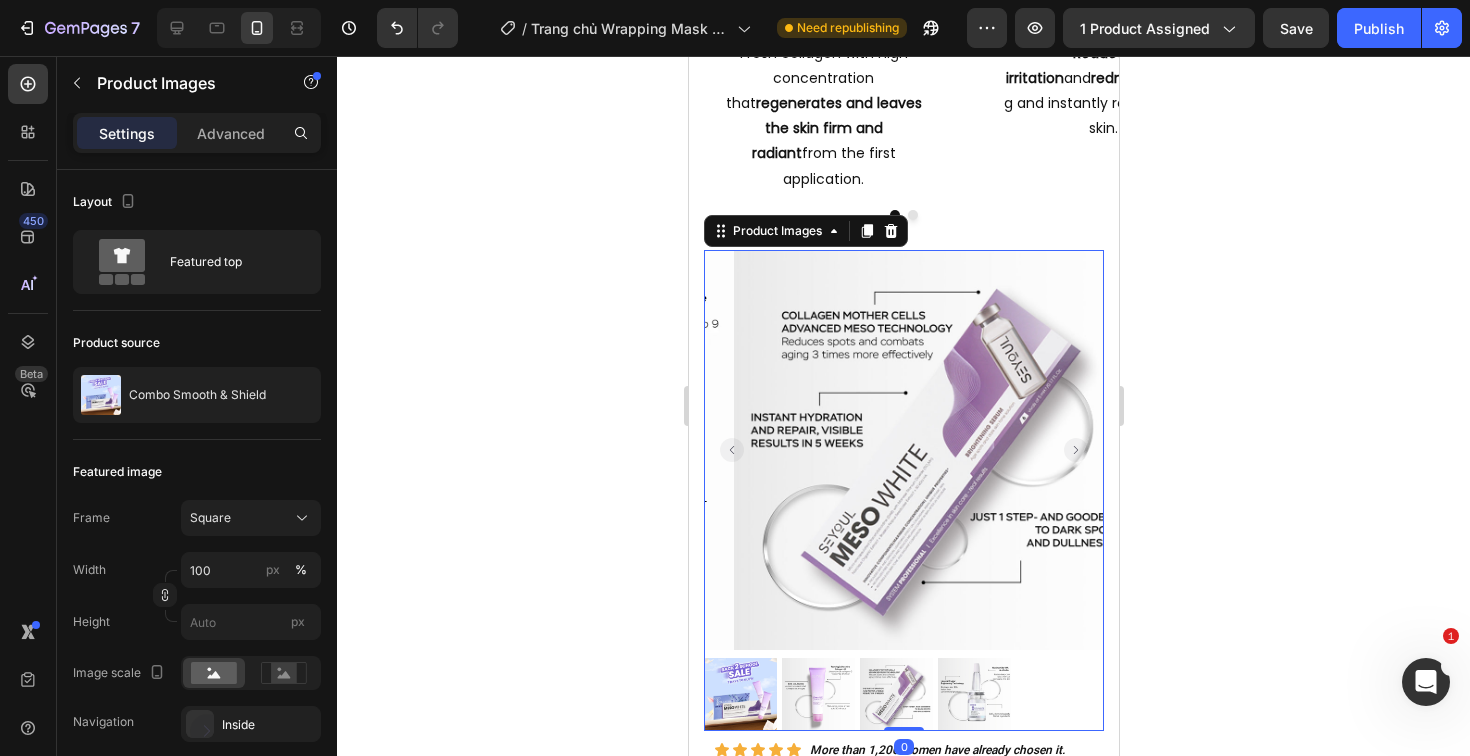 click 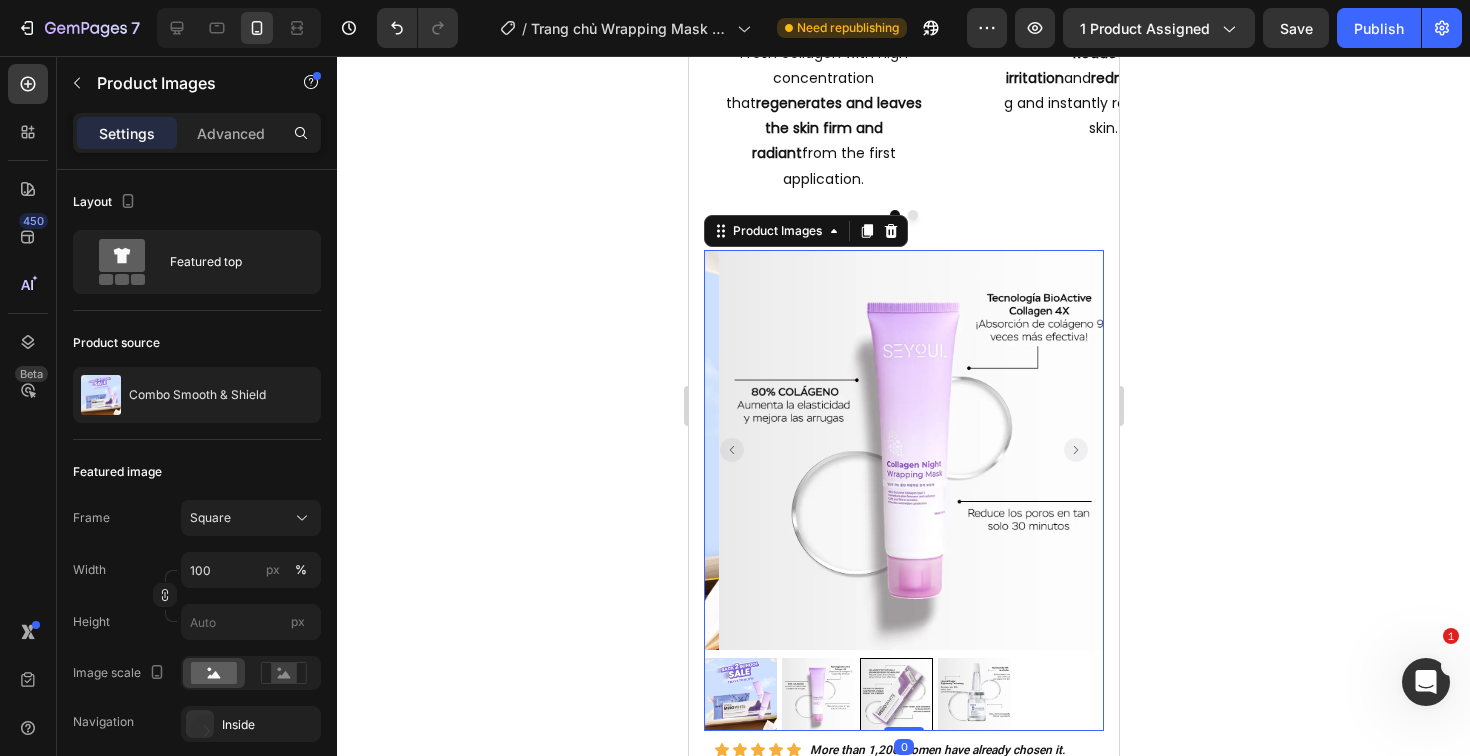 click 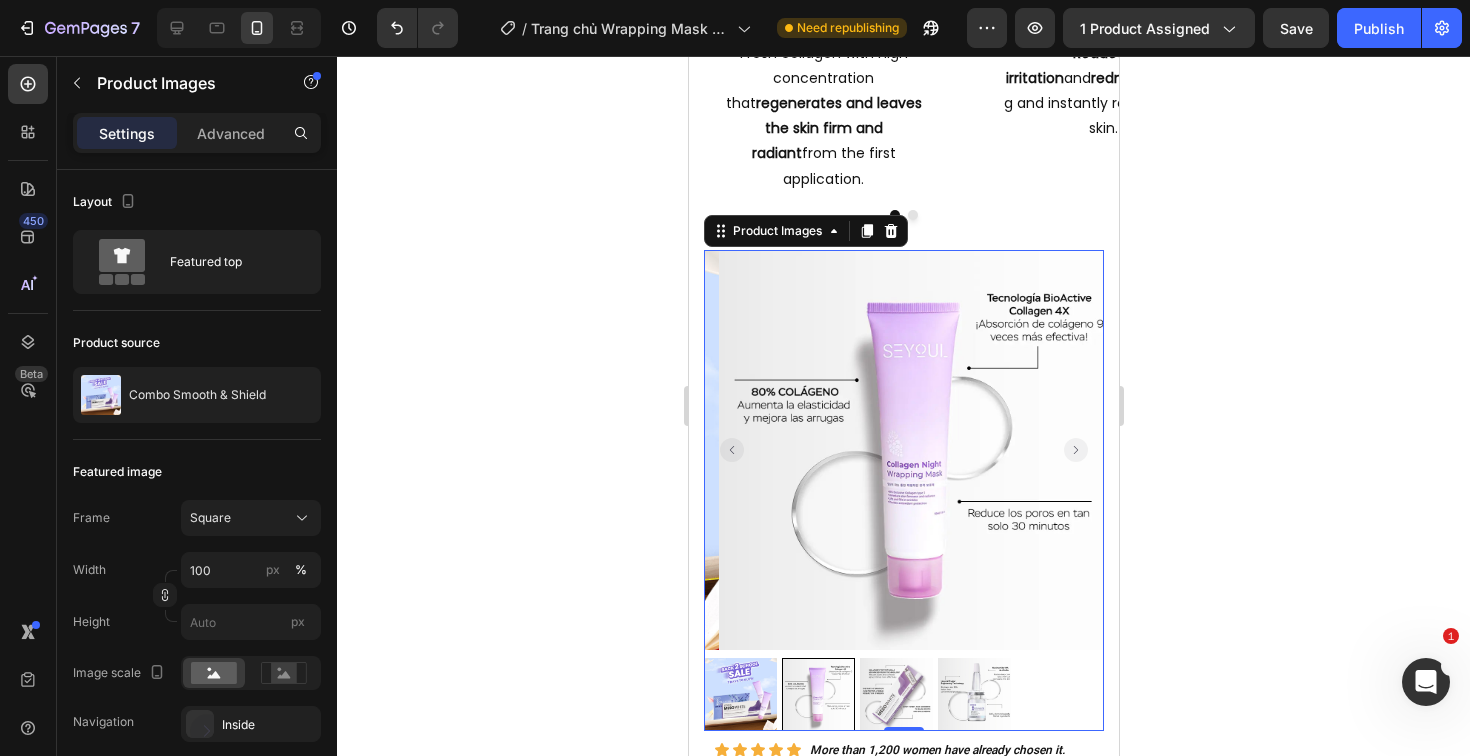 click 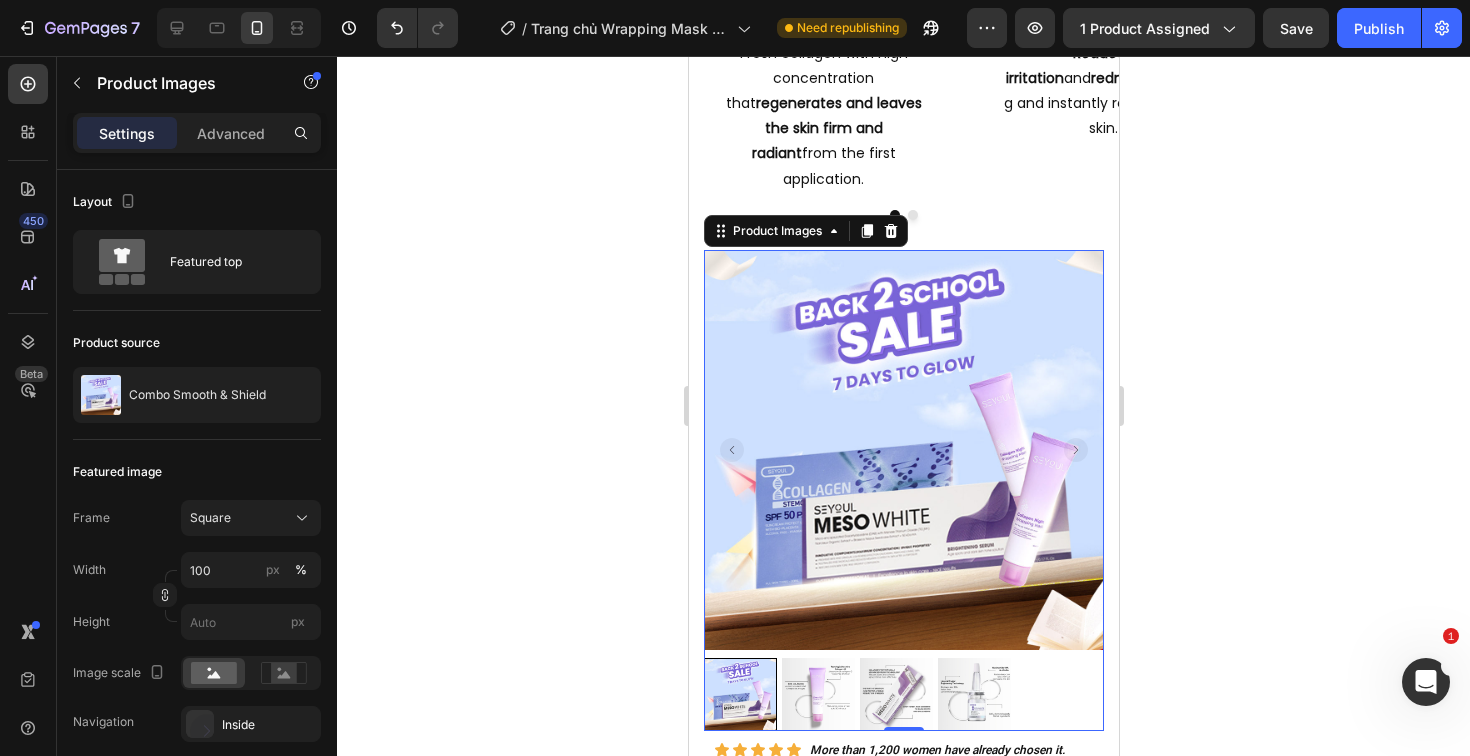 click 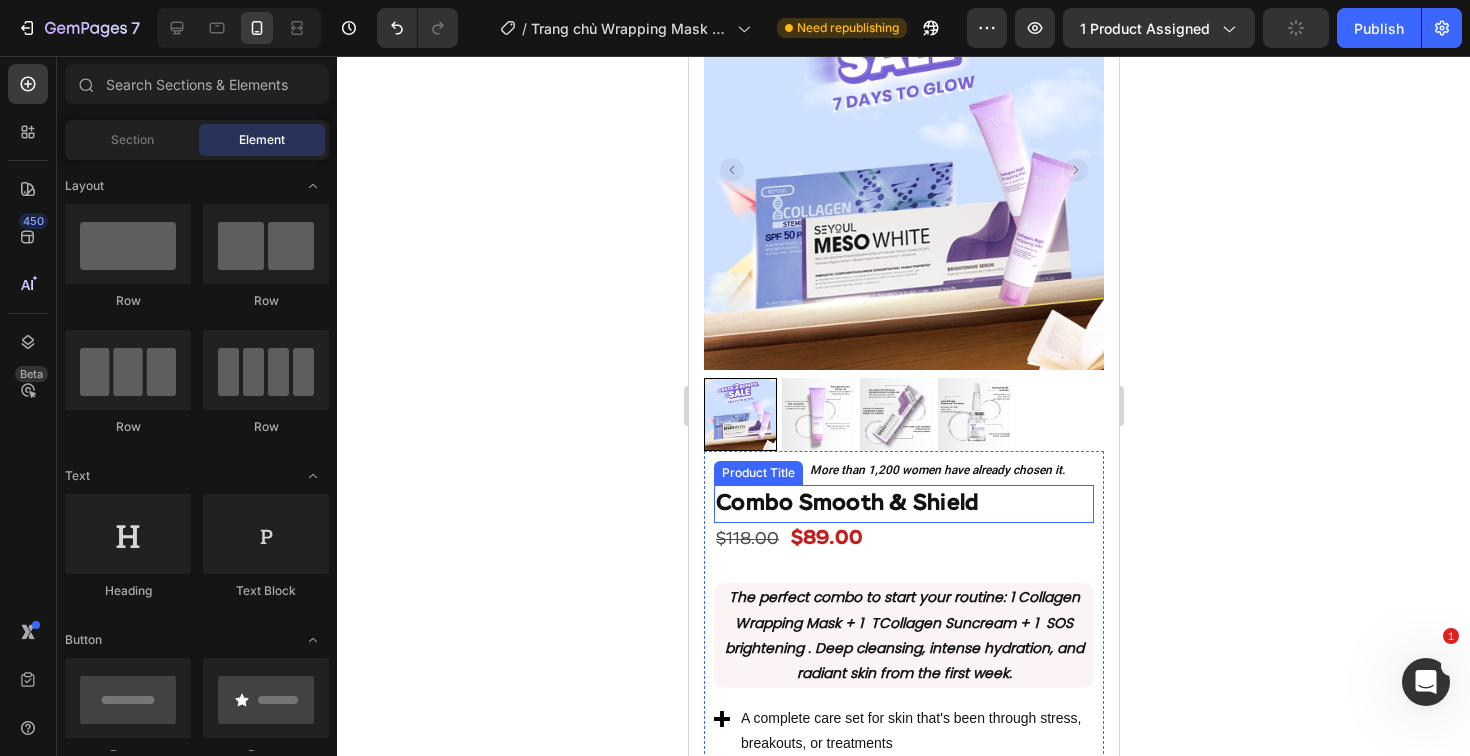 scroll, scrollTop: 4815, scrollLeft: 0, axis: vertical 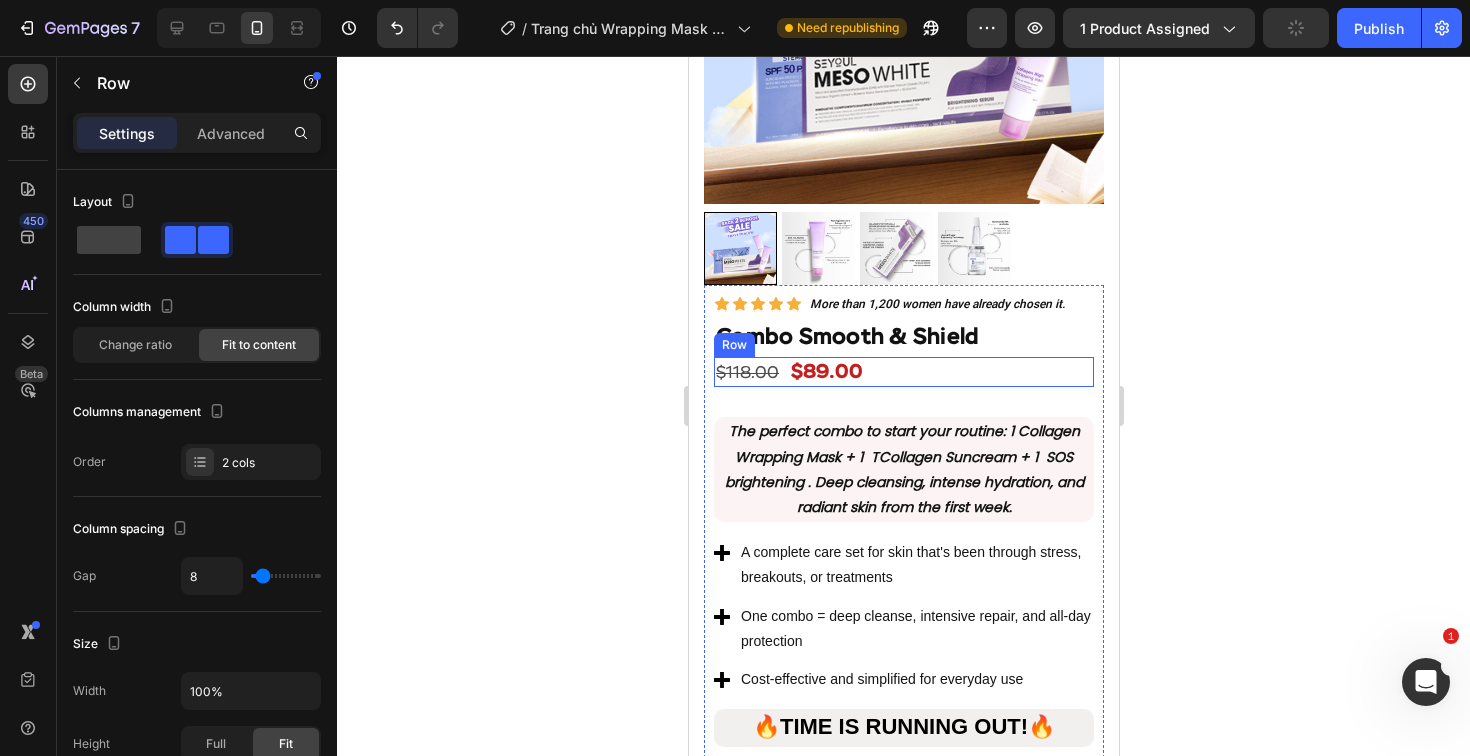 click on "$118.00 Product Price Product Price $89.00 Product Price Product Price Row" at bounding box center (903, 372) 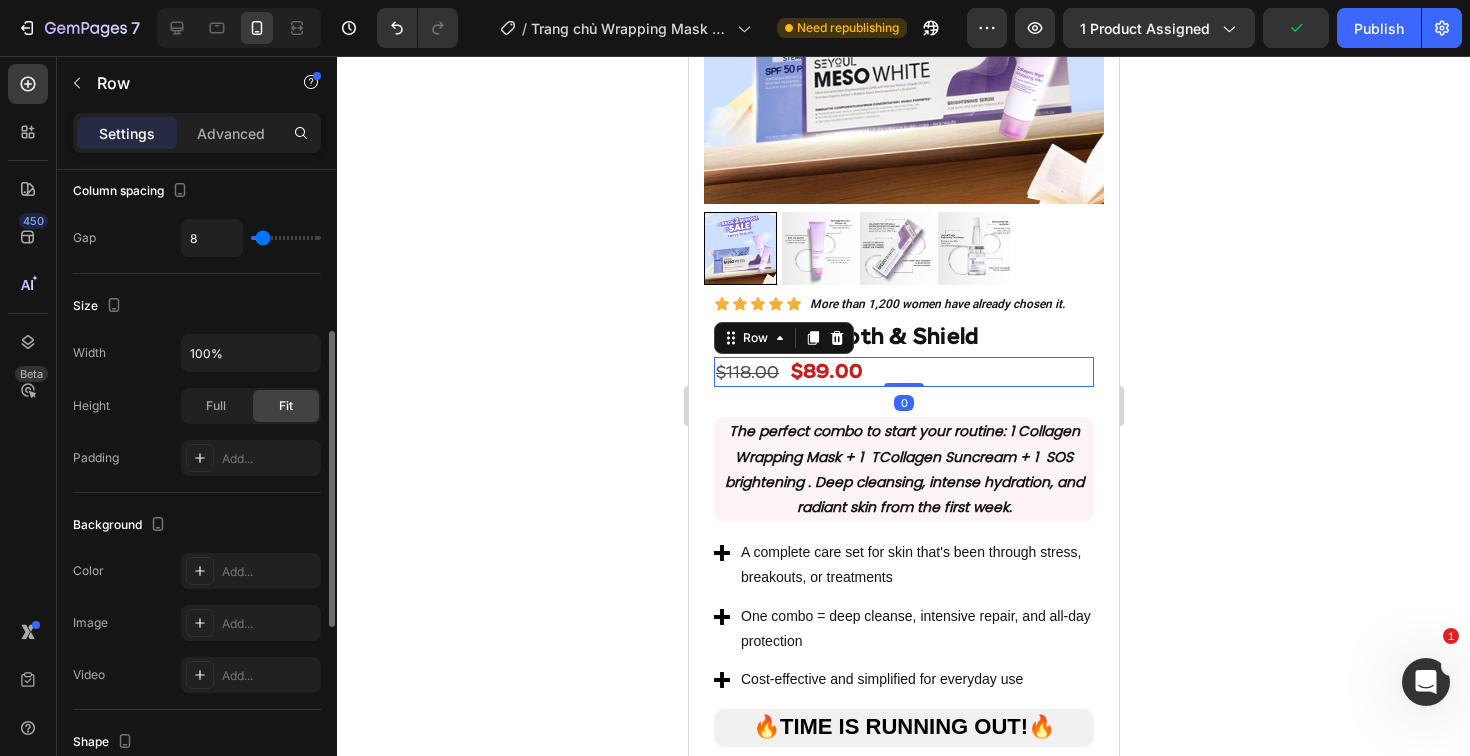 scroll, scrollTop: 753, scrollLeft: 0, axis: vertical 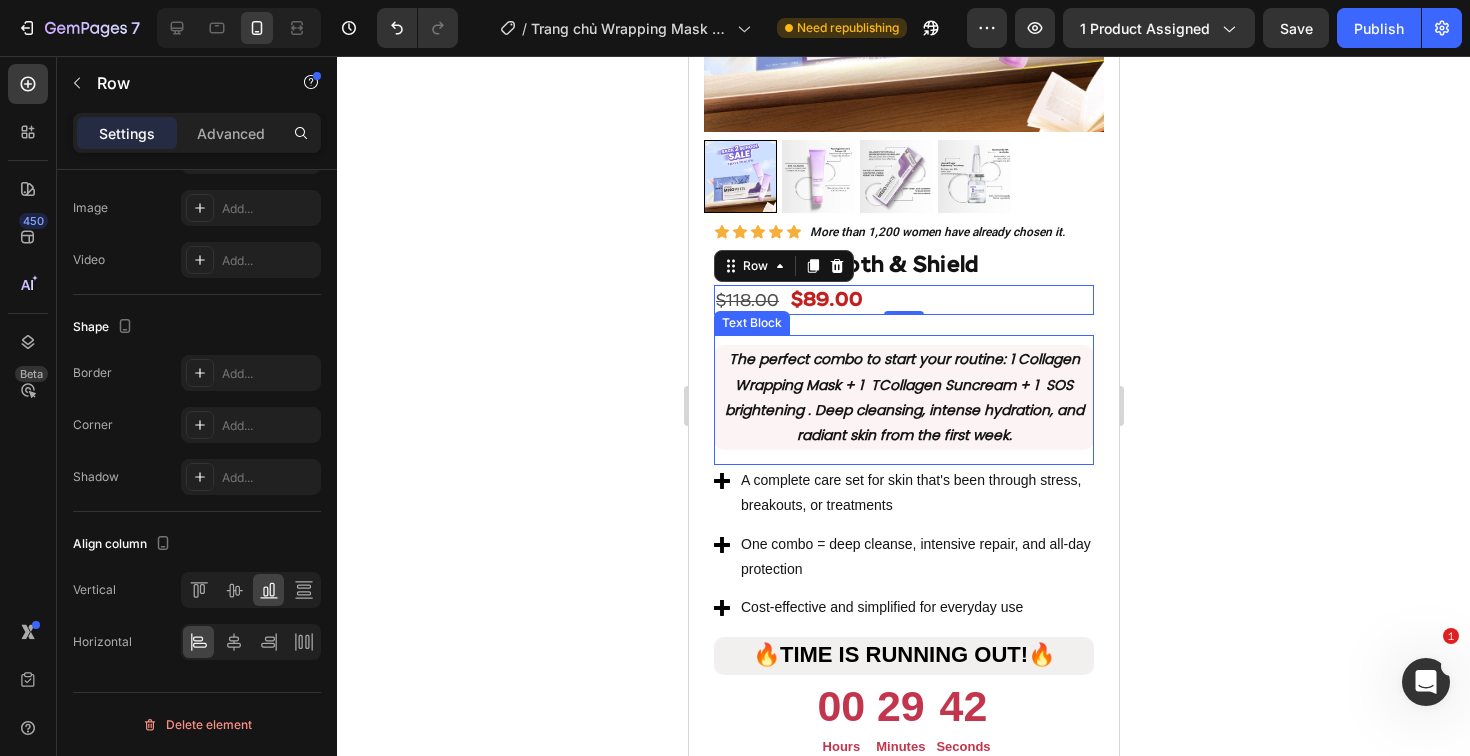 click on "The perfect combo to start your routine : 1 Collagen Wrapping Mask + 1  TCollagen Suncream + 1  SOS brightening . Deep cleansing, intense hydration, and radiant skin from the first week." at bounding box center [903, 397] 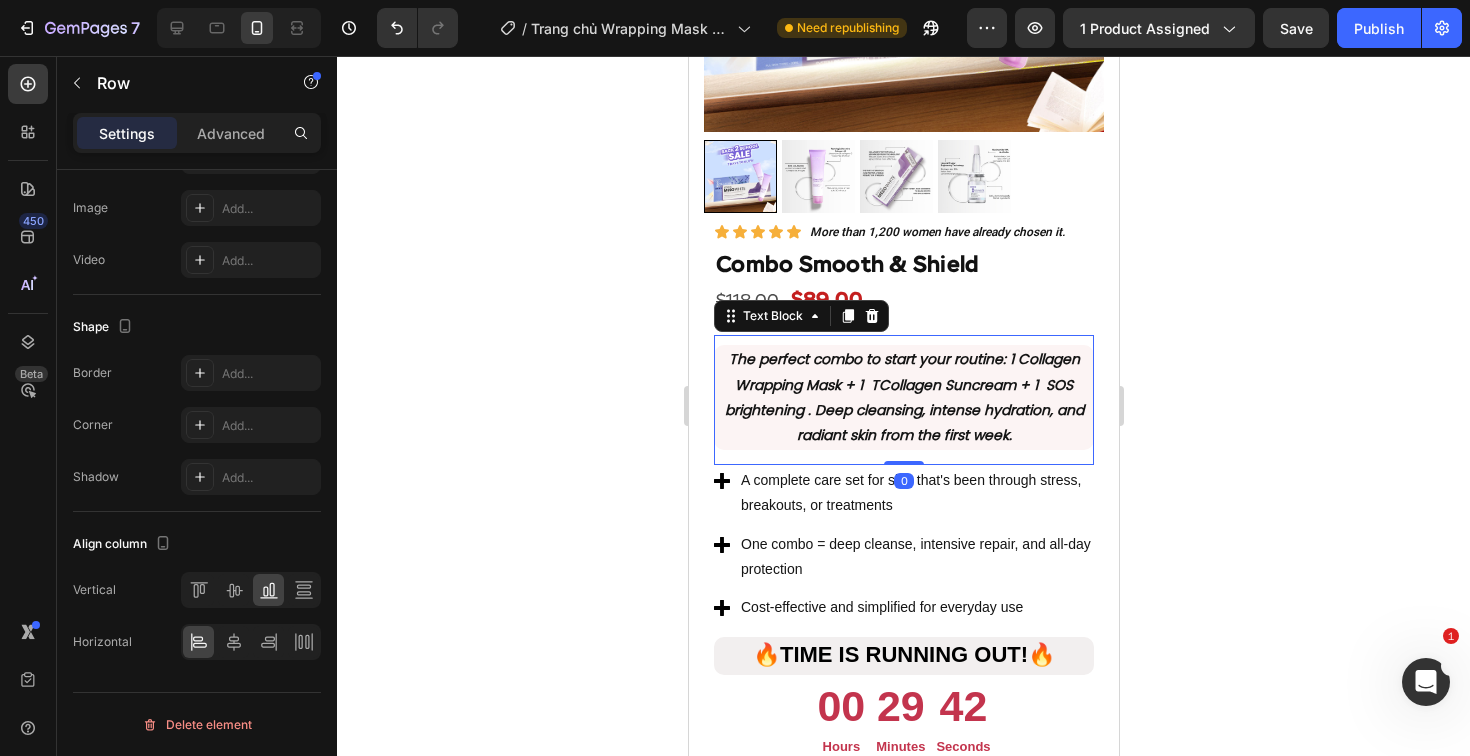 scroll, scrollTop: 0, scrollLeft: 0, axis: both 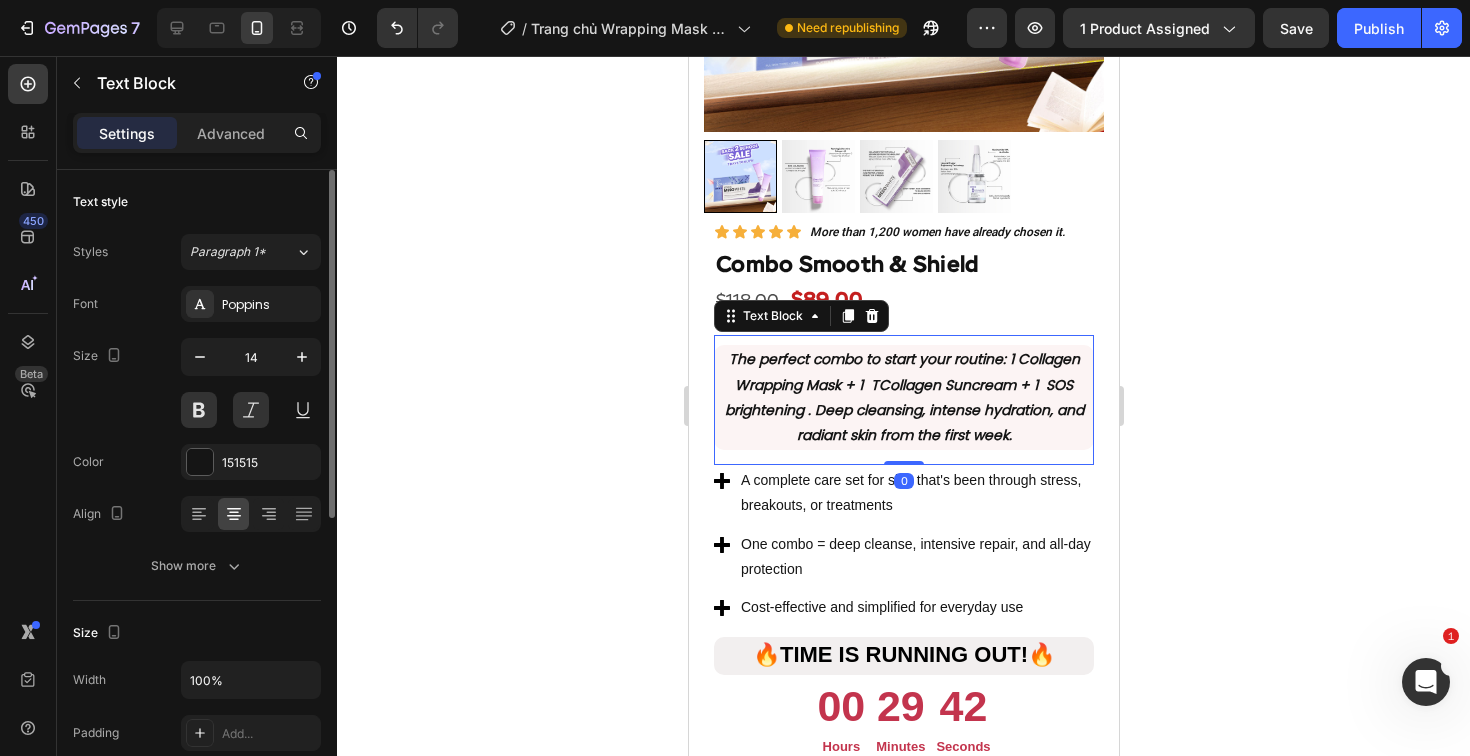 click on "The perfect combo to start your routine : 1 Collagen Wrapping Mask + 1  TCollagen Suncream + 1  SOS brightening . Deep cleansing, intense hydration, and radiant skin from the first week." at bounding box center [903, 397] 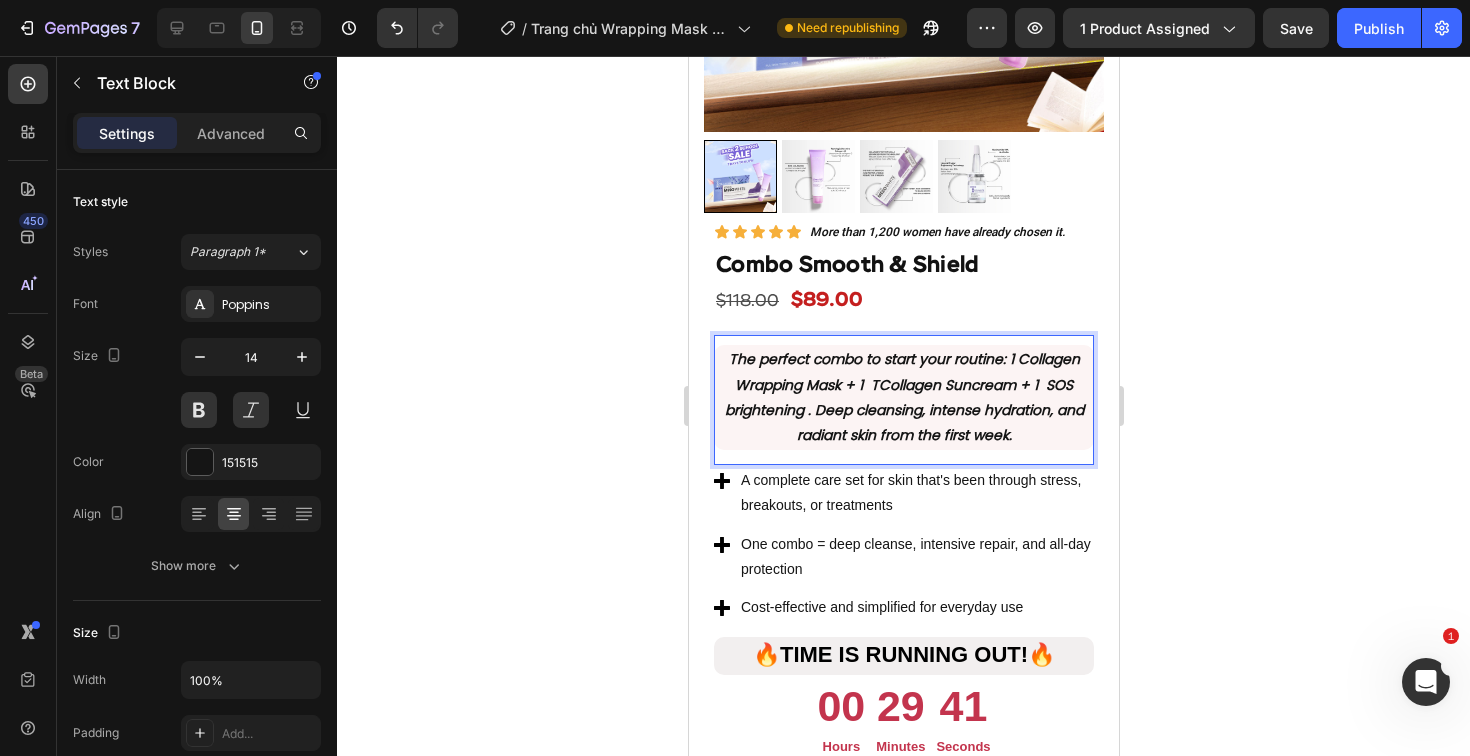 click on "The perfect combo to start your routine : 1 Collagen Wrapping Mask + 1  TCollagen Suncream + 1  SOS brightening . Deep cleansing, intense hydration, and radiant skin from the first week." at bounding box center (903, 397) 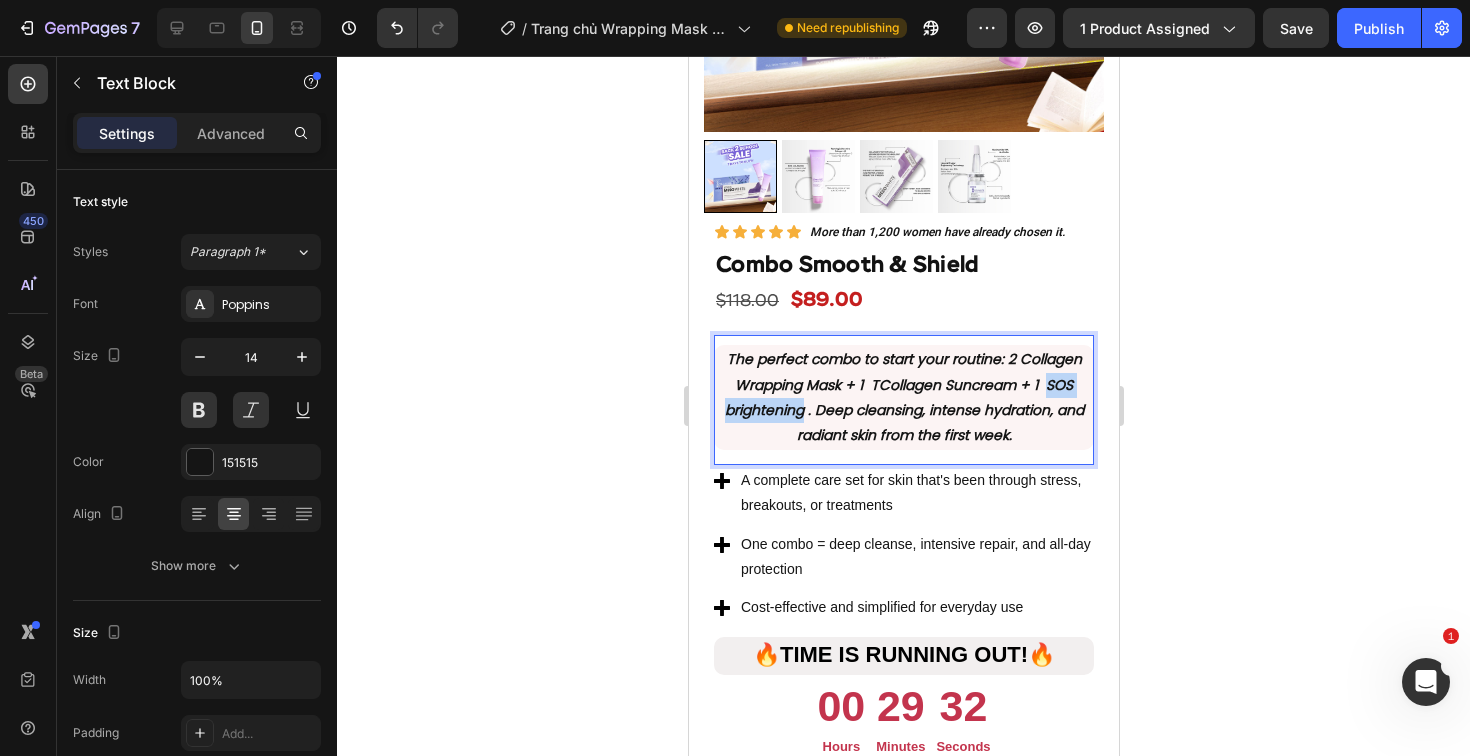 drag, startPoint x: 1038, startPoint y: 368, endPoint x: 810, endPoint y: 394, distance: 229.47766 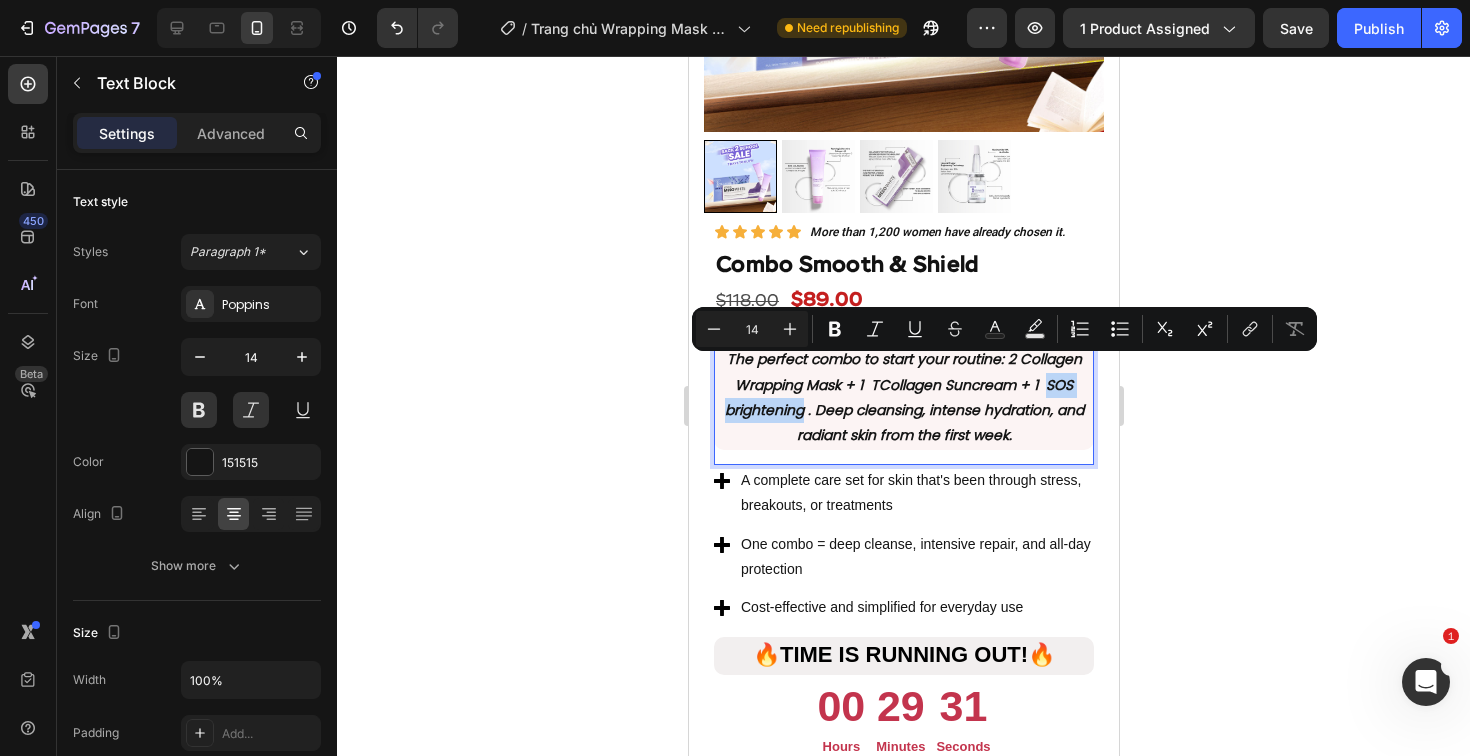 type 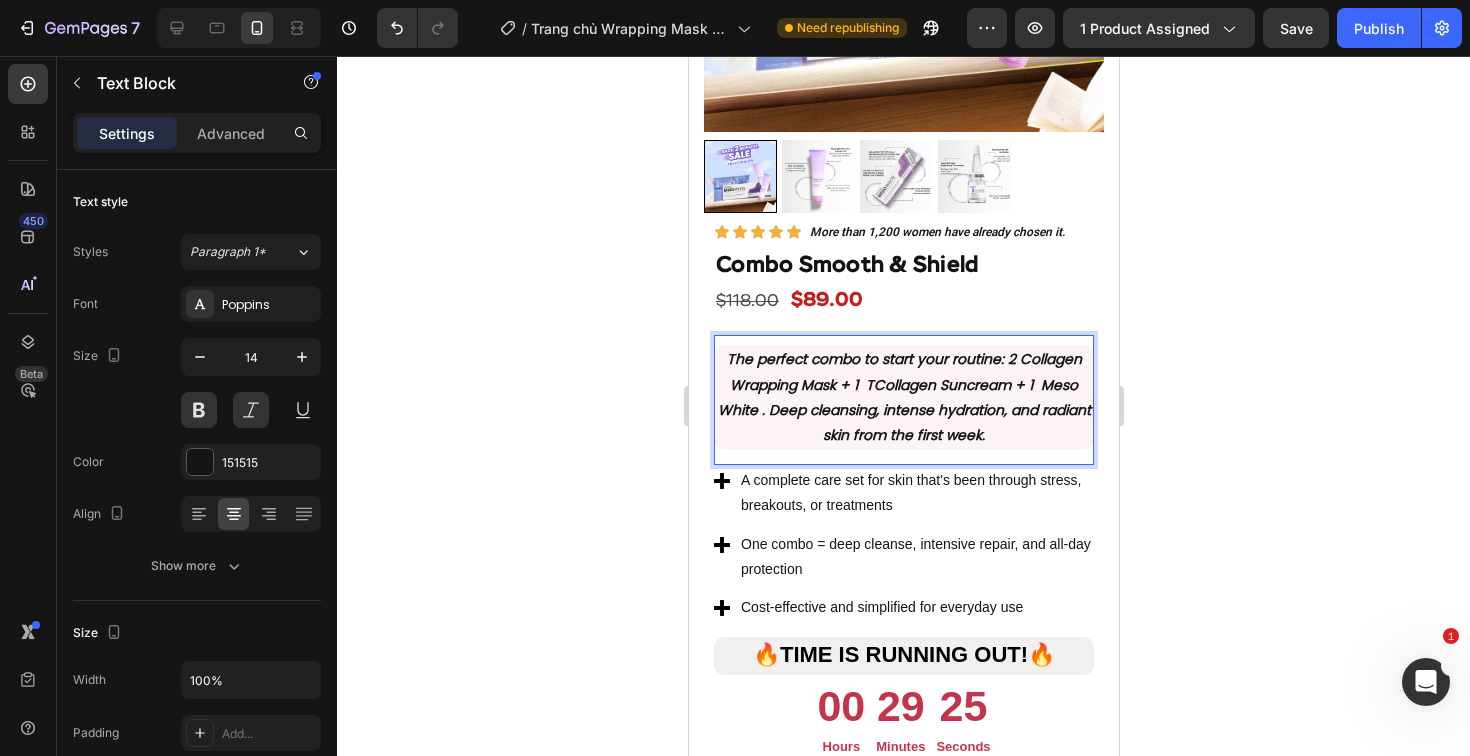 click on "The perfect combo to start your routine : 2 Collagen Wrapping Mask + 1  TCollagen Suncream + 1  Meso White . Deep cleansing, intense hydration, and radiant skin from the first week." at bounding box center [903, 397] 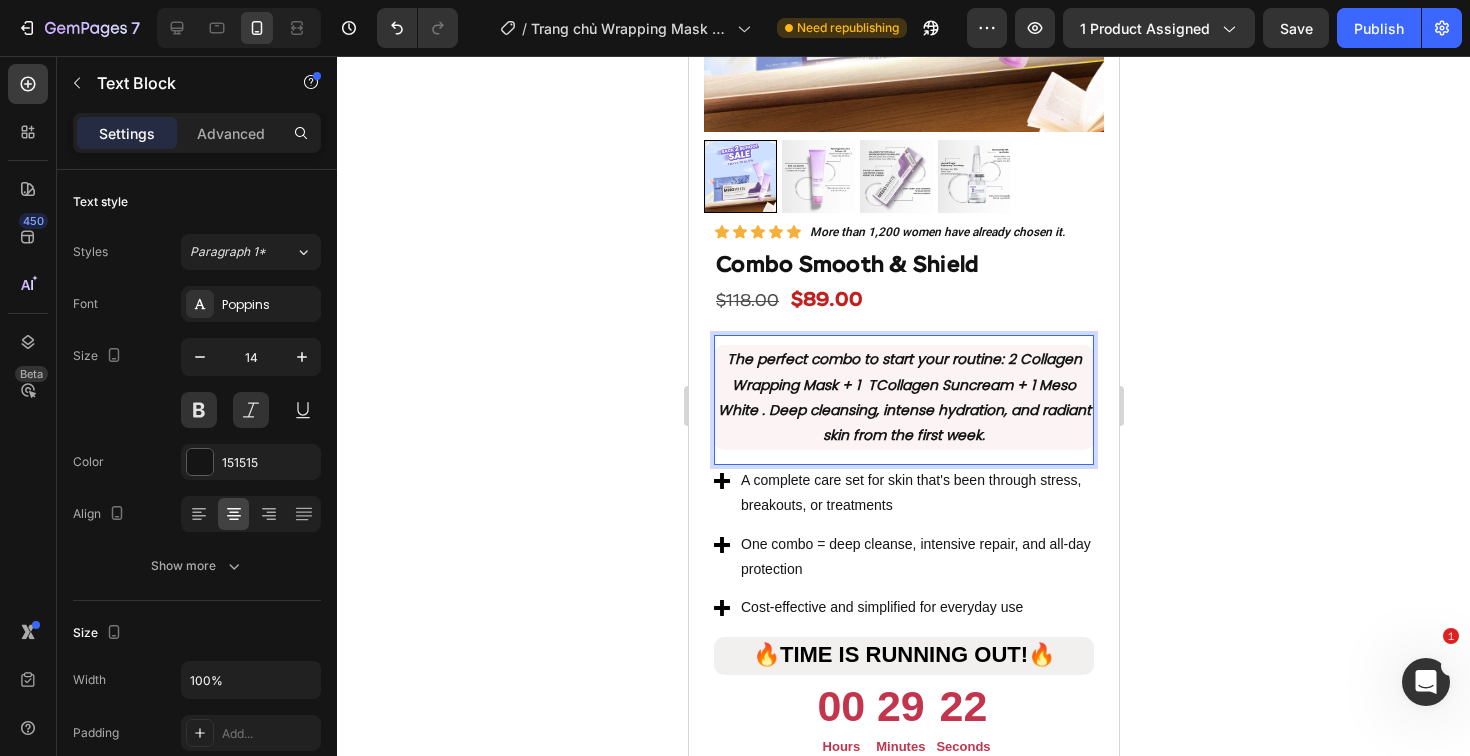 click on "The perfect combo to start your routine : 2 Collagen Wrapping Mask + 1  TCollagen Suncream + 1 Meso White . Deep cleansing, intense hydration, and radiant skin from the first week." at bounding box center (903, 397) 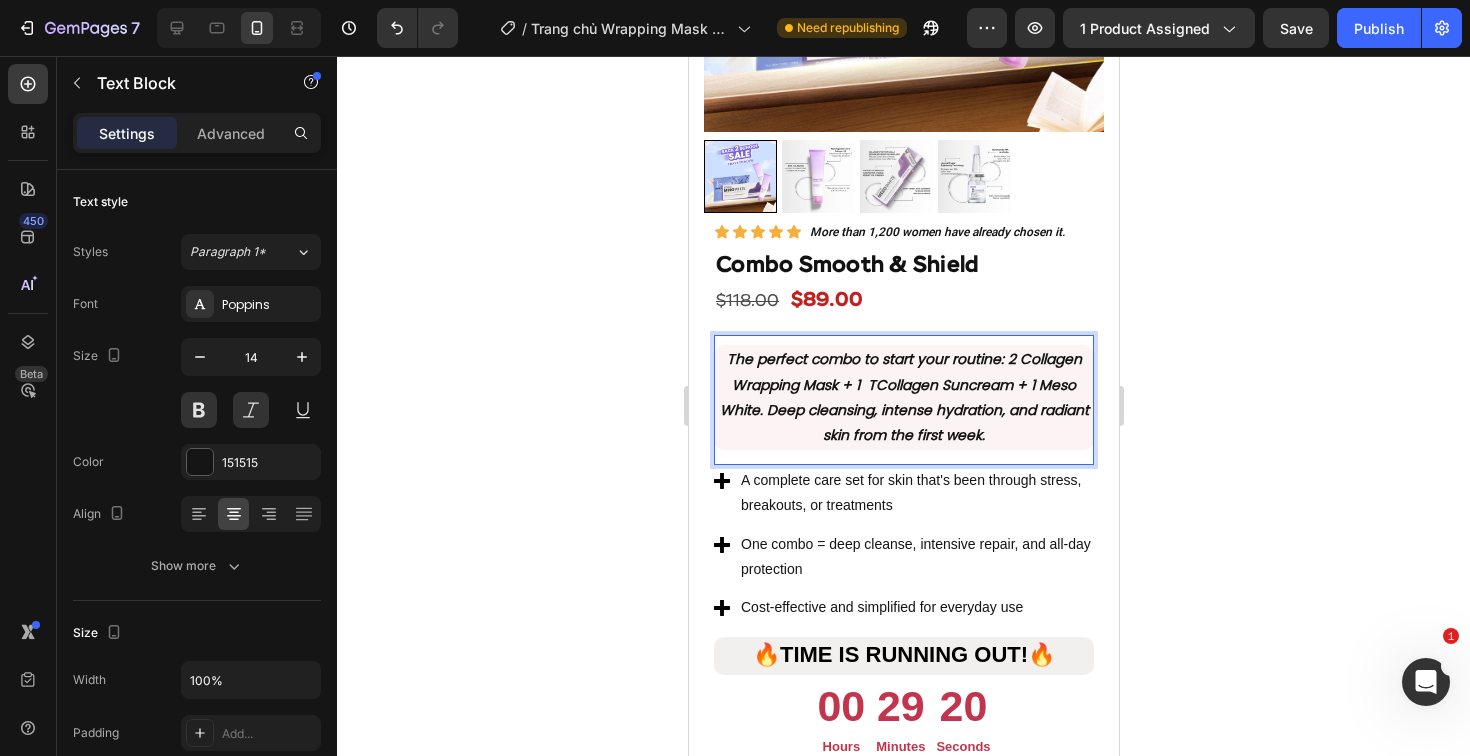 click 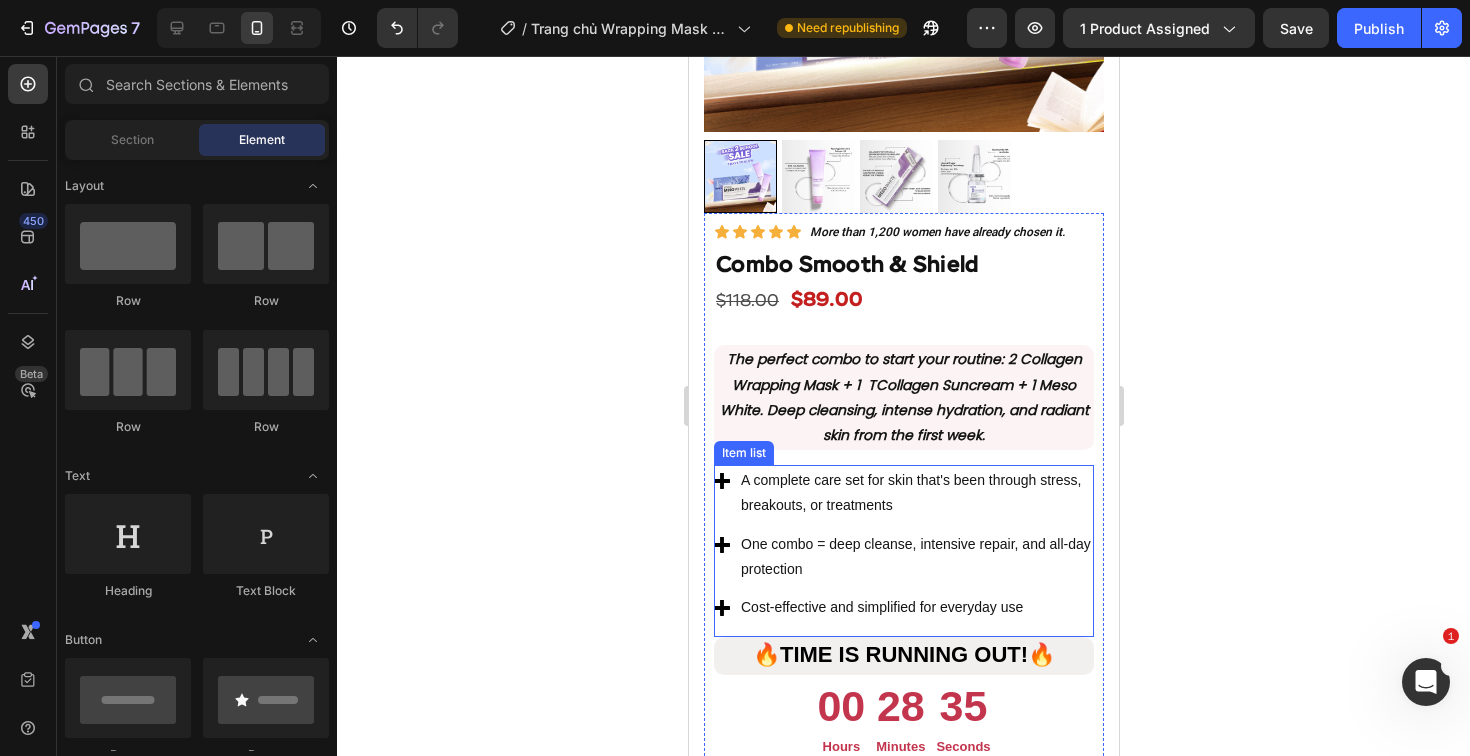 click on "A complete care set for skin that's been through stress, breakouts, or treatments" at bounding box center (915, 493) 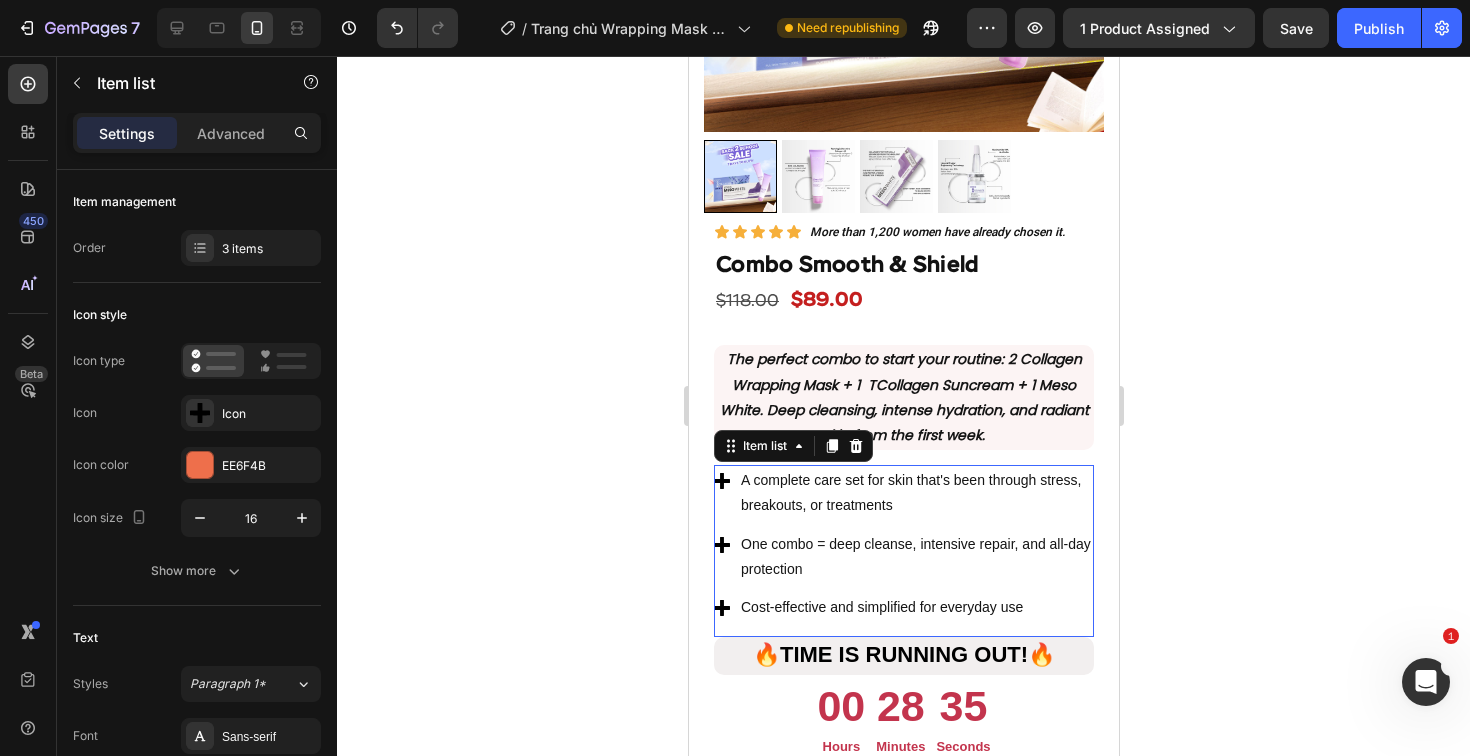 click on "A complete care set for skin that's been through stress, breakouts, or treatments" at bounding box center (915, 493) 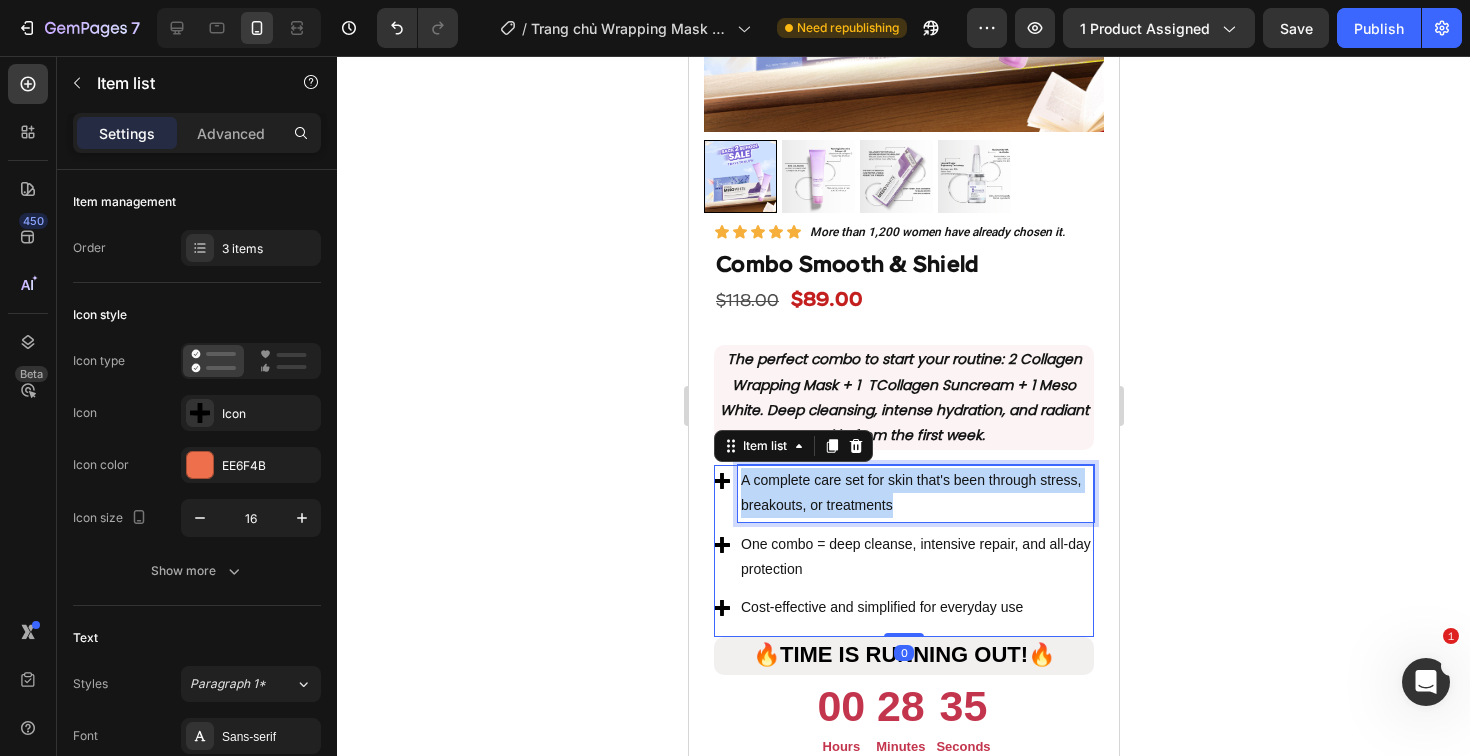 click on "A complete care set for skin that's been through stress, breakouts, or treatments" at bounding box center (915, 493) 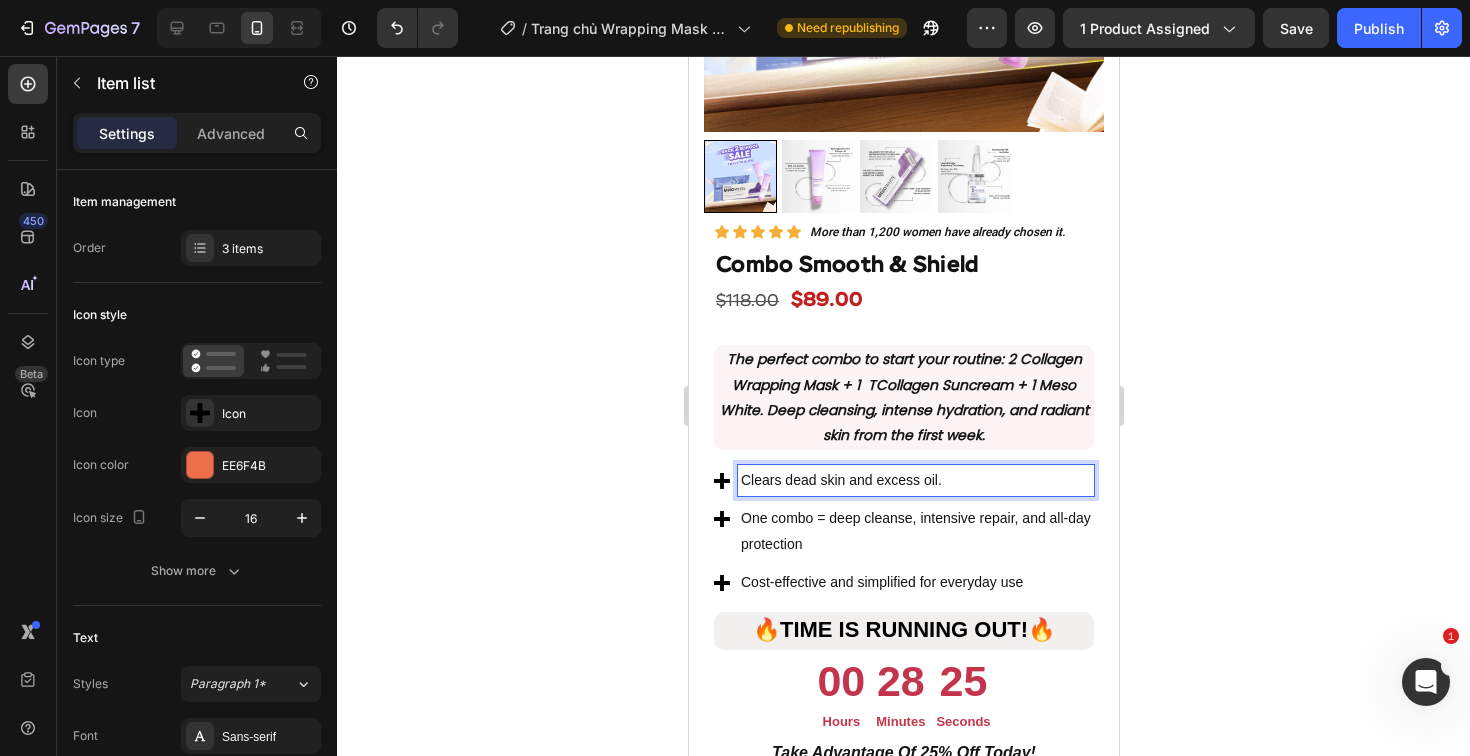click on "One combo = deep cleanse, intensive repair, and all-day protection" at bounding box center [915, 531] 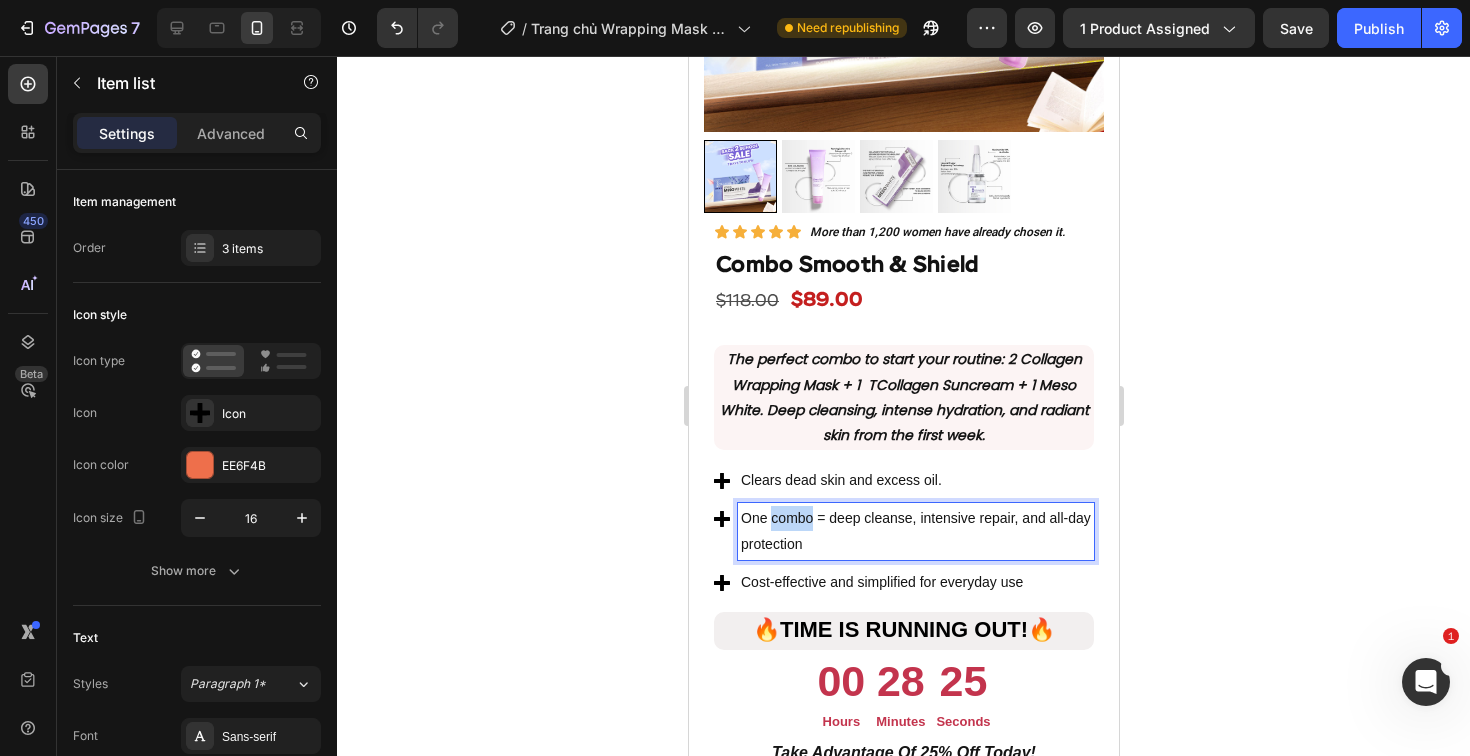 click on "One combo = deep cleanse, intensive repair, and all-day protection" at bounding box center (915, 531) 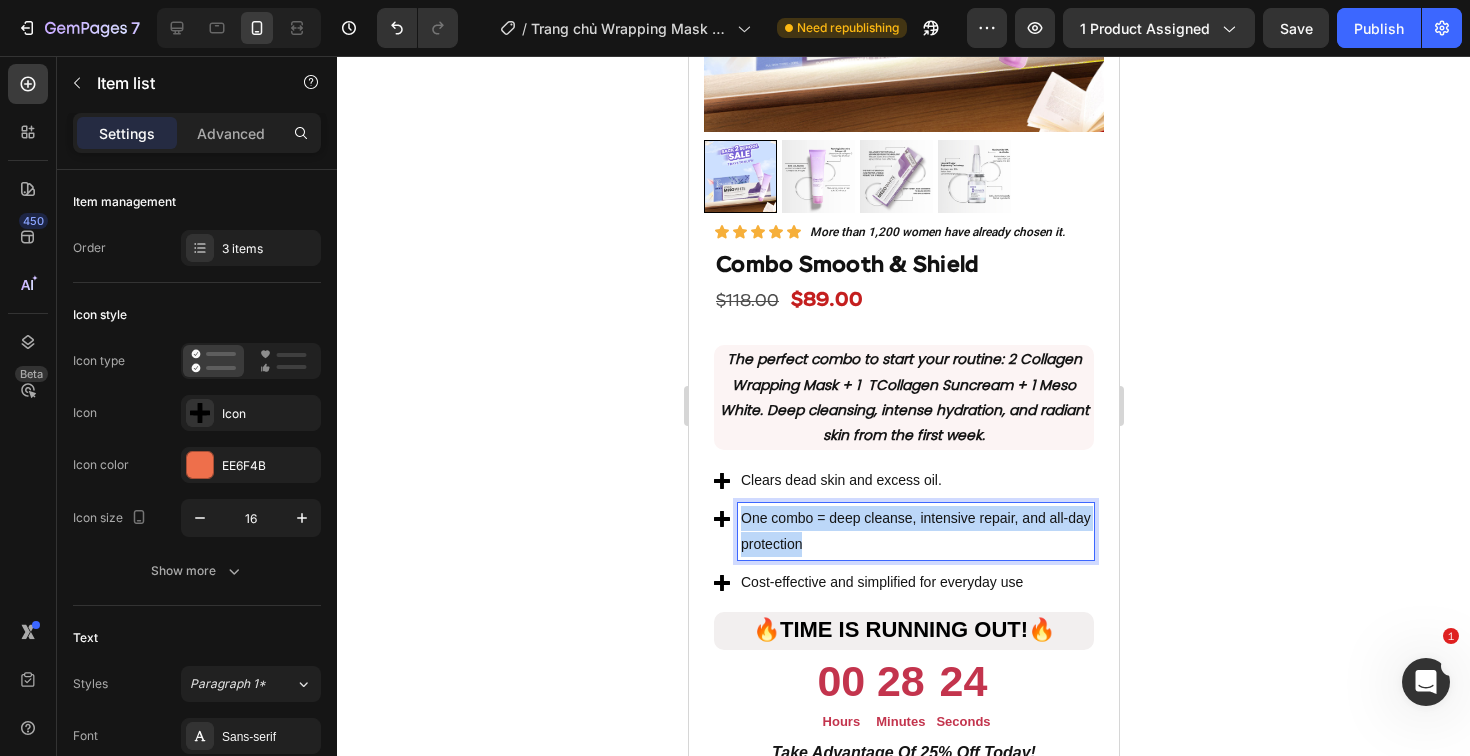 click on "One combo = deep cleanse, intensive repair, and all-day protection" at bounding box center [915, 531] 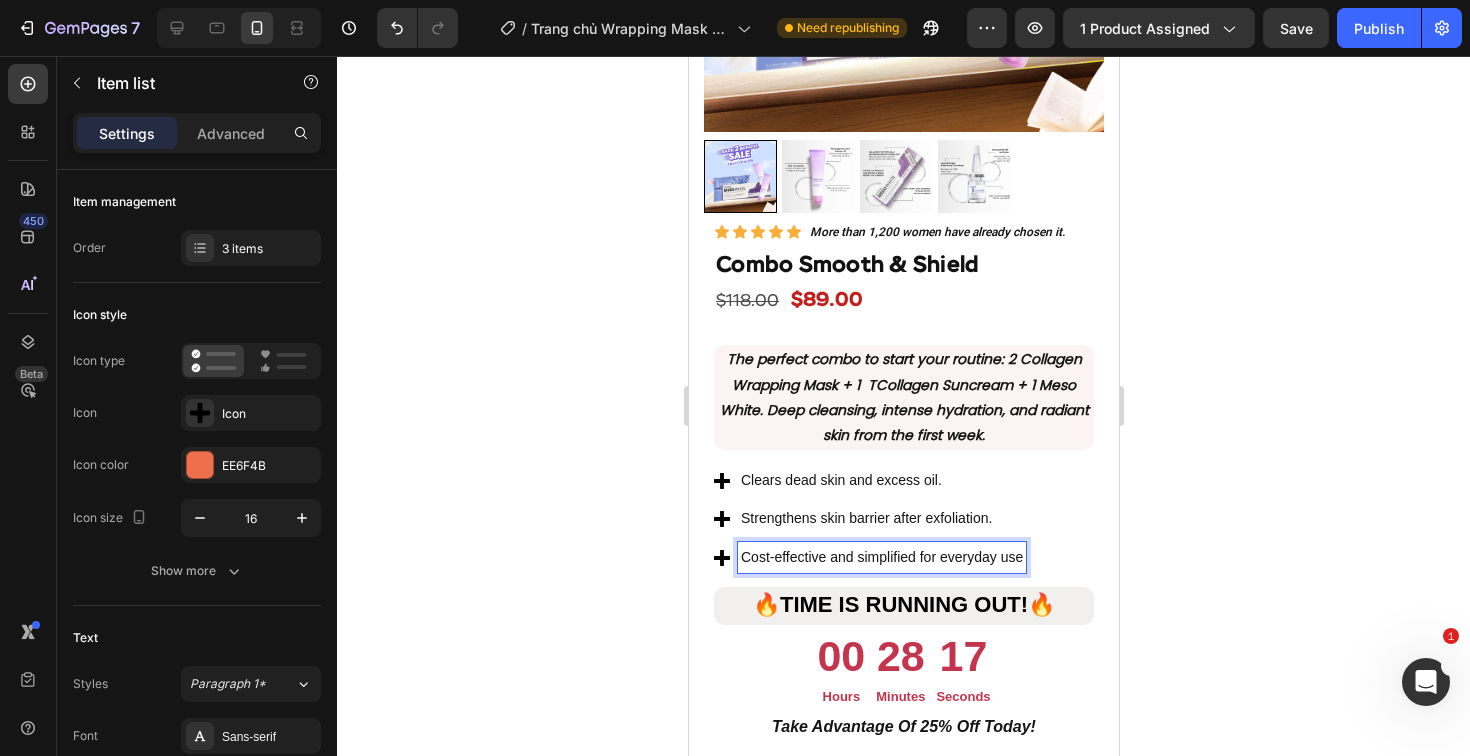 click on "Cost-effective and simplified for everyday use" at bounding box center [881, 557] 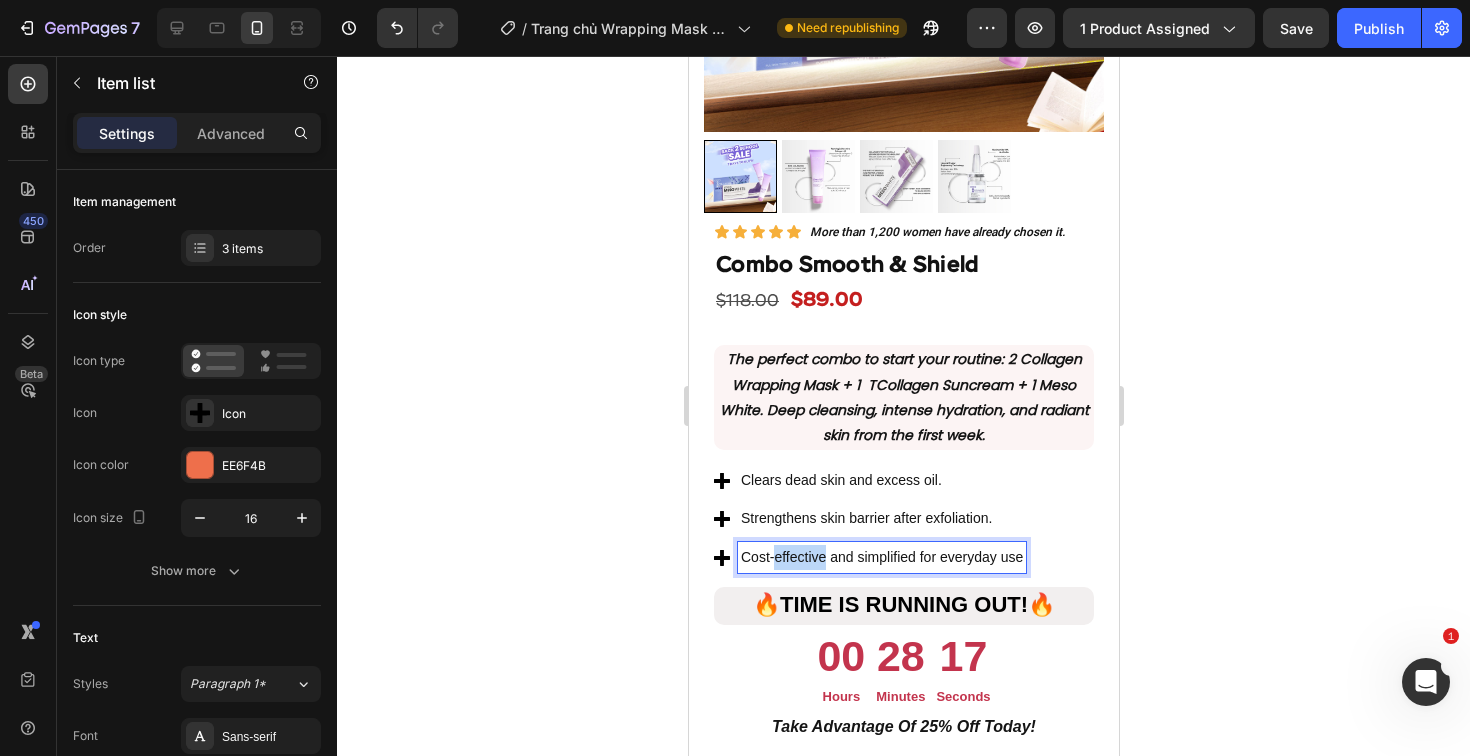 click on "Cost-effective and simplified for everyday use" at bounding box center (881, 557) 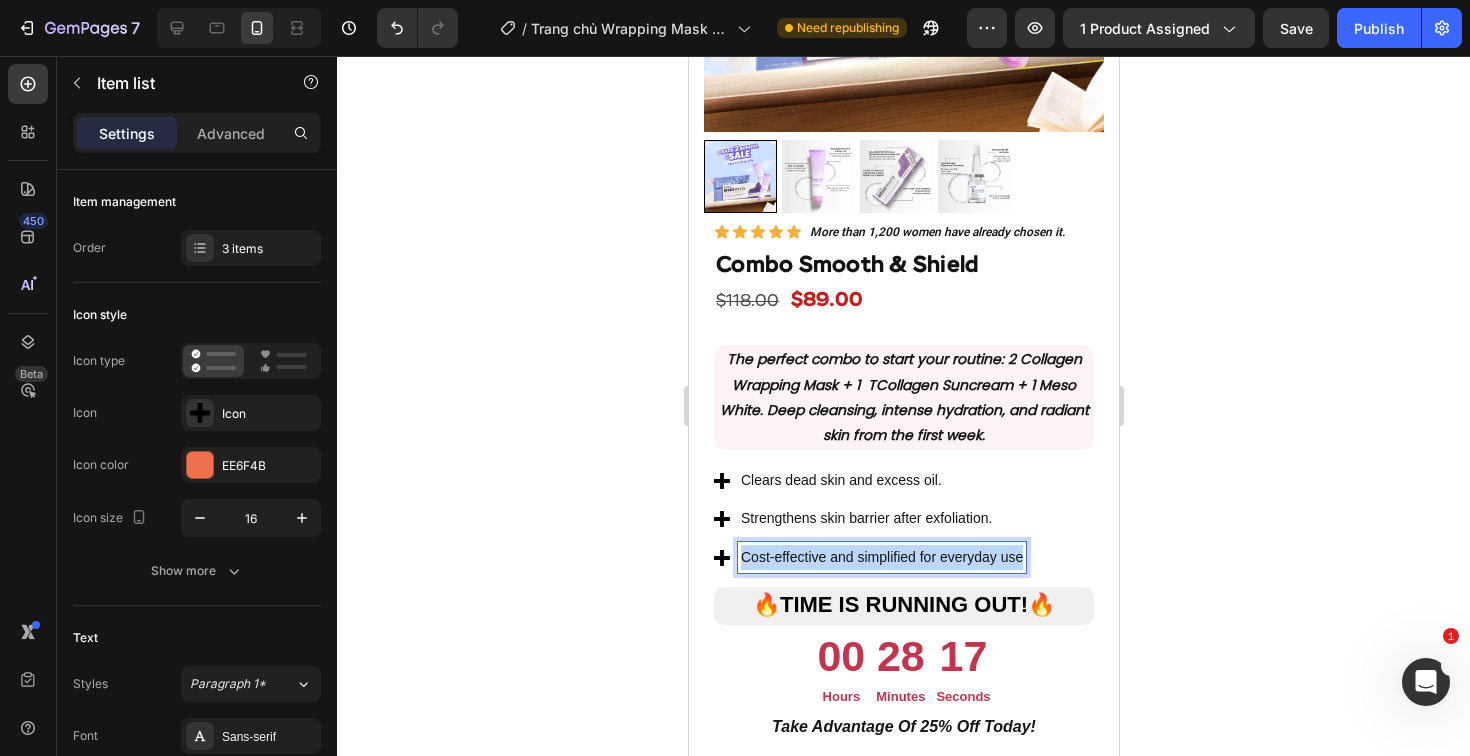 click on "Cost-effective and simplified for everyday use" at bounding box center [881, 557] 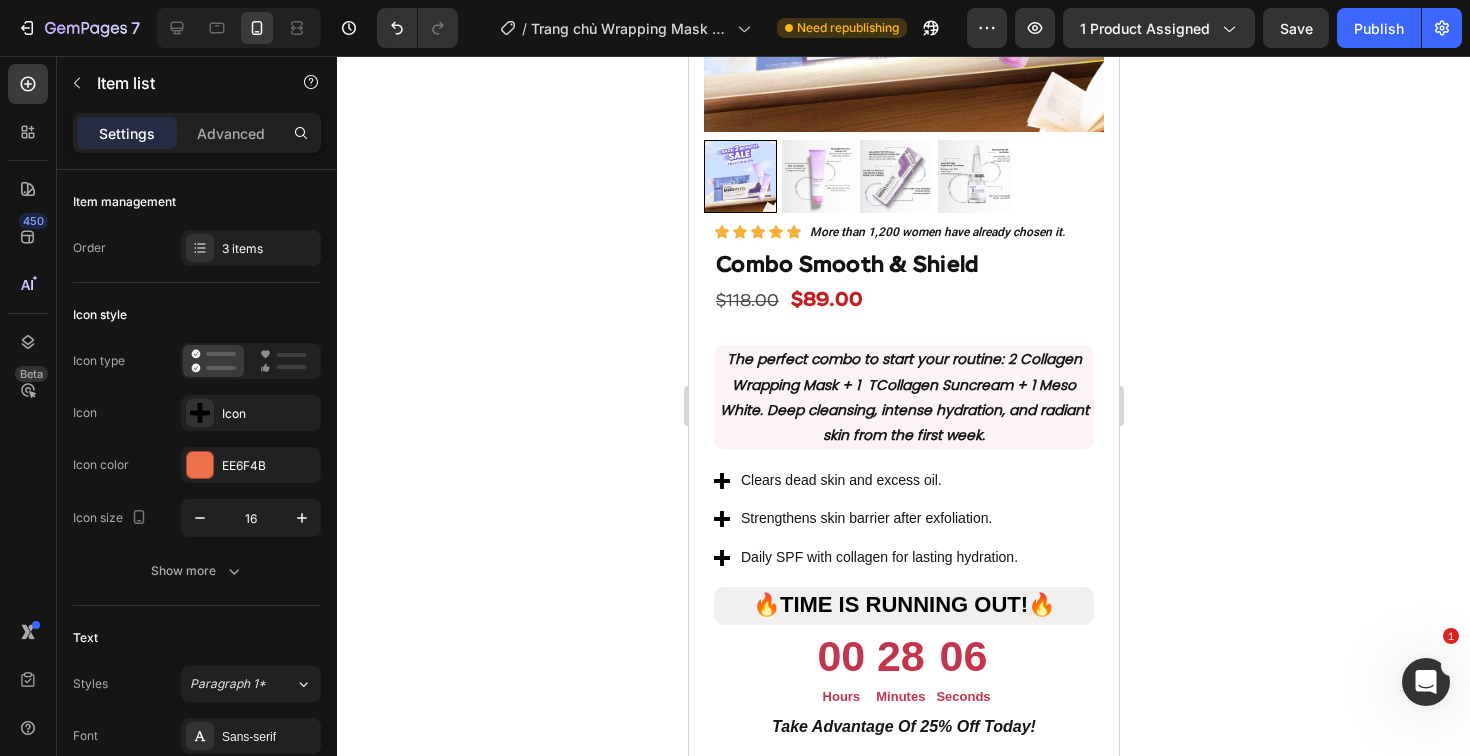 click on "Clears dead skin and excess oil.
Strengthens skin barrier after exfoliation.
Daily SPF with collagen for lasting hydration." at bounding box center [903, 526] 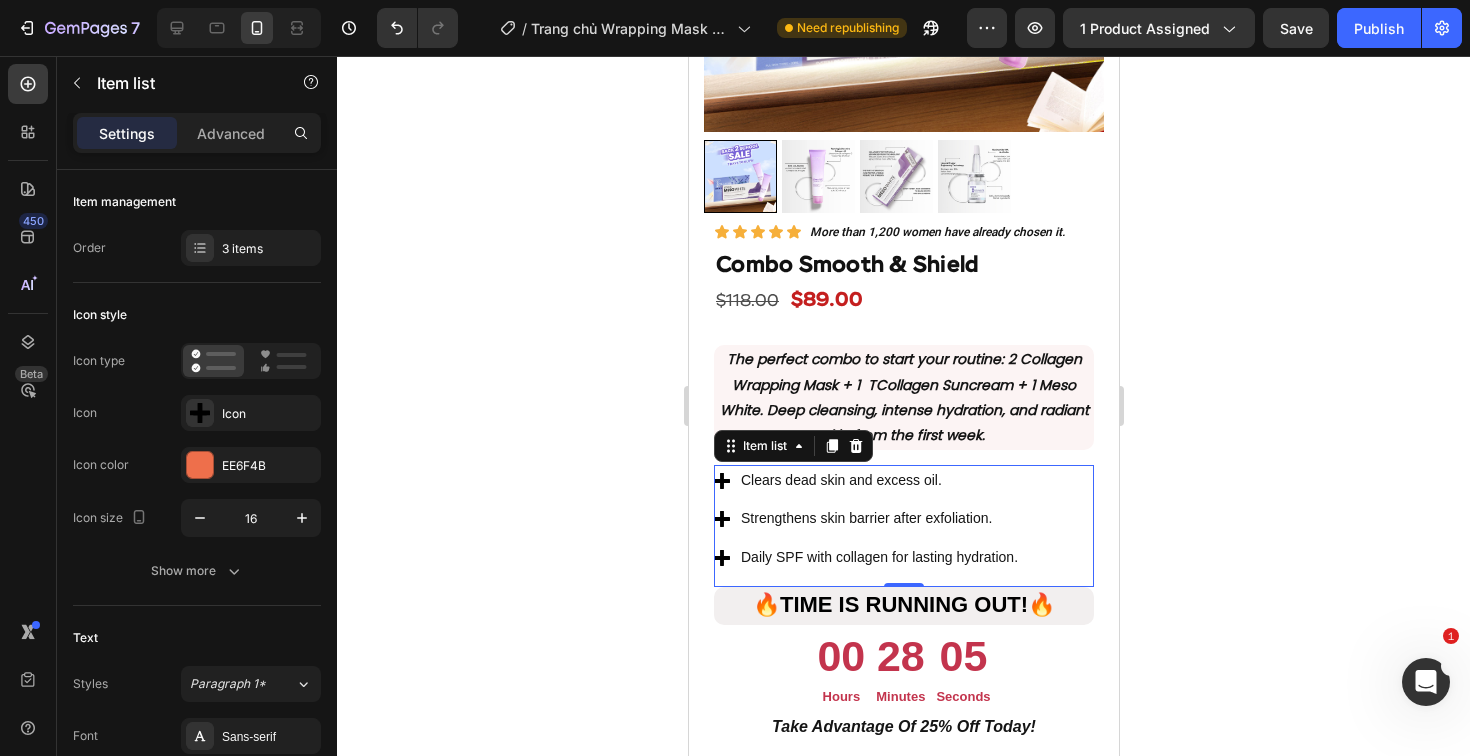 click on "Clears dead skin and excess oil.
Strengthens skin barrier after exfoliation.
Daily SPF with collagen for lasting hydration." at bounding box center (903, 526) 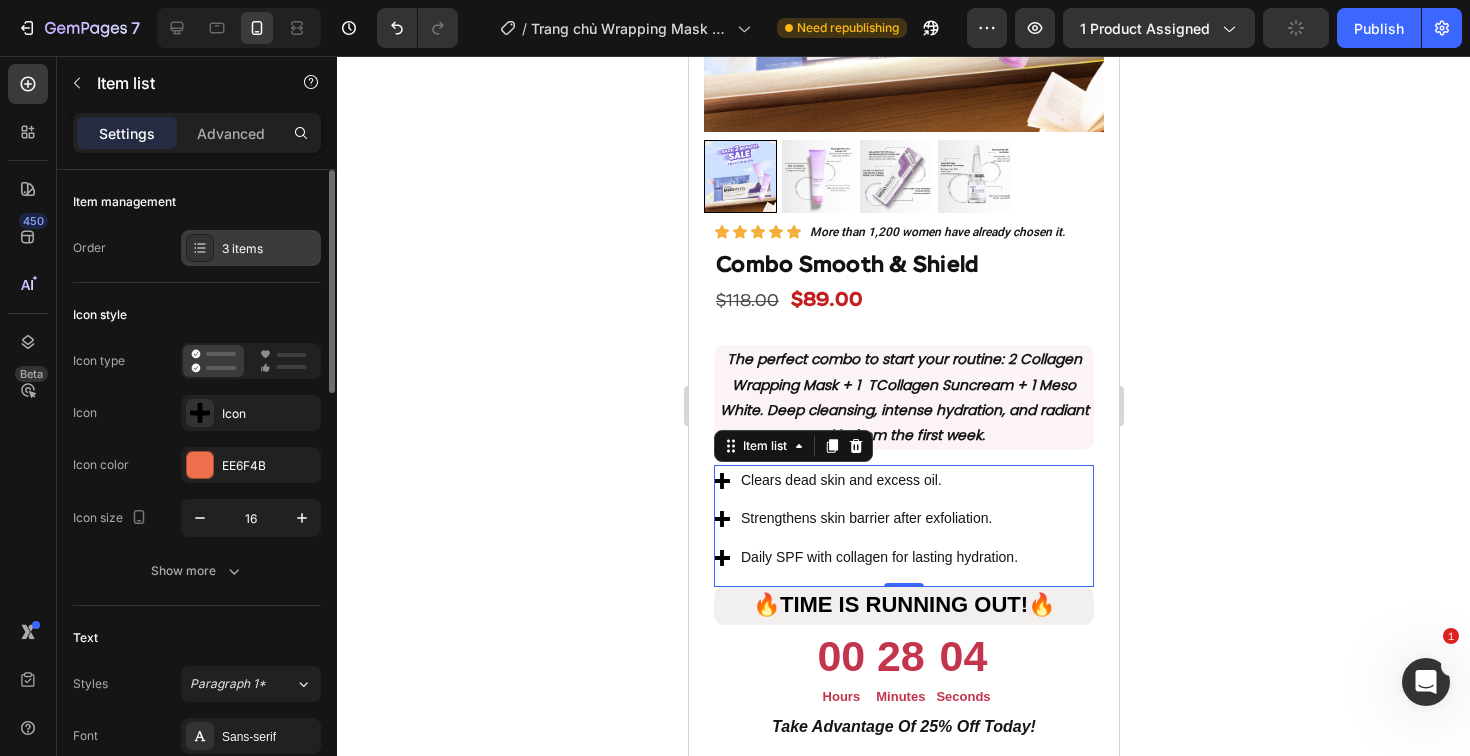 click on "3 items" at bounding box center [251, 248] 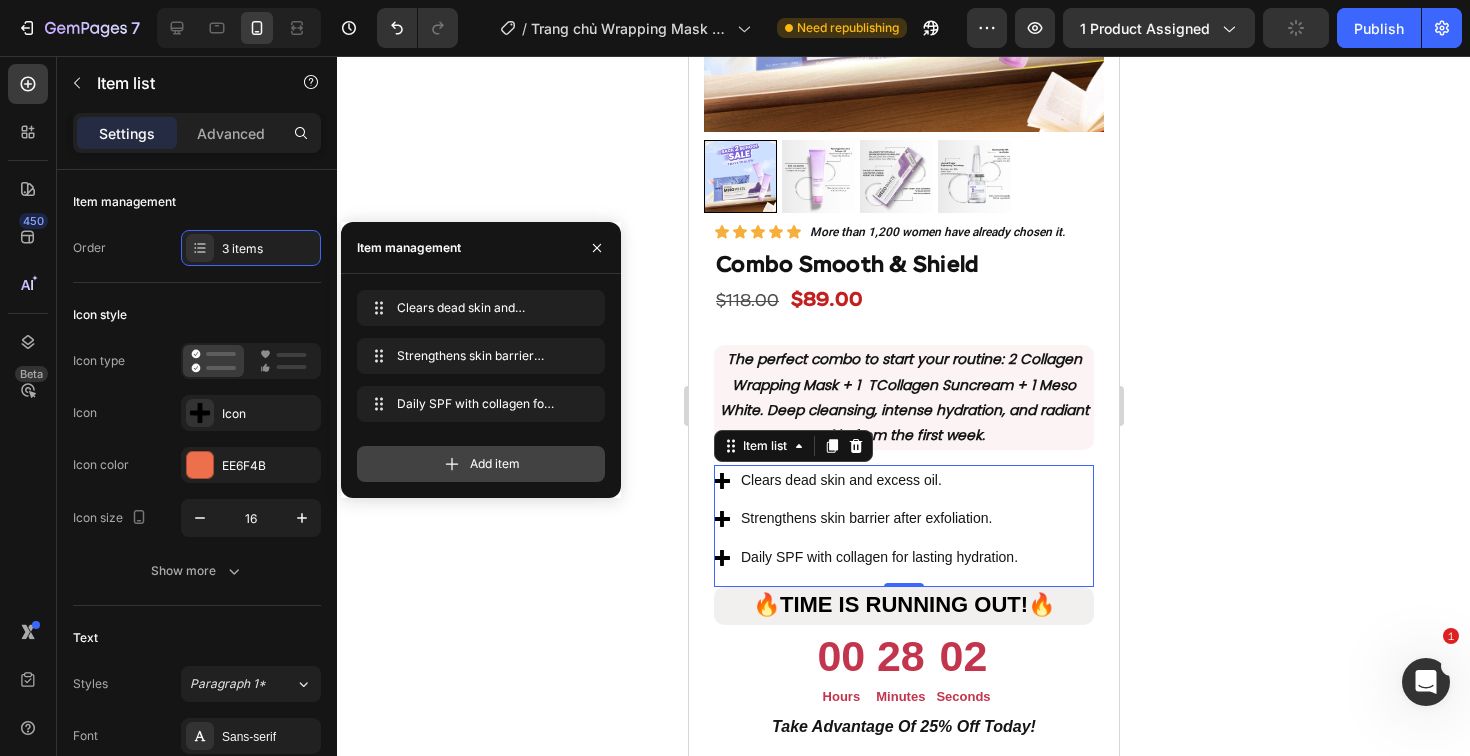 click on "Add item" at bounding box center [495, 464] 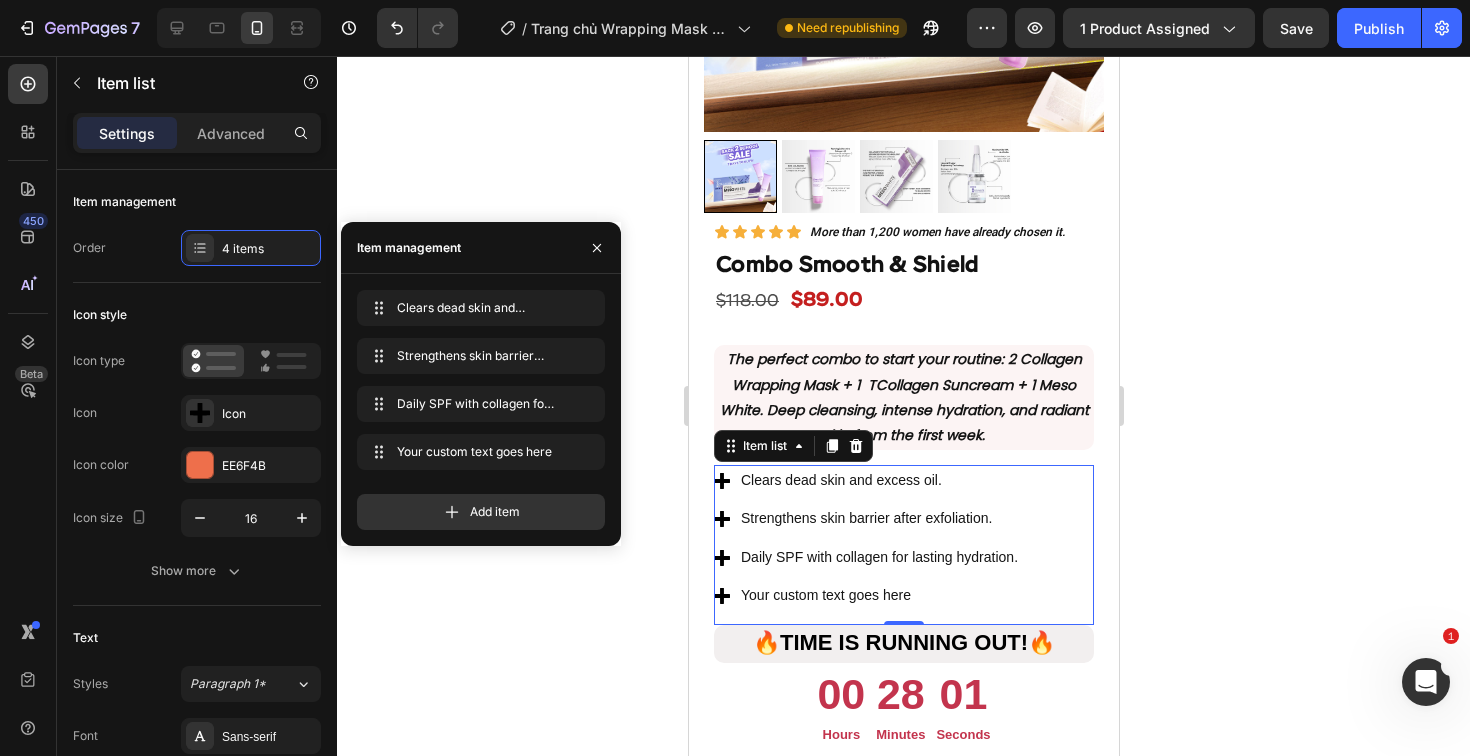 click on "Your custom text goes here" at bounding box center [878, 595] 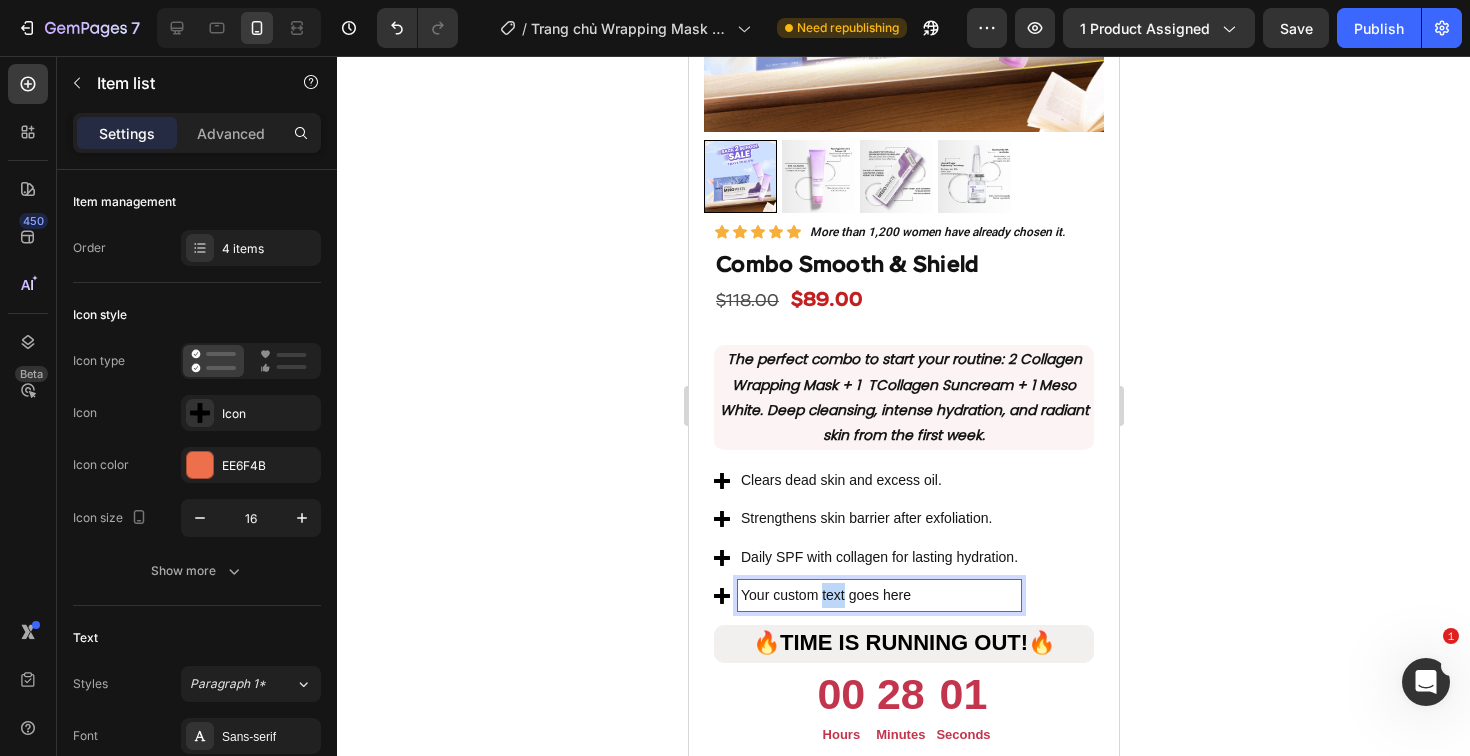 click on "Your custom text goes here" at bounding box center [878, 595] 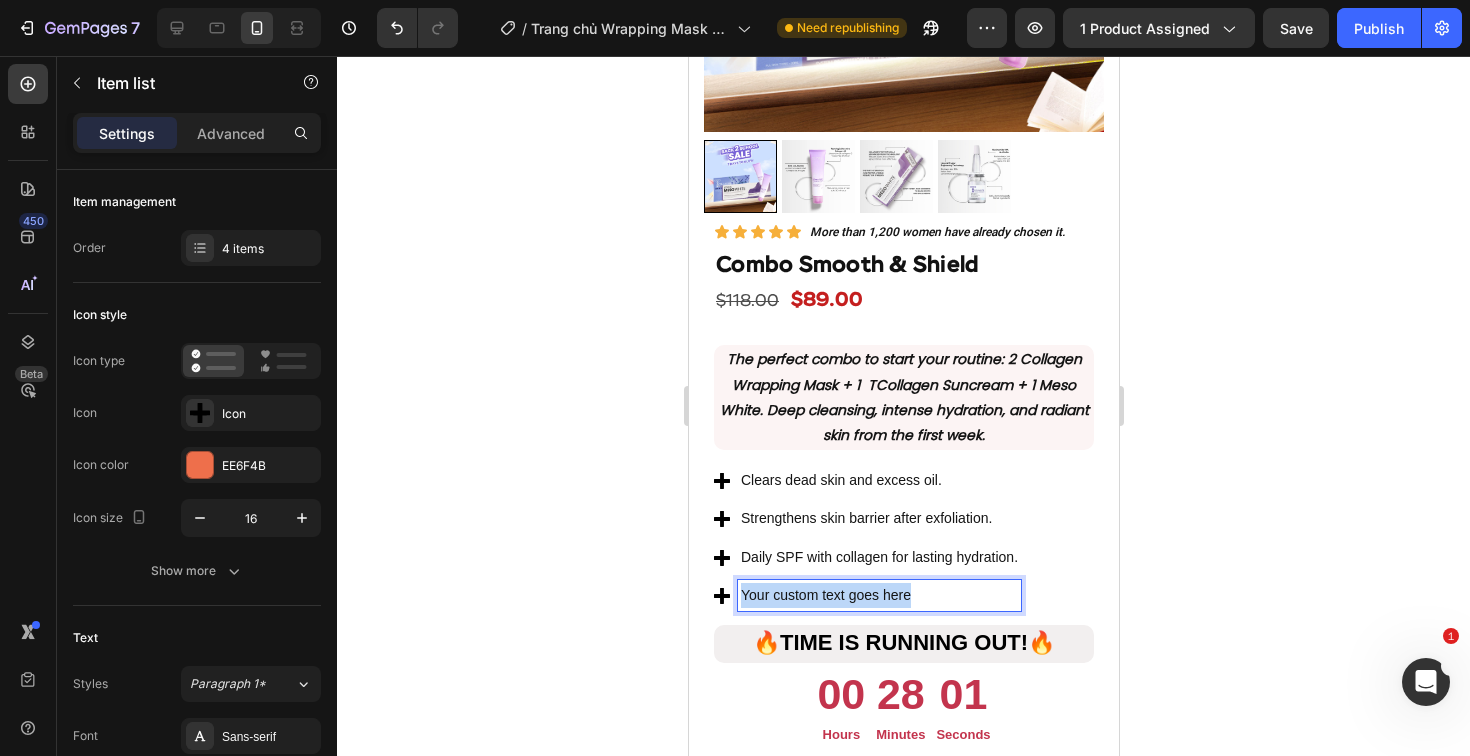 click on "Your custom text goes here" at bounding box center (878, 595) 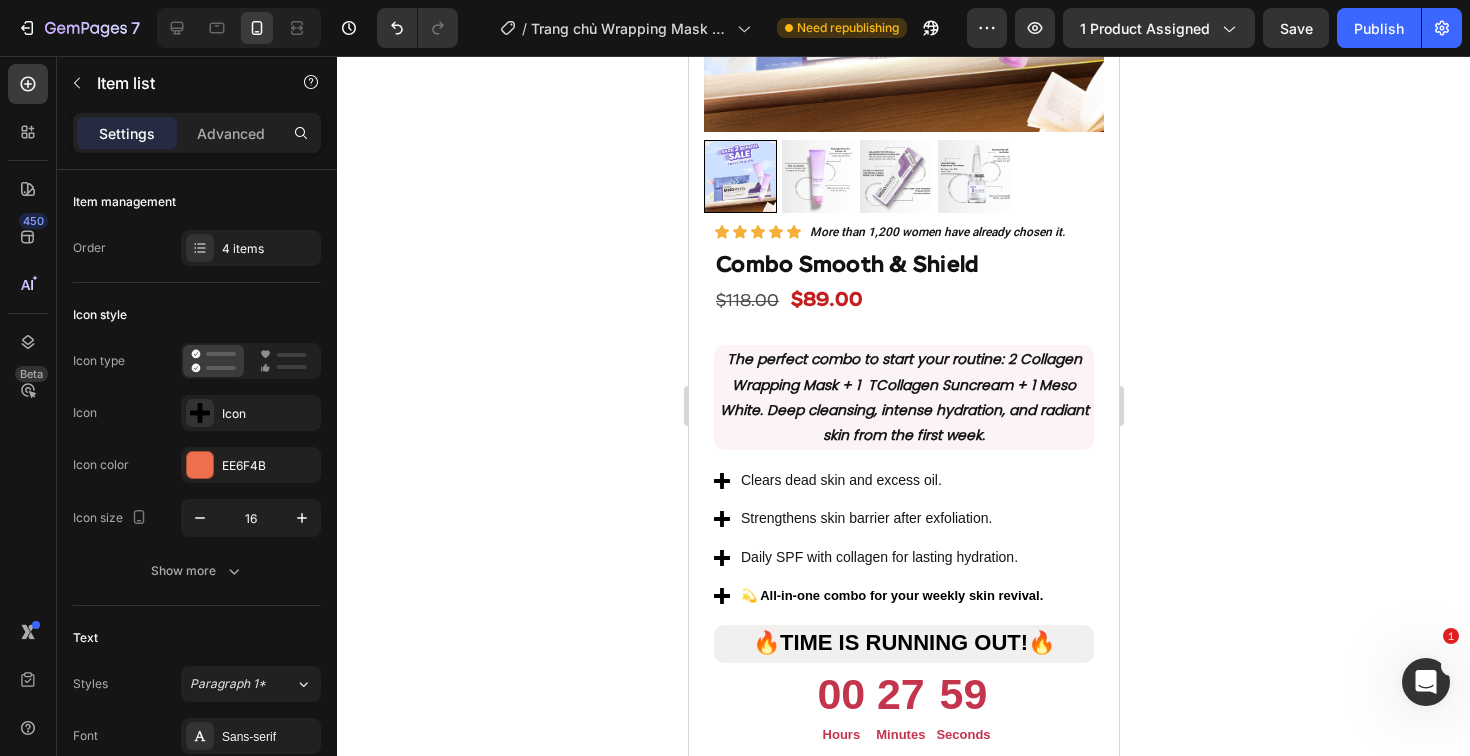 click 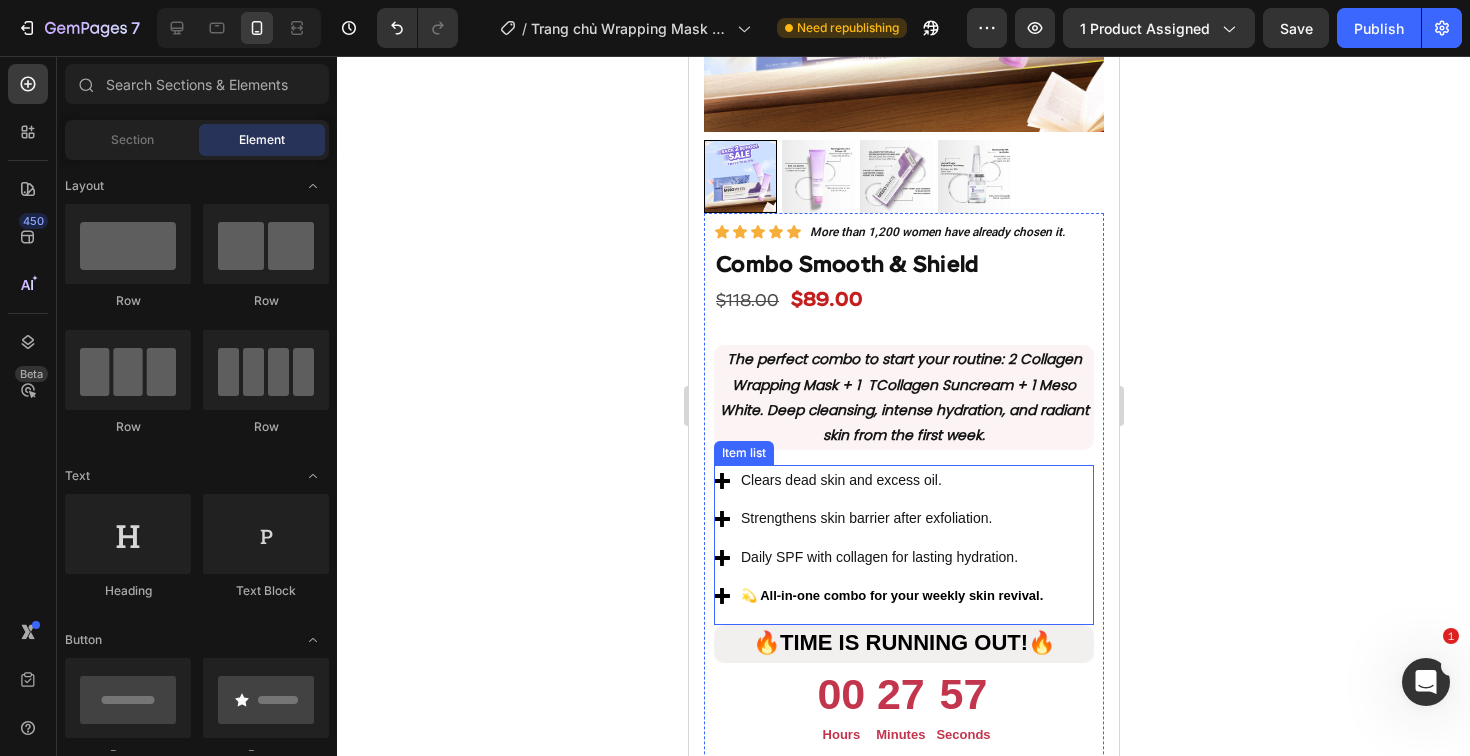 click on "💫 All-in-one combo for your weekly skin revival." at bounding box center (891, 595) 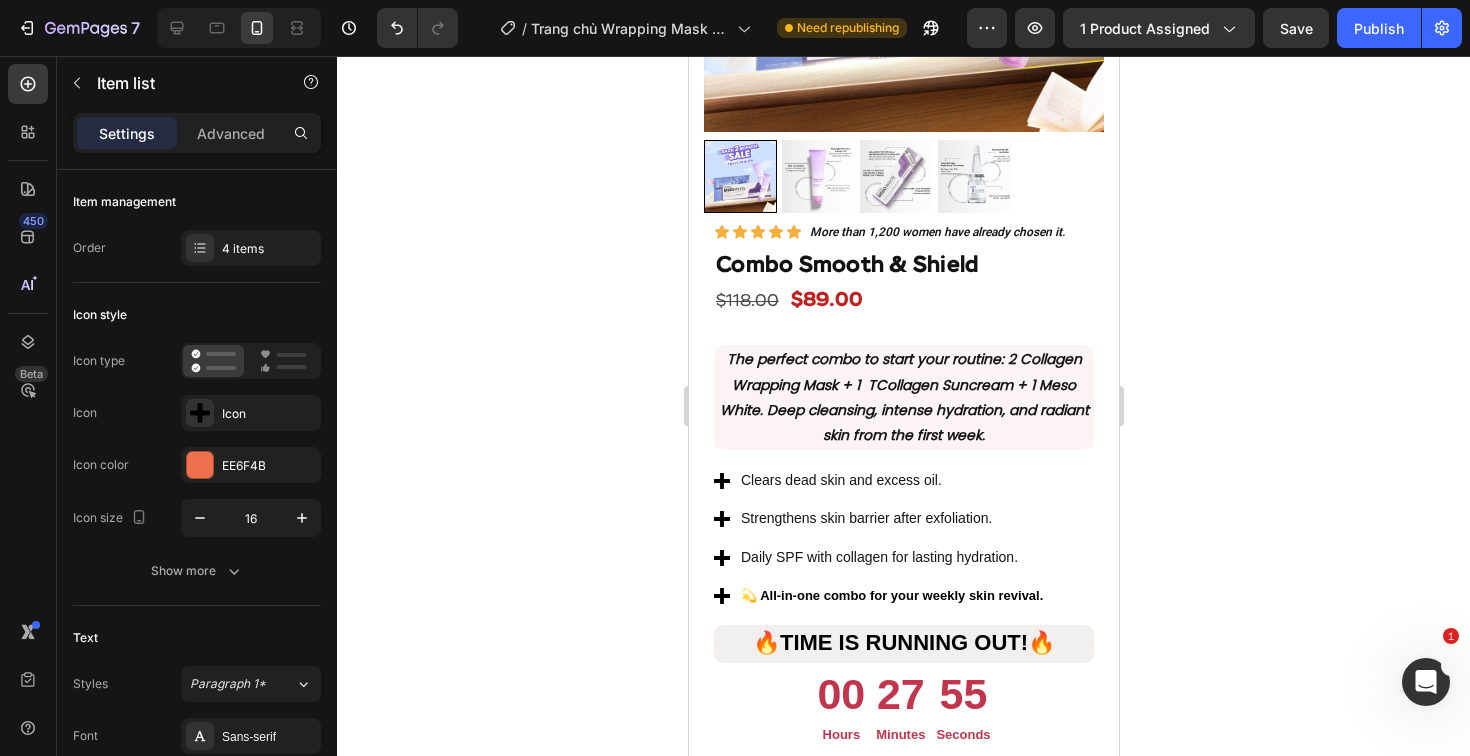 click 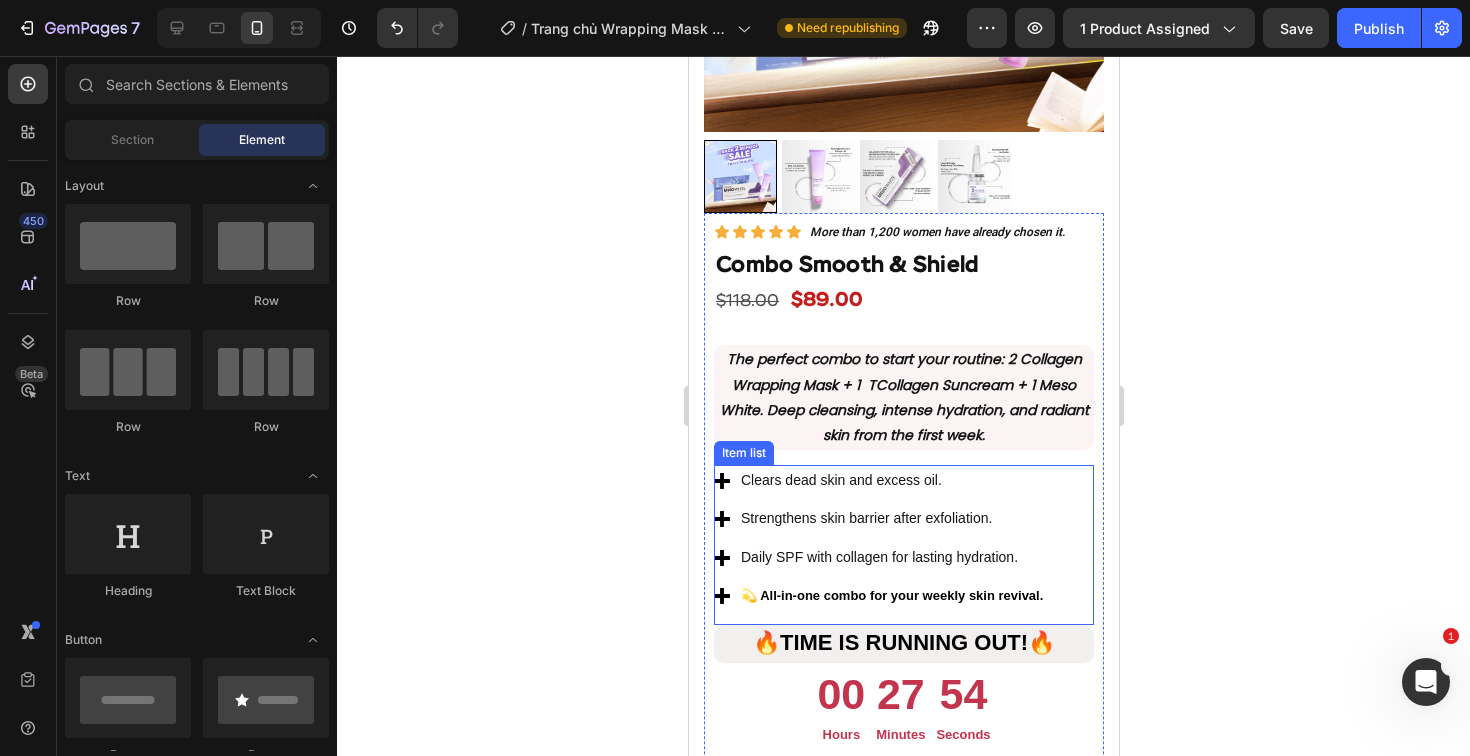 click on "💫 All-in-one combo for your weekly skin revival." at bounding box center [891, 595] 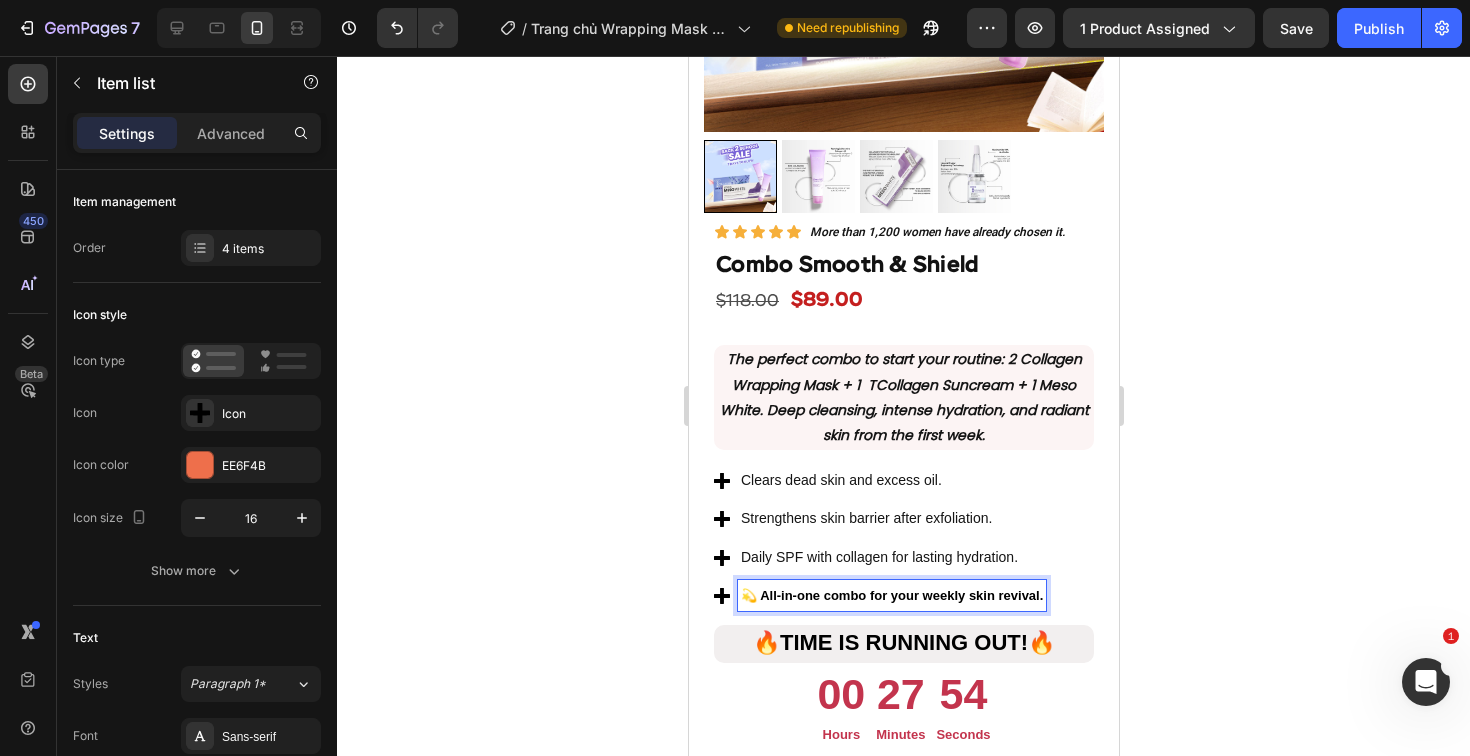 click on "💫 All-in-one combo for your weekly skin revival." at bounding box center (891, 595) 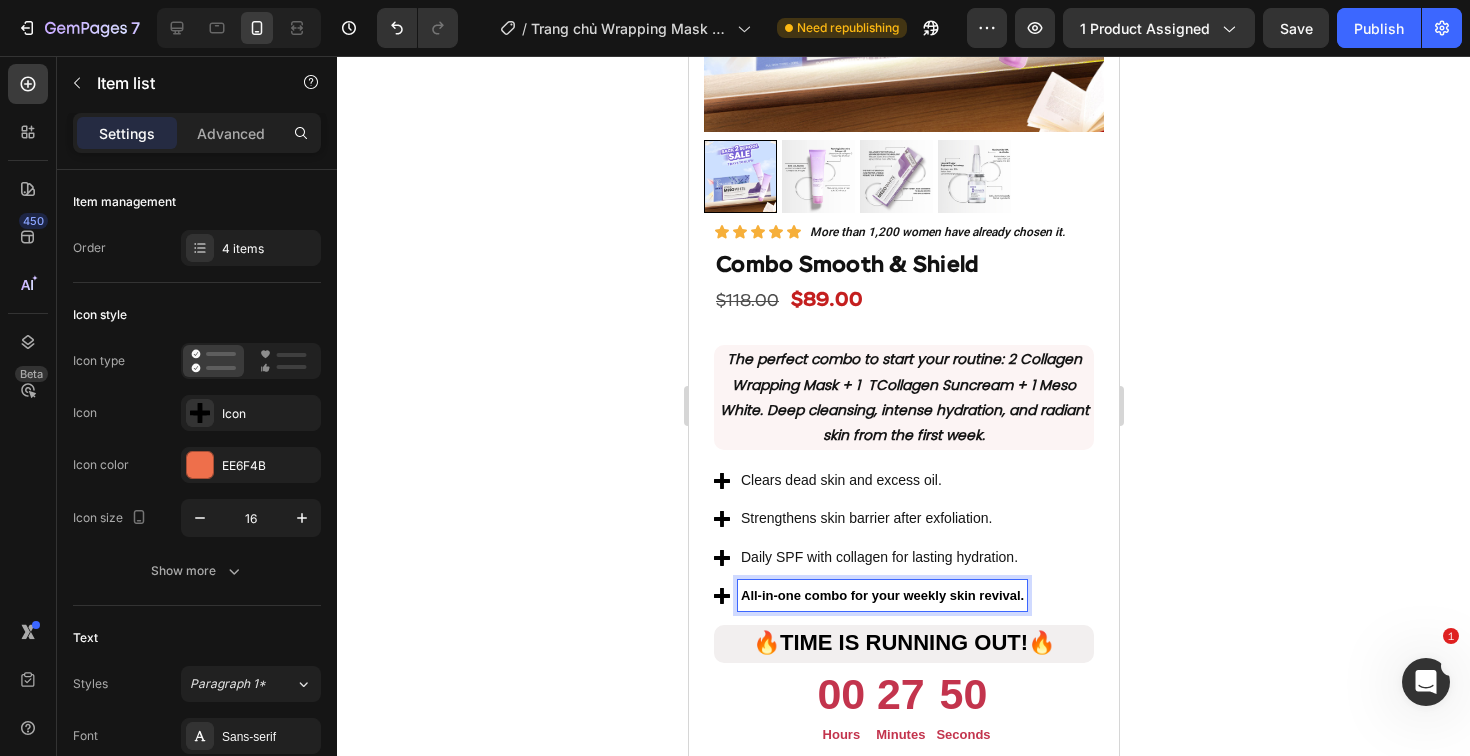 click 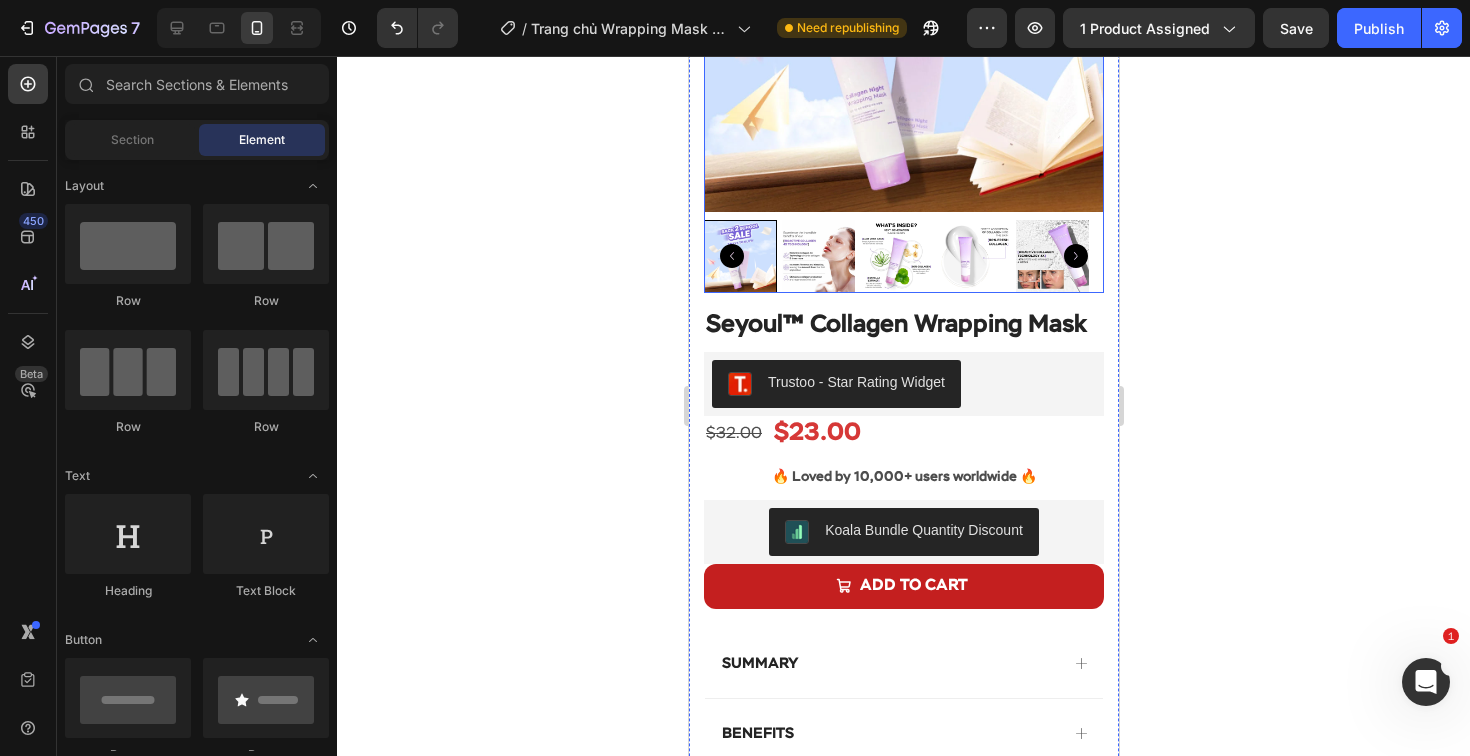 scroll, scrollTop: 0, scrollLeft: 0, axis: both 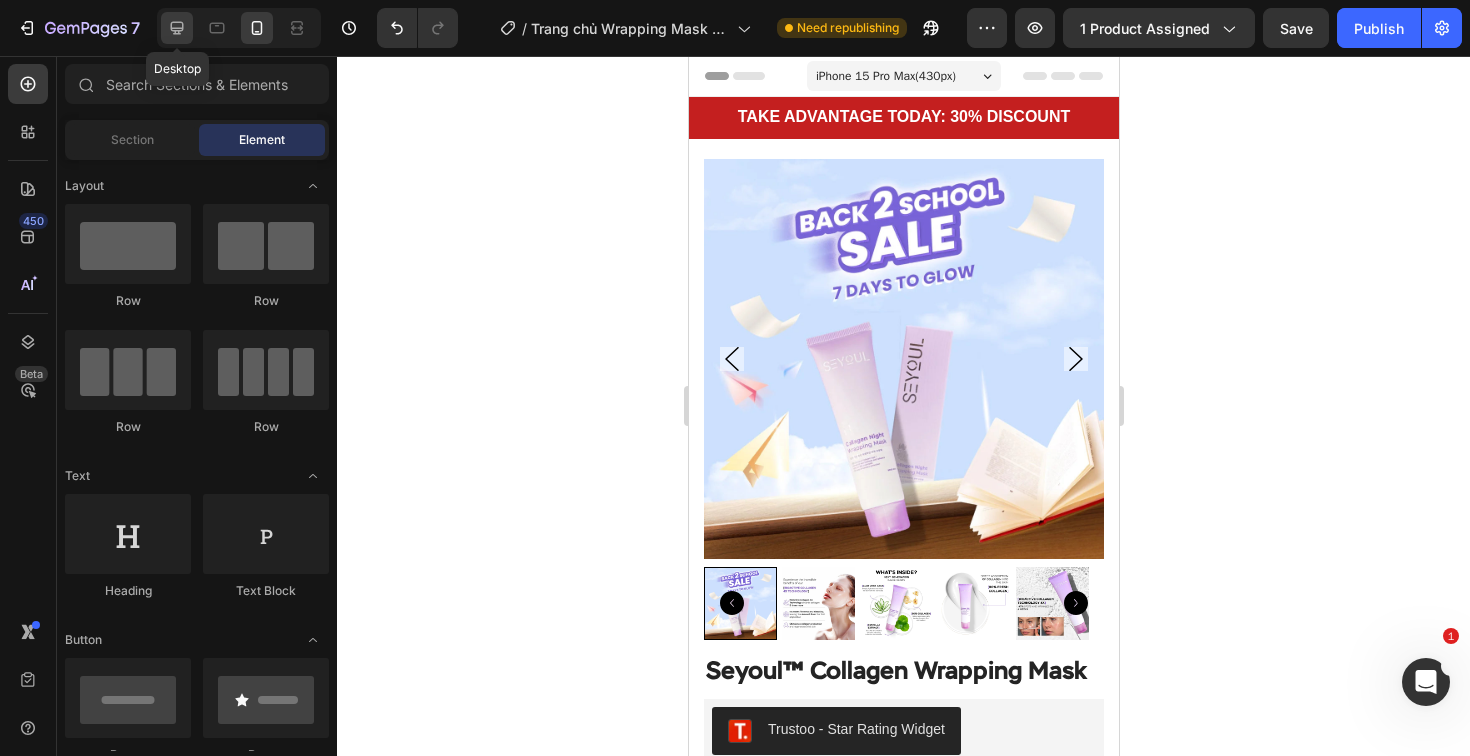 click 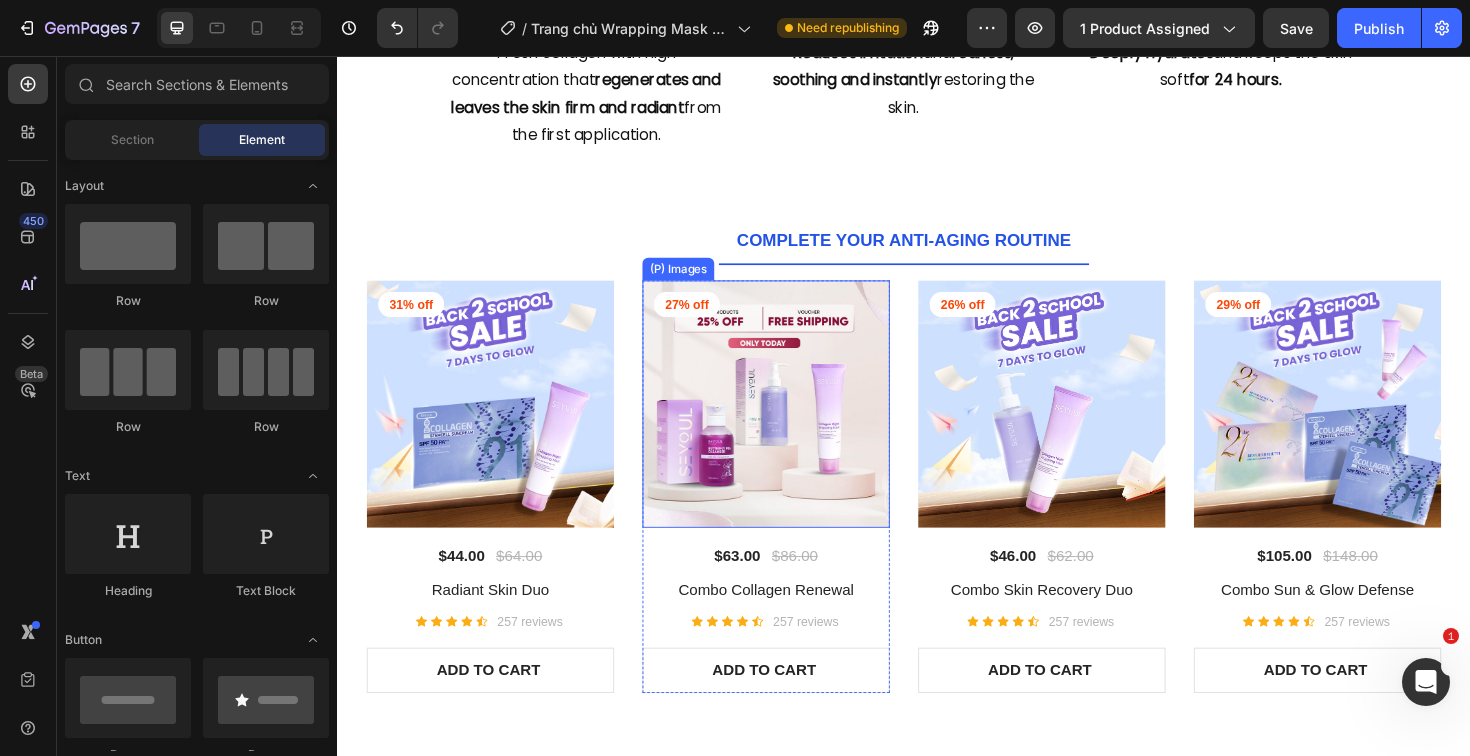 scroll, scrollTop: 2954, scrollLeft: 0, axis: vertical 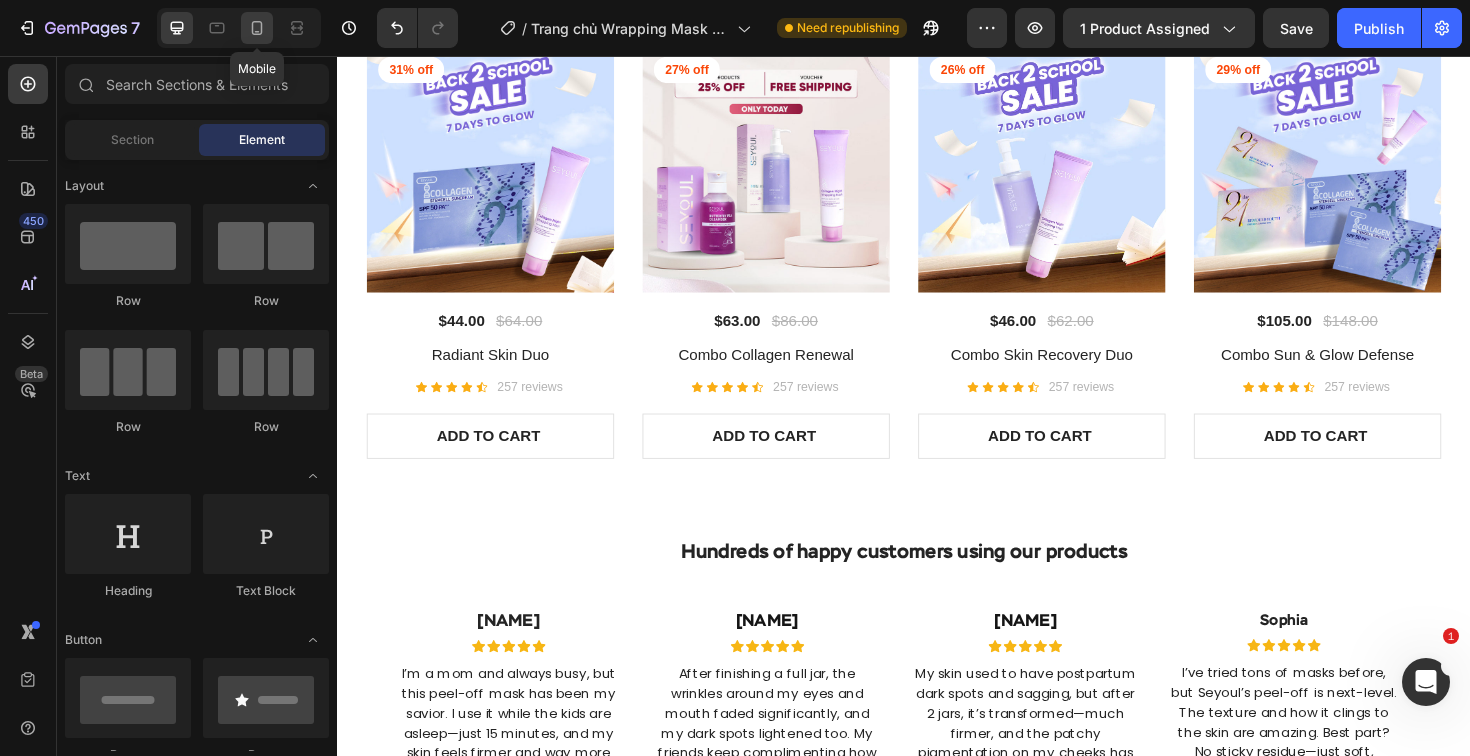 click 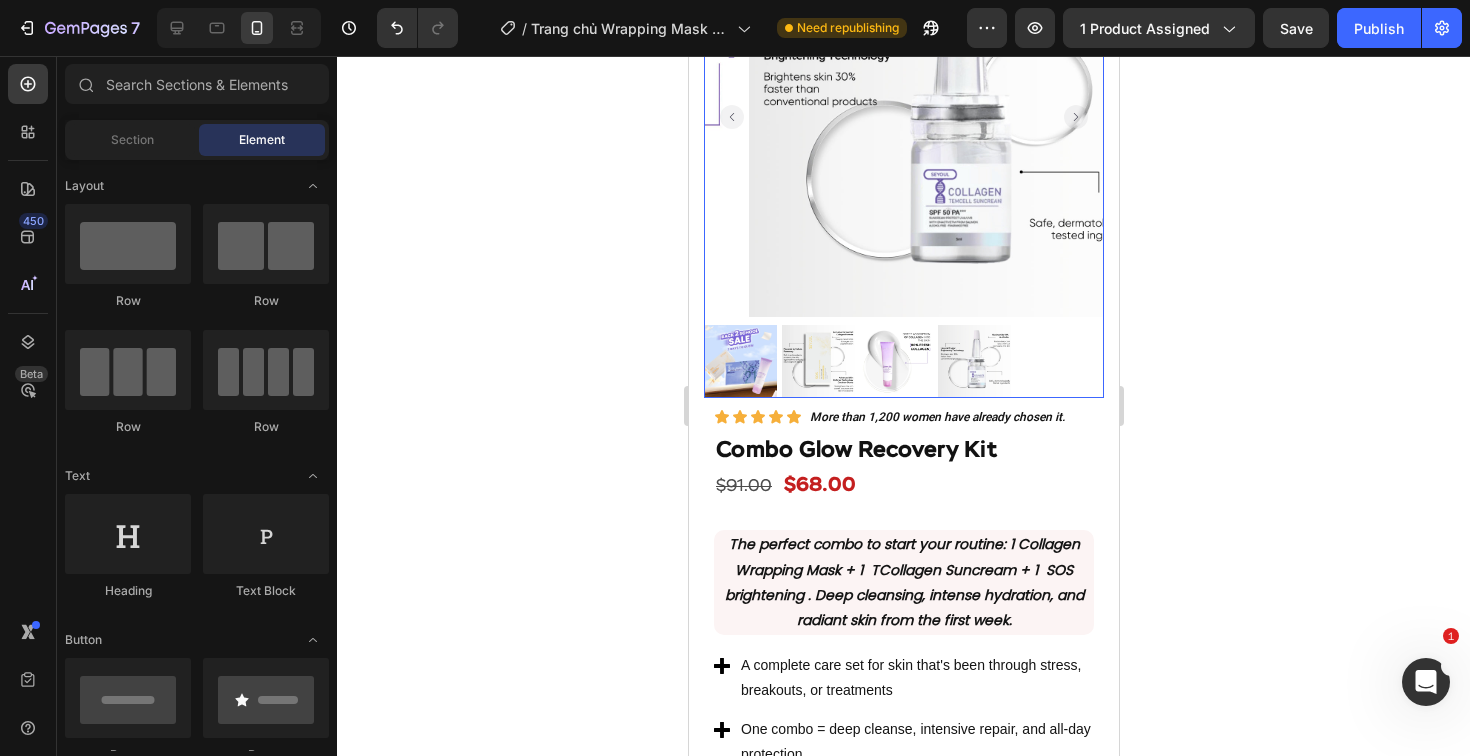 scroll, scrollTop: 1969, scrollLeft: 0, axis: vertical 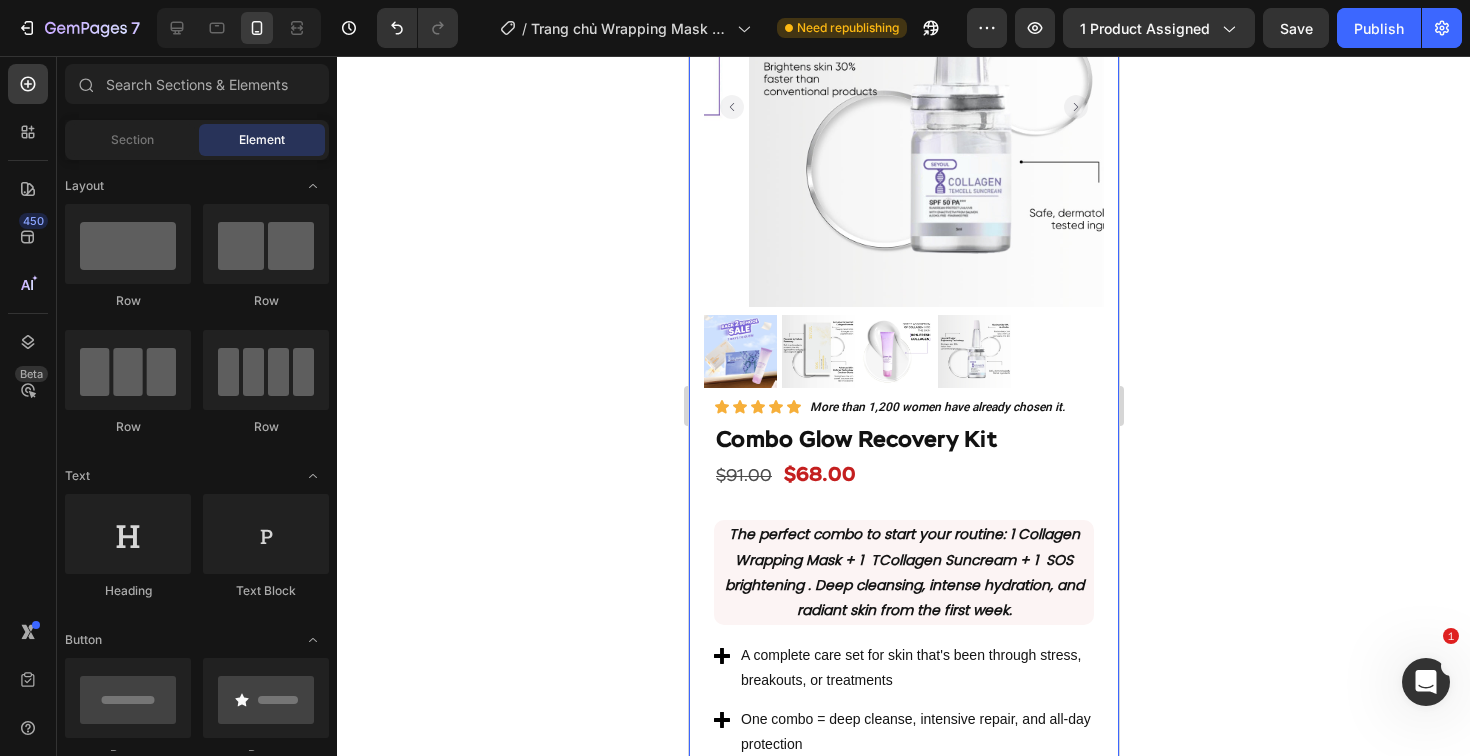 click on "Product Images Row Icon Icon Icon Icon
Icon Icon List More than 1,200 women have already chosen it. Text Block Row Combo Glow Recovery Kit Product Title $91.00 Product Price Product Price $68.00 Product Price Product Price Row Exclusive offer for HOTSALE week Text block The perfect combo to start your routine : 1 Collagen Jelly Mask + 1  Advanced Youth Activating Serum  + 1 Cleansing Oil. Deep cleansing, intense hydration, and radiant skin from the first week. Text block
Deep cleansing  and gentle without drying out
Intense hydration  and  immediate soothing effect
Evens skin tone and  reduces light spots
Prevents premature aging Item list The perfect combo to start your routine : 1 Collagen Wrapping Mask + 1  TCollagen Suncream + 1  SOS brightening . Deep cleansing, intense hydration, and radiant skin from the first week. Text Block Row
A complete care set for skin that's been through stress, breakouts, or treatments" at bounding box center (903, 474) 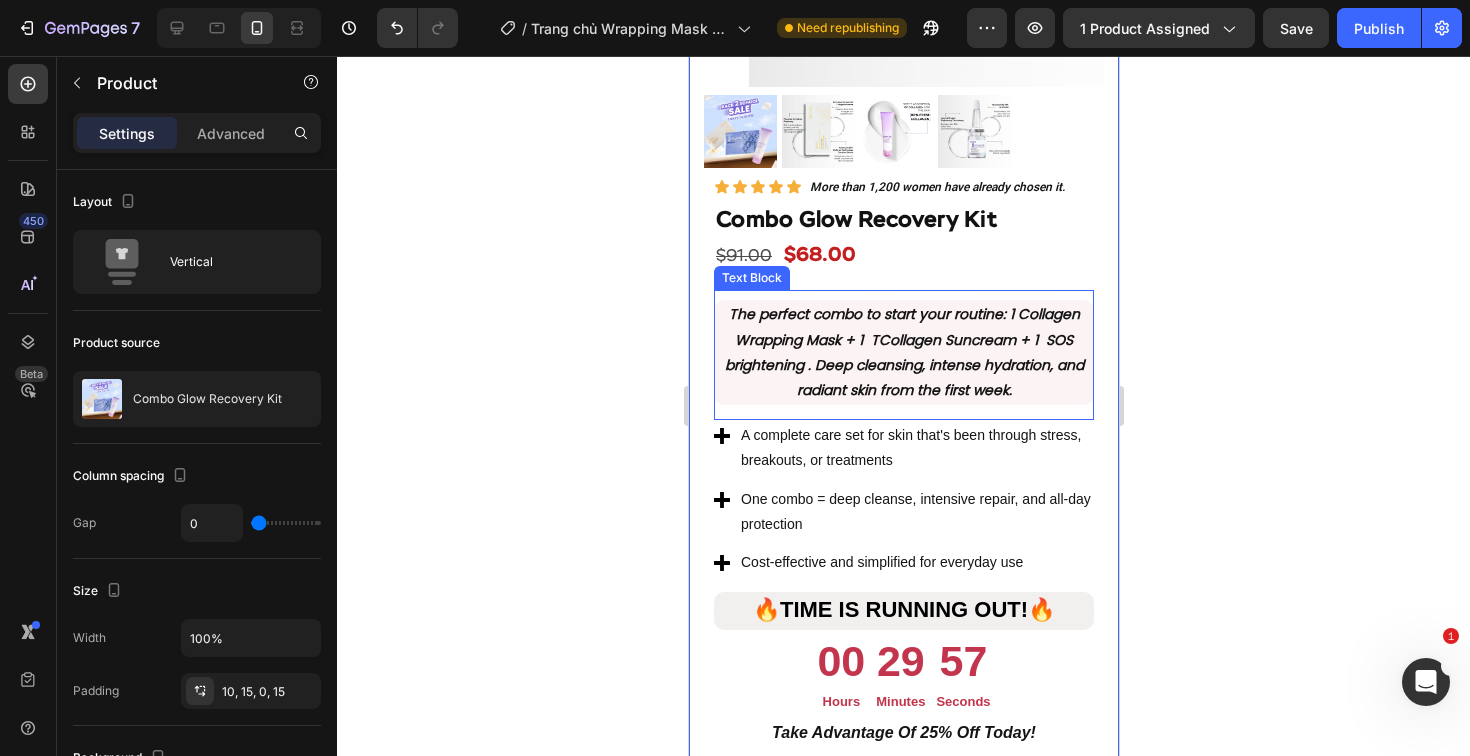 scroll, scrollTop: 2390, scrollLeft: 0, axis: vertical 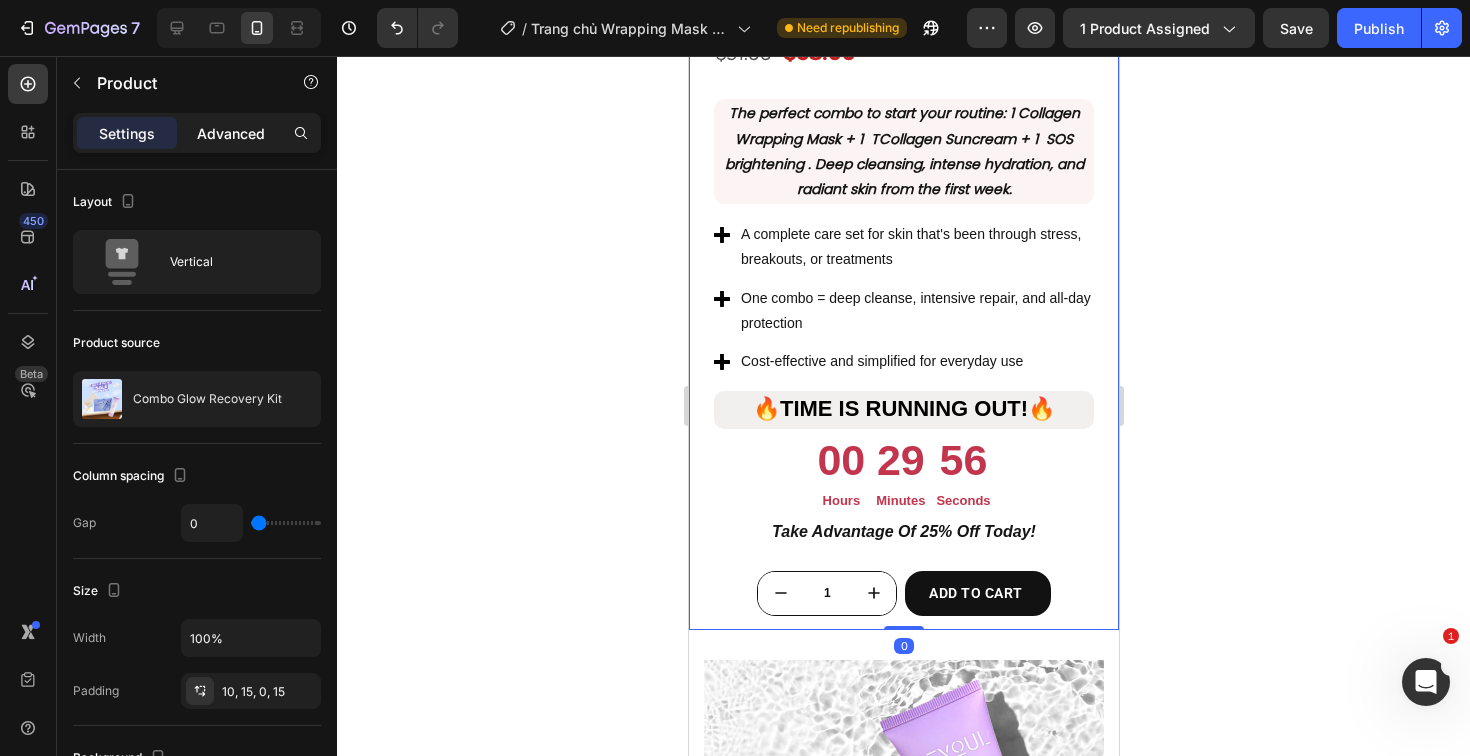 click on "Advanced" at bounding box center [231, 133] 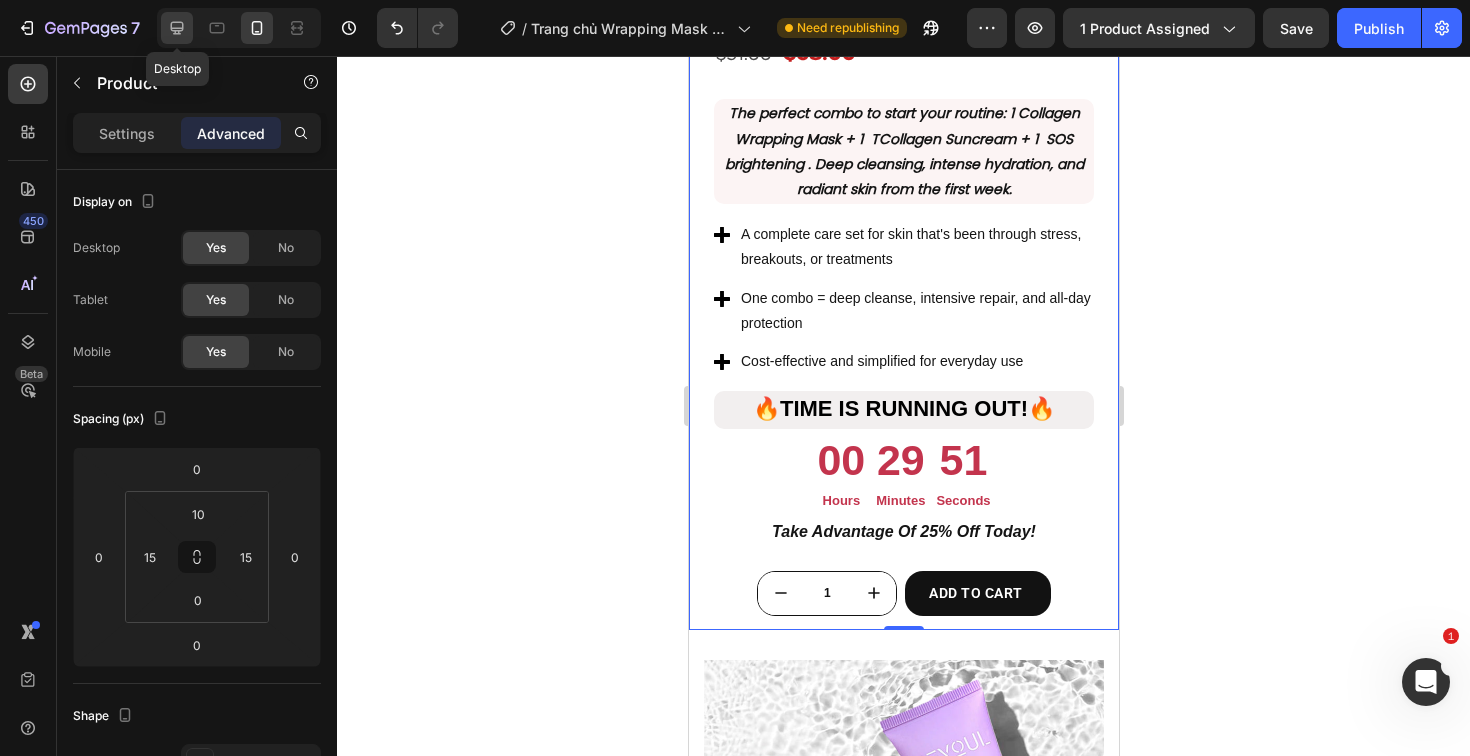 click 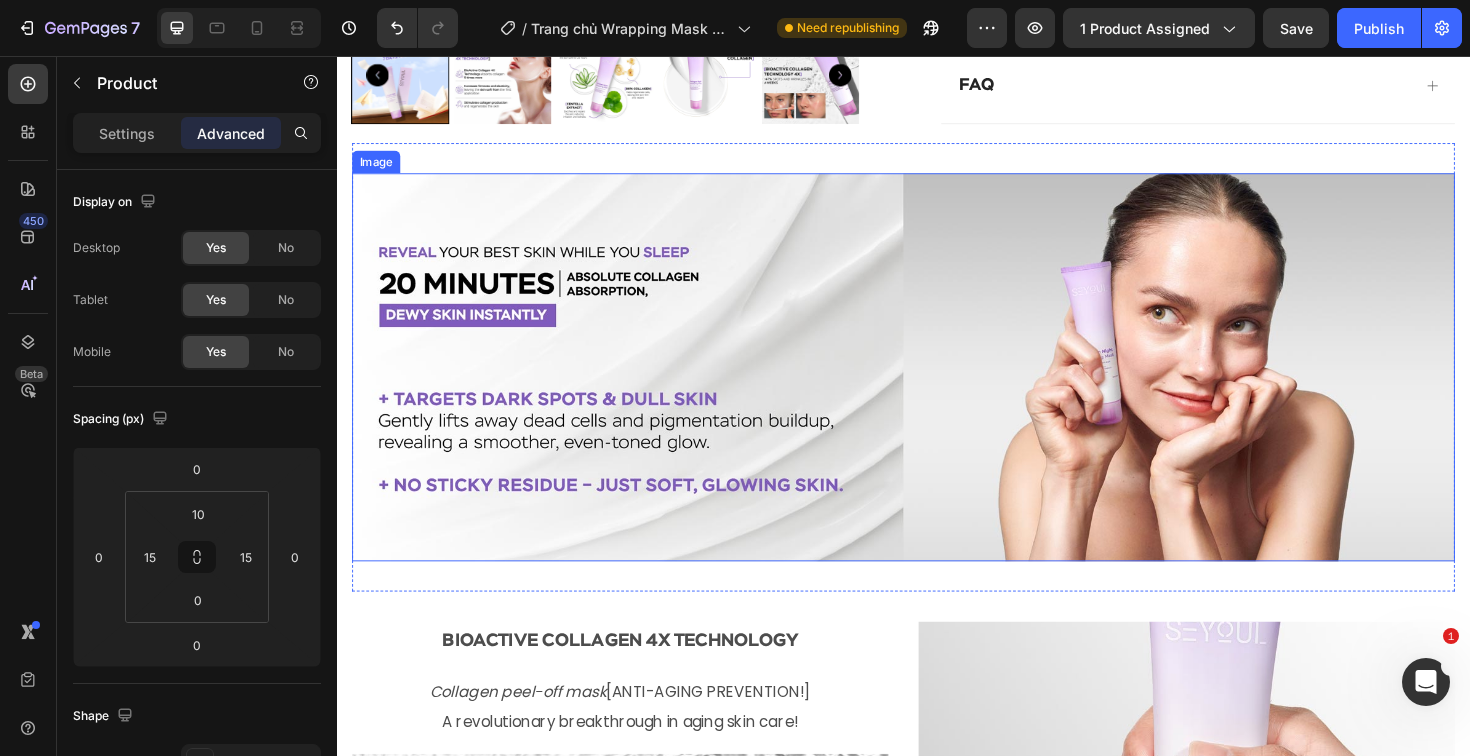 scroll, scrollTop: 865, scrollLeft: 0, axis: vertical 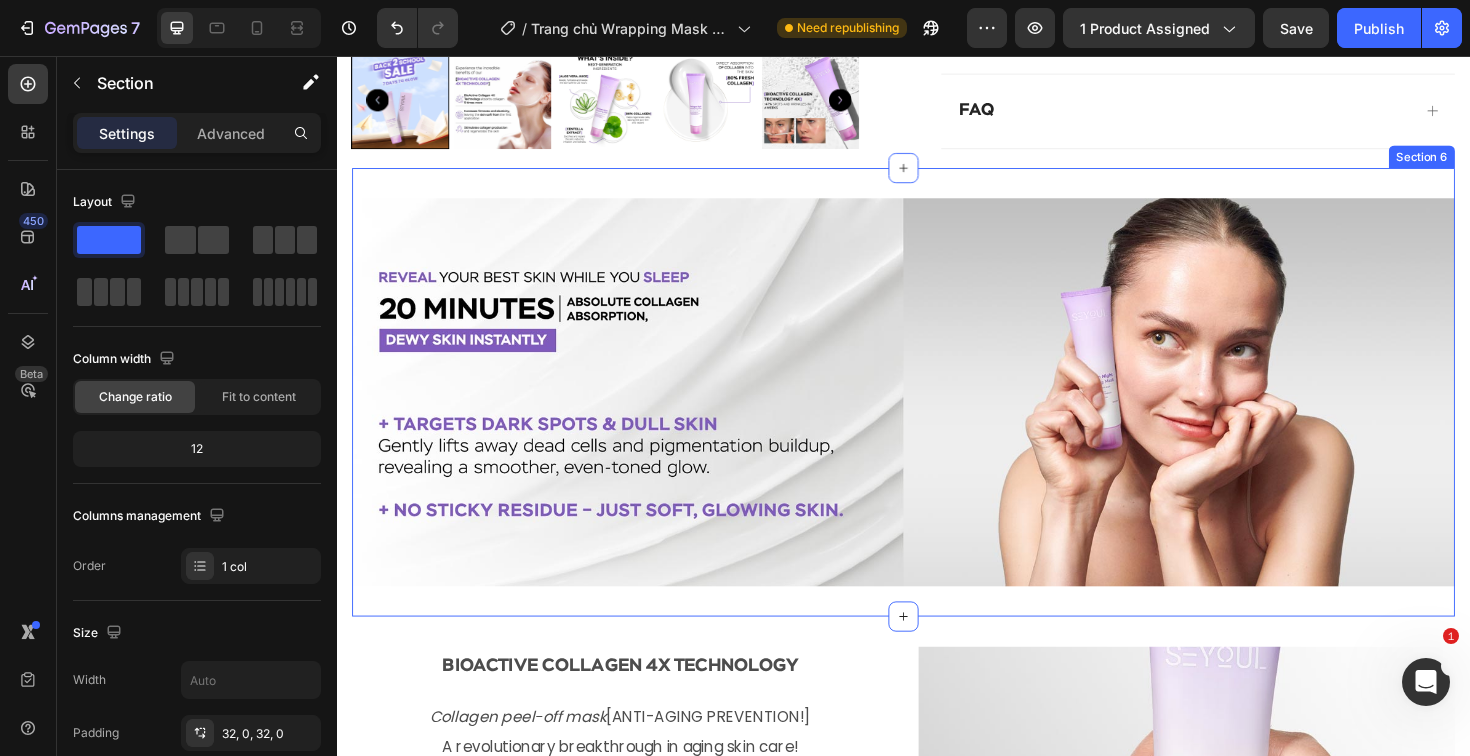 click on "Image Section 6" at bounding box center [937, 412] 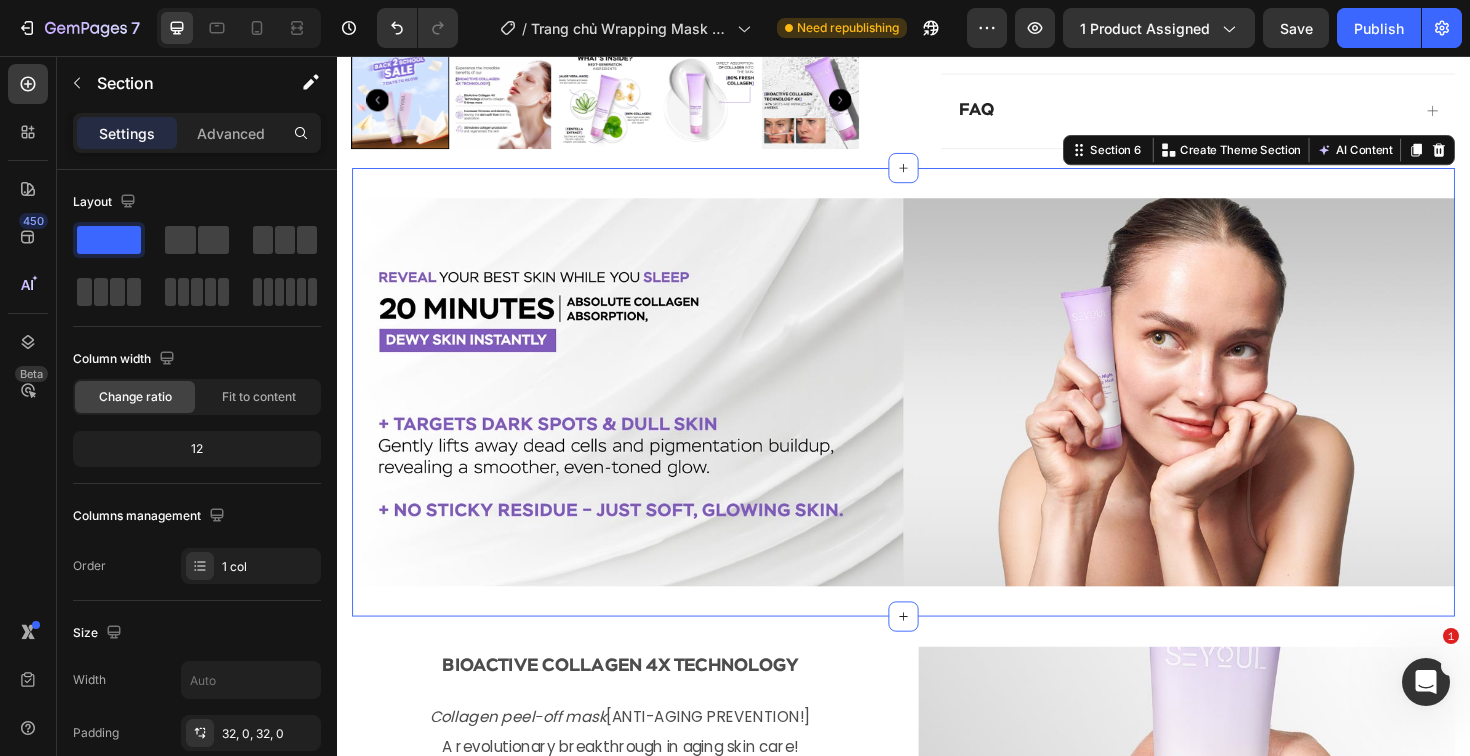click on "Image Section 6   Create Theme Section AI Content Write with GemAI What would you like to describe here? Tone and Voice Persuasive Product Combo Bright Guard Show more Generate" at bounding box center [937, 412] 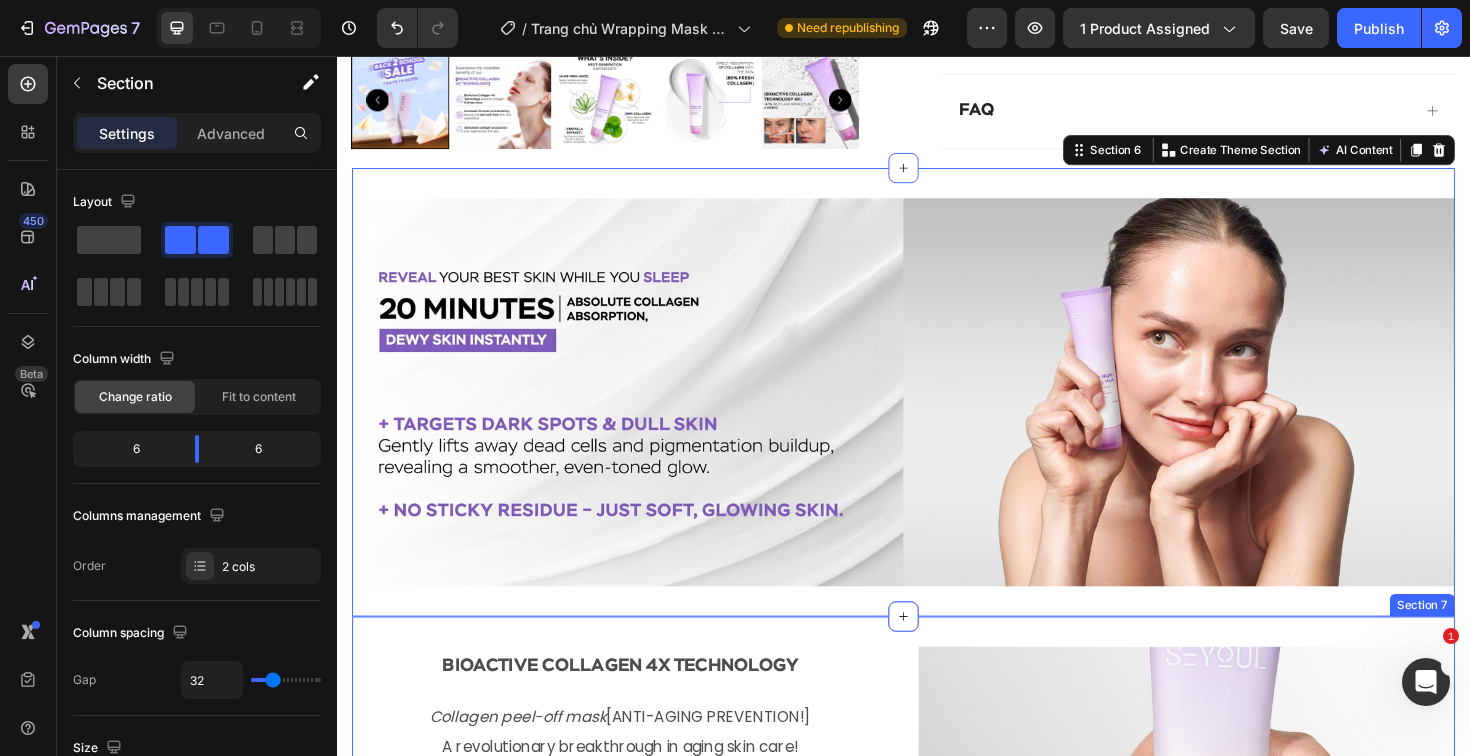 click on "BIOACTIVE COLLAGEN 4X TECHNOLOGY Text Block Collagen peel-off mask  [ANTI-AGING PREVENTION!] A revolutionary breakthrough in aging skin care! Text Block Image Image WHAT MAKES THE COLLAGEN PEEL-OFF MASK SO SPECIAL? Text Block Contains 80% Fresh Collagen, With low molecular weight (hydrolyzed to 380 Daltons), it keeps your skin crystal clear and radiant over time. Text Block Section 7" at bounding box center (937, 1036) 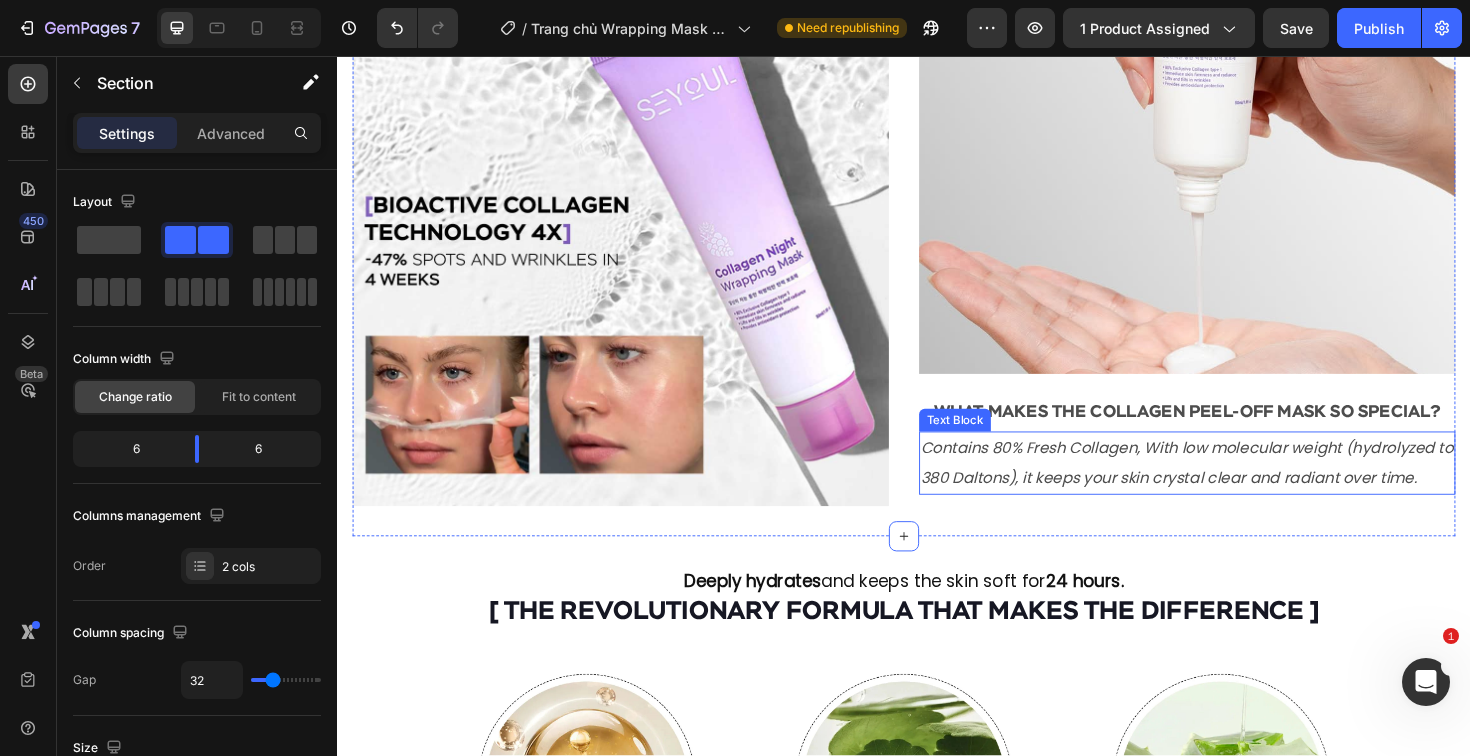 scroll, scrollTop: 1771, scrollLeft: 0, axis: vertical 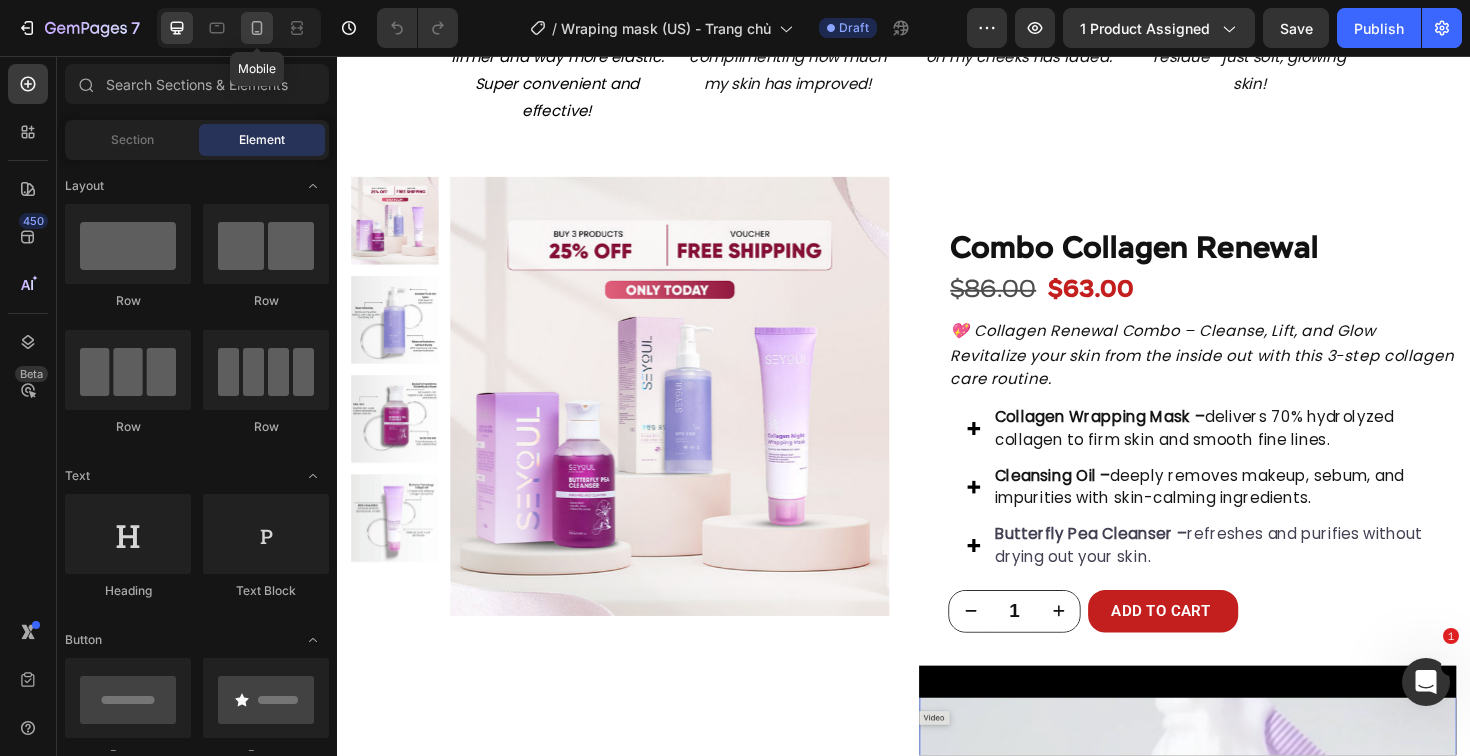 click 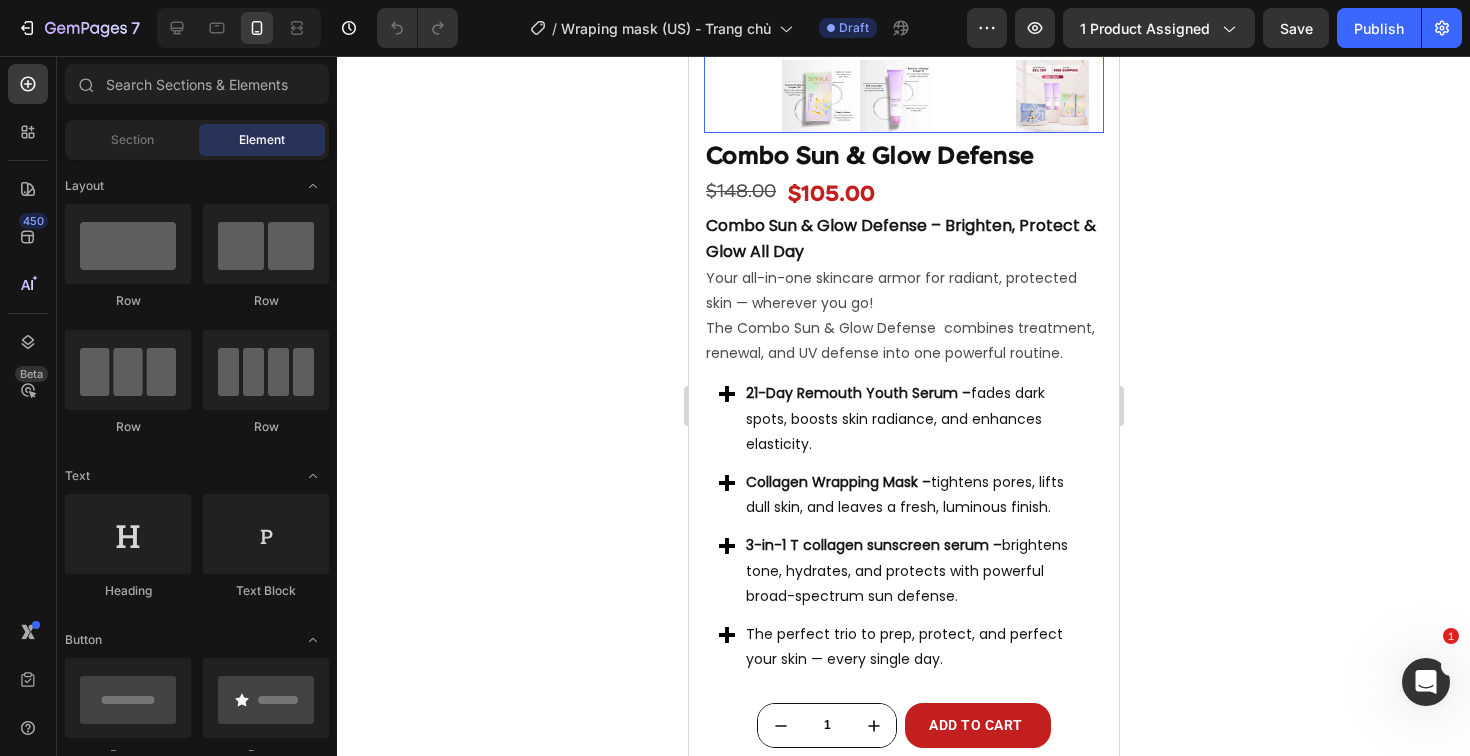 scroll, scrollTop: 8957, scrollLeft: 0, axis: vertical 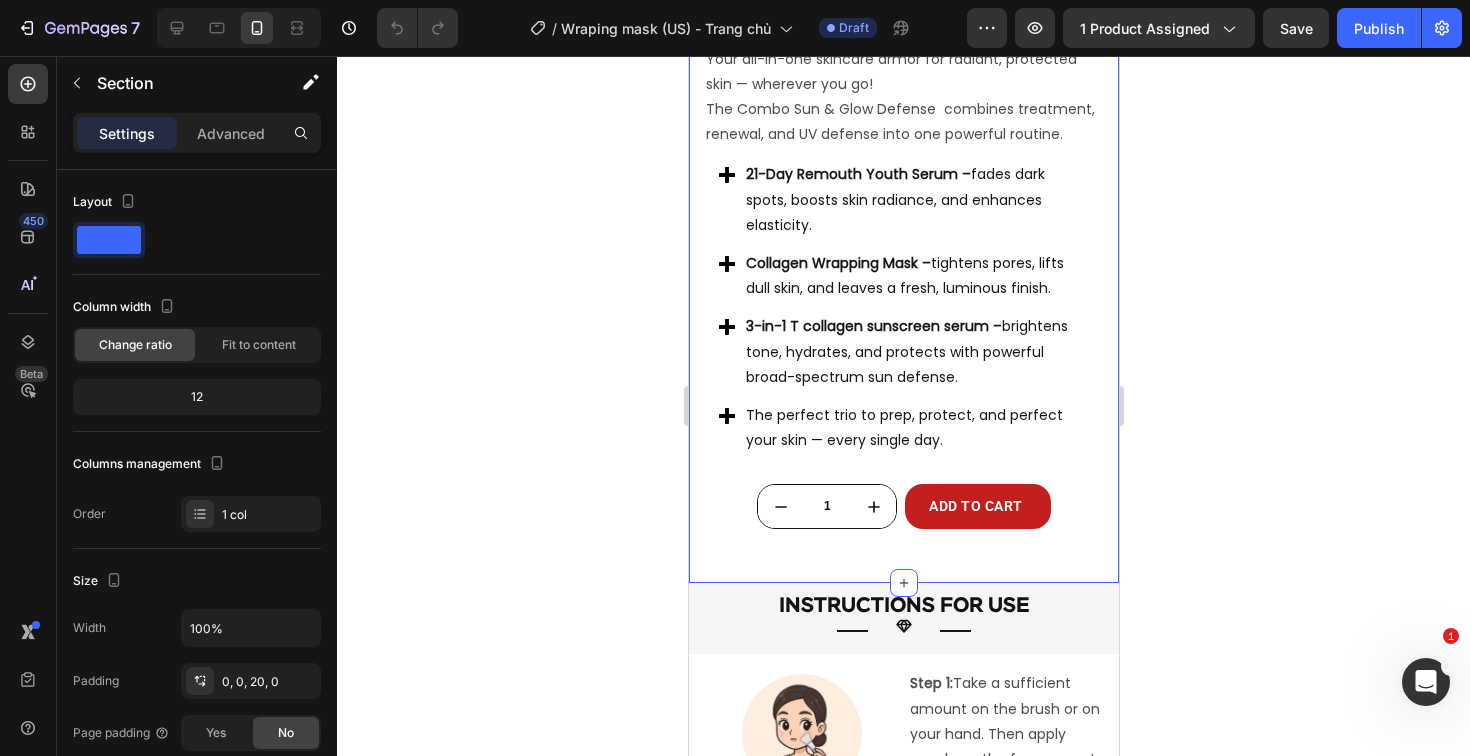 click on "Product Images Row Combo Sun  &  Glow Defense Product Title $148.00 Product Price Product Price $105.00 Product Price Product Price Row Combo Sun & Glow Defense – Brighten, Protect & Glow All Day Your all-in-one skincare armor for radiant, protected skin — wherever you go! The Combo Sun & Glow Defense  combines treatment, renewal, and UV defense into one powerful routine. Text block
21-Day Remouth Youth Serum –  fades dark spots, boosts skin radiance, and enhances elasticity.
Collagen Wrapping Mask –  tightens pores, lifts dull skin, and leaves a fresh, luminous finish.
3-in-1 T collagen sunscreen serum –  brightens tone, hydrates, and protects with powerful broad-spectrum sun defense.
The perfect trio to prep, protect, and perfect your skin — every single day. Item list Combo Sun & Glow Defense – Brighten, Protect & Glow All Day Your all-in-one skincare armor for radiant, protected skin — wherever you go! Text Block" at bounding box center [903, -12] 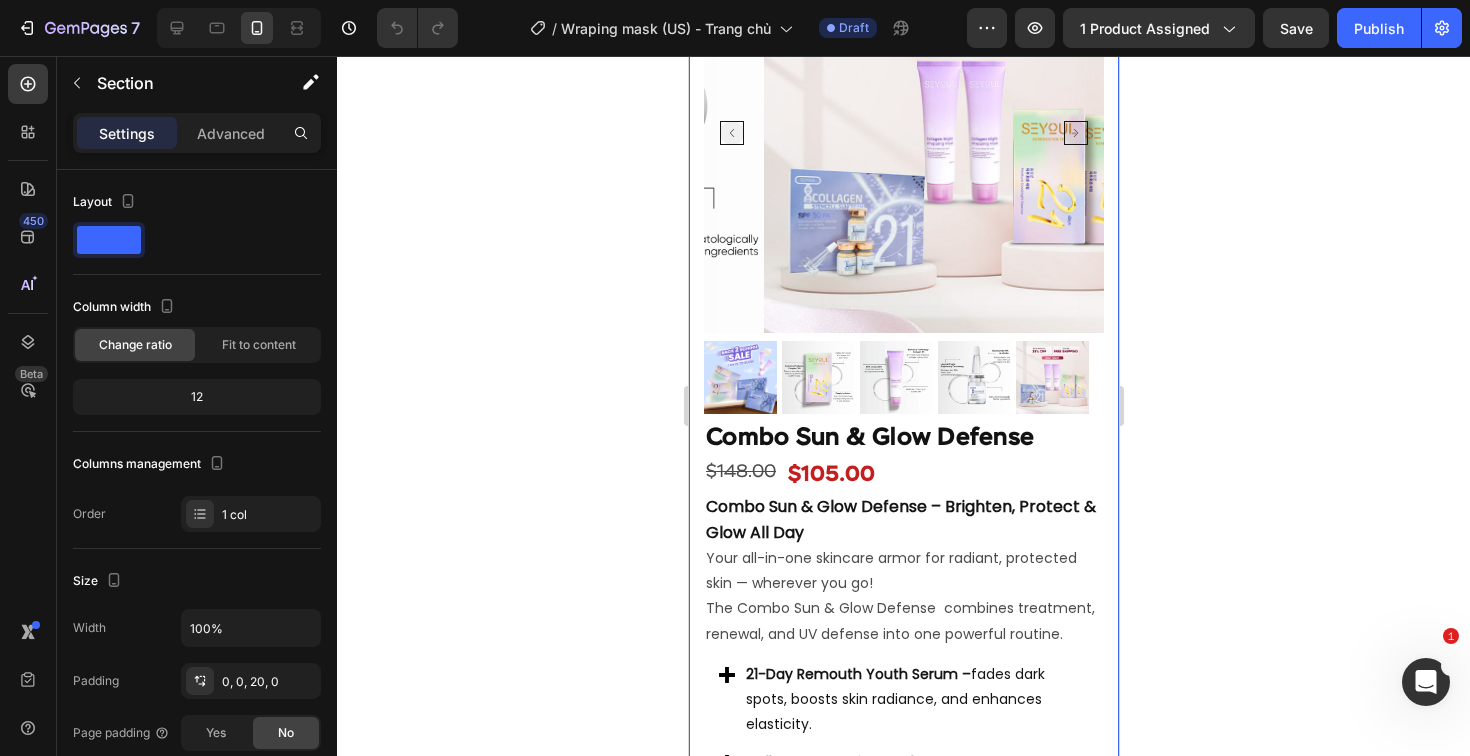 scroll, scrollTop: 8186, scrollLeft: 0, axis: vertical 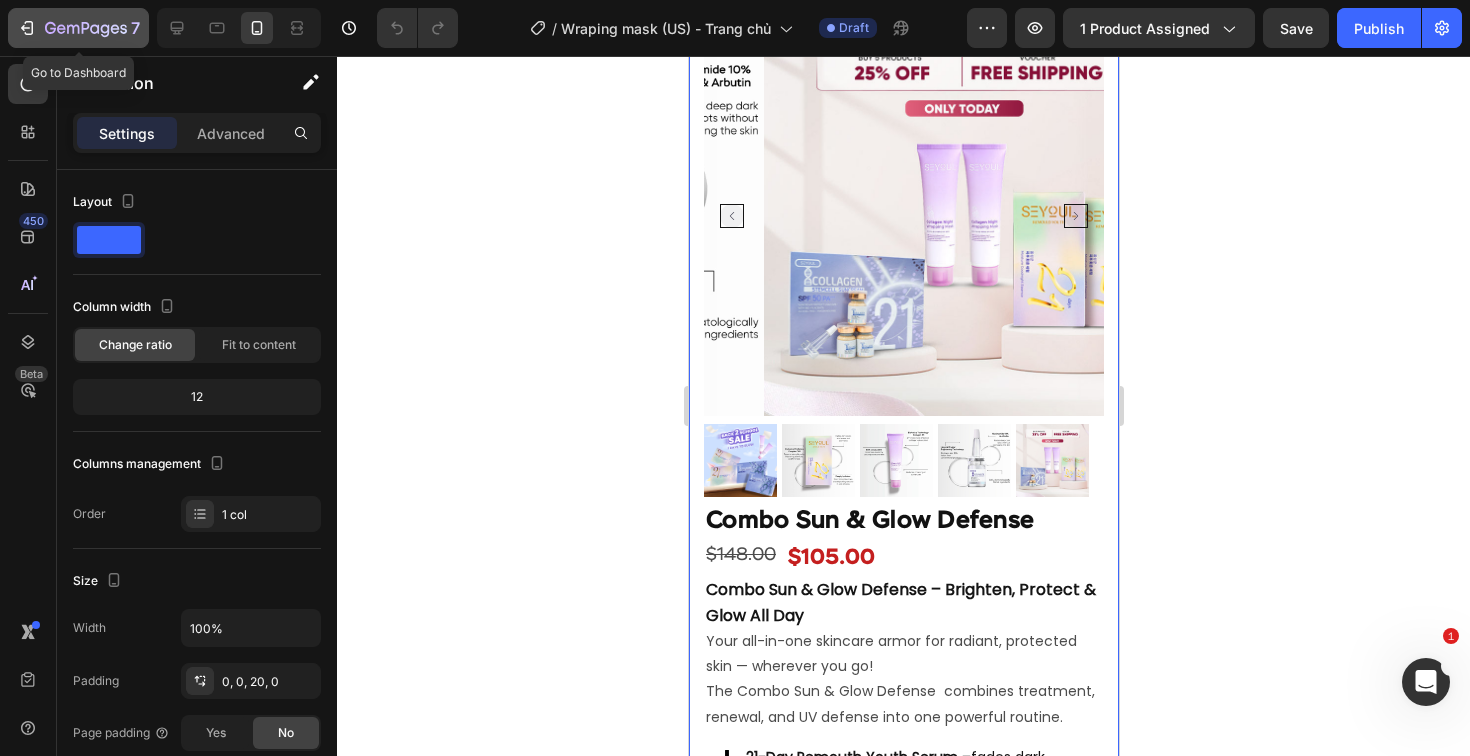 click 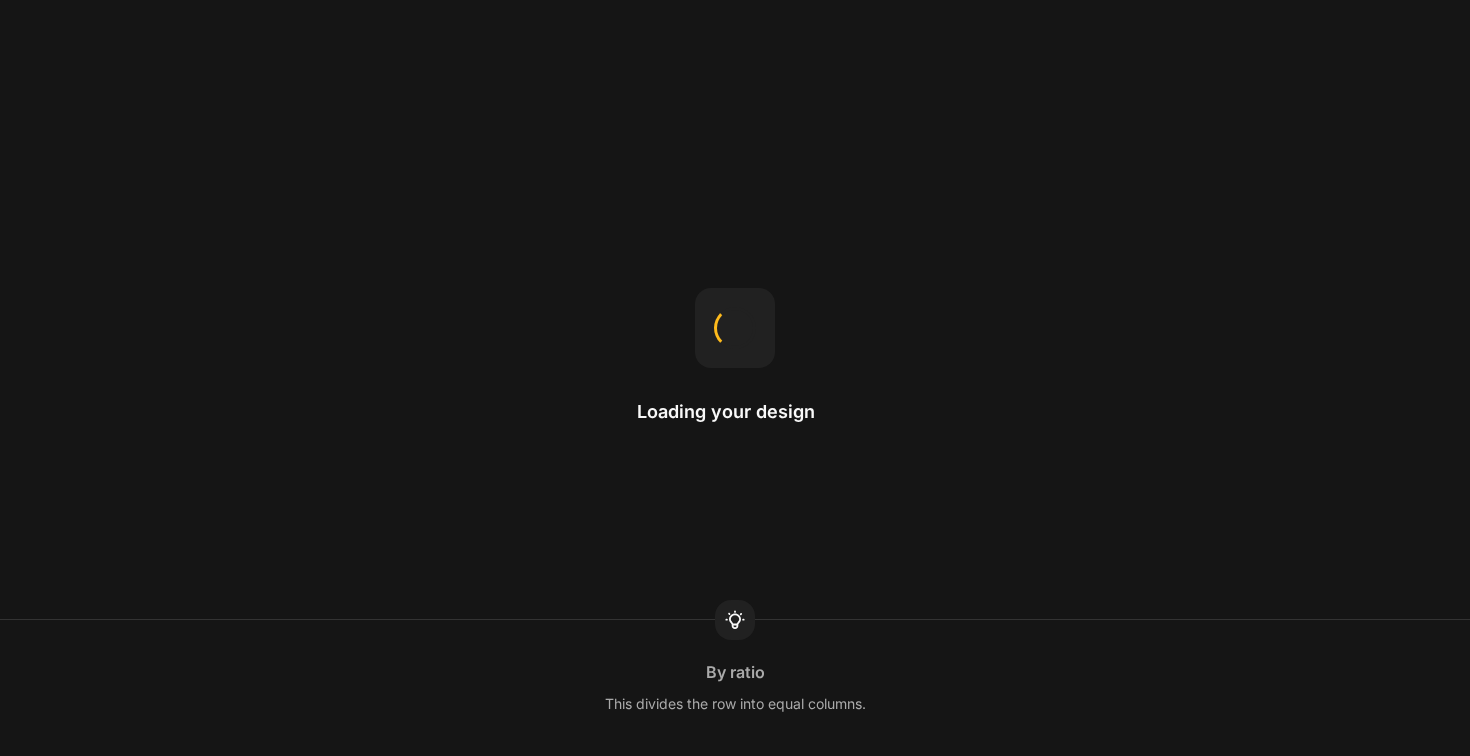 scroll, scrollTop: 0, scrollLeft: 0, axis: both 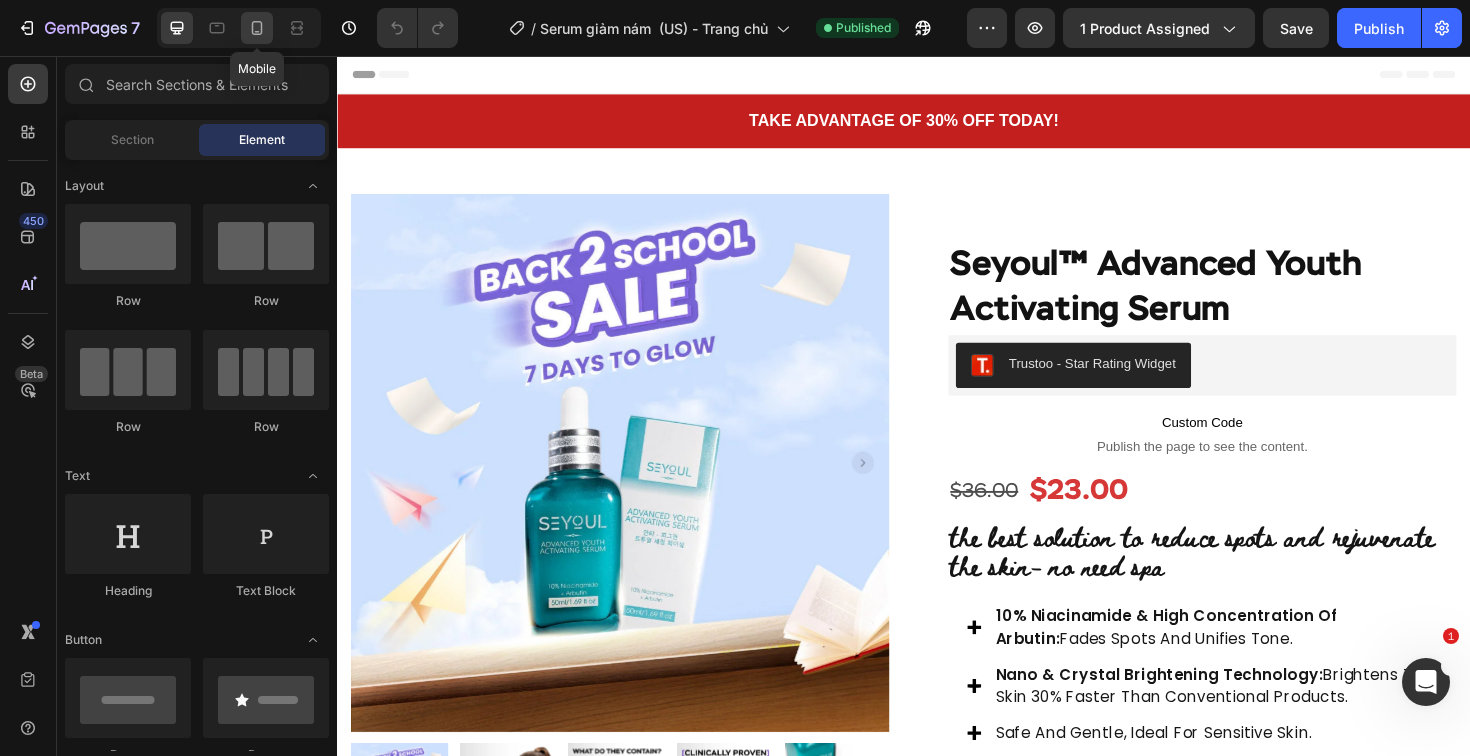 click 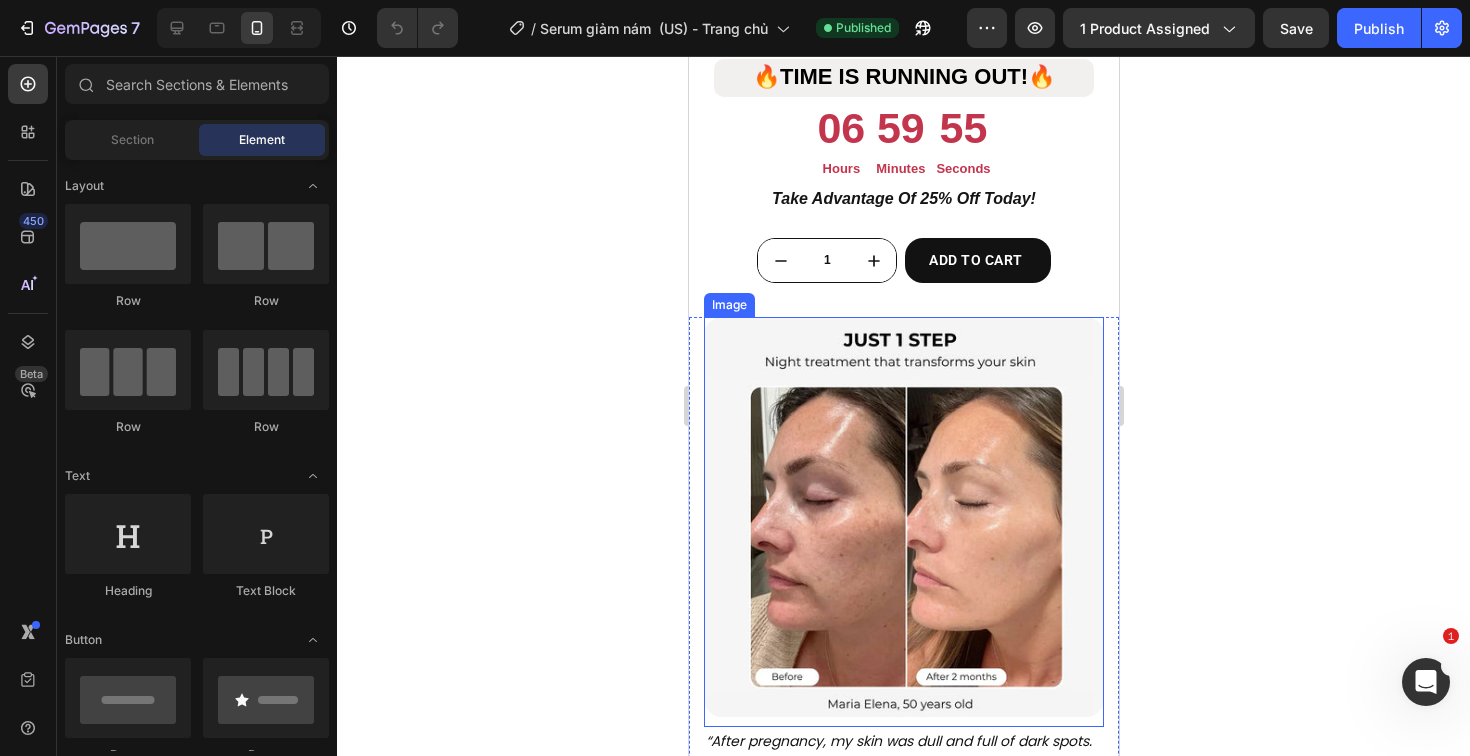 scroll, scrollTop: 1992, scrollLeft: 0, axis: vertical 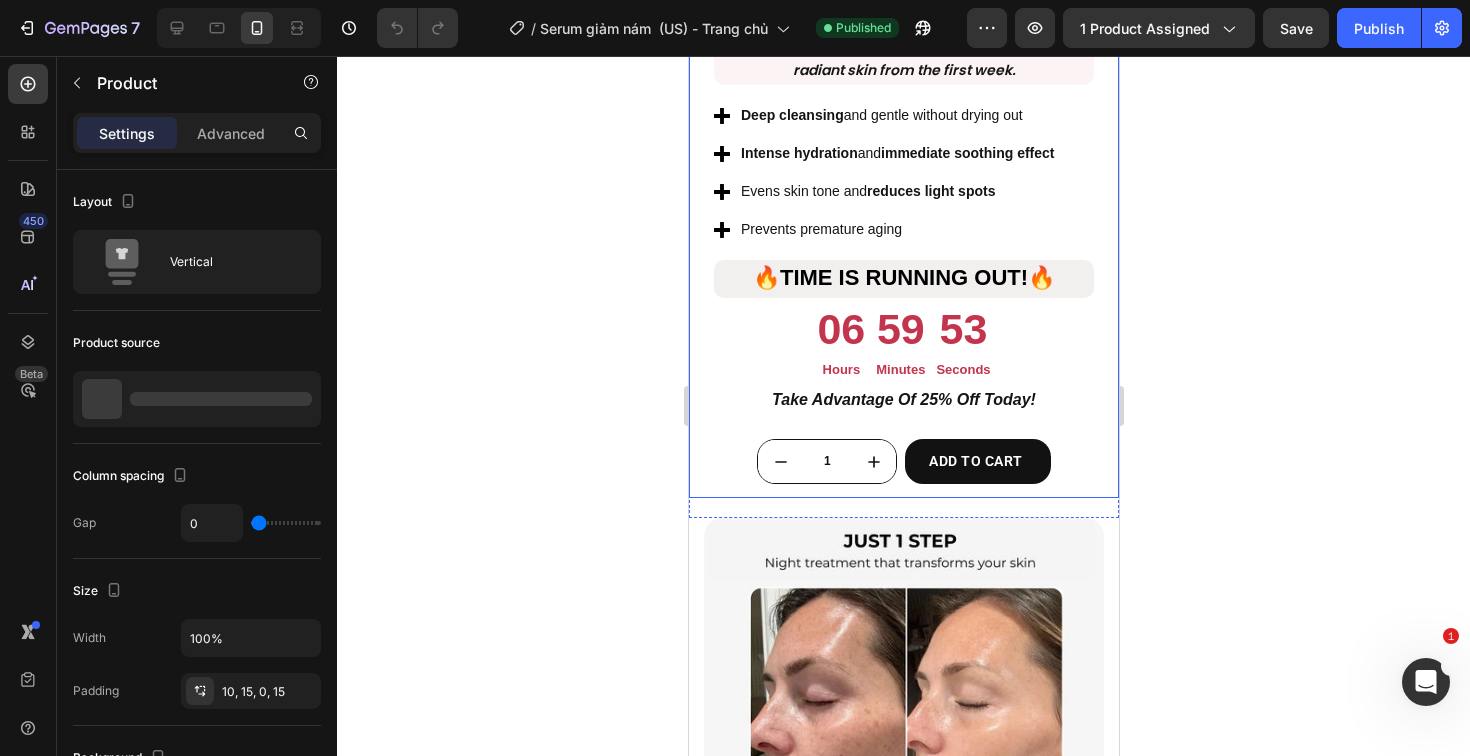 click on "Product Images Row Icon Icon Icon Icon
Icon Icon List More than 1,200 women have already chosen it. Text Block Row Basic Glow Routine Combo Product Title $94.00 Product Price Product Price $71.00 Product Price Product Price Row Exclusive offer for HOTSALE week Text block The perfect combo to start your routine : 1 Collagen Jelly Mask + 1  Advanced Youth Activating Serum  + 1 Cleansing Oil. Deep cleansing, intense hydration, and radiant skin from the first week. Text block
Deep cleansing  and gentle without drying out
Intense hydration  and  immediate soothing effect
Evens skin tone and  reduces light spots
Prevents premature aging Item list The perfect combo to start your routine : 1 Collagen Jelly Mask + 1  Advanced Youth Activating Serum  + 1 Cleansing Oil. Deep cleansing, intense hydration, and radiant skin from the first week. Text Block Row
Deep cleansing  and gentle without drying out
Intense hydration  and" at bounding box center (903, -77) 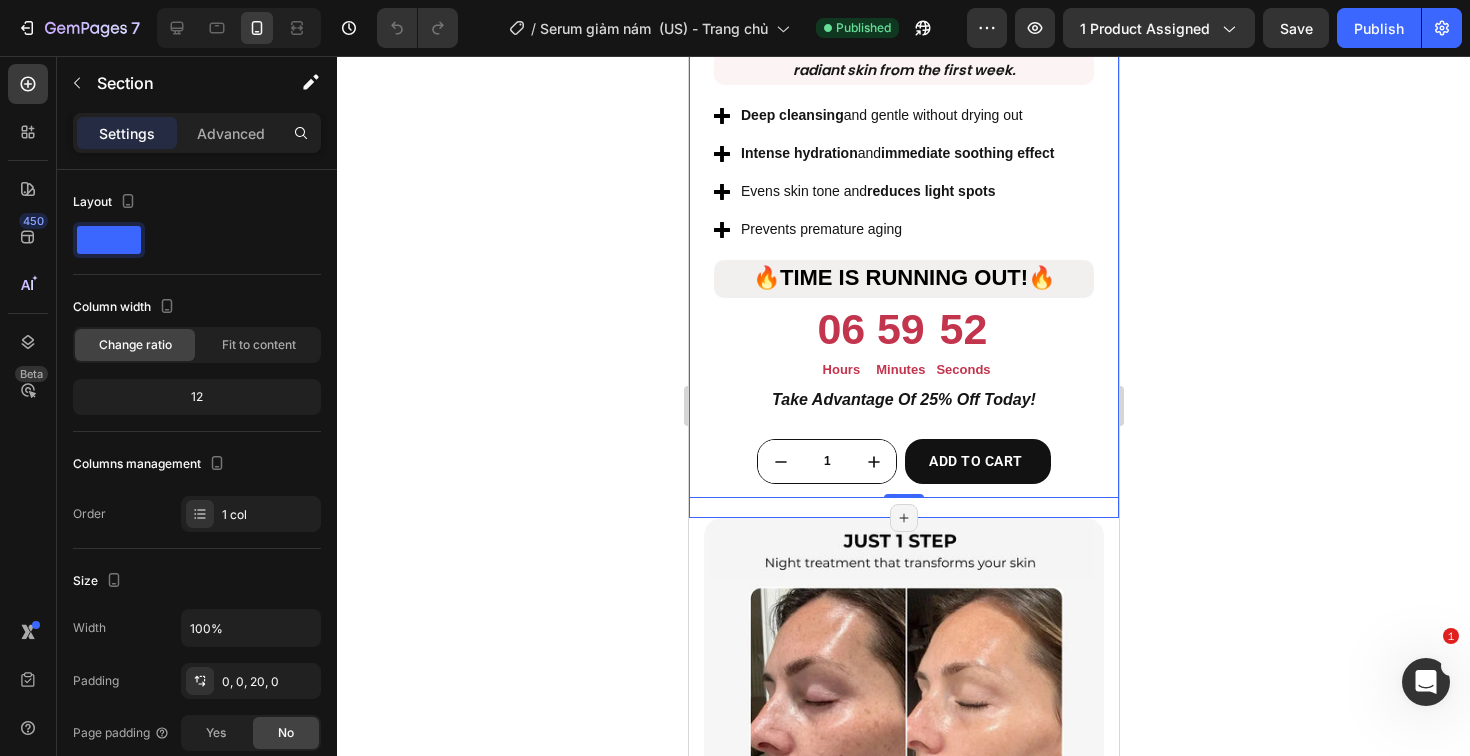 click on "Product Images Row Icon Icon Icon Icon
Icon Icon List More than 1,200 women have already chosen it. Text Block Row Basic Glow Routine Combo Product Title $94.00 Product Price Product Price $71.00 Product Price Product Price Row Exclusive offer for HOTSALE week Text block The perfect combo to start your routine : 1 Collagen Jelly Mask + 1  Advanced Youth Activating Serum  + 1 Cleansing Oil. Deep cleansing, intense hydration, and radiant skin from the first week. Text block
Deep cleansing  and gentle without drying out
Intense hydration  and  immediate soothing effect
Evens skin tone and  reduces light spots
Prevents premature aging Item list The perfect combo to start your routine : 1 Collagen Jelly Mask + 1  Advanced Youth Activating Serum  + 1 Cleansing Oil. Deep cleansing, intense hydration, and radiant skin from the first week. Text Block Row
Deep cleansing  and gentle without drying out
Intense hydration  and" at bounding box center (903, -67) 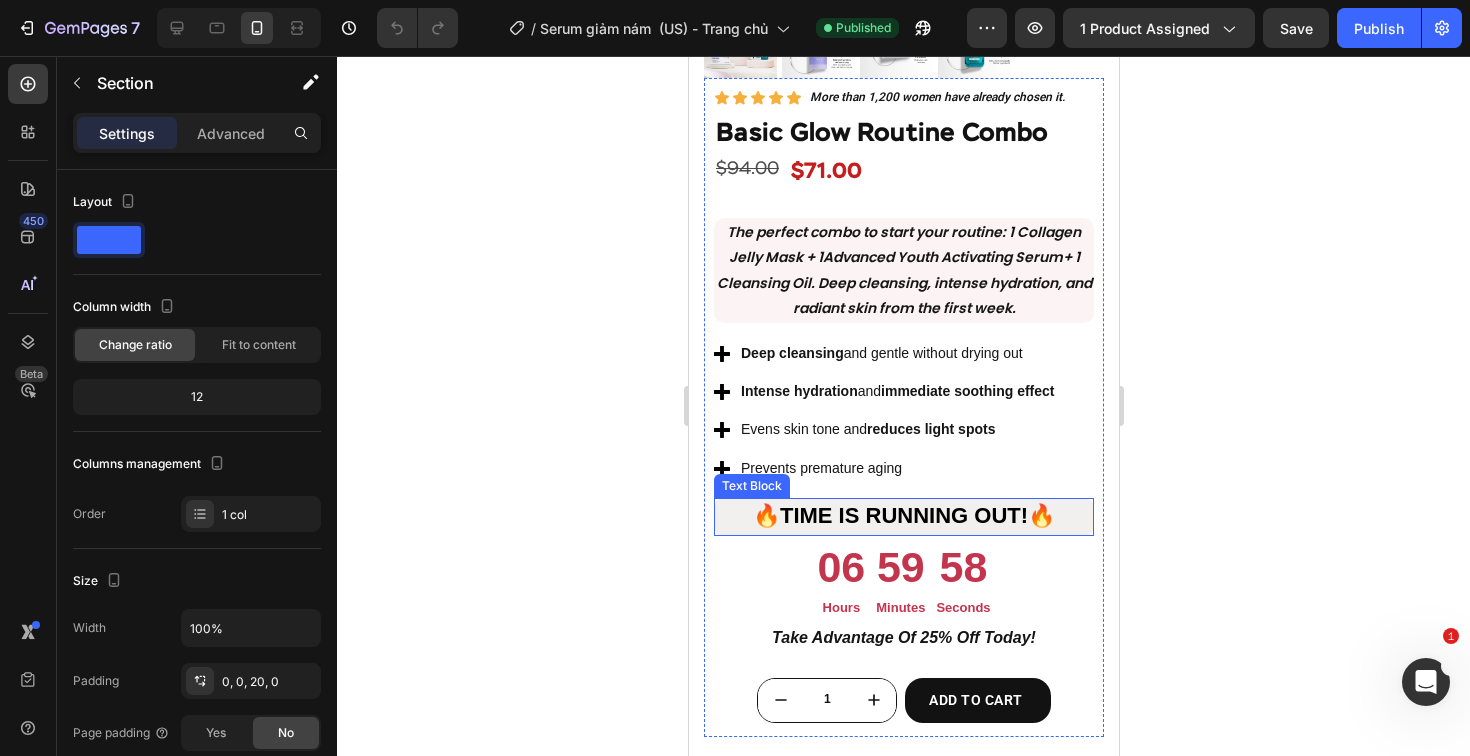 scroll, scrollTop: 2406, scrollLeft: 0, axis: vertical 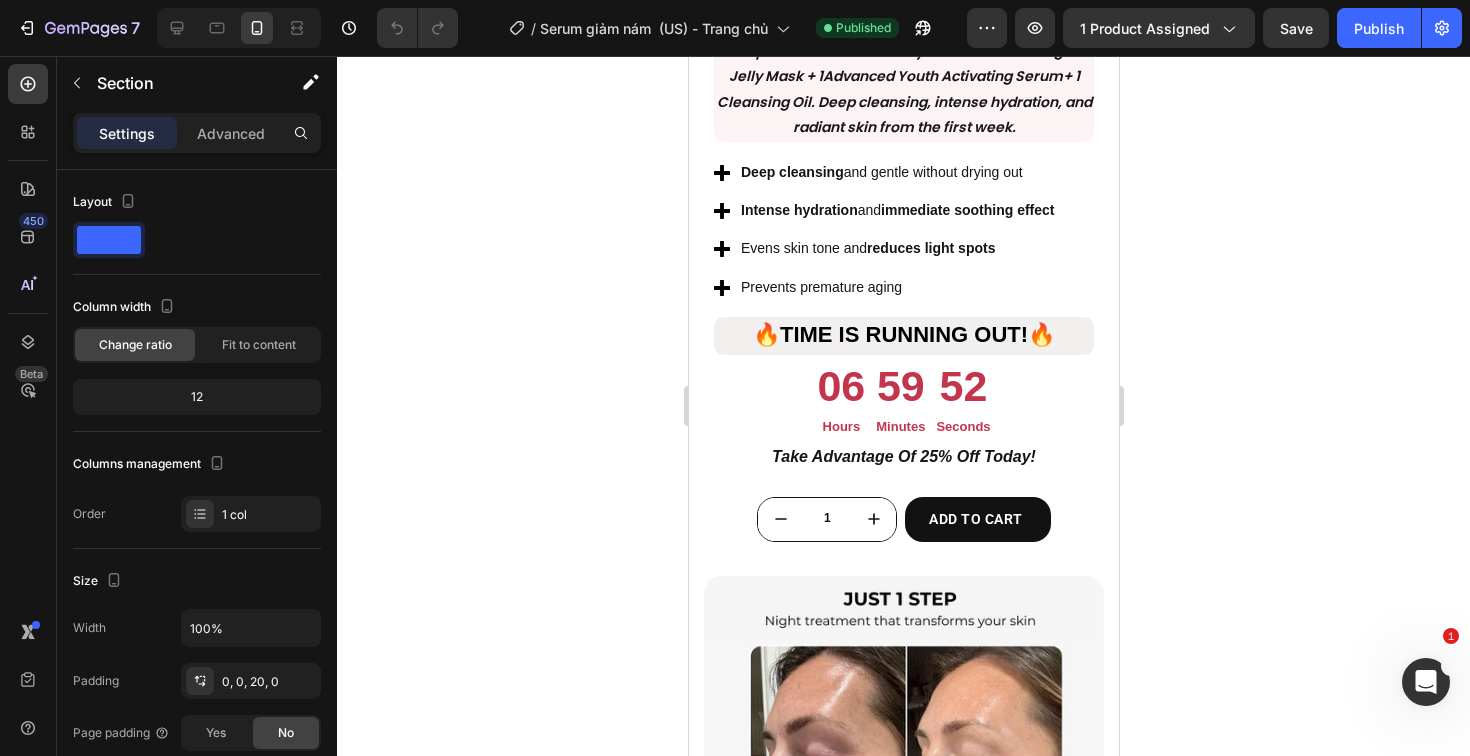 click on "Product Images Row Icon Icon Icon Icon
Icon Icon List More than 1,200 women have already chosen it. Text Block Row Basic Glow Routine Combo Product Title $94.00 Product Price Product Price $71.00 Product Price Product Price Row Exclusive offer for HOTSALE week Text block The perfect combo to start your routine : 1 Collagen Jelly Mask + 1  Advanced Youth Activating Serum  + 1 Cleansing Oil. Deep cleansing, intense hydration, and radiant skin from the first week. Text block
Deep cleansing  and gentle without drying out
Intense hydration  and  immediate soothing effect
Evens skin tone and  reduces light spots
Prevents premature aging Item list The perfect combo to start your routine : 1 Collagen Jelly Mask + 1  Advanced Youth Activating Serum  + 1 Cleansing Oil. Deep cleansing, intense hydration, and radiant skin from the first week. Text Block Row
Deep cleansing  and gentle without drying out
Intense hydration  and" at bounding box center [903, -10] 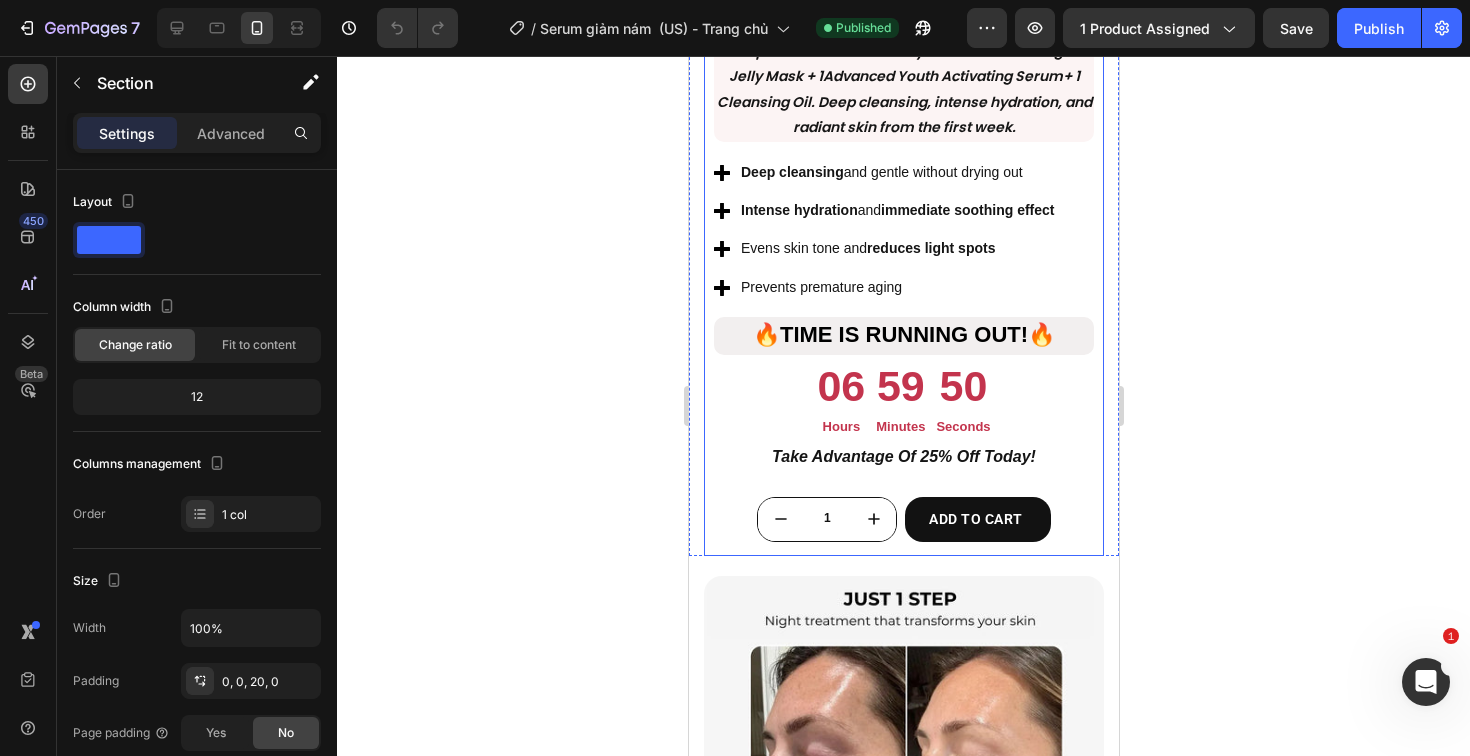 click on "Icon Icon Icon Icon
Icon Icon List More than 1,200 women have already chosen it. Text Block Row Basic Glow Routine Combo Product Title $94.00 Product Price Product Price $71.00 Product Price Product Price Row Exclusive offer for HOTSALE week Text block The perfect combo to start your routine : 1 Collagen Jelly Mask + 1  Advanced Youth Activating Serum  + 1 Cleansing Oil. Deep cleansing, intense hydration, and radiant skin from the first week. Text block
Deep cleansing  and gentle without drying out
Intense hydration  and  immediate soothing effect
Evens skin tone and  reduces light spots
Prevents premature aging Item list The perfect combo to start your routine : 1 Collagen Jelly Mask + 1  Advanced Youth Activating Serum  + 1 Cleansing Oil. Deep cleansing, intense hydration, and radiant skin from the first week. Text Block Row
Deep cleansing  and gentle without drying out
Intense hydration  and  immediate soothing effect
1" at bounding box center [903, 226] 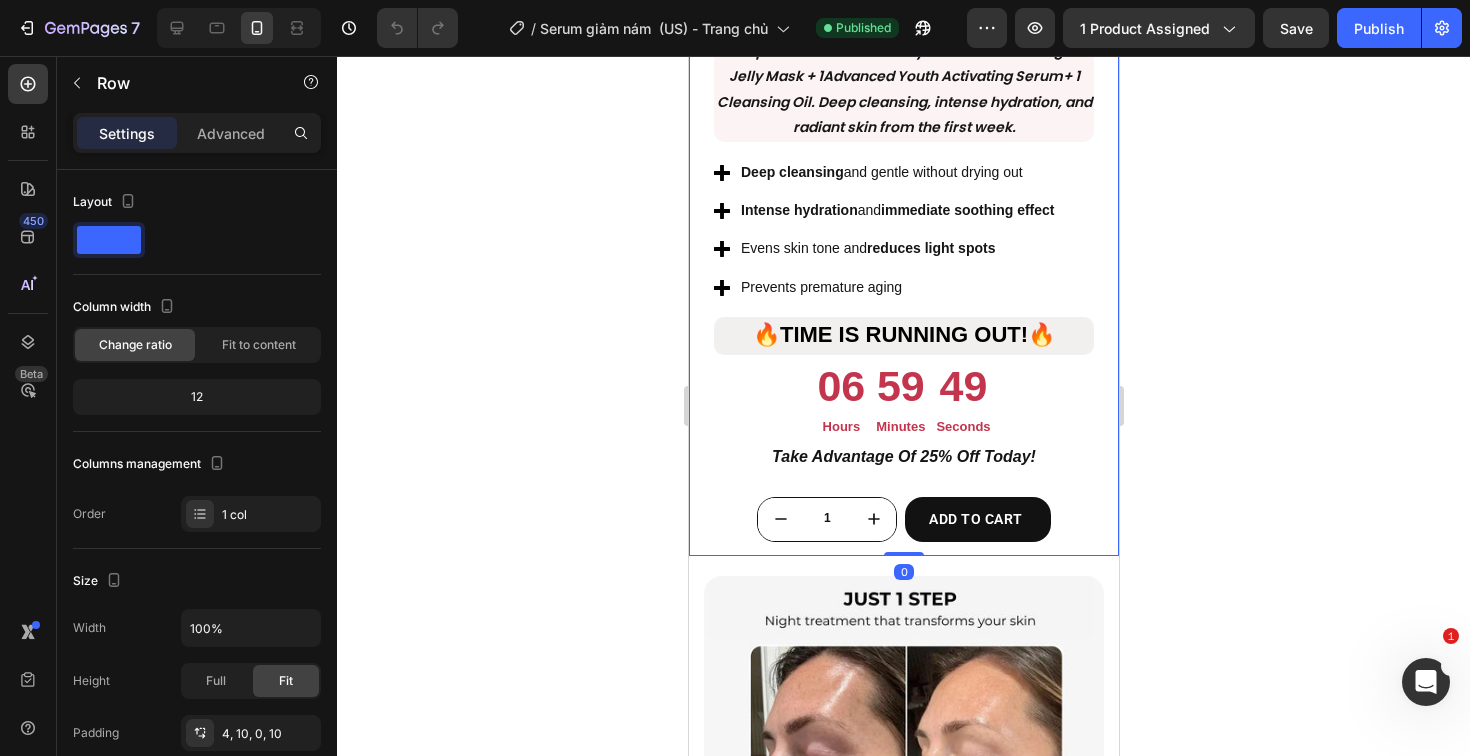 click on "Product Images Row Icon Icon Icon Icon
Icon Icon List More than 1,200 women have already chosen it. Text Block Row Basic Glow Routine Combo Product Title $94.00 Product Price Product Price $71.00 Product Price Product Price Row Exclusive offer for HOTSALE week Text block The perfect combo to start your routine : 1 Collagen Jelly Mask + 1  Advanced Youth Activating Serum  + 1 Cleansing Oil. Deep cleansing, intense hydration, and radiant skin from the first week. Text block
Deep cleansing  and gentle without drying out
Intense hydration  and  immediate soothing effect
Evens skin tone and  reduces light spots
Prevents premature aging Item list The perfect combo to start your routine : 1 Collagen Jelly Mask + 1  Advanced Youth Activating Serum  + 1 Cleansing Oil. Deep cleansing, intense hydration, and radiant skin from the first week. Text Block Row
Deep cleansing  and gentle without drying out
Intense hydration  and" at bounding box center [903, -20] 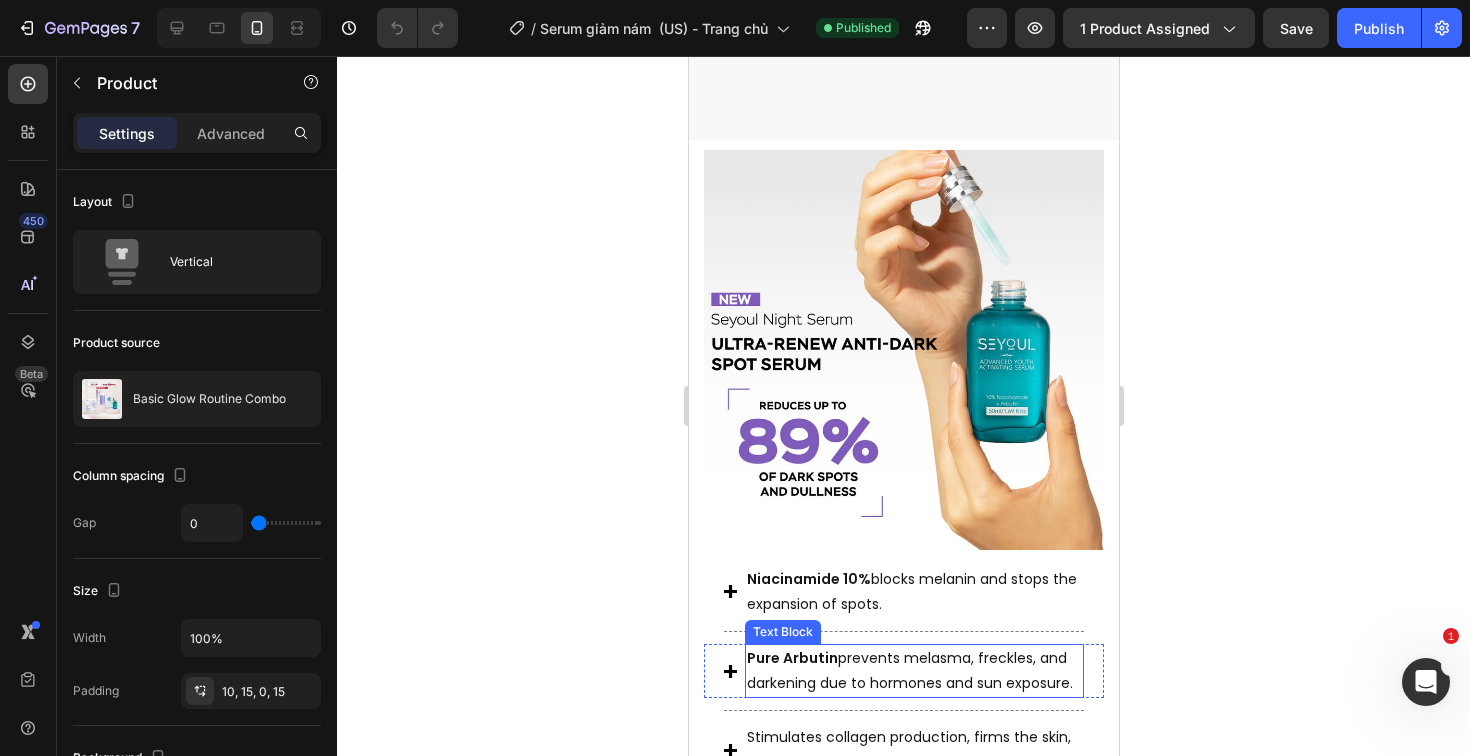 scroll, scrollTop: 4766, scrollLeft: 0, axis: vertical 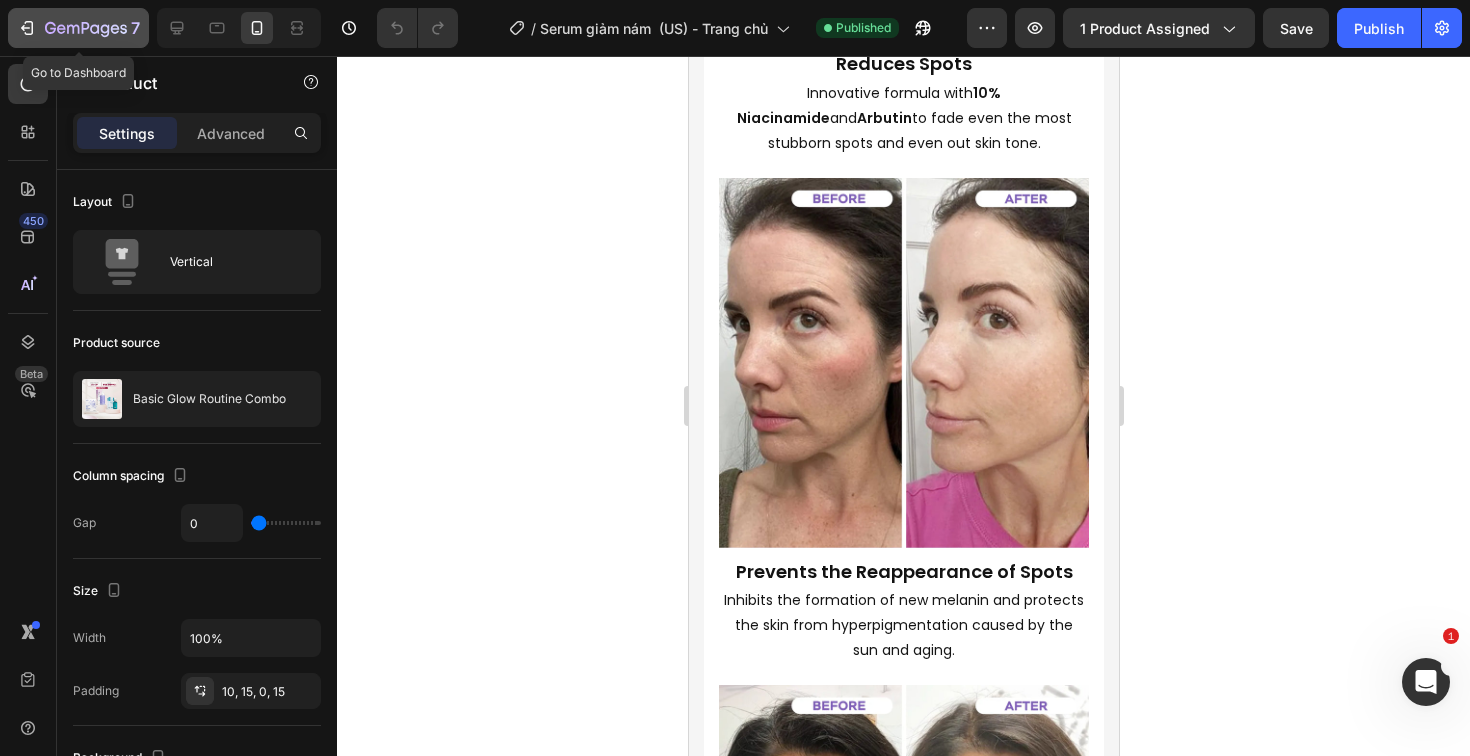 click 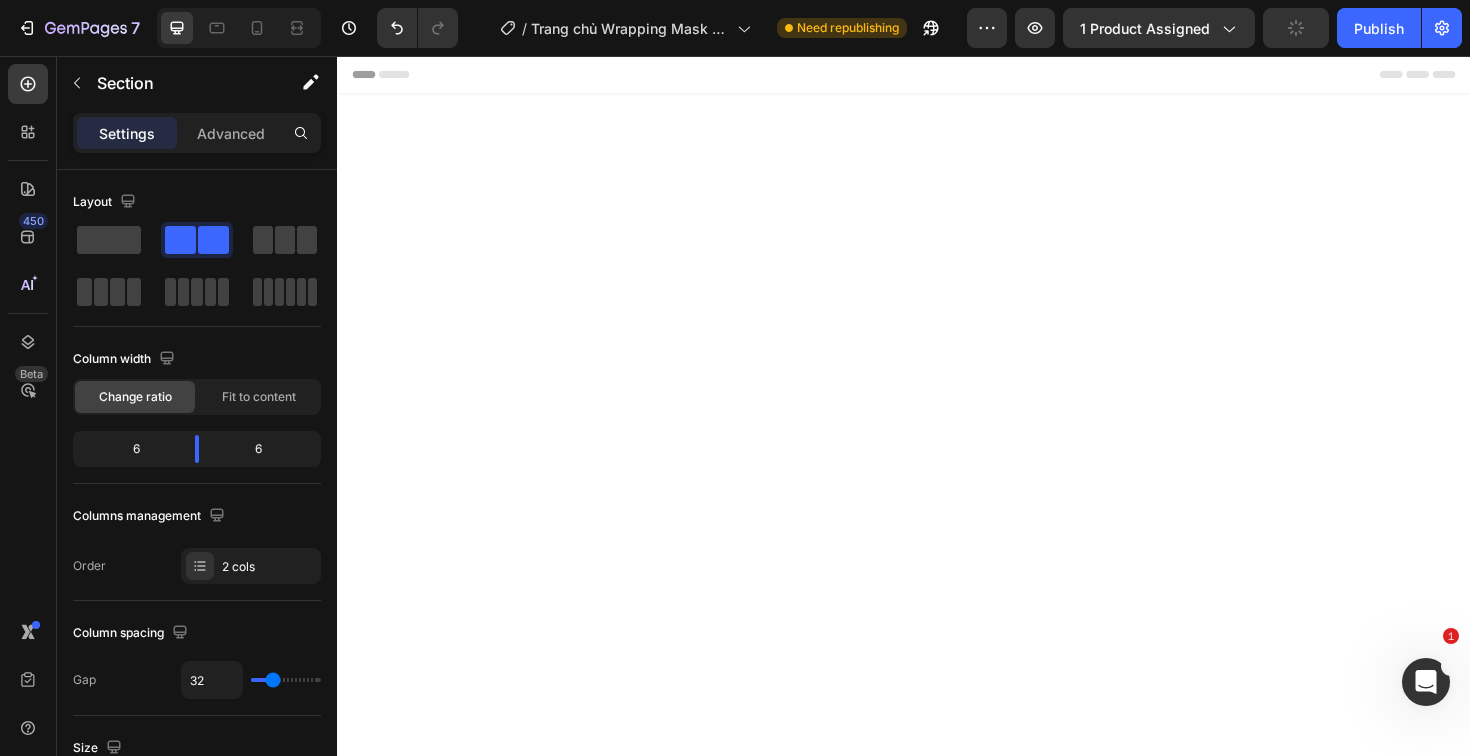 scroll, scrollTop: 1771, scrollLeft: 0, axis: vertical 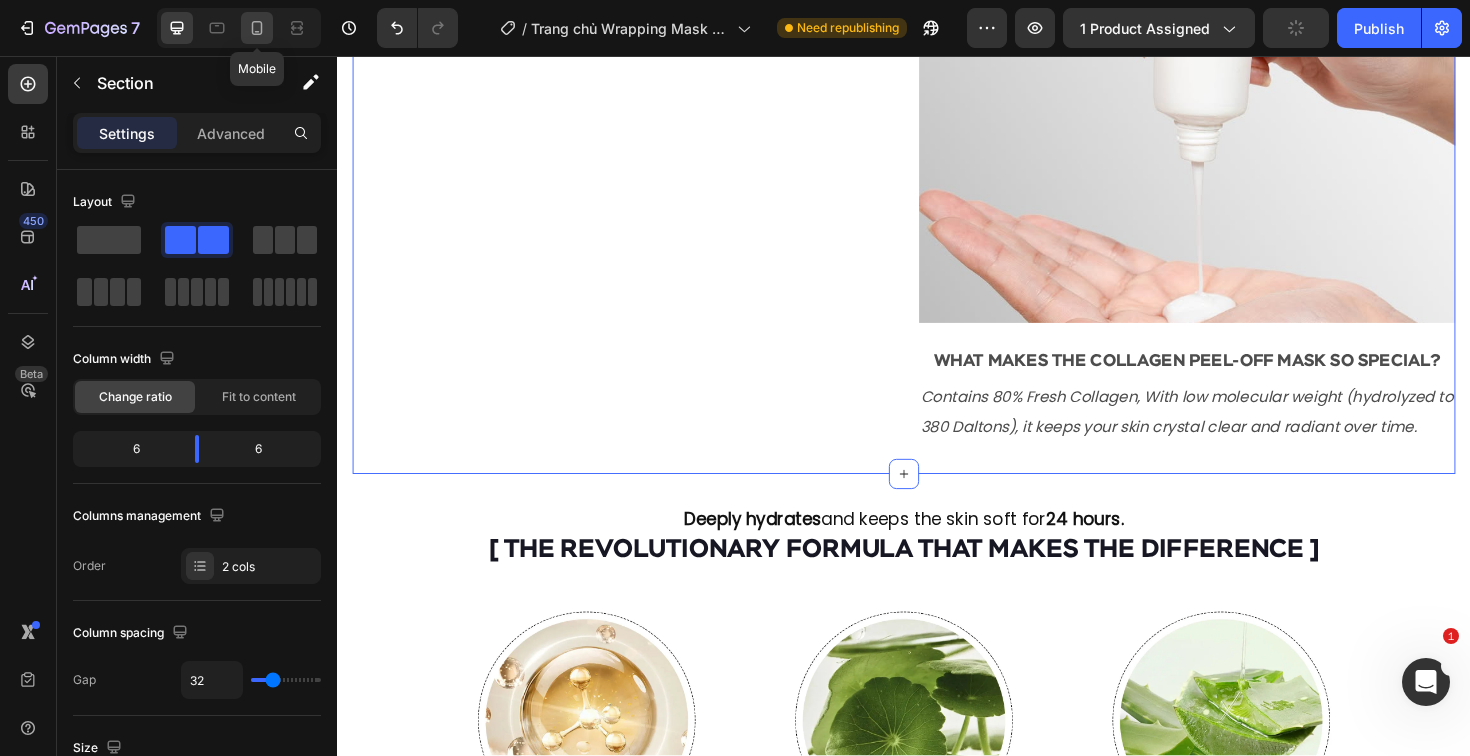 click 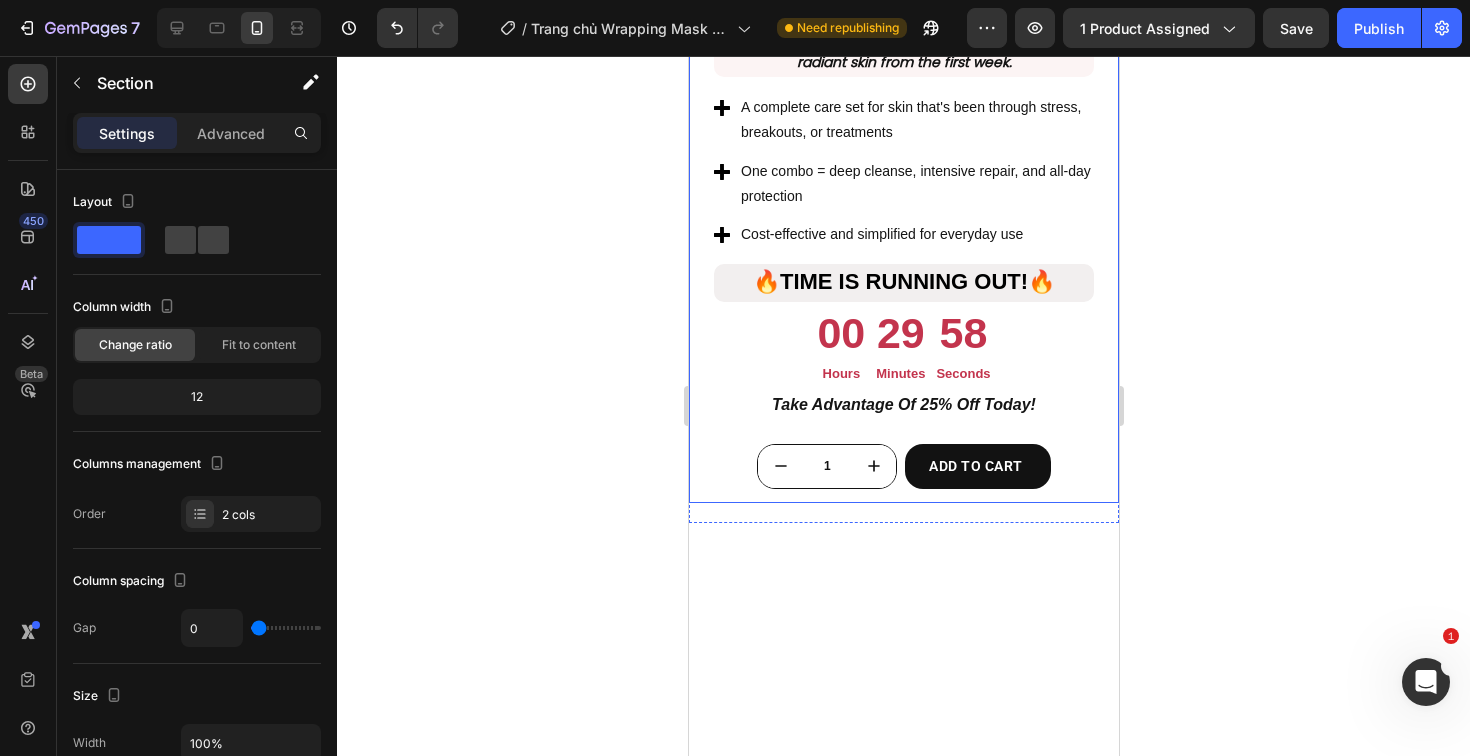 scroll, scrollTop: 2017, scrollLeft: 0, axis: vertical 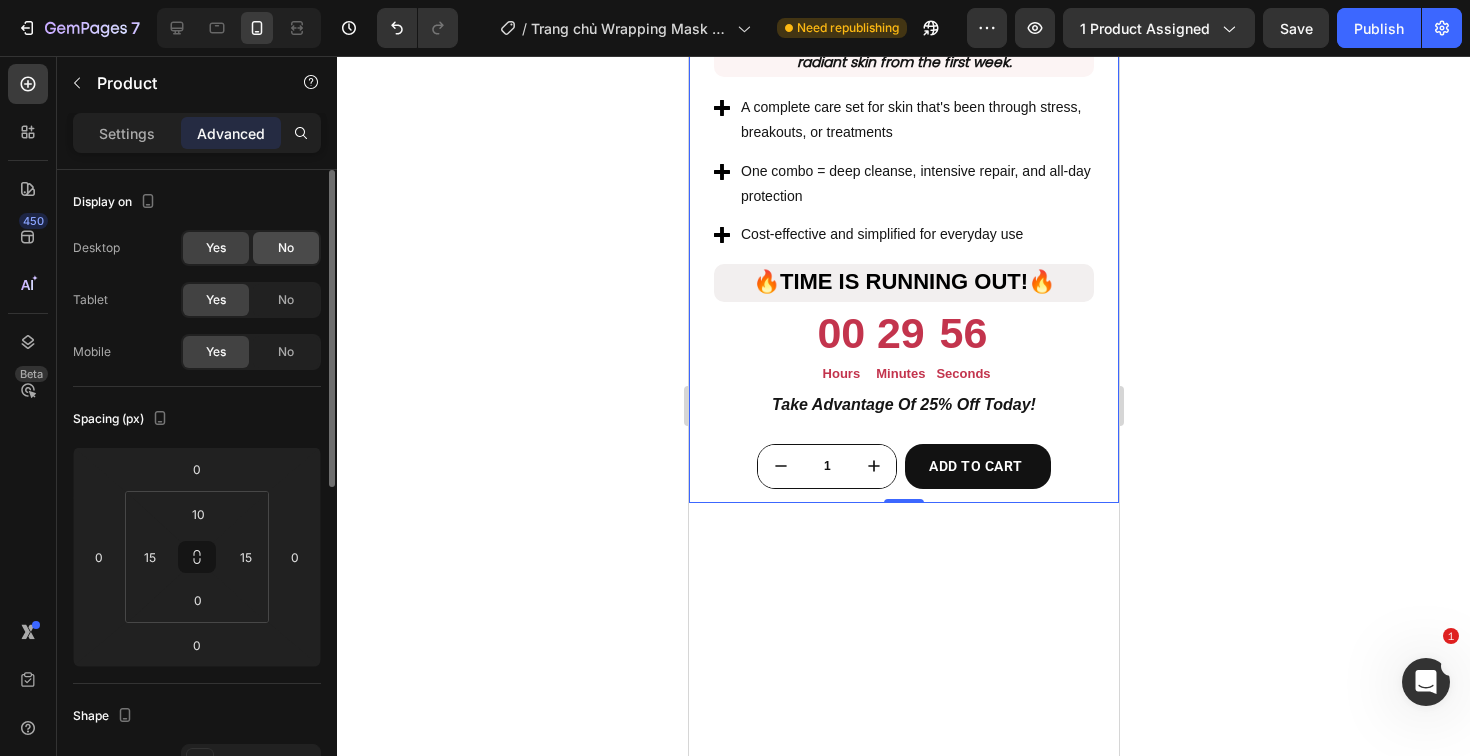 click on "No" 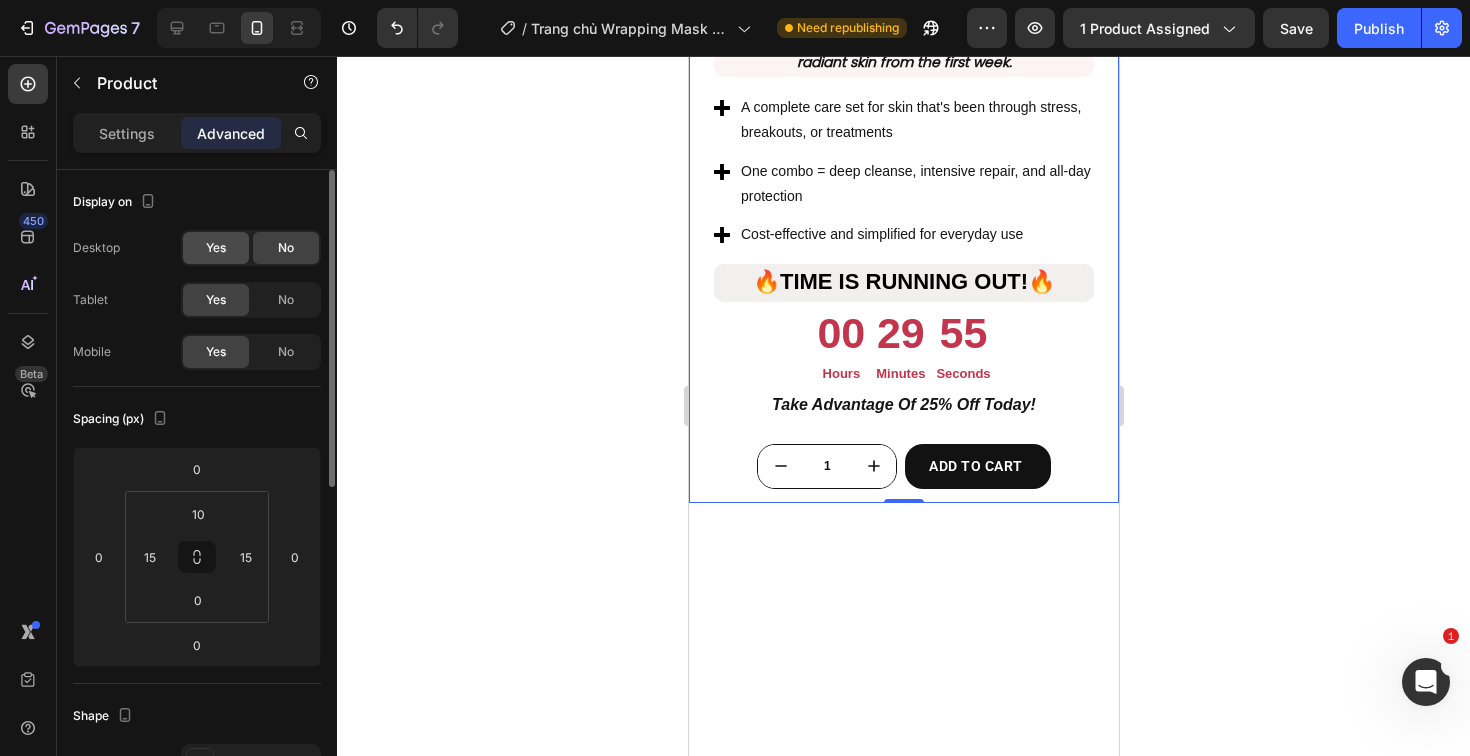 click on "Yes" 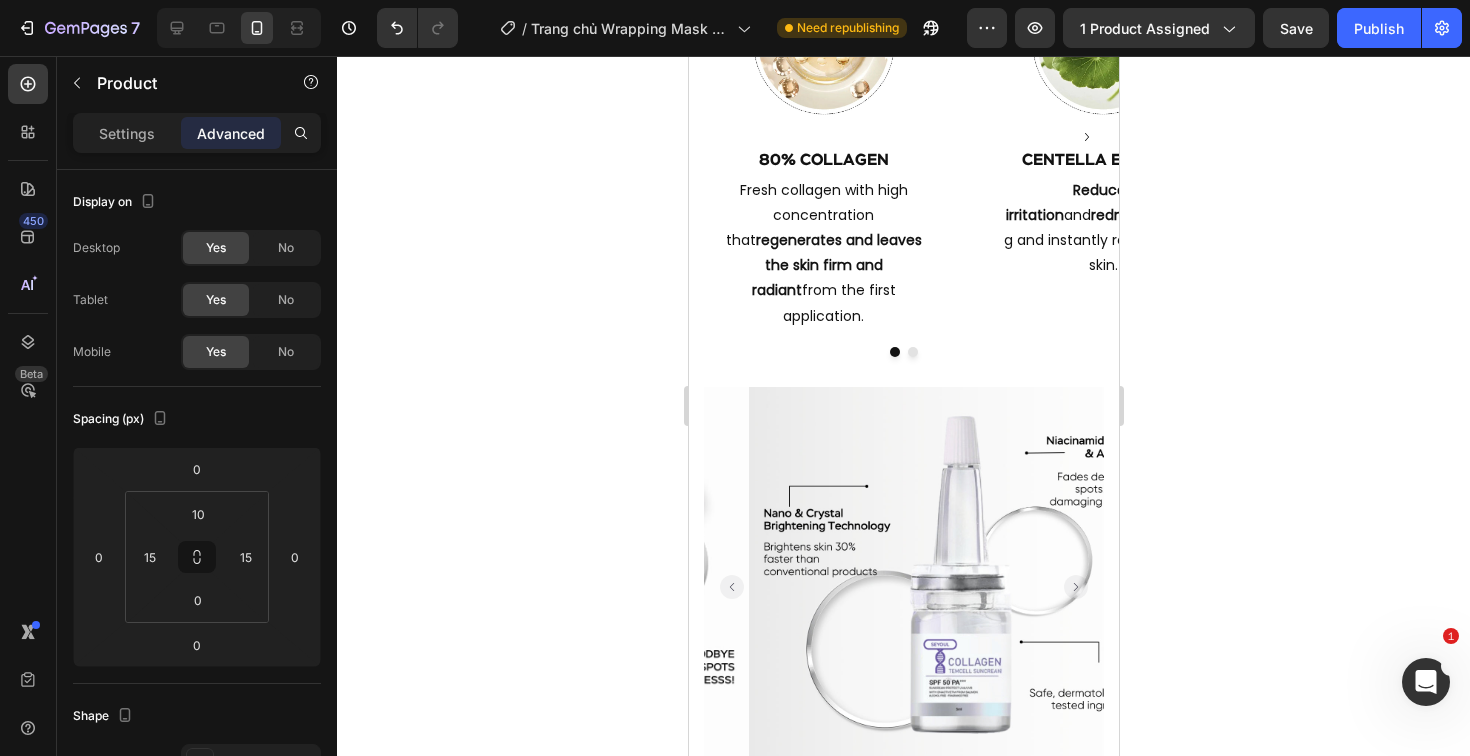 scroll, scrollTop: 4399, scrollLeft: 0, axis: vertical 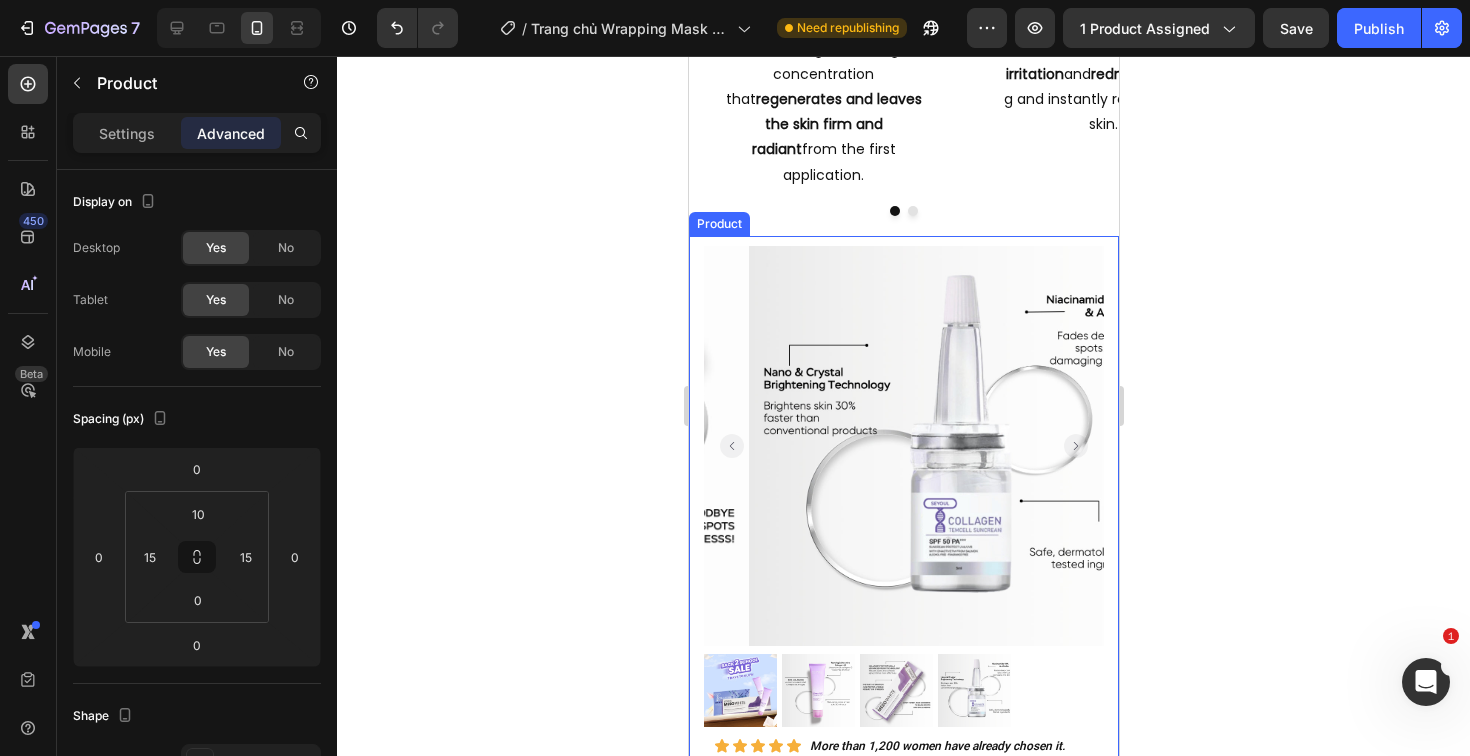 click on "Product Images Row Icon Icon Icon Icon
Icon Icon List More than 1,200 women have already chosen it. Text Block Row Combo Smooth & Shield Product Title $118.00 Product Price Product Price $89.00 Product Price Product Price Row Exclusive offer for HOTSALE week Text block The perfect combo to start your routine : 1 Collagen Jelly Mask + 1  Advanced Youth Activating Serum  + 1 Cleansing Oil. Deep cleansing, intense hydration, and radiant skin from the first week. Text block
Deep cleansing  and gentle without drying out
Intense hydration  and  immediate soothing effect
Evens skin tone and  reduces light spots
Prevents premature aging Item list The perfect combo to start your routine : 2 Collagen Wrapping Mask + 1  TCollagen Suncream + 1 Meso White. Deep cleansing, intense hydration, and radiant skin from the first week. Text Block Row
Clears dead skin and excess oil.
Strengthens skin barrier after exfoliation.
🔥" at bounding box center [903, 807] 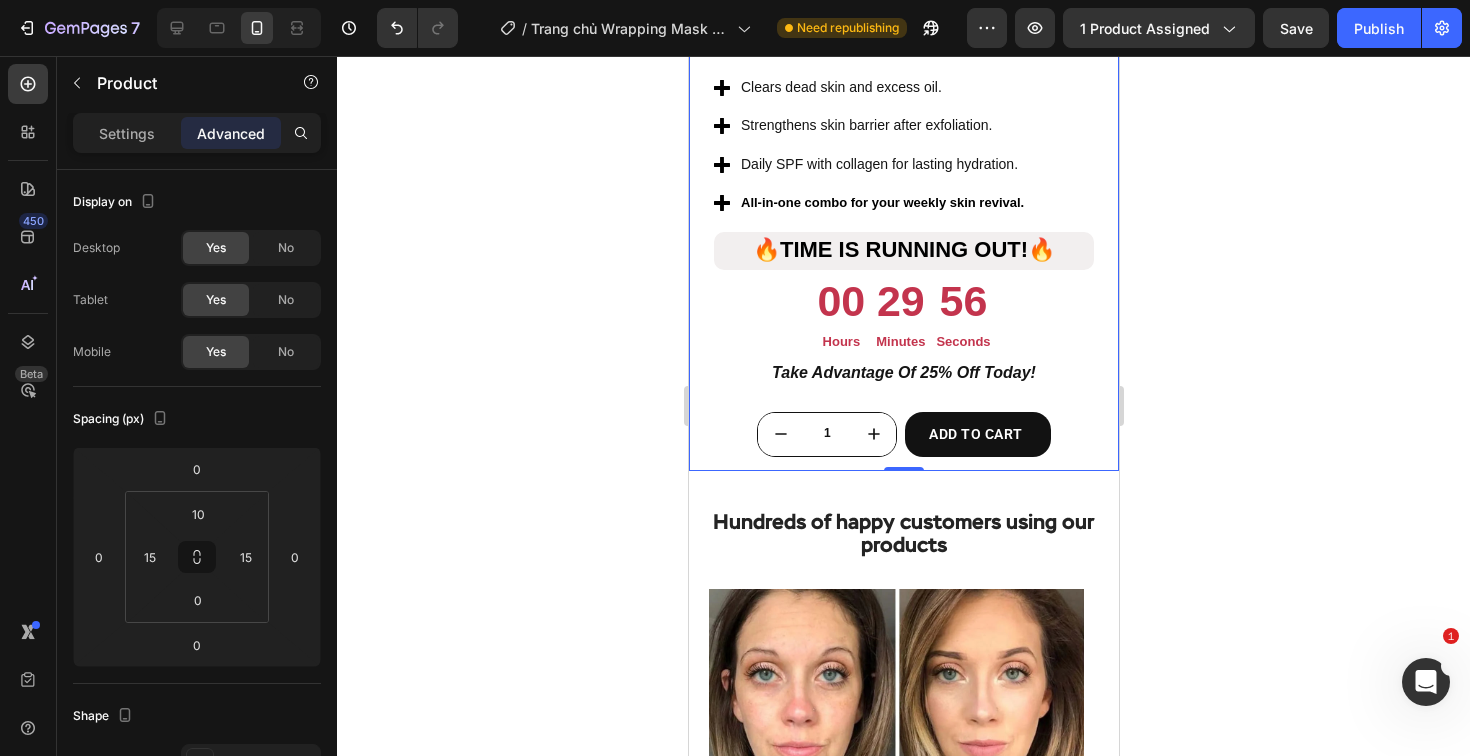 scroll, scrollTop: 5339, scrollLeft: 0, axis: vertical 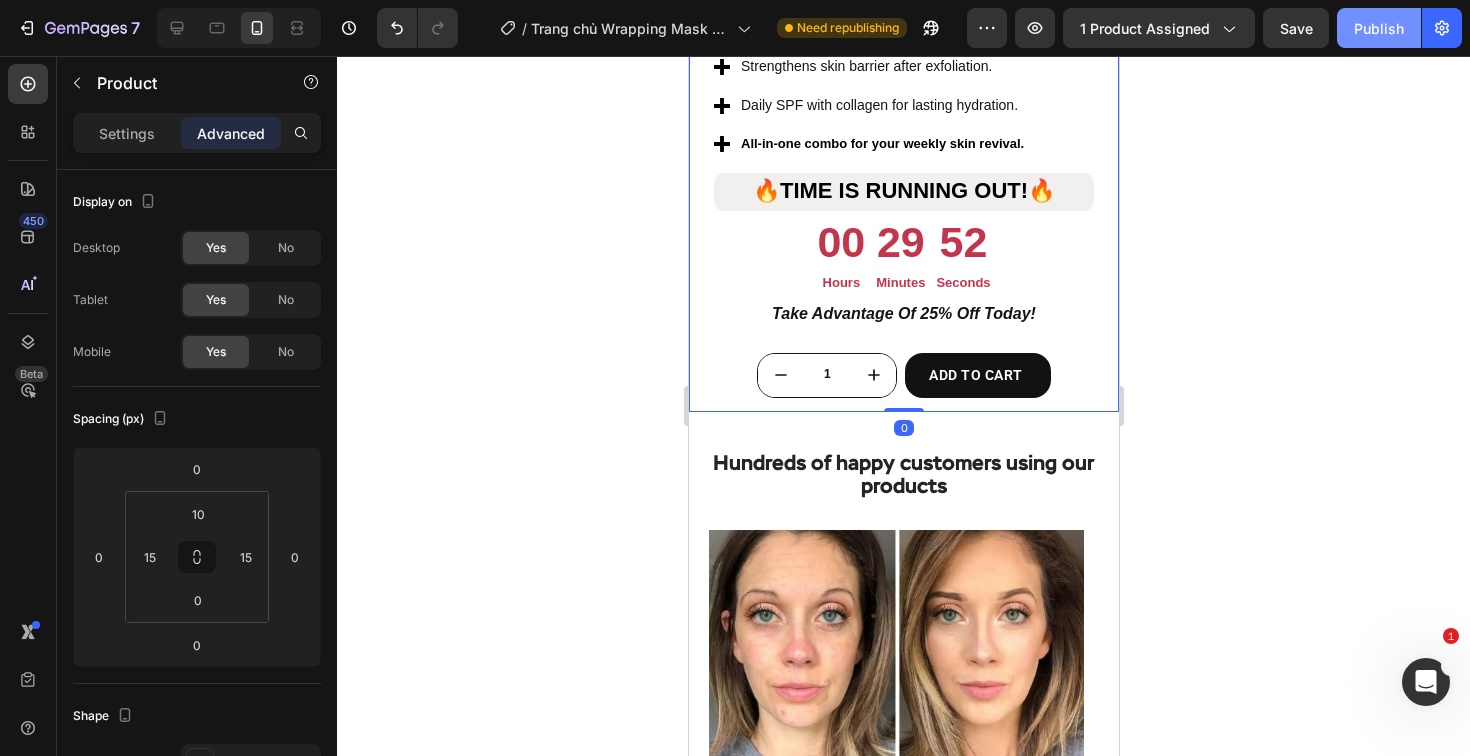 click on "Publish" at bounding box center (1379, 28) 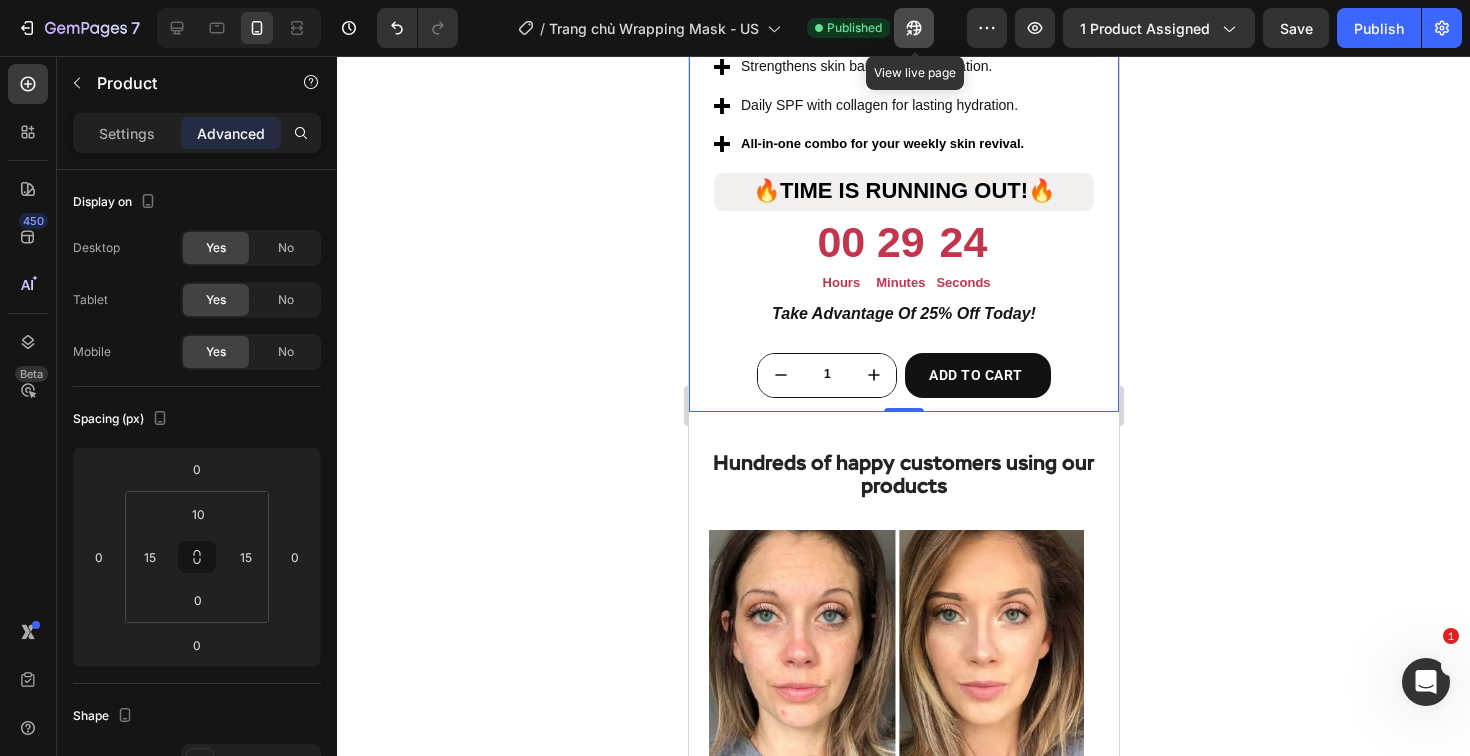 click 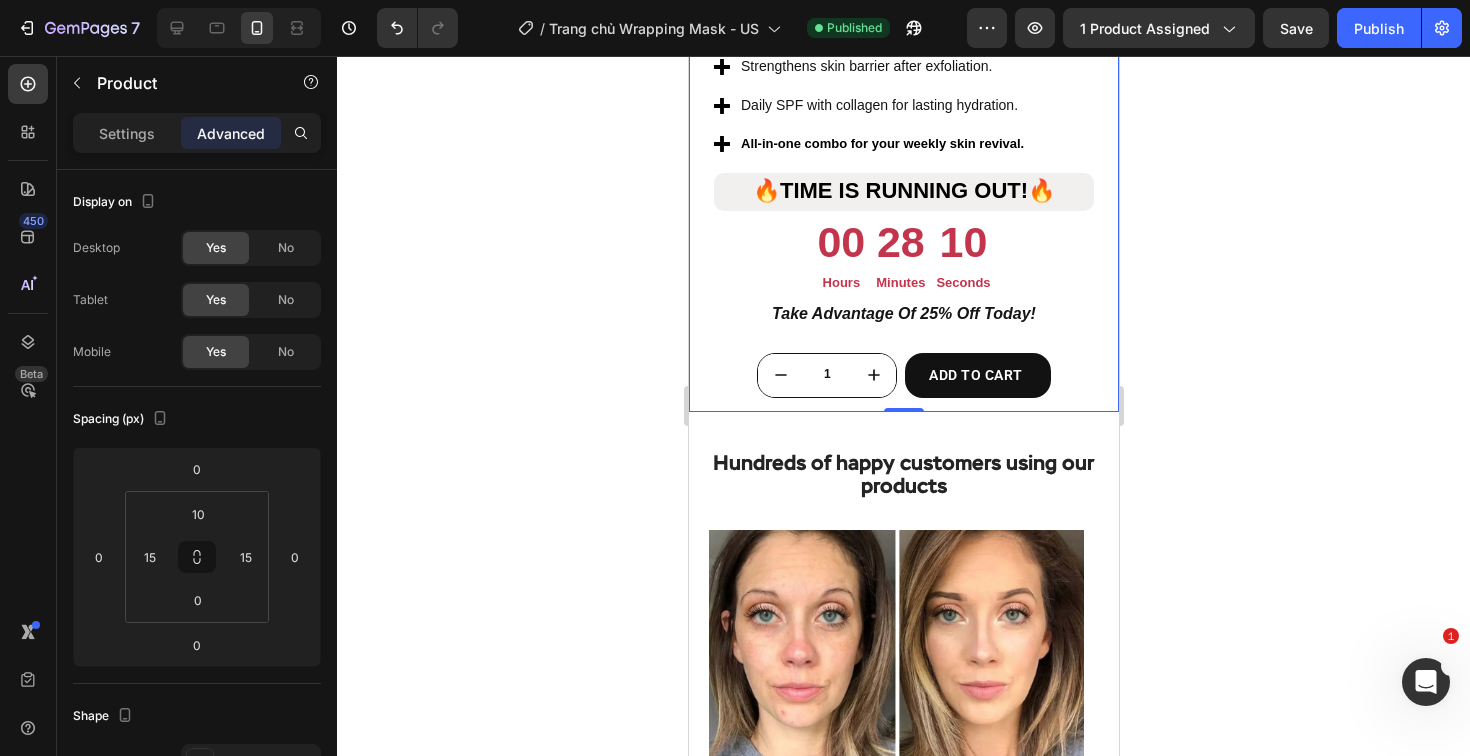 click 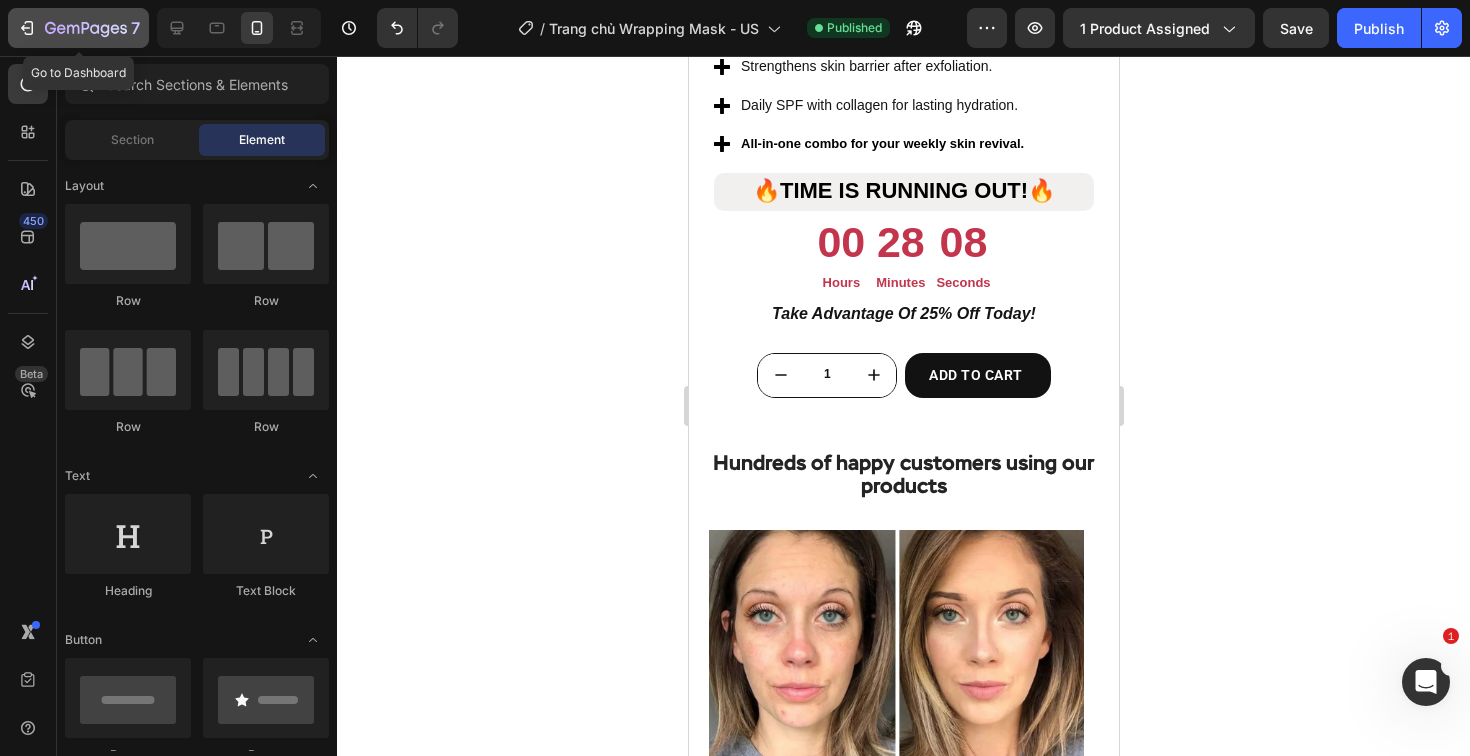 click on "7" 